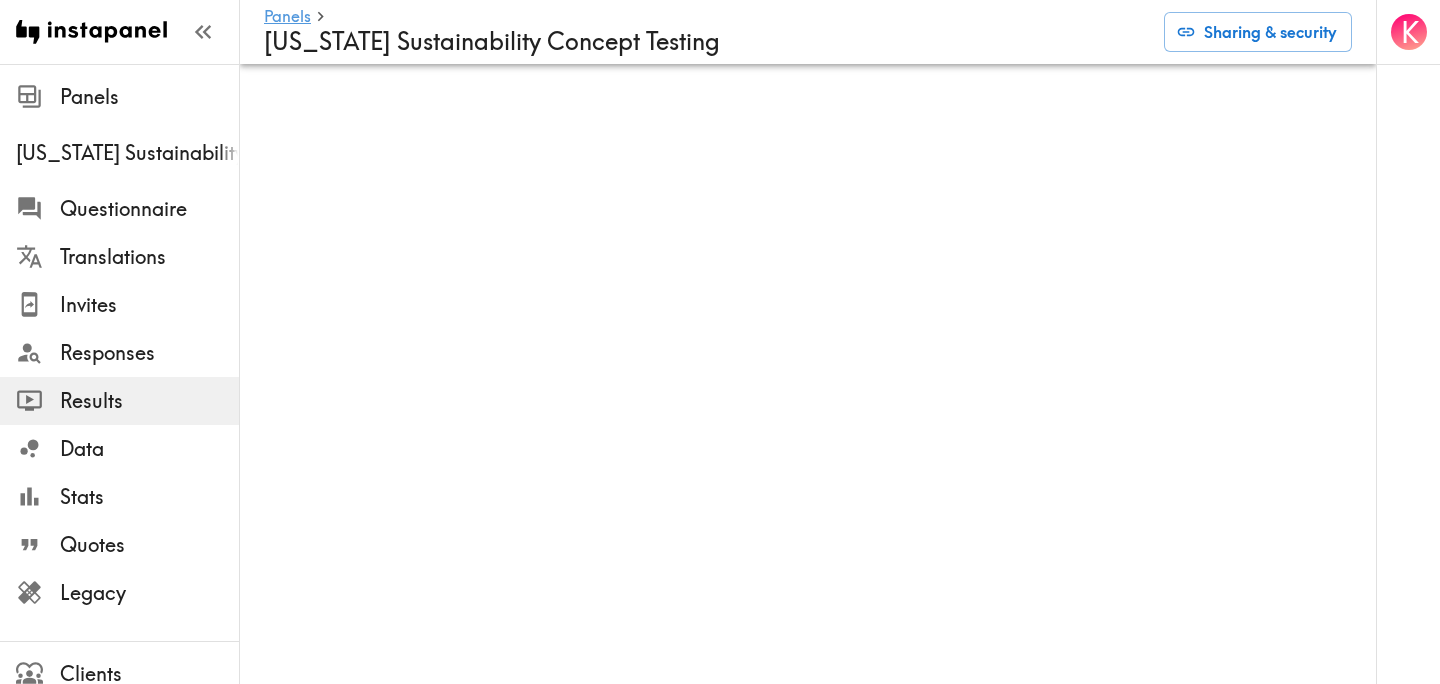scroll, scrollTop: 0, scrollLeft: 0, axis: both 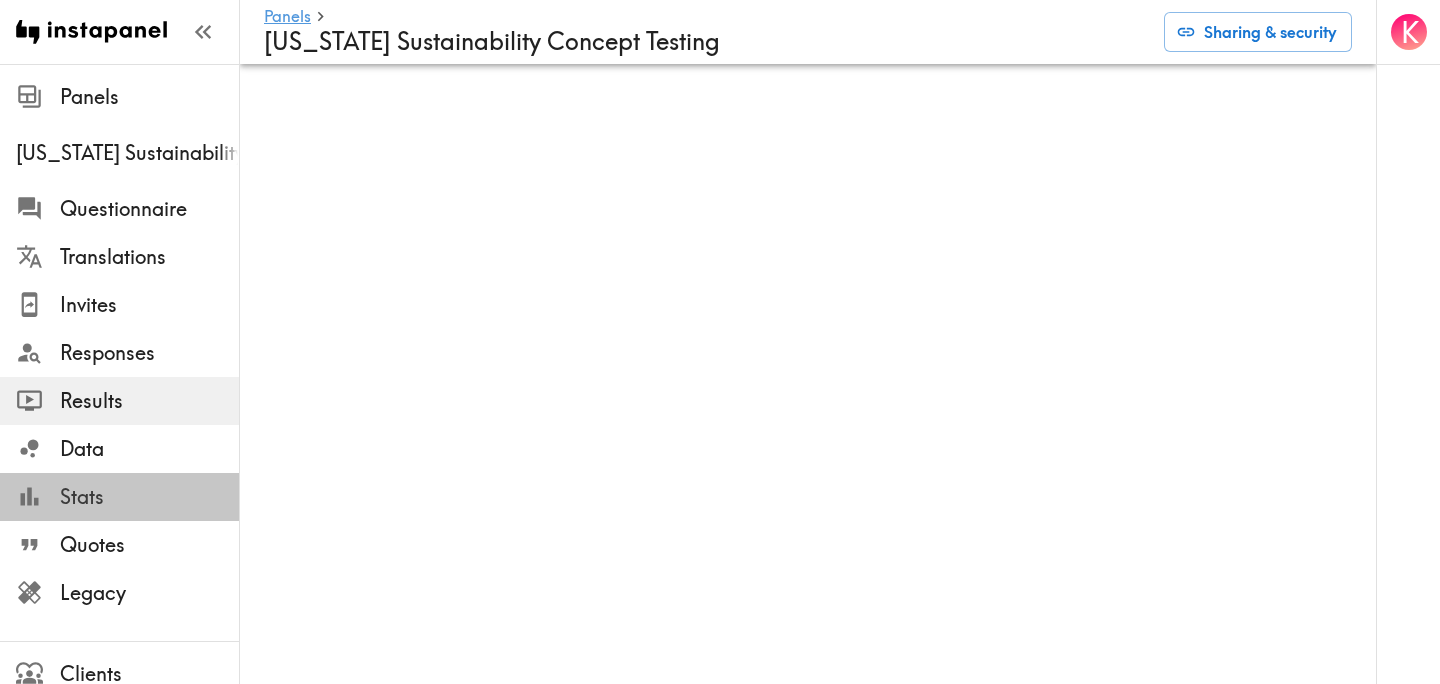 click on "Stats" at bounding box center (149, 497) 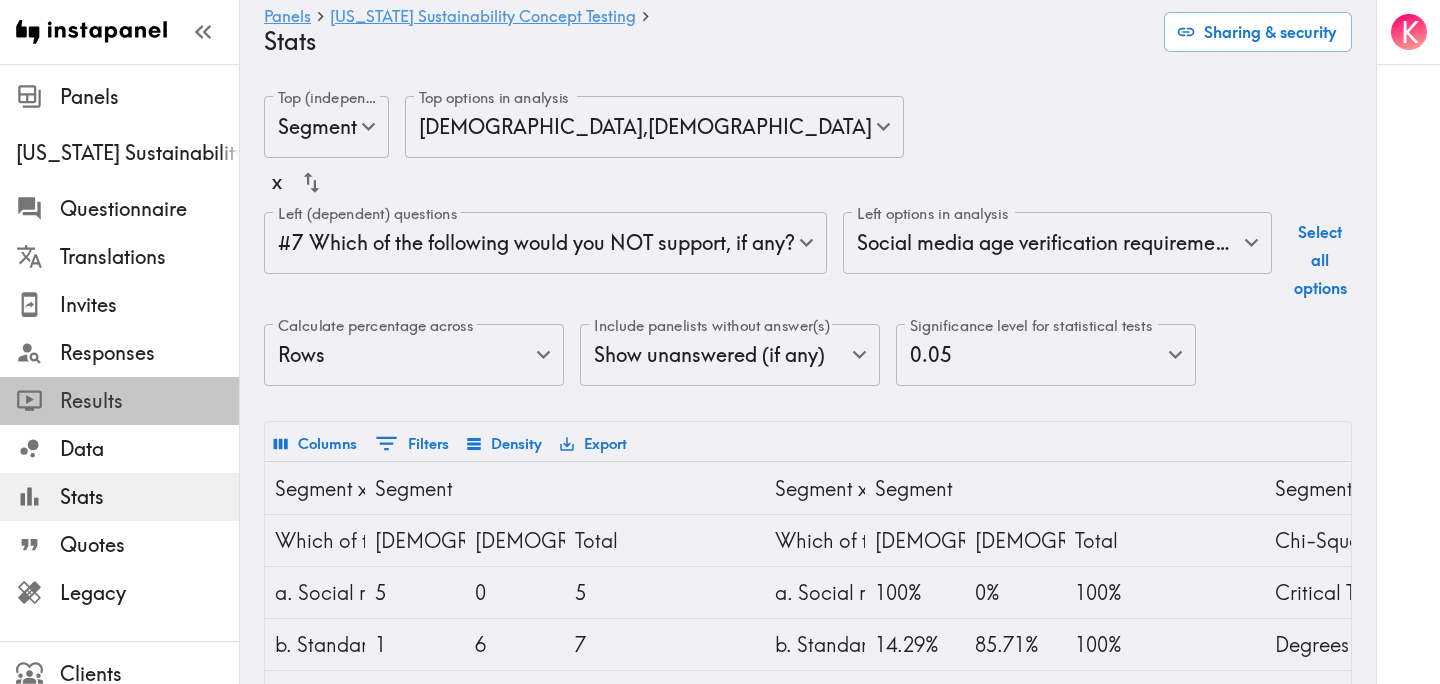 click on "Results" at bounding box center (149, 401) 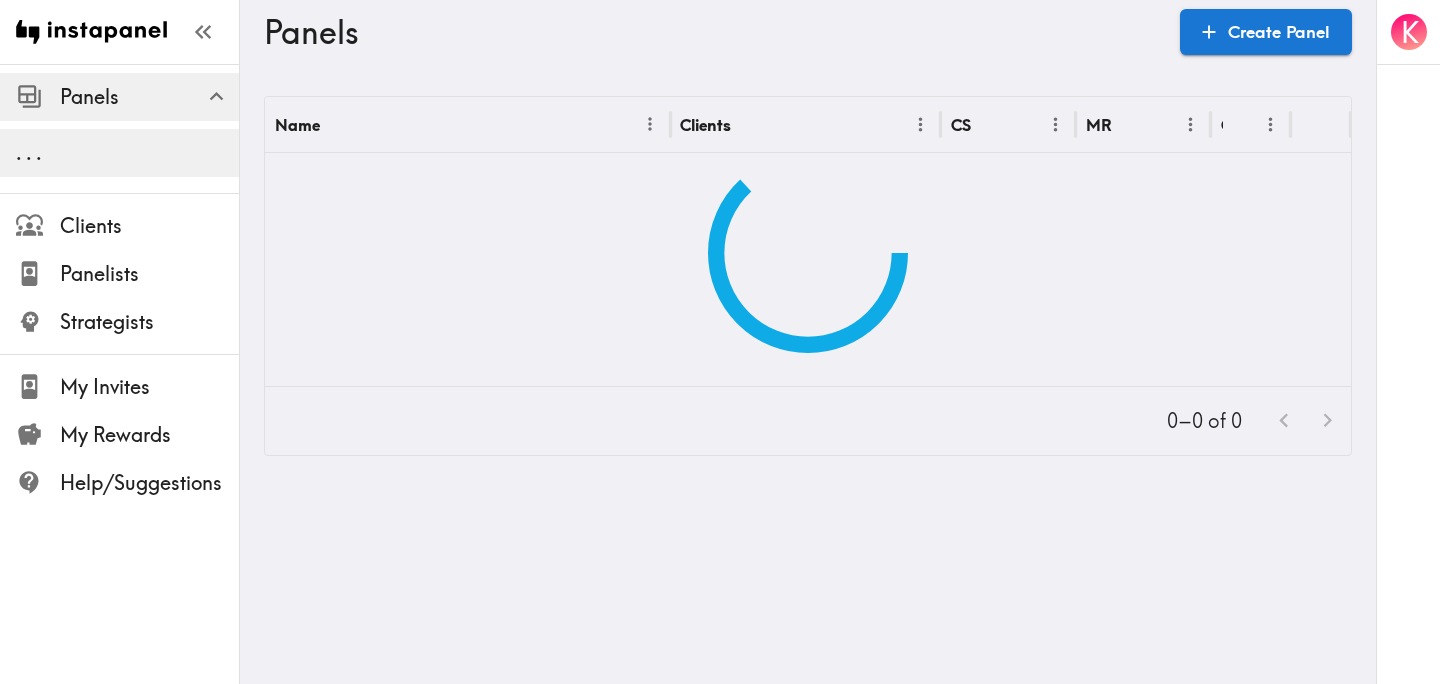 scroll, scrollTop: 0, scrollLeft: 0, axis: both 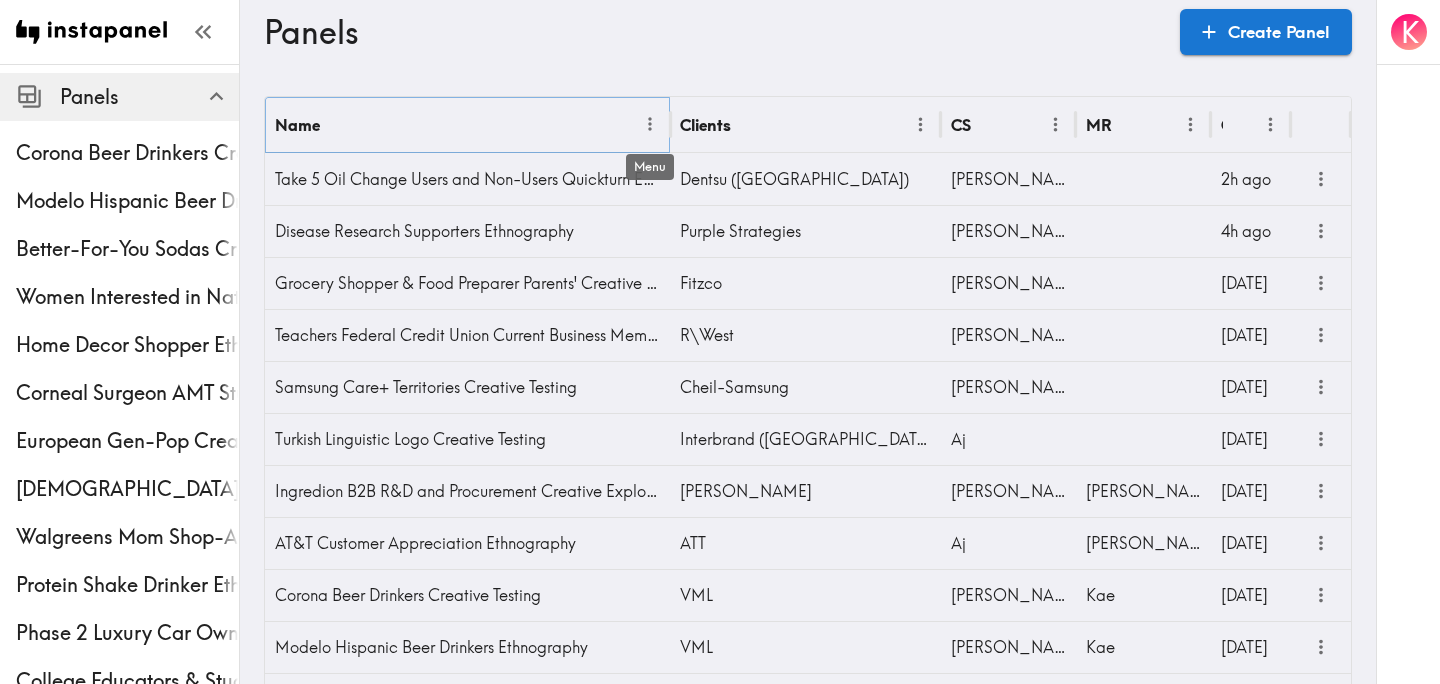 click 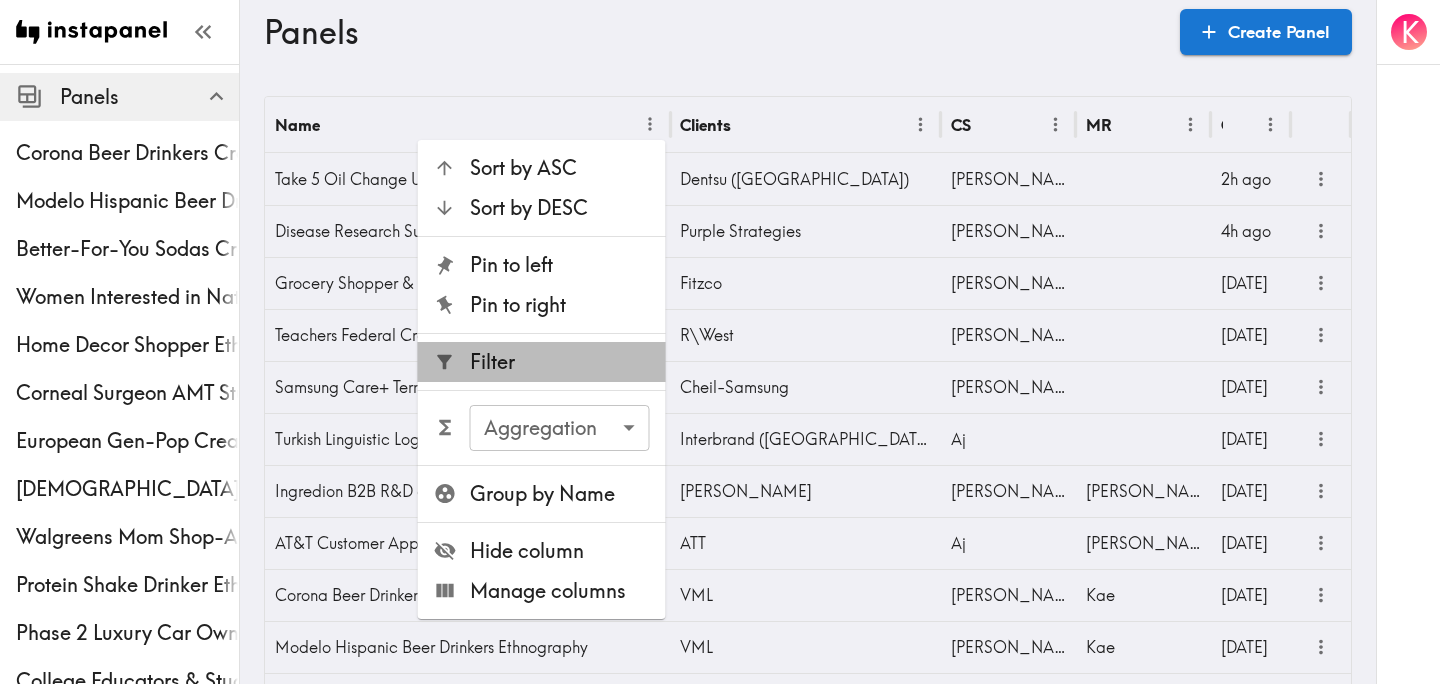 click on "Filter" at bounding box center (560, 362) 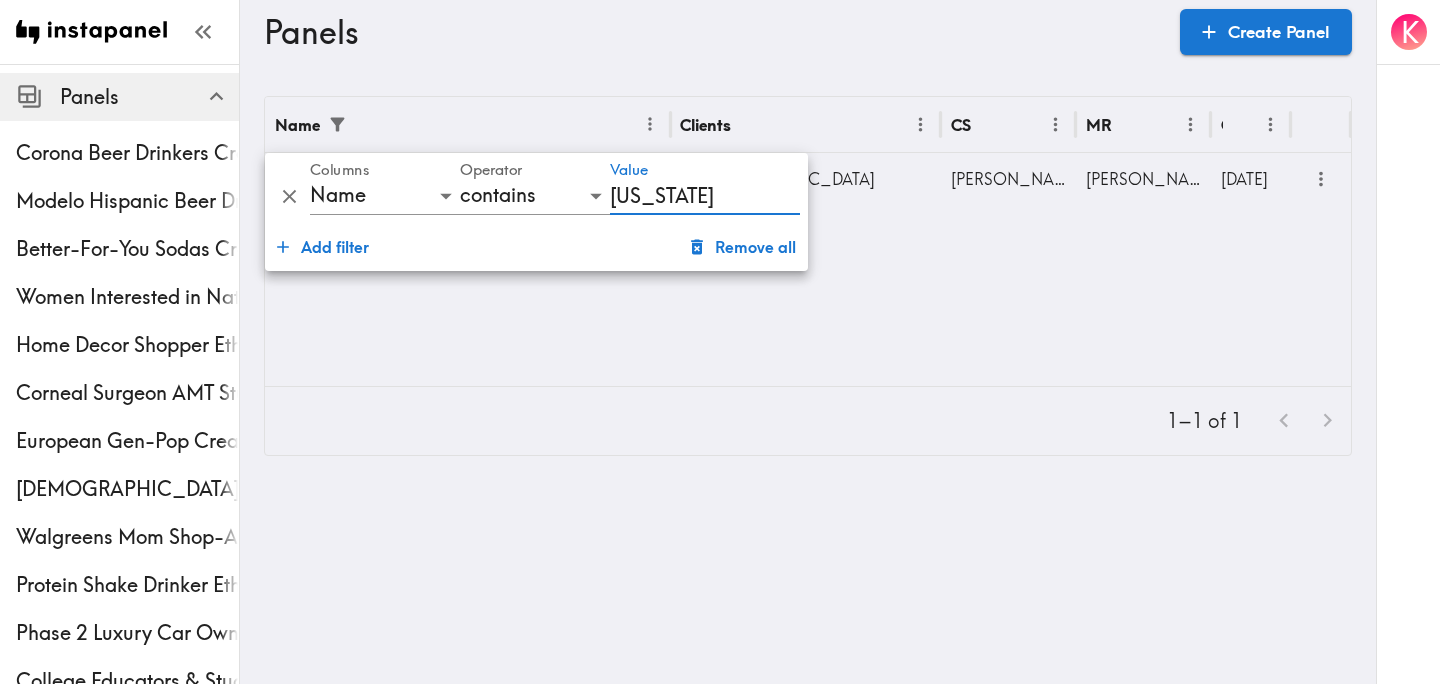 type on "Arizona" 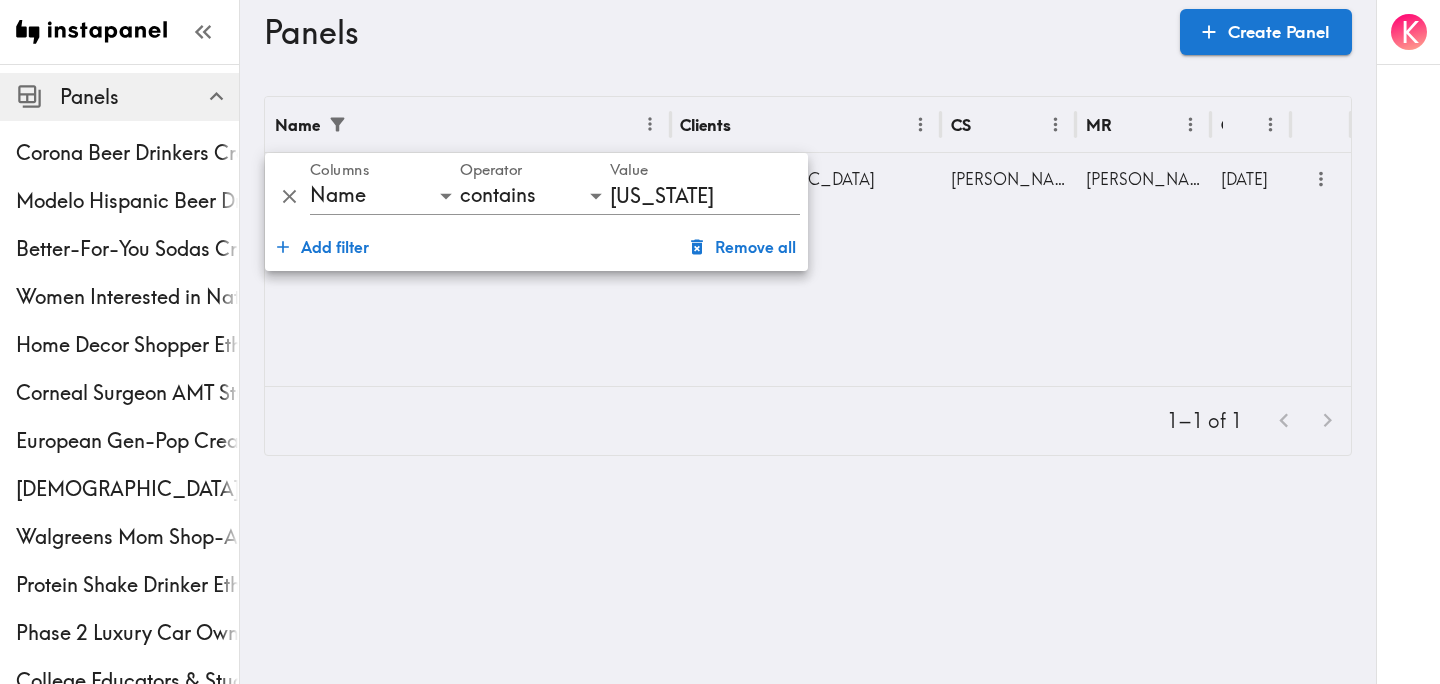click on "Name Clients CS MR Created Arizona Sustainability Concept Testing Off Madison Avenue Stephanie Stewart 110d ago" at bounding box center [808, 241] 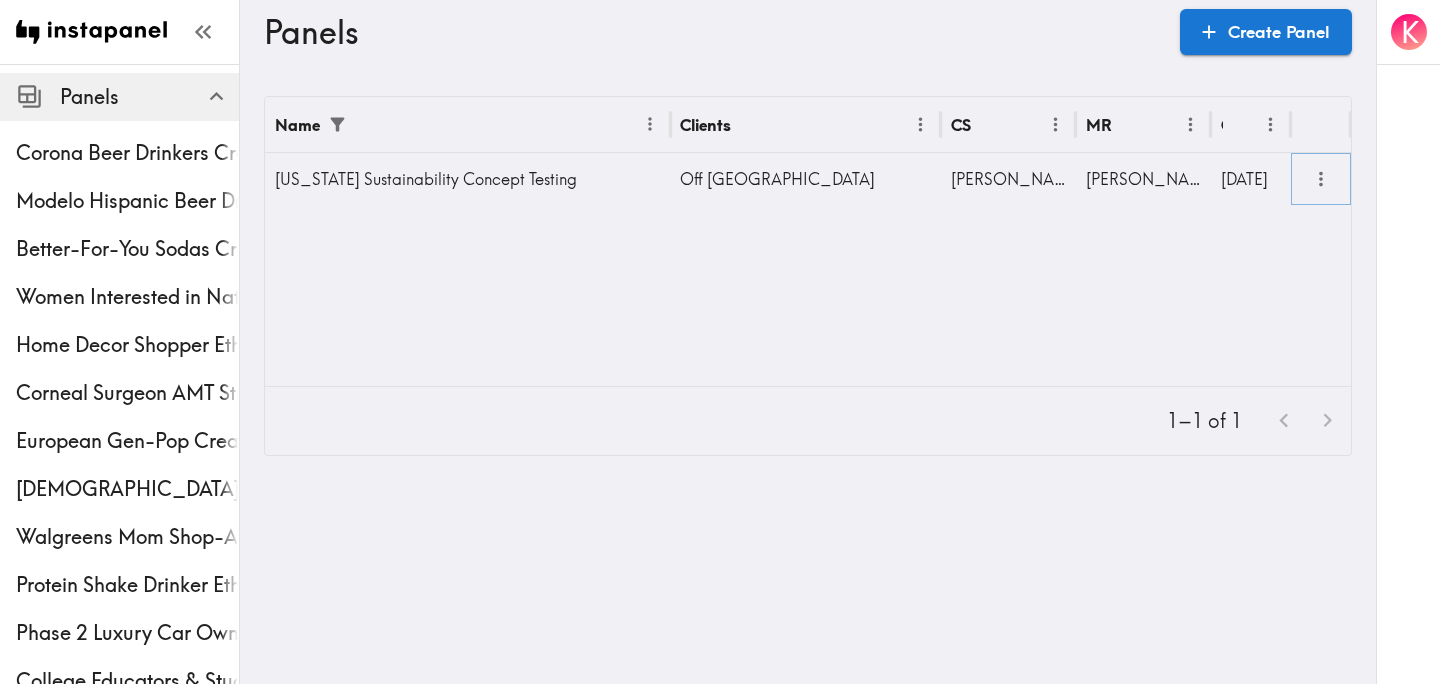click 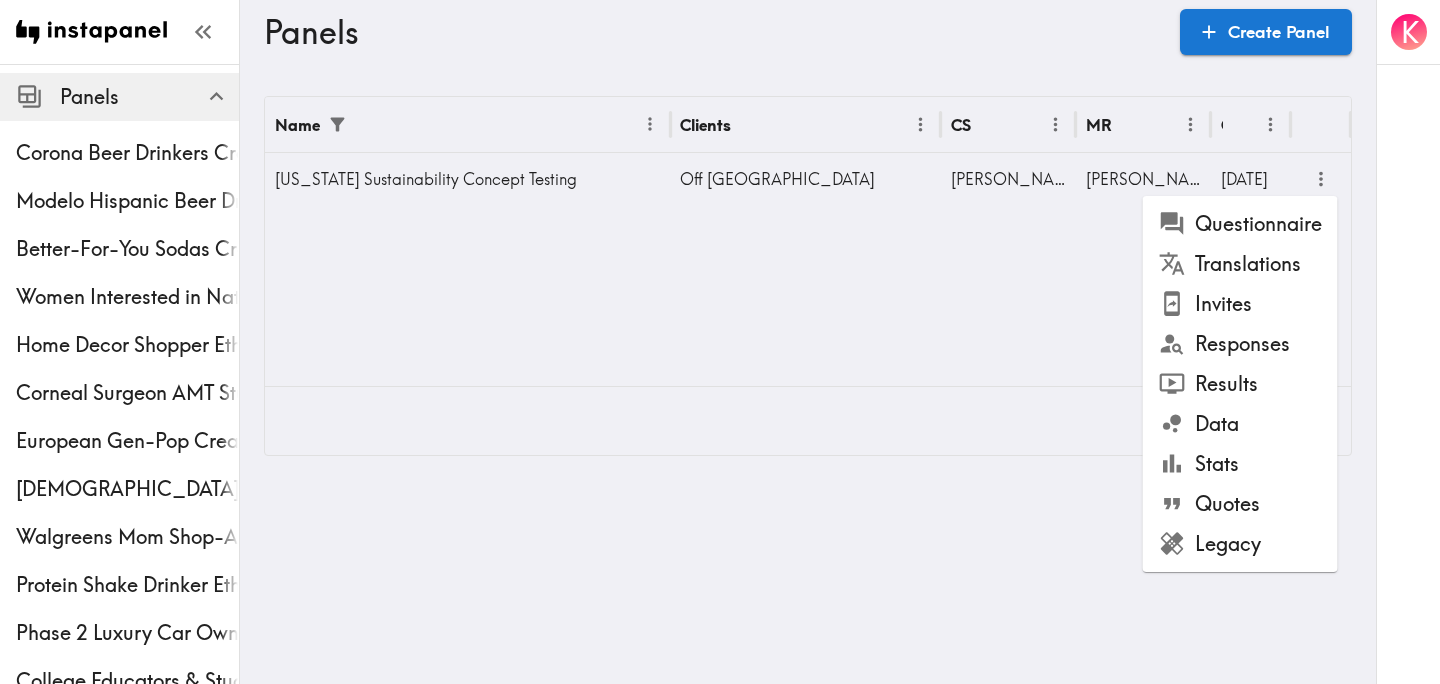 click on "Questionnaire" at bounding box center (1240, 224) 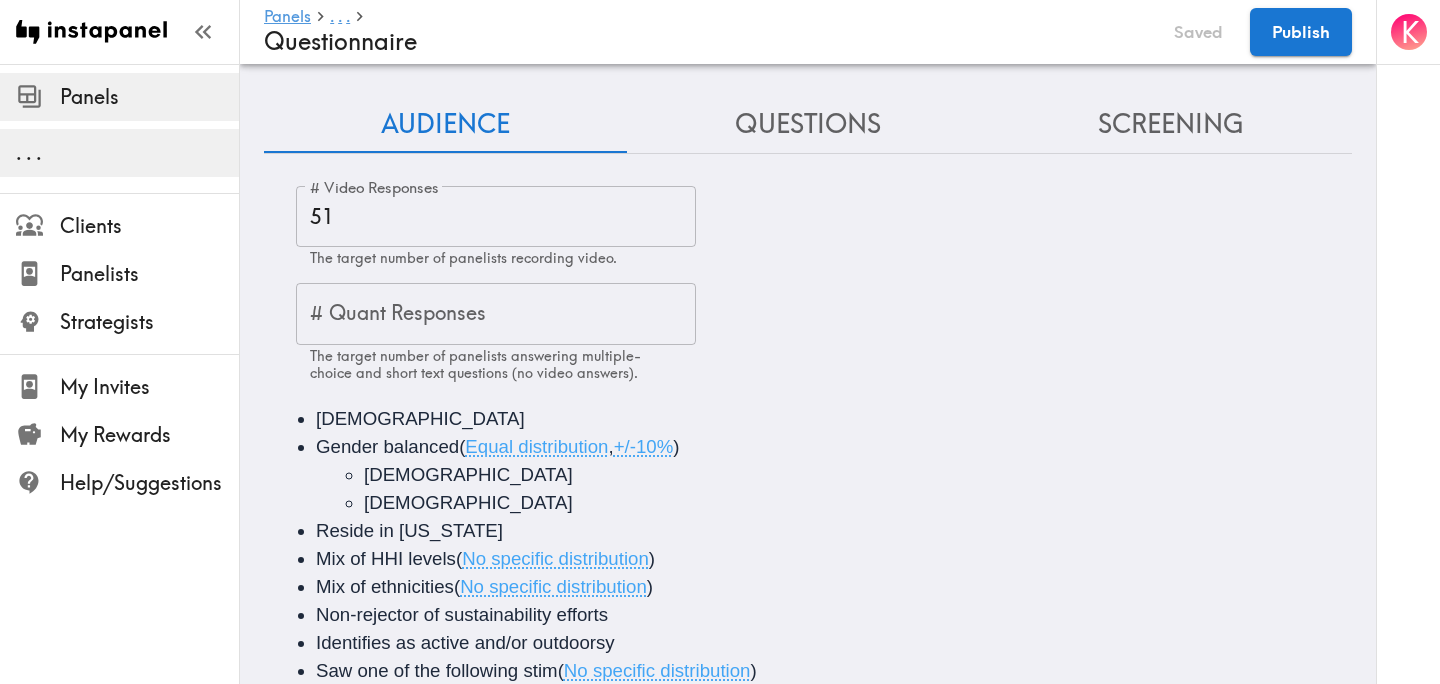 scroll, scrollTop: 54, scrollLeft: 0, axis: vertical 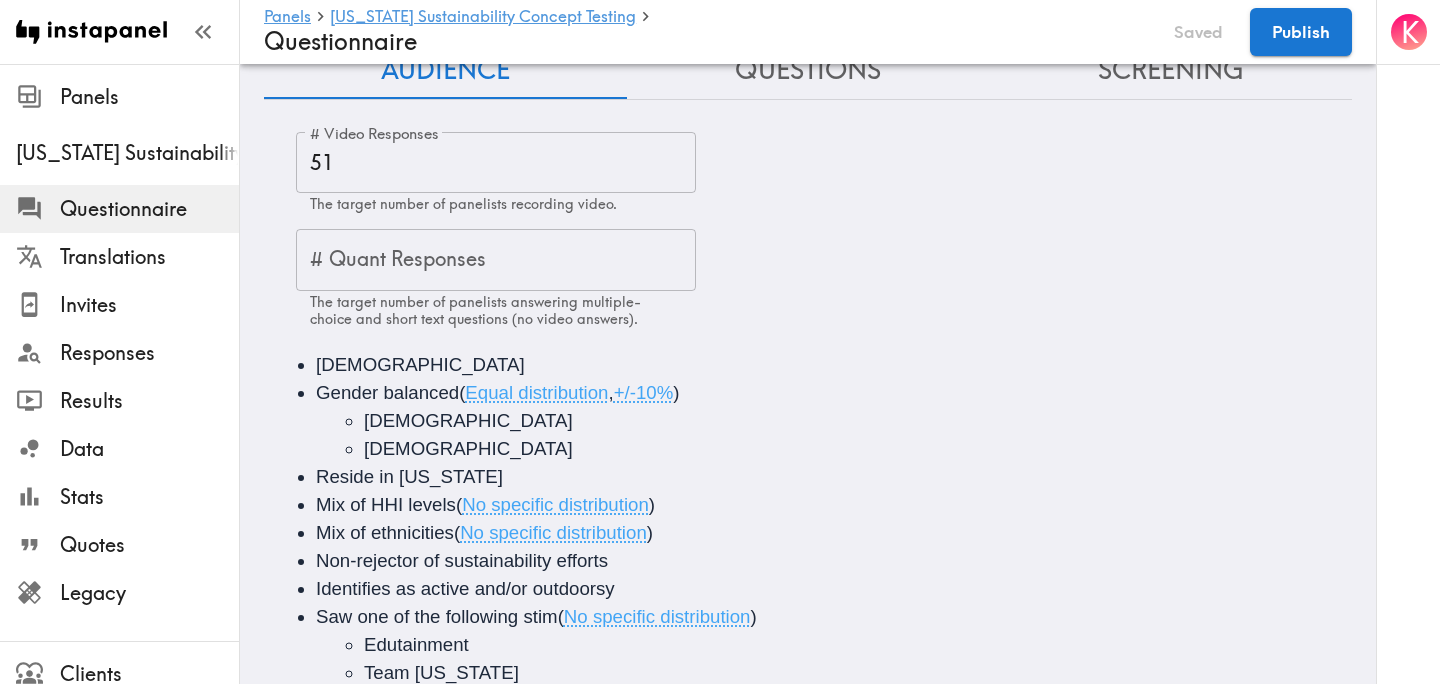 click on "Questions" at bounding box center (808, 70) 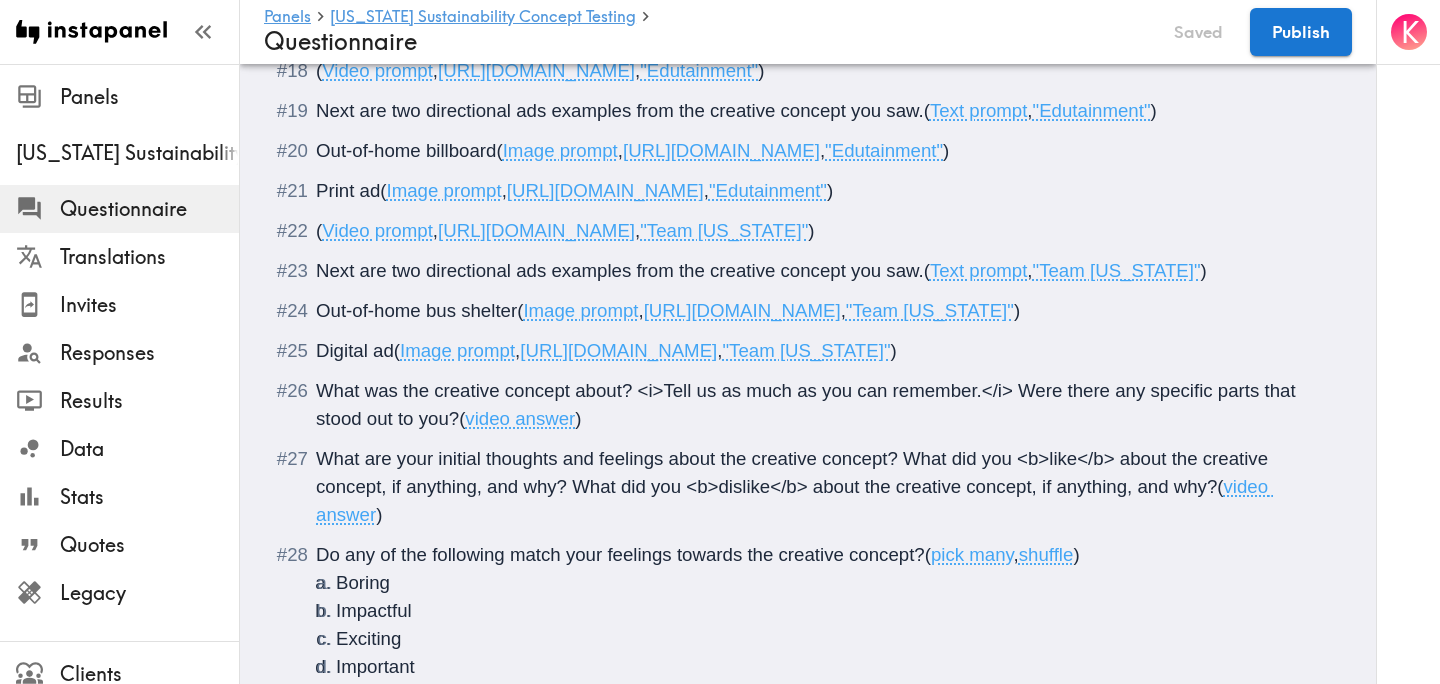 scroll, scrollTop: 3290, scrollLeft: 0, axis: vertical 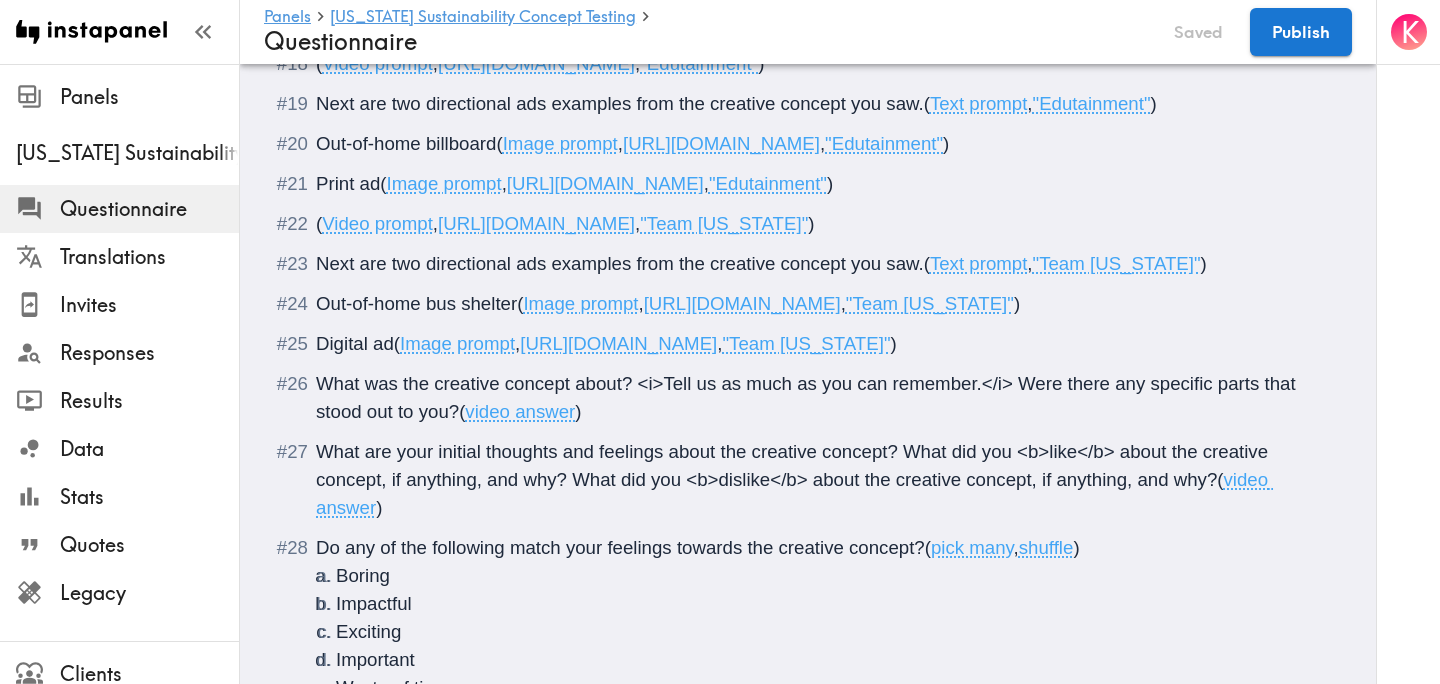 drag, startPoint x: 1244, startPoint y: 461, endPoint x: 534, endPoint y: 450, distance: 710.0852 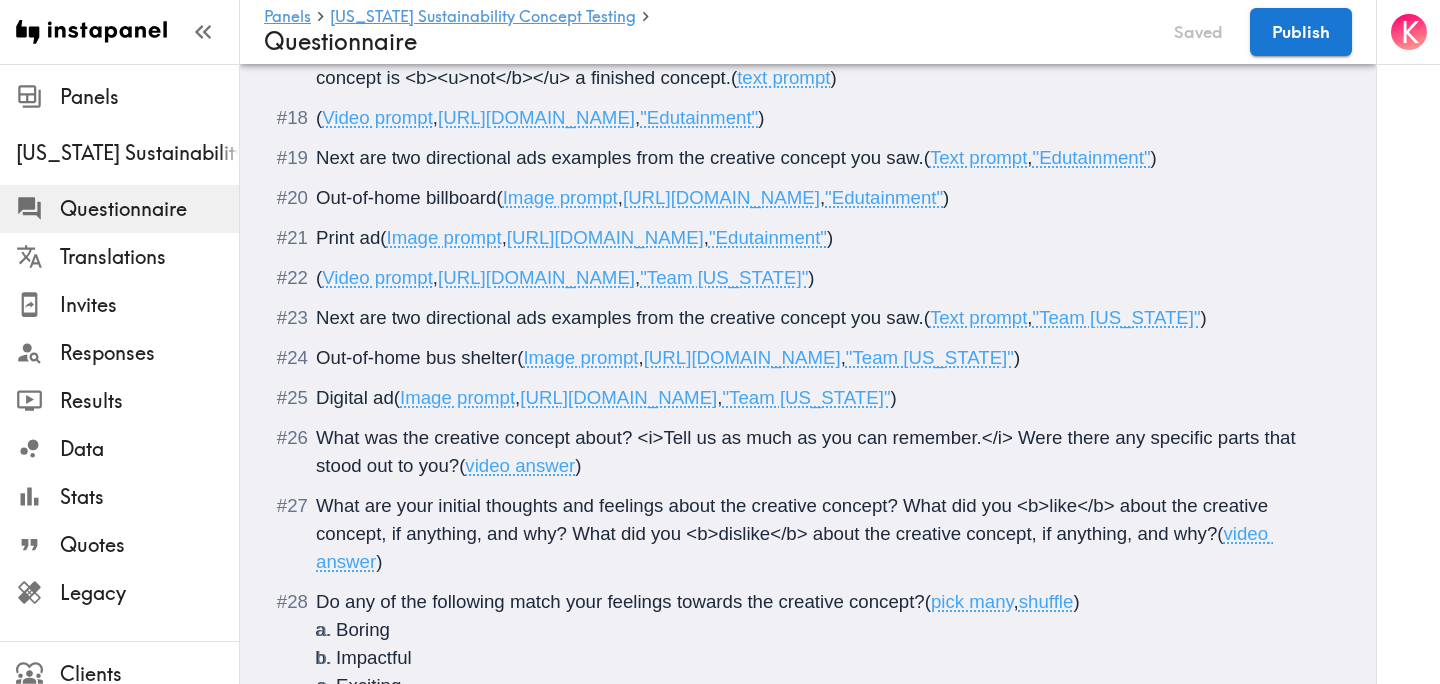 scroll, scrollTop: 3235, scrollLeft: 0, axis: vertical 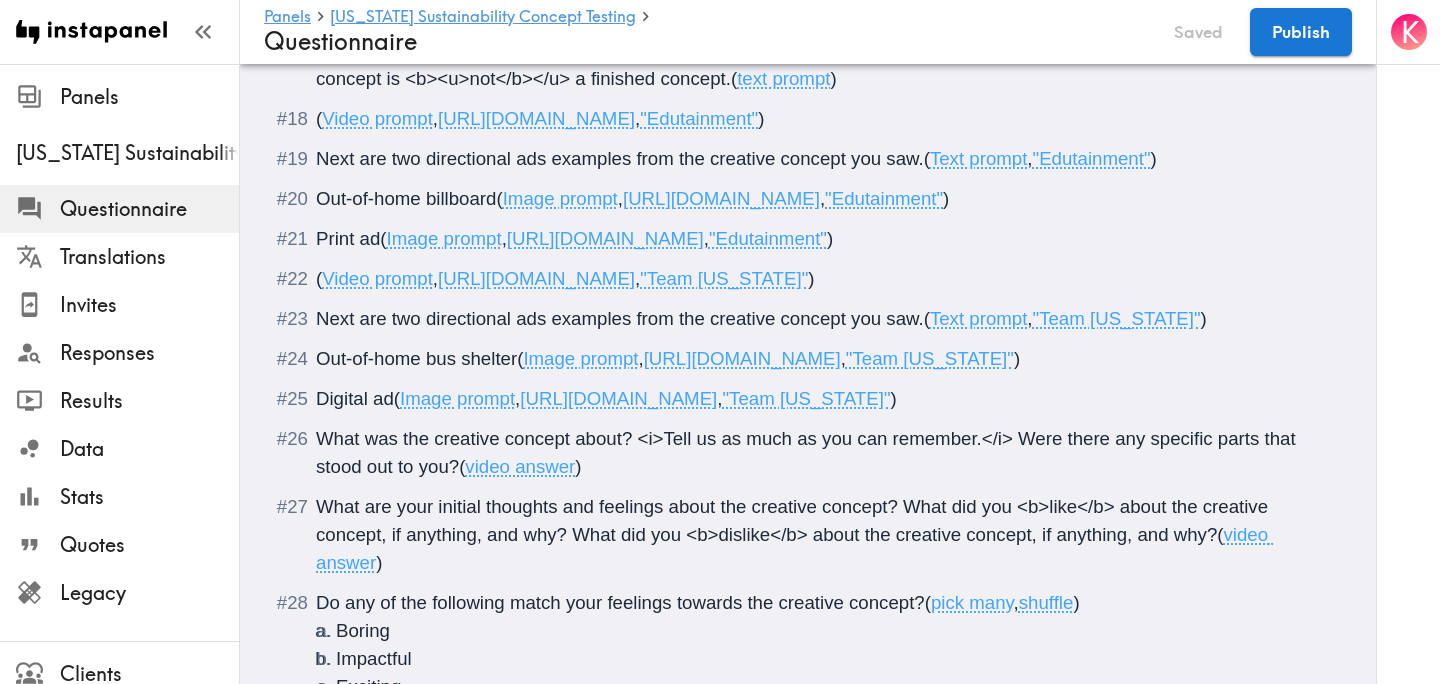 drag, startPoint x: 1092, startPoint y: 227, endPoint x: 312, endPoint y: 223, distance: 780.01025 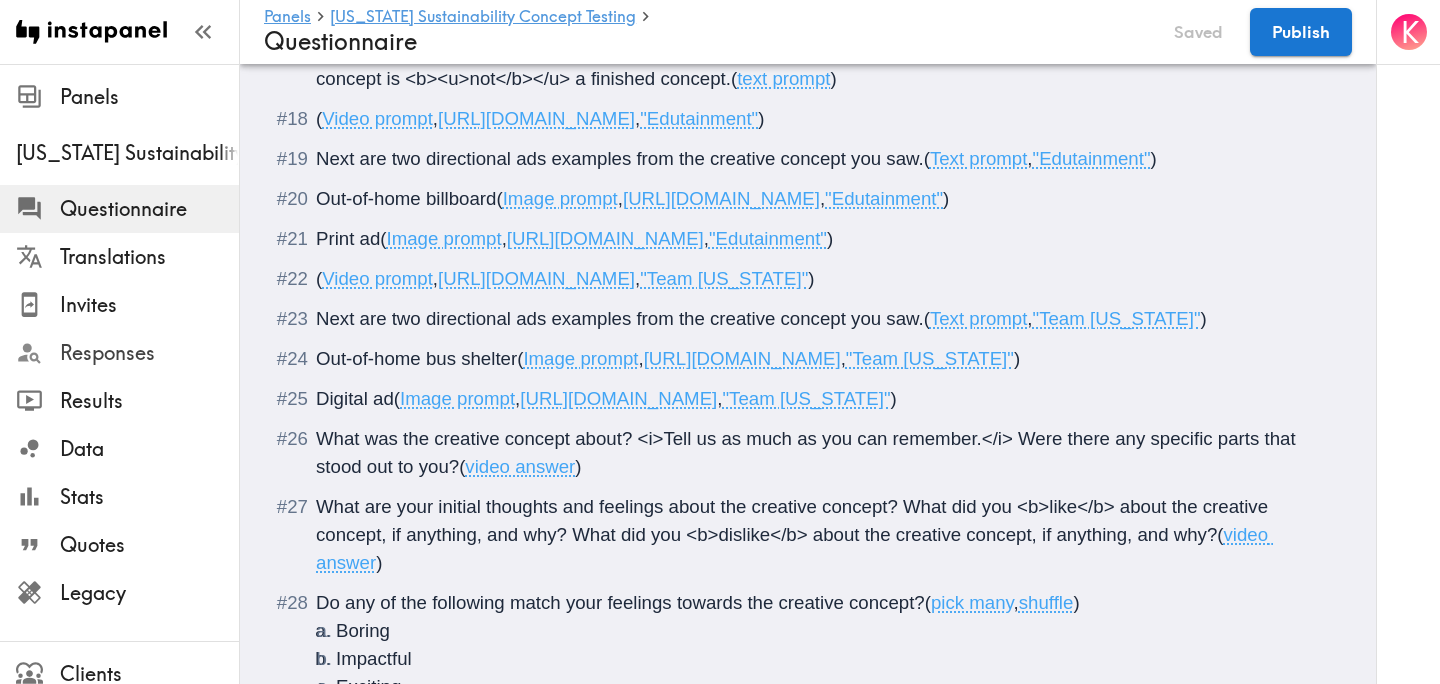 click on "Responses" at bounding box center (149, 353) 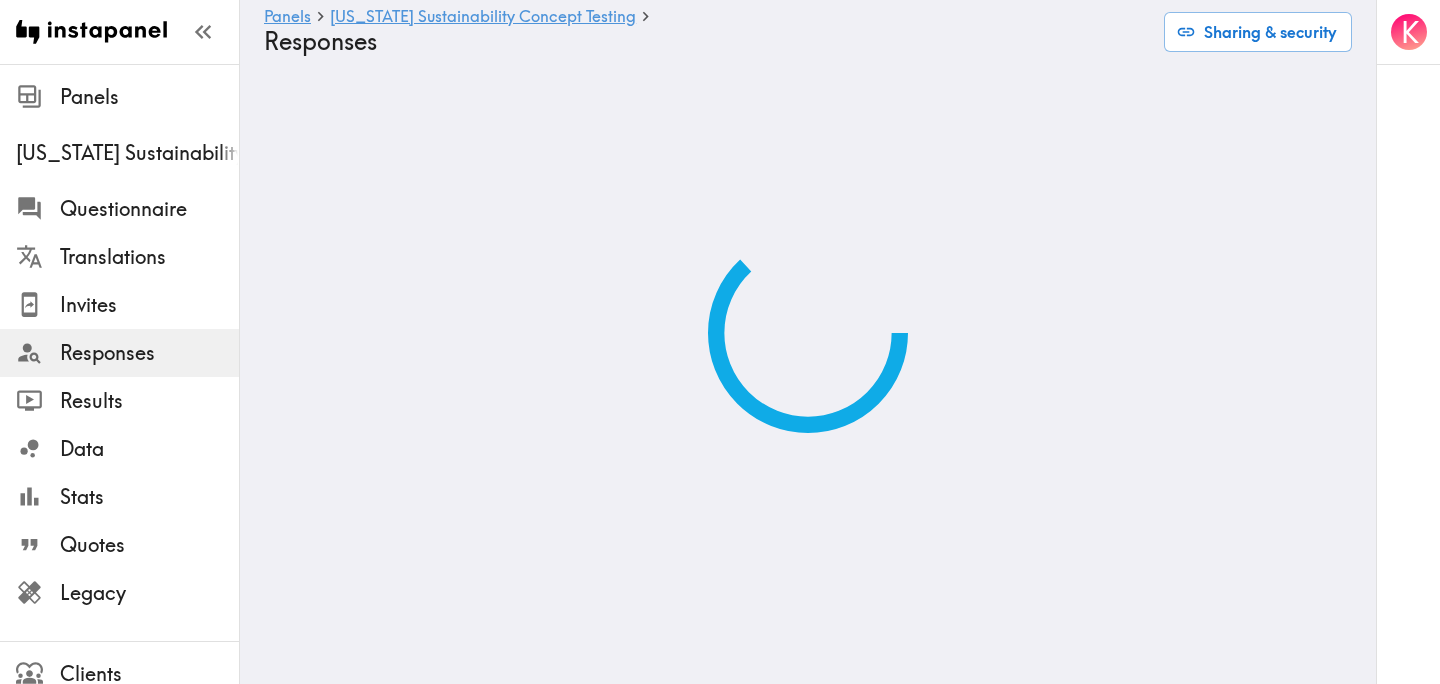 scroll, scrollTop: 0, scrollLeft: 0, axis: both 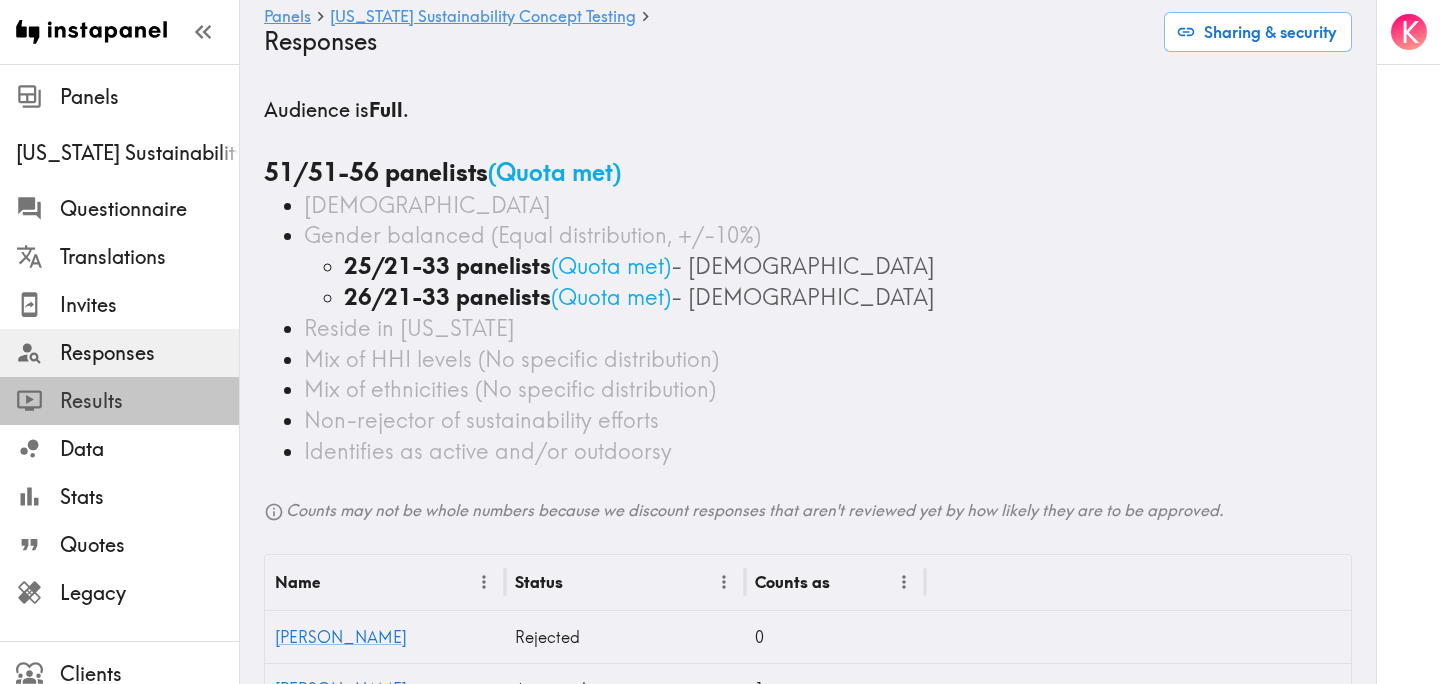 click on "Results" at bounding box center (149, 401) 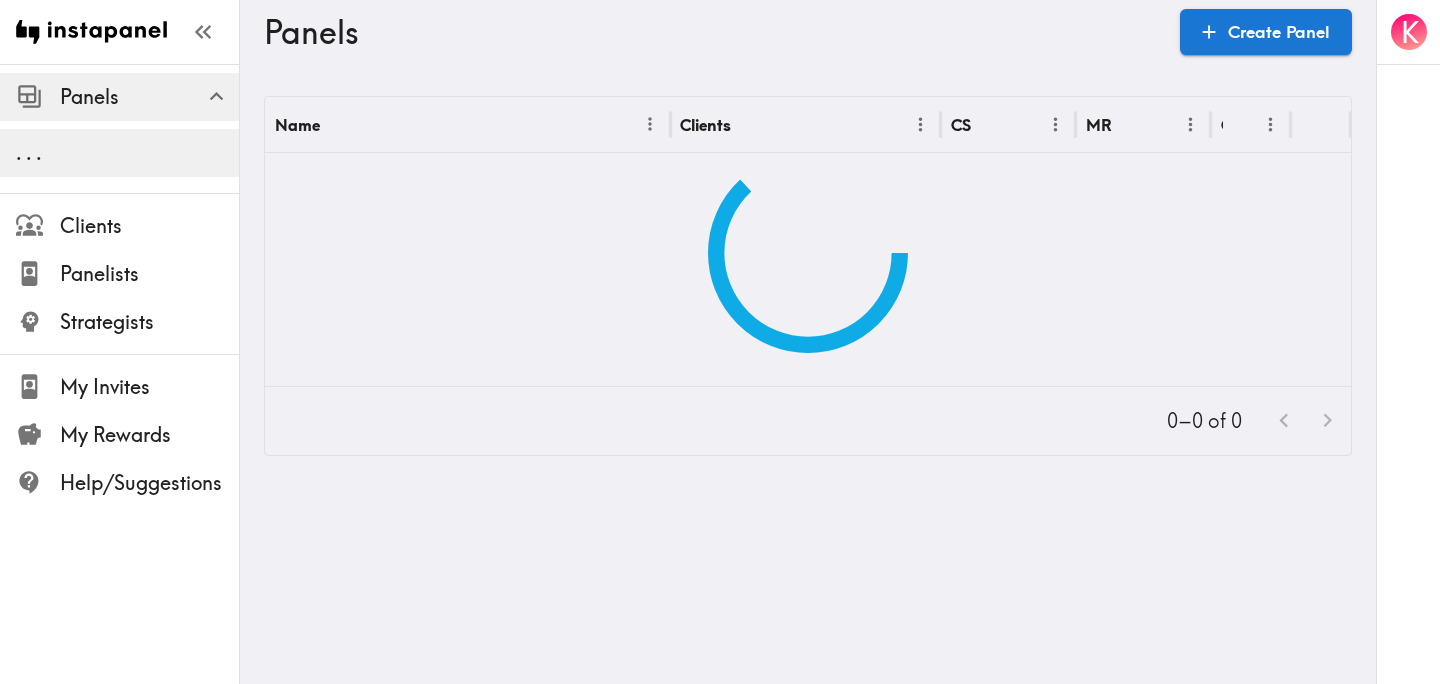 scroll, scrollTop: 0, scrollLeft: 0, axis: both 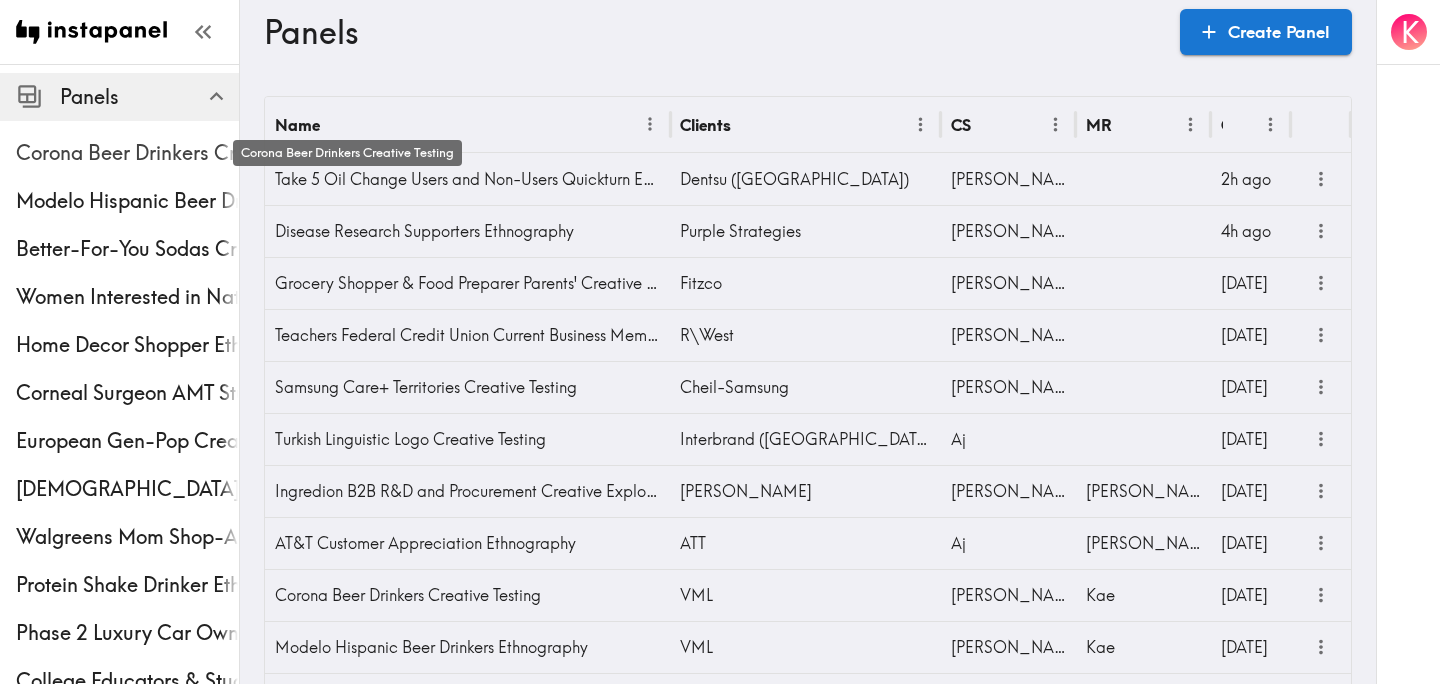 click on "Corona Beer Drinkers Creative Testing" at bounding box center [127, 153] 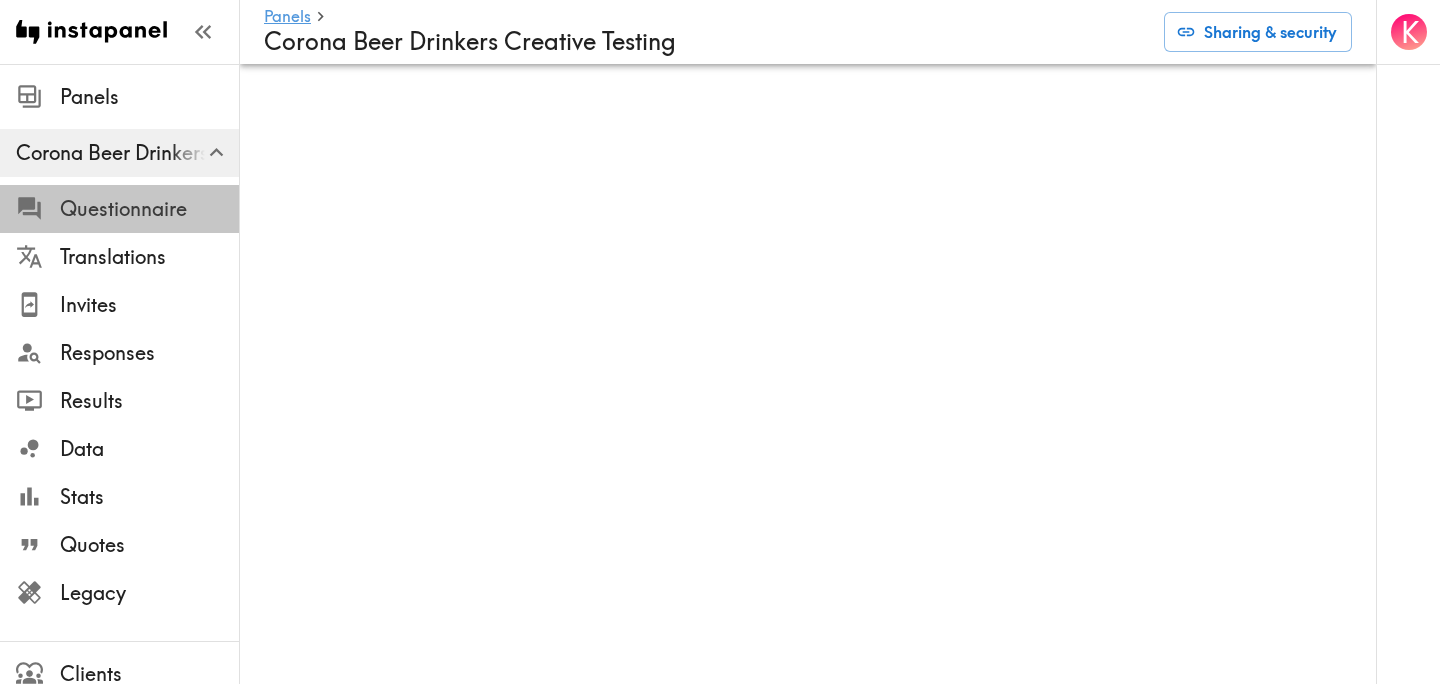 click on "Questionnaire" at bounding box center [149, 209] 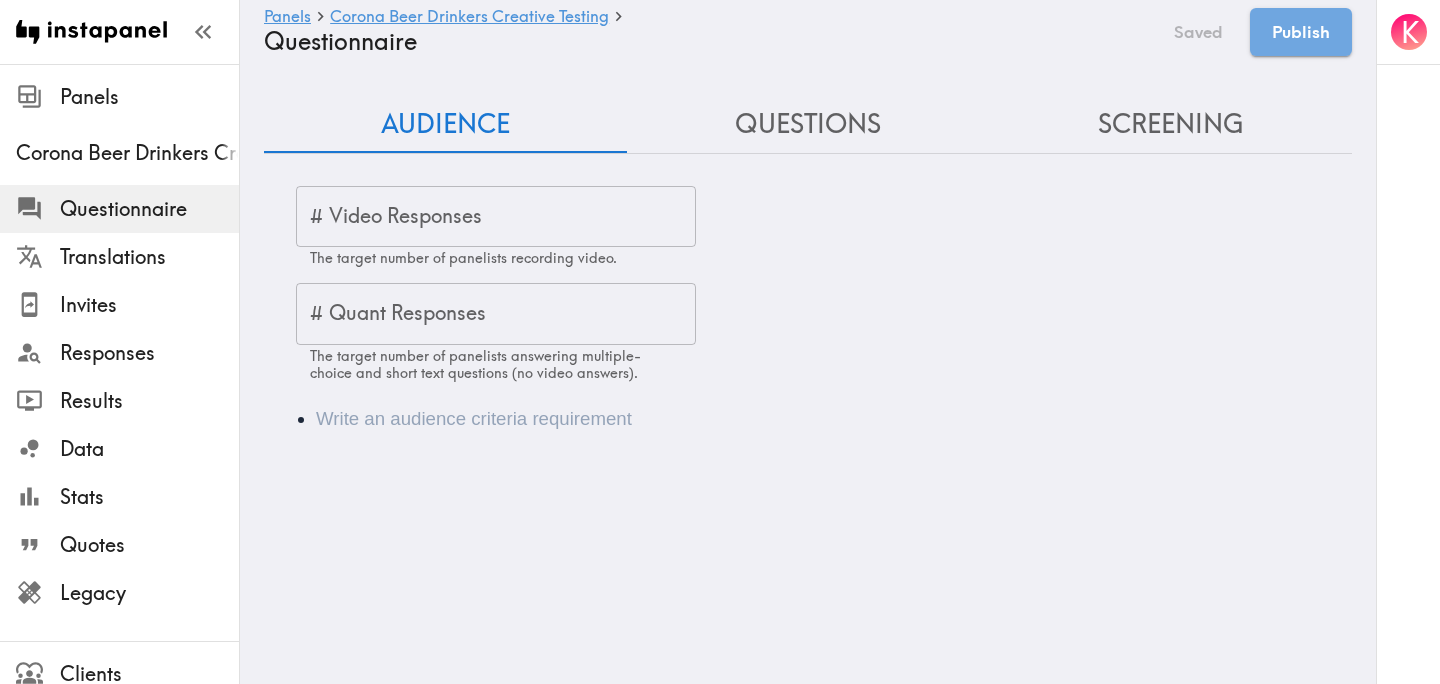 click at bounding box center [836, 419] 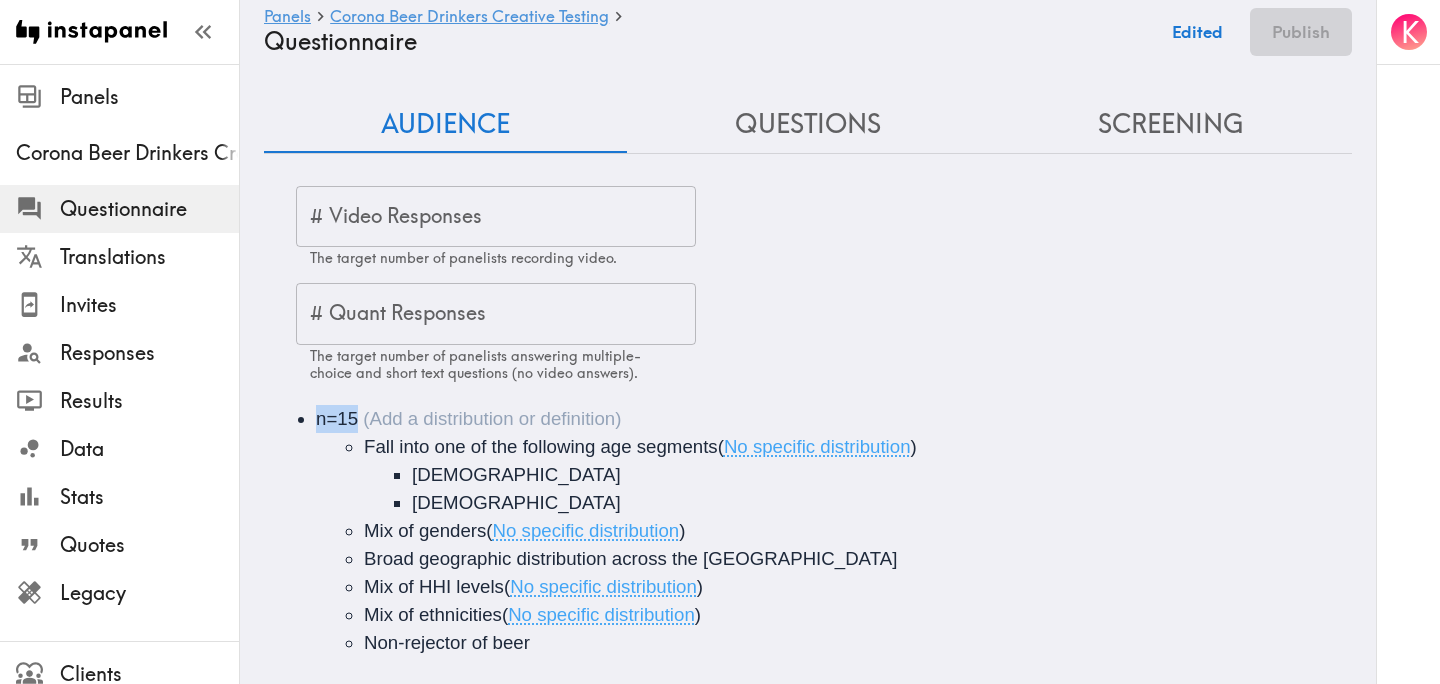 drag, startPoint x: 366, startPoint y: 423, endPoint x: 268, endPoint y: 421, distance: 98.02041 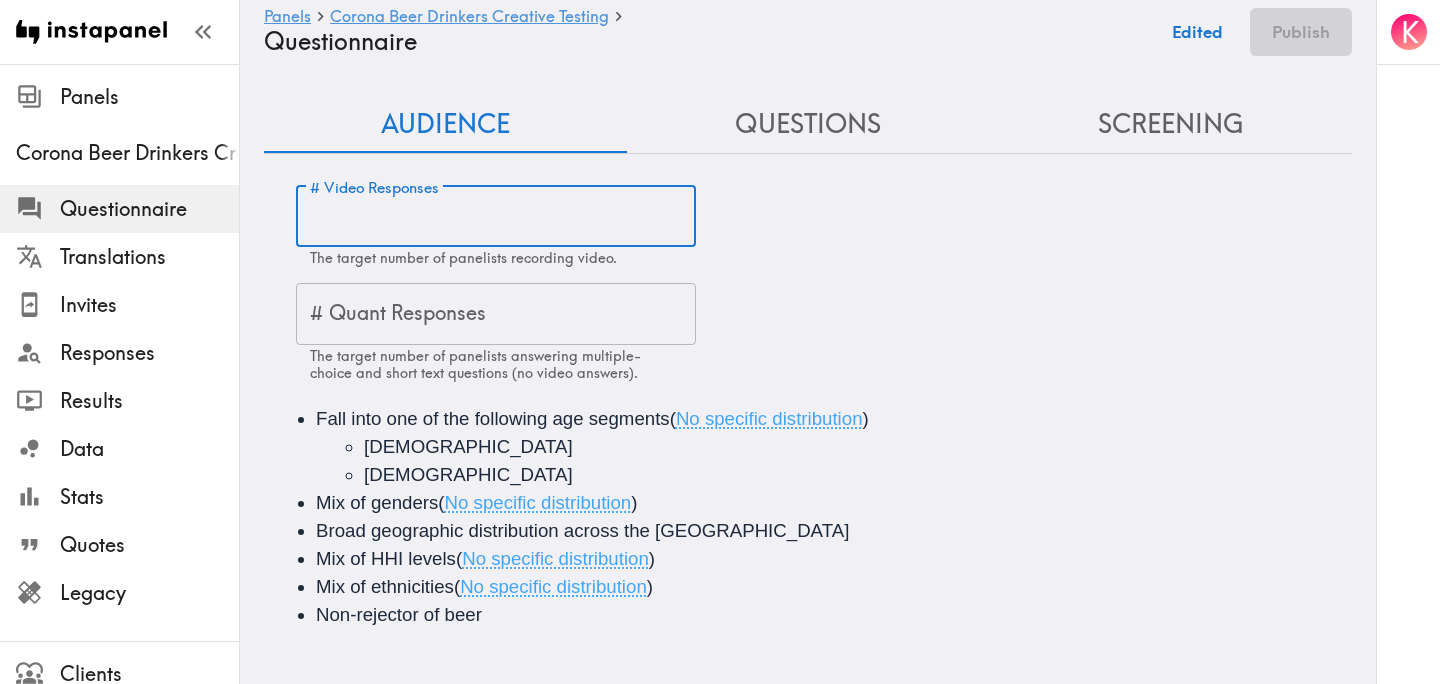 click on "# Video Responses" at bounding box center (496, 217) 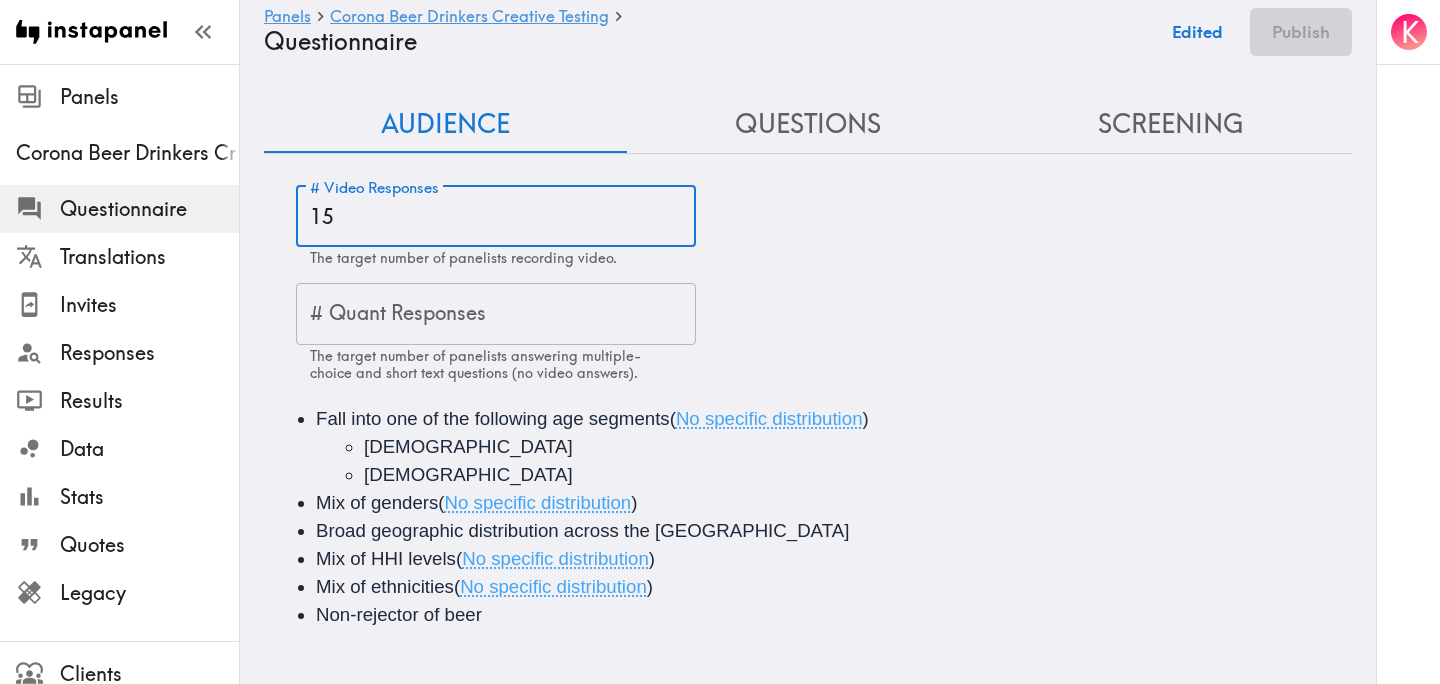 type on "15" 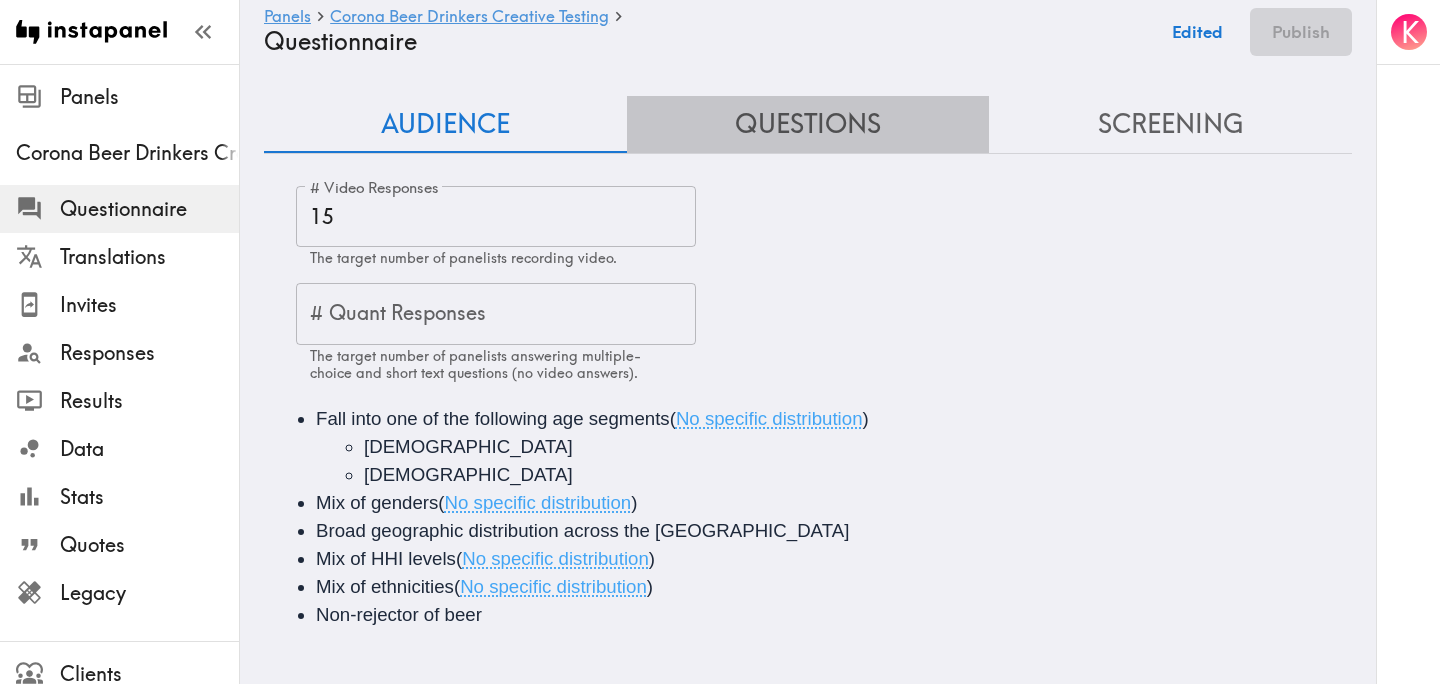click on "Questions" at bounding box center [808, 124] 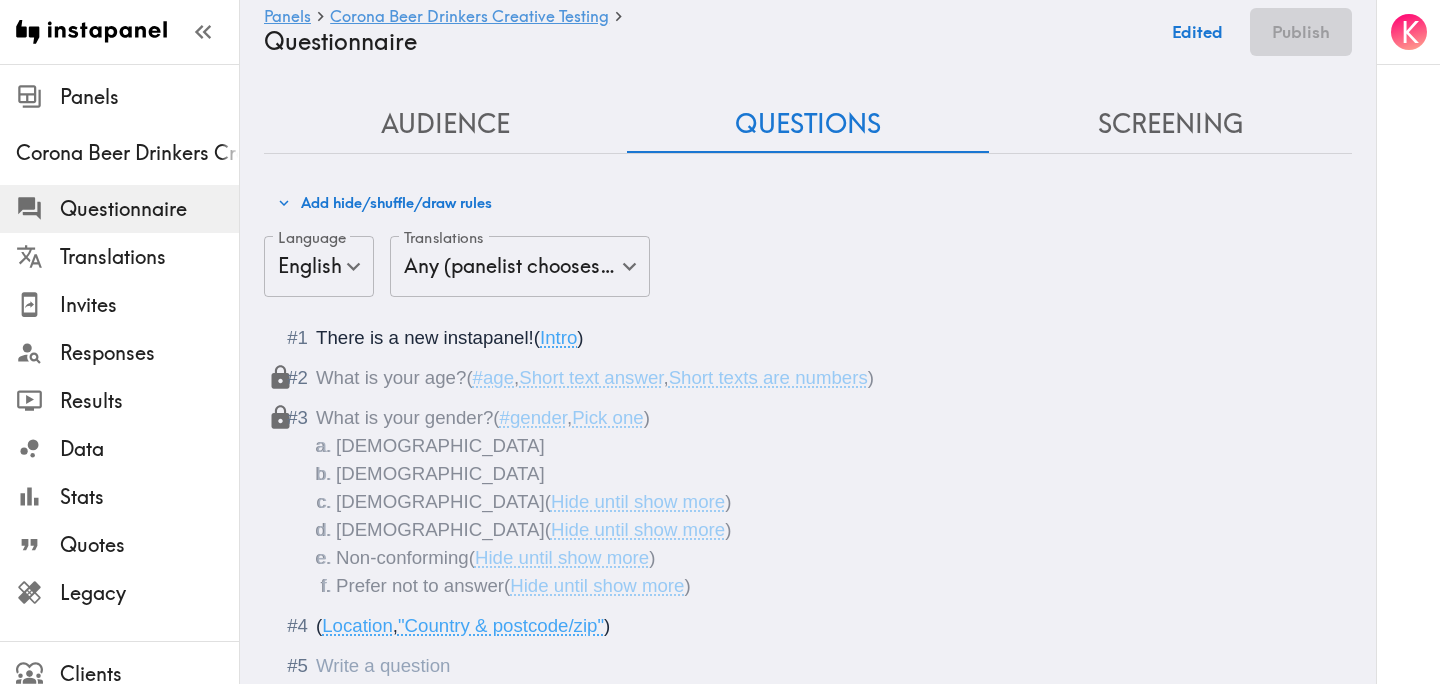 scroll, scrollTop: 104, scrollLeft: 0, axis: vertical 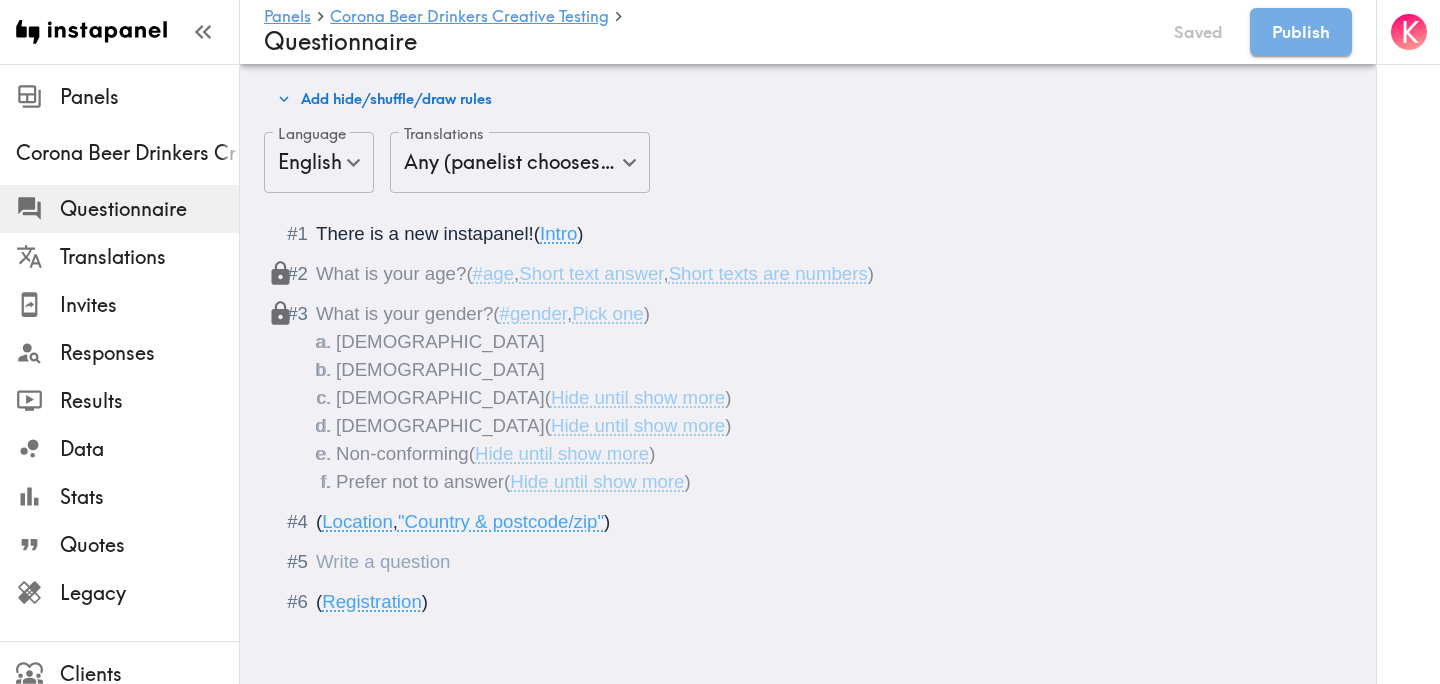 click at bounding box center [316, 561] 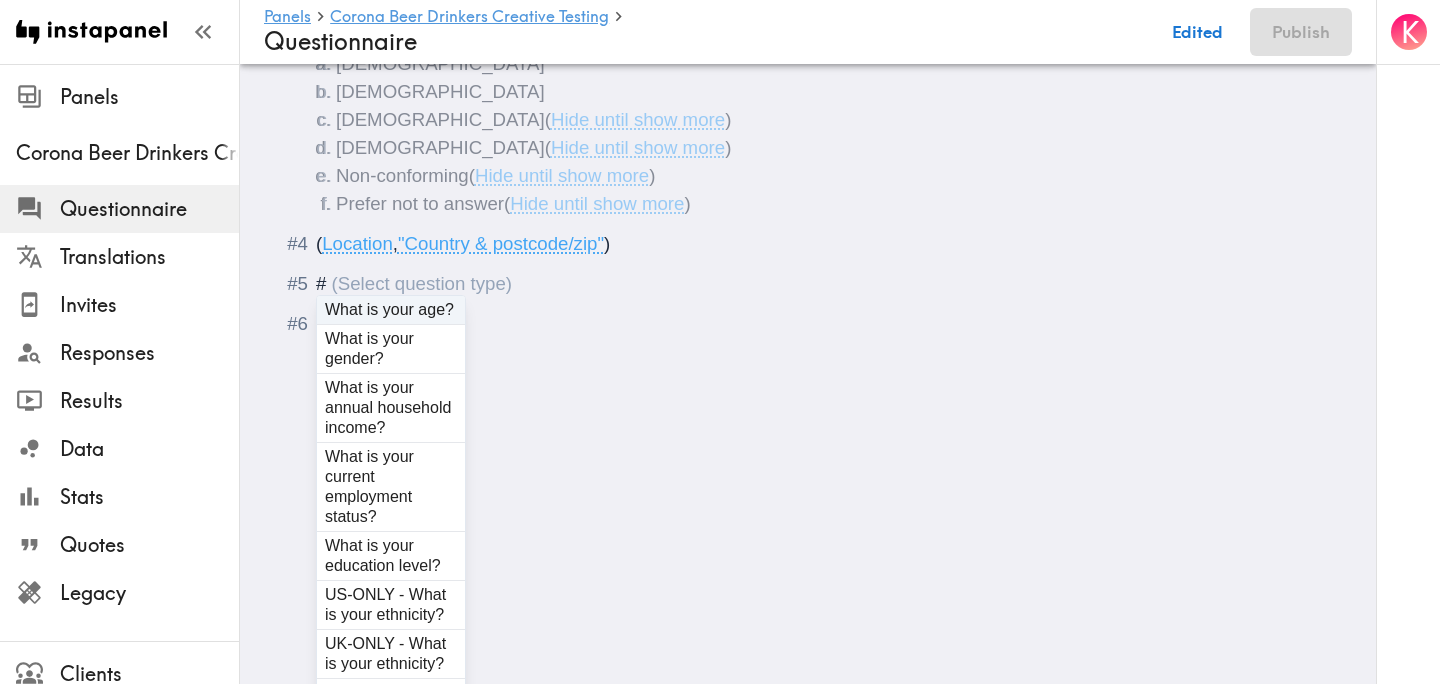 scroll, scrollTop: 389, scrollLeft: 0, axis: vertical 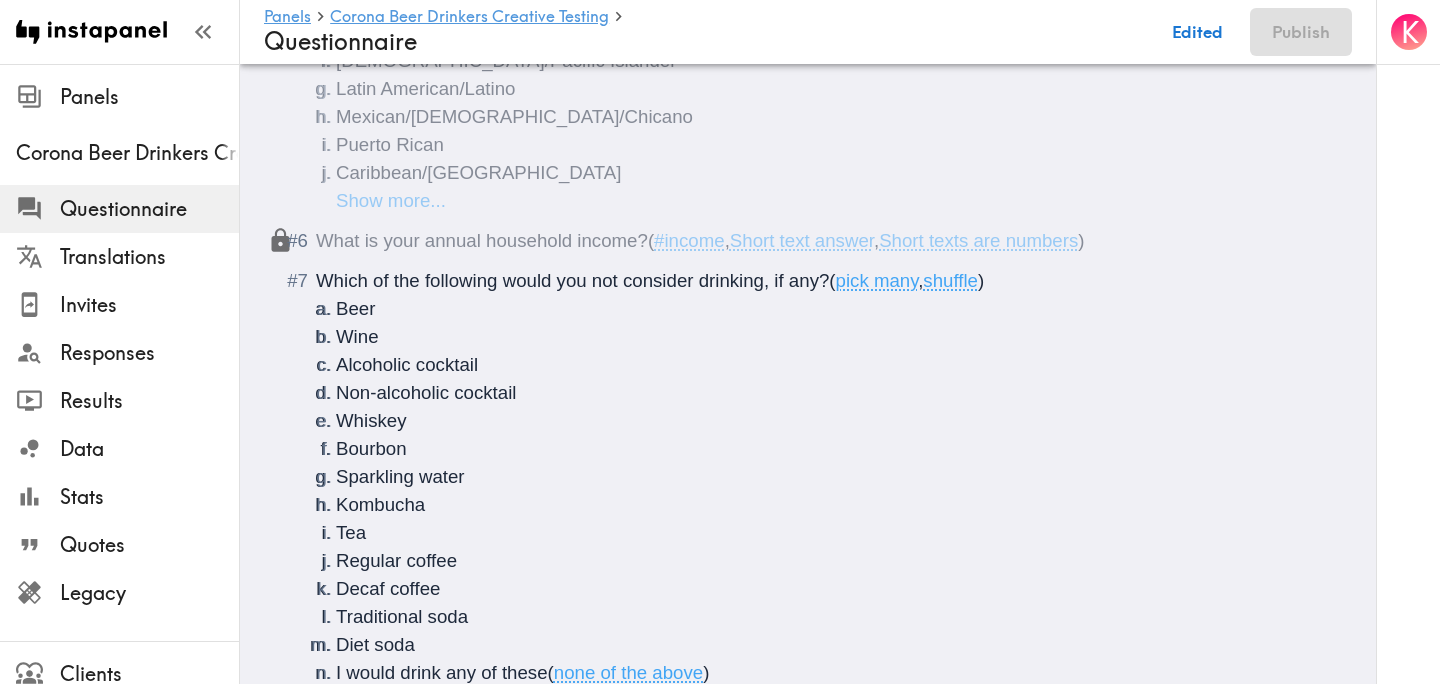 click on "Which of the following would you not consider drinking, if any?" at bounding box center (572, 280) 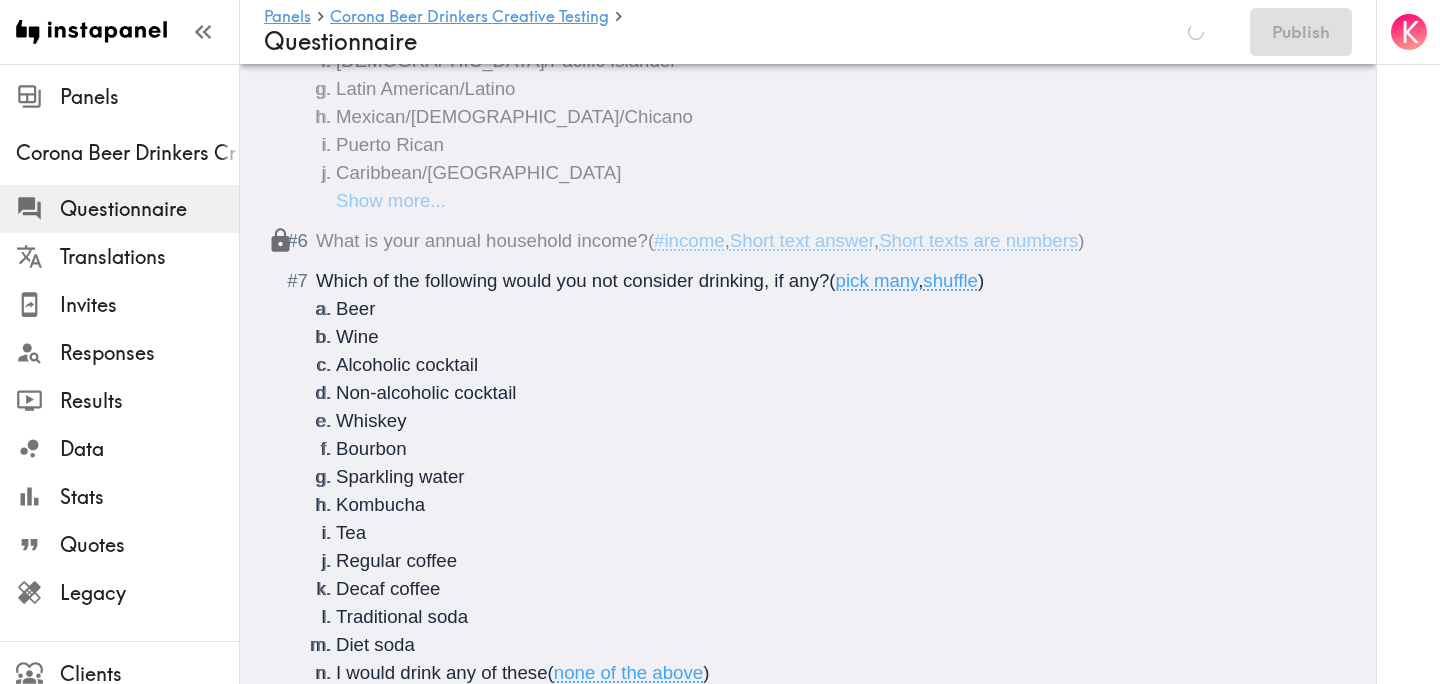type 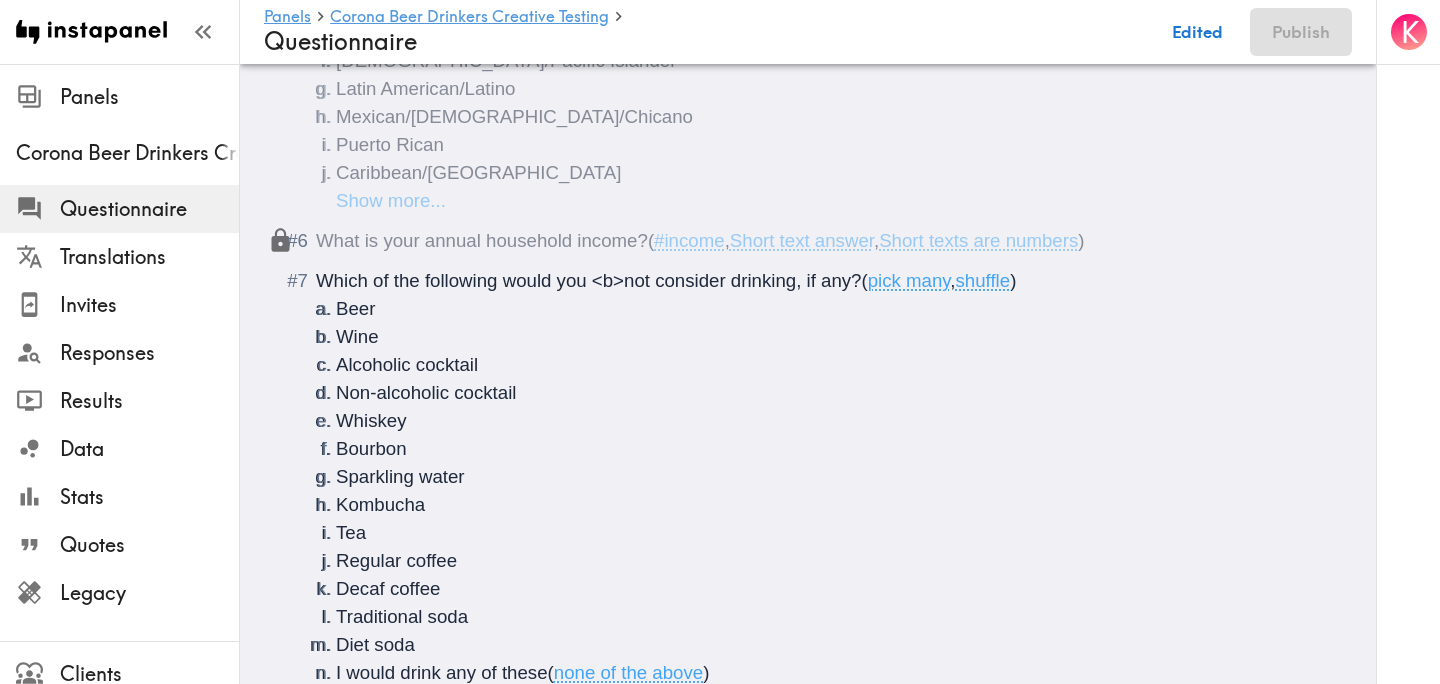 click on "Which of the following would you <b>not consider drinking, if any?" at bounding box center (589, 280) 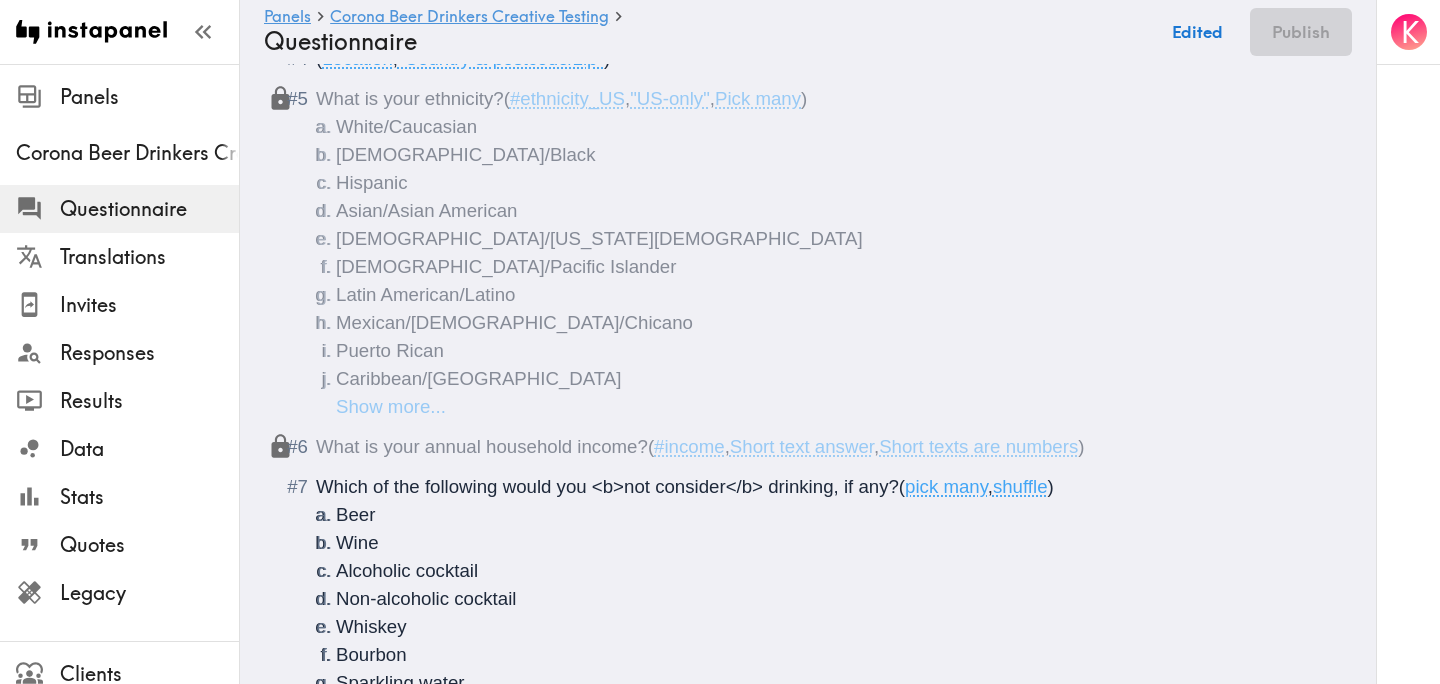 scroll, scrollTop: 0, scrollLeft: 0, axis: both 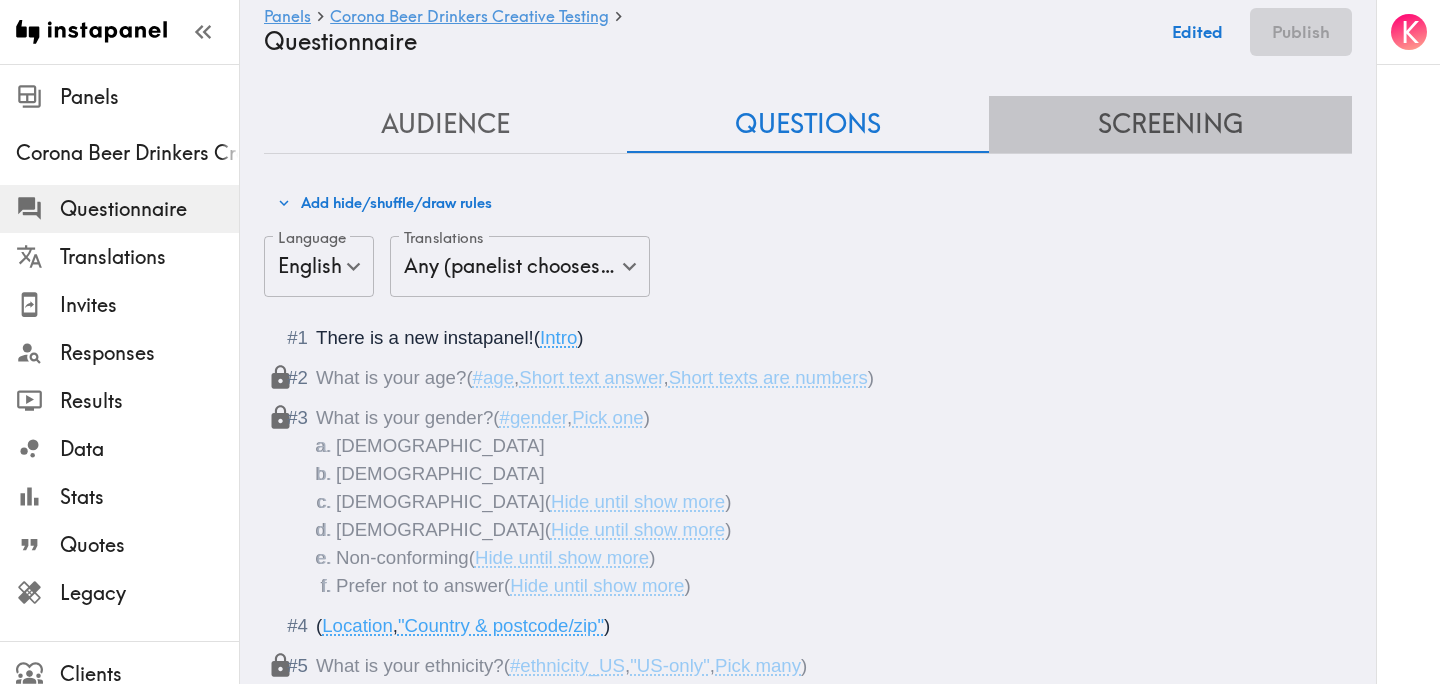 click on "Screening" at bounding box center [1170, 124] 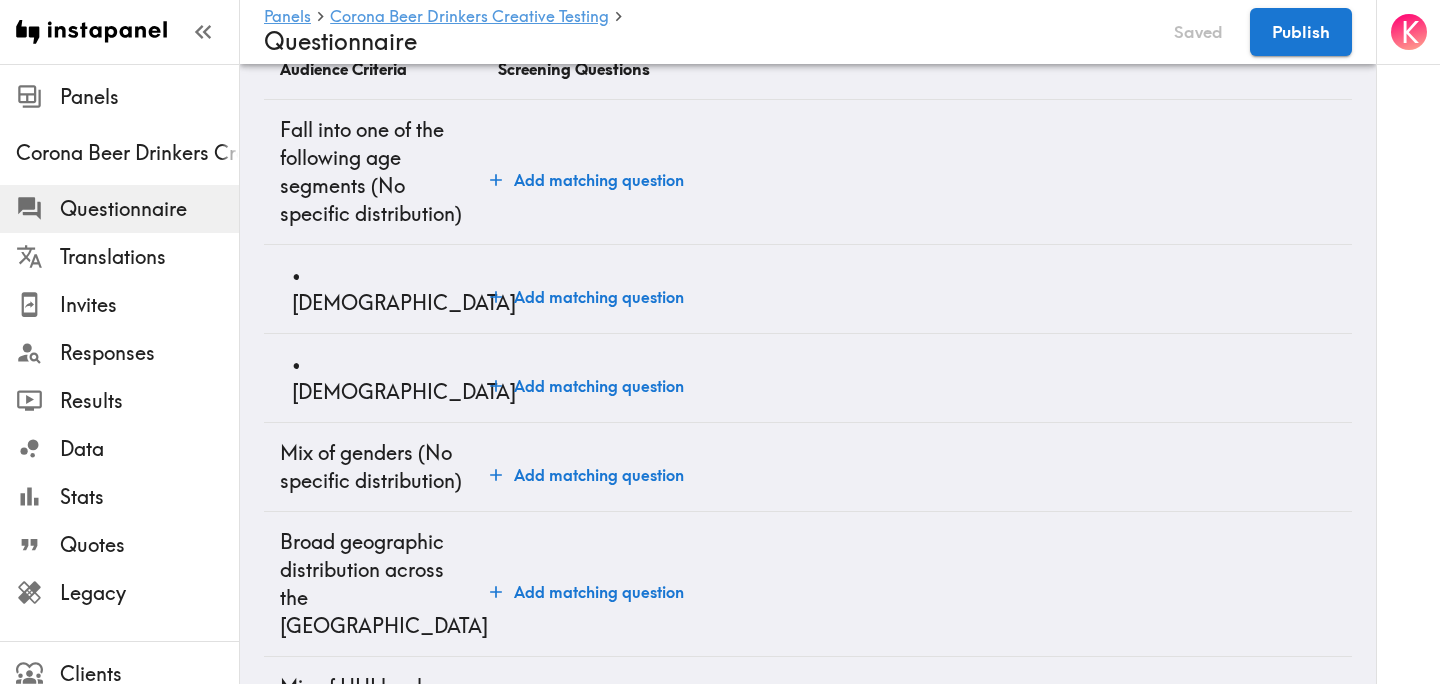 scroll, scrollTop: 139, scrollLeft: 0, axis: vertical 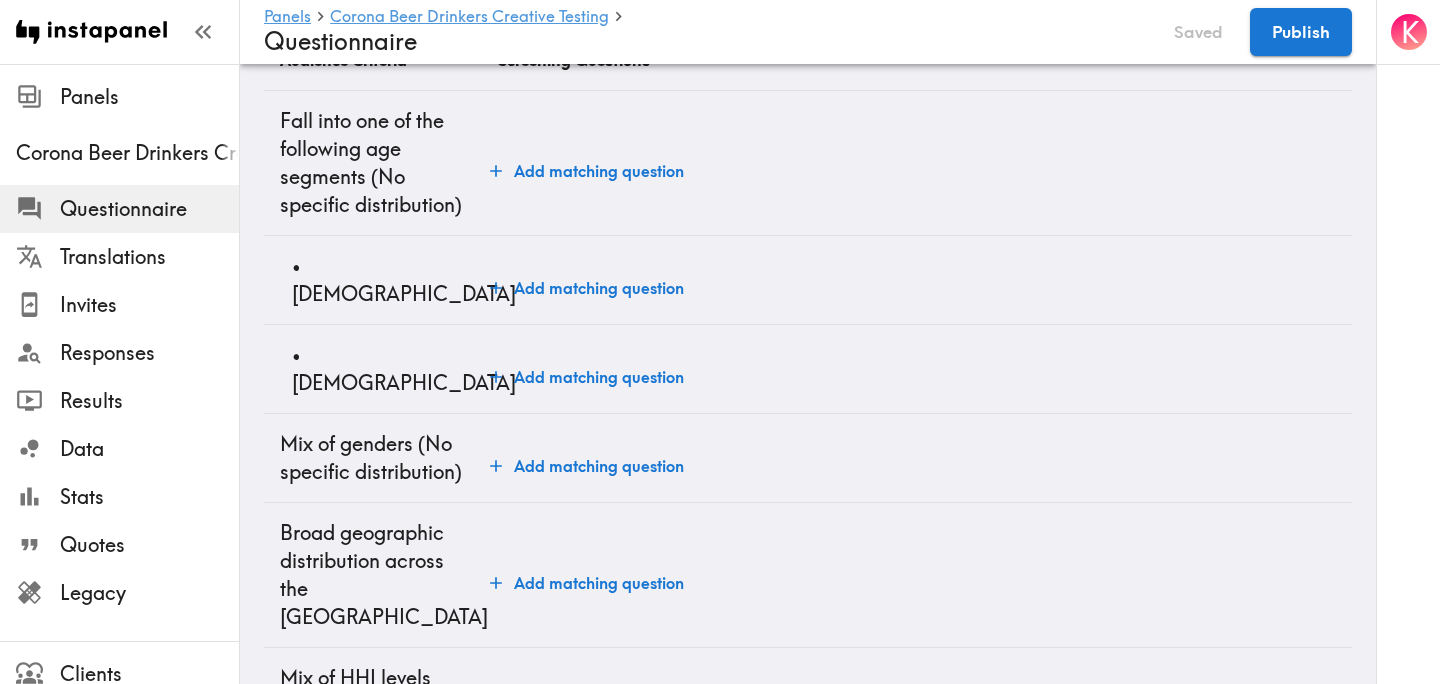 click on "Add matching question" at bounding box center (587, 288) 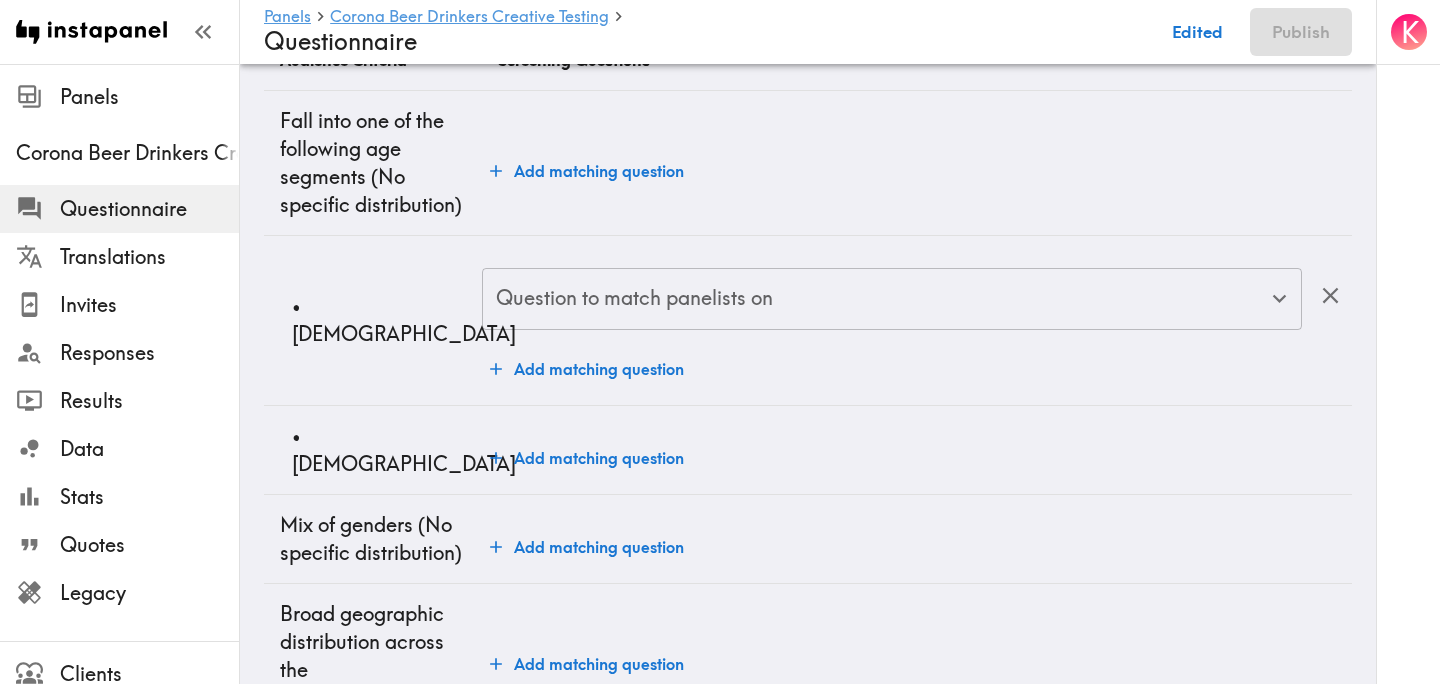 click on "Question to match panelists on" at bounding box center (877, 299) 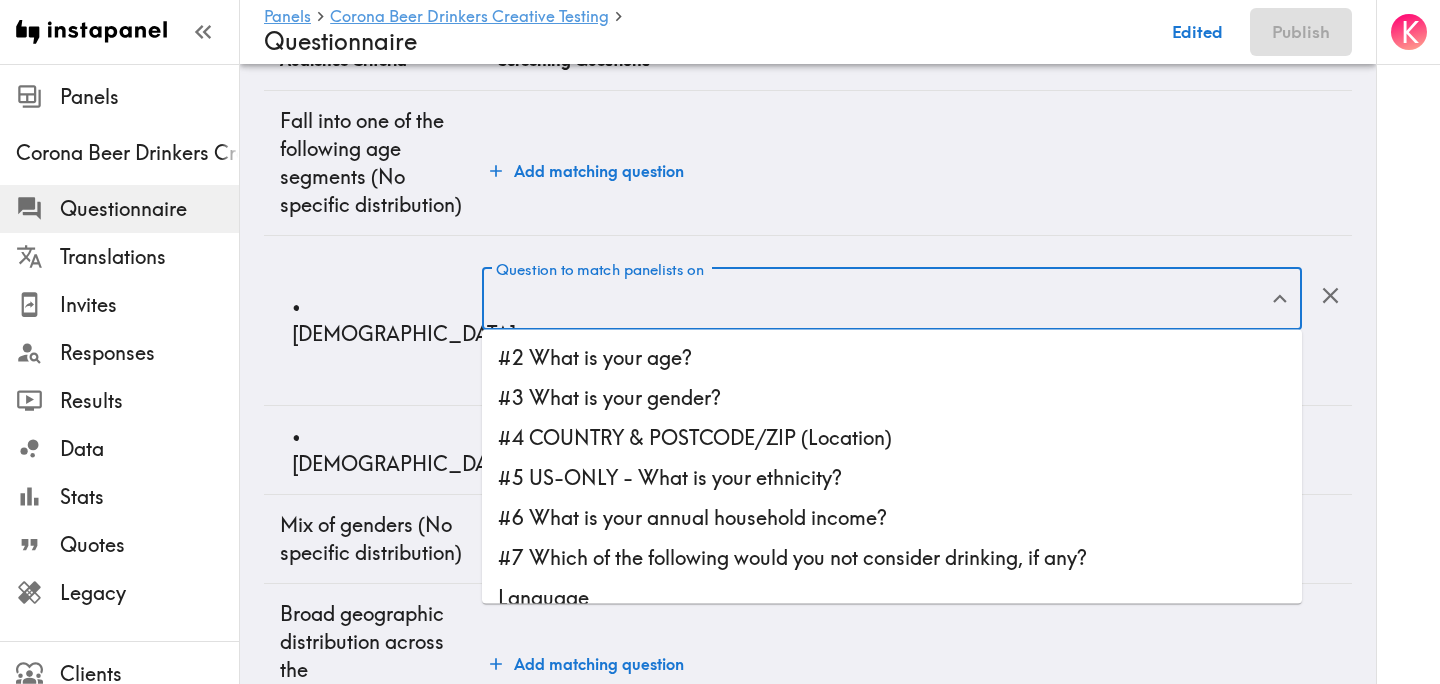 click on "#2 What is your age?" at bounding box center (892, 358) 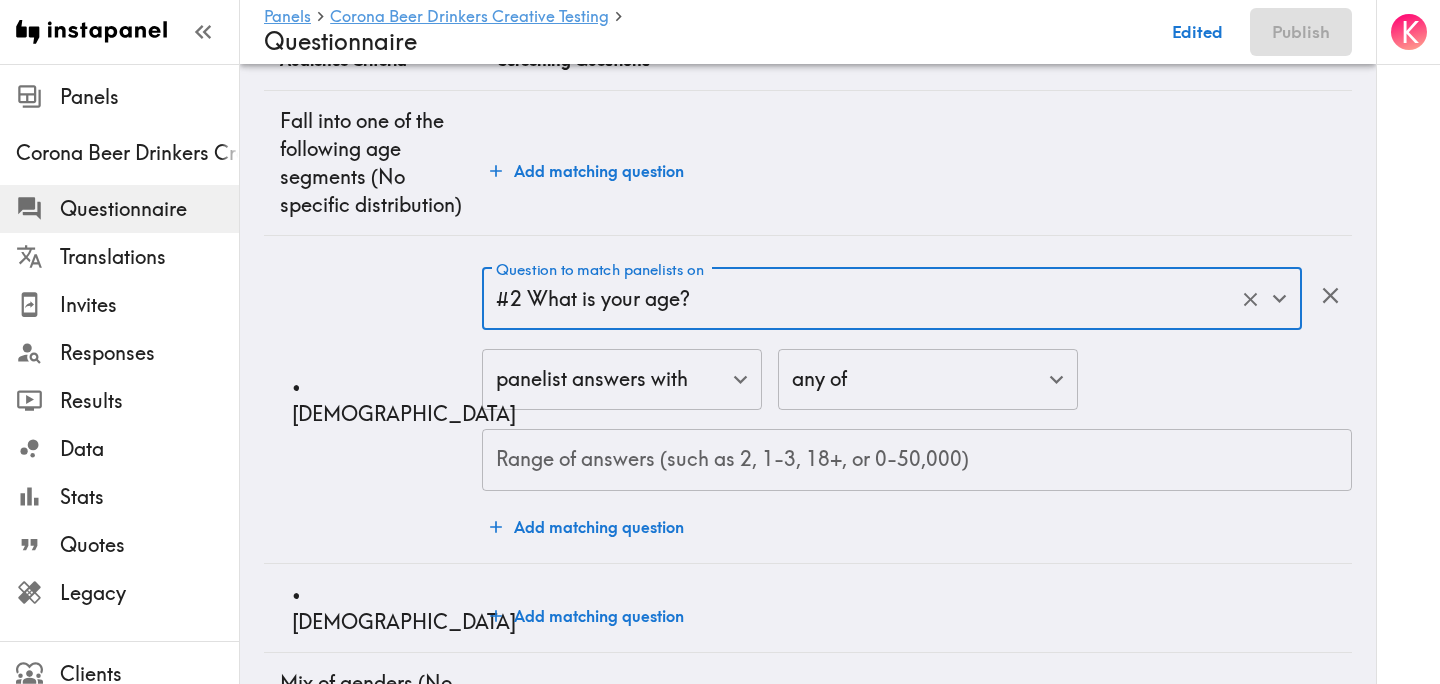 click on "Range of answers (such as 2, 1-3, 18+, or 0-50,000)" at bounding box center (917, 460) 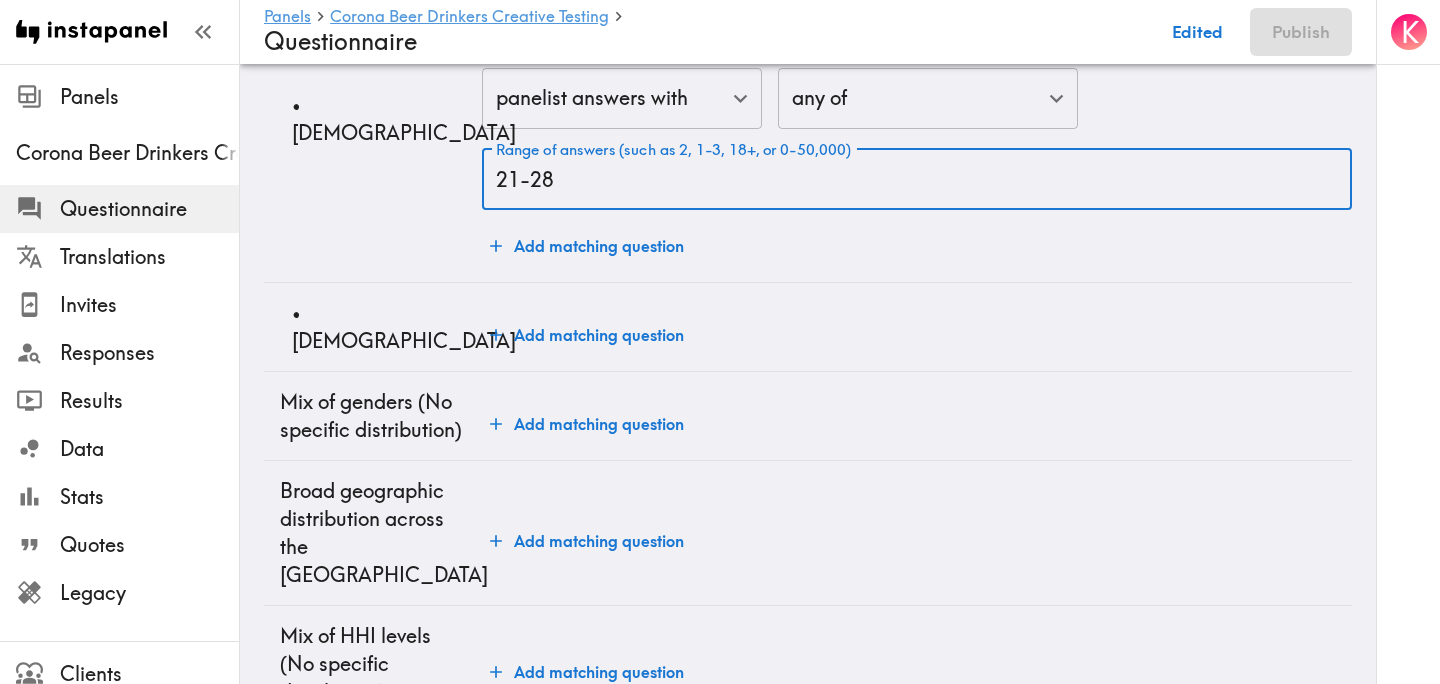 scroll, scrollTop: 558, scrollLeft: 0, axis: vertical 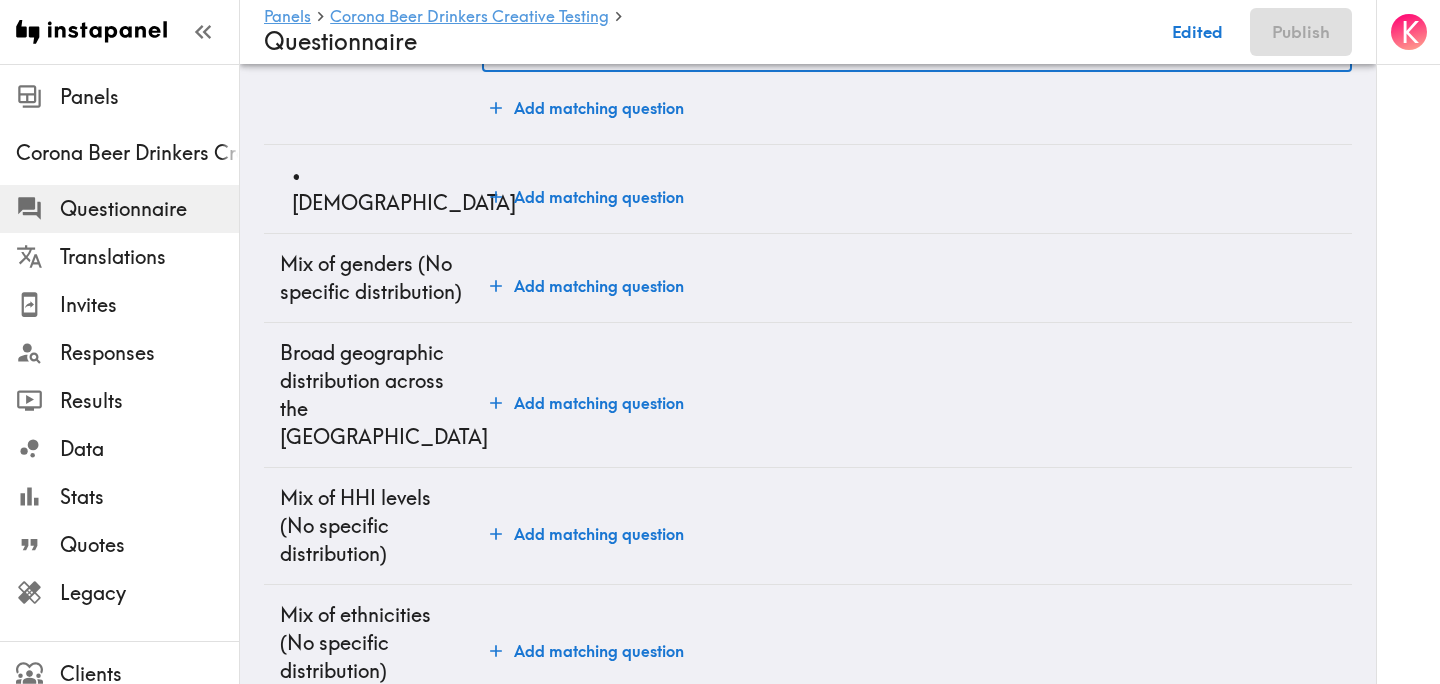 type on "21-28" 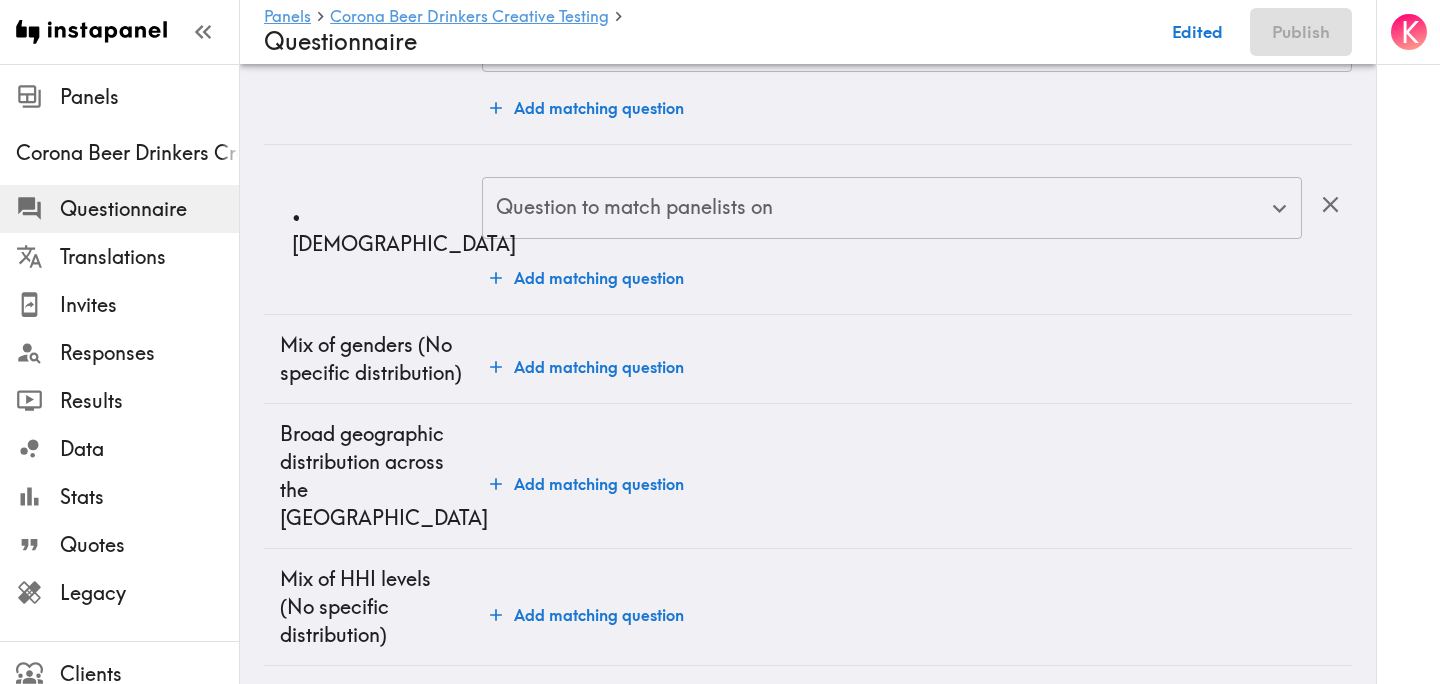 click on "Question to match panelists on" at bounding box center (877, 208) 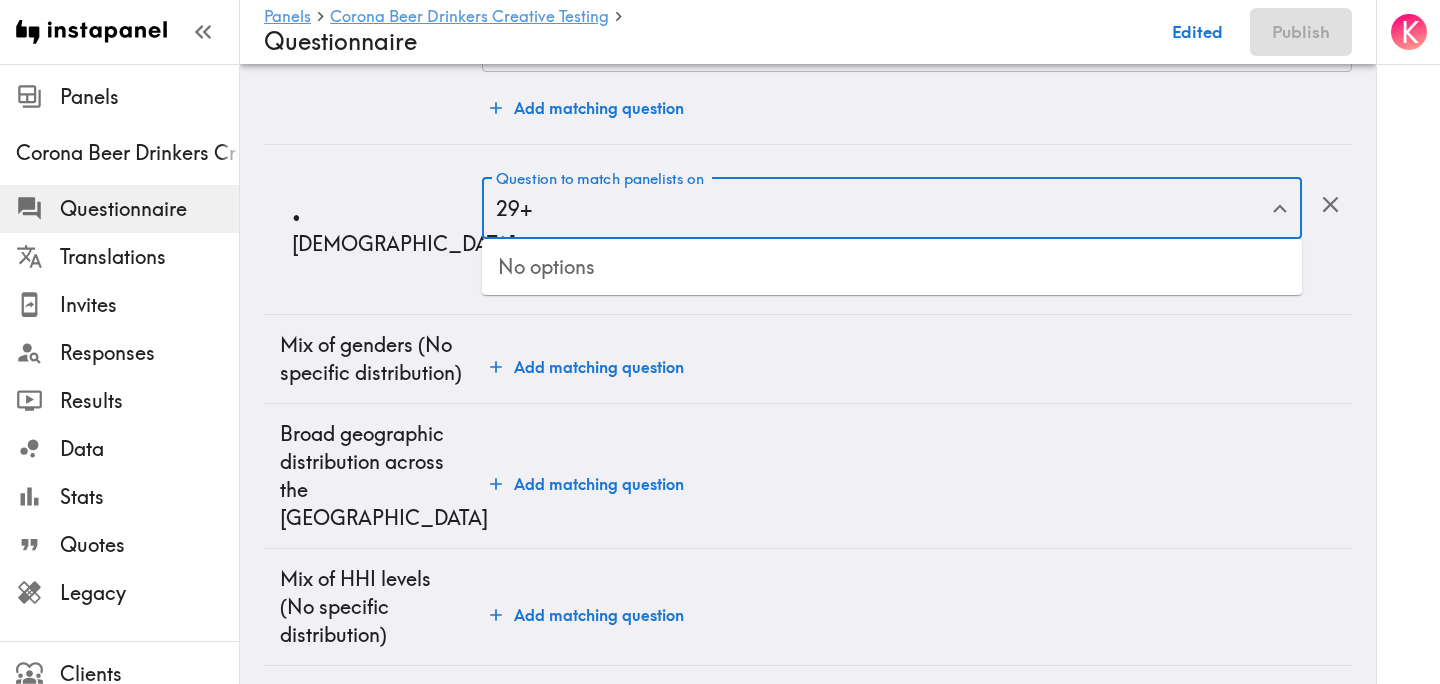 type on "29+" 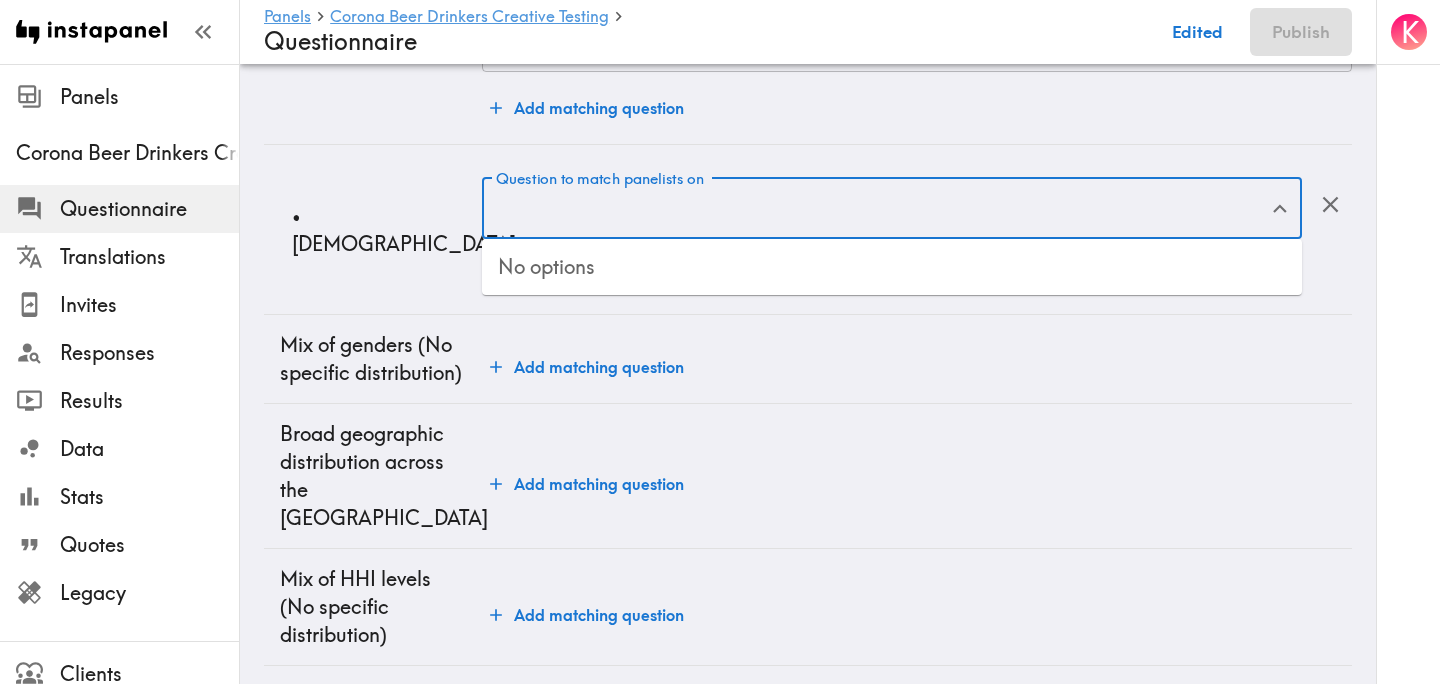 click on "•    29+ years old" at bounding box center [373, 230] 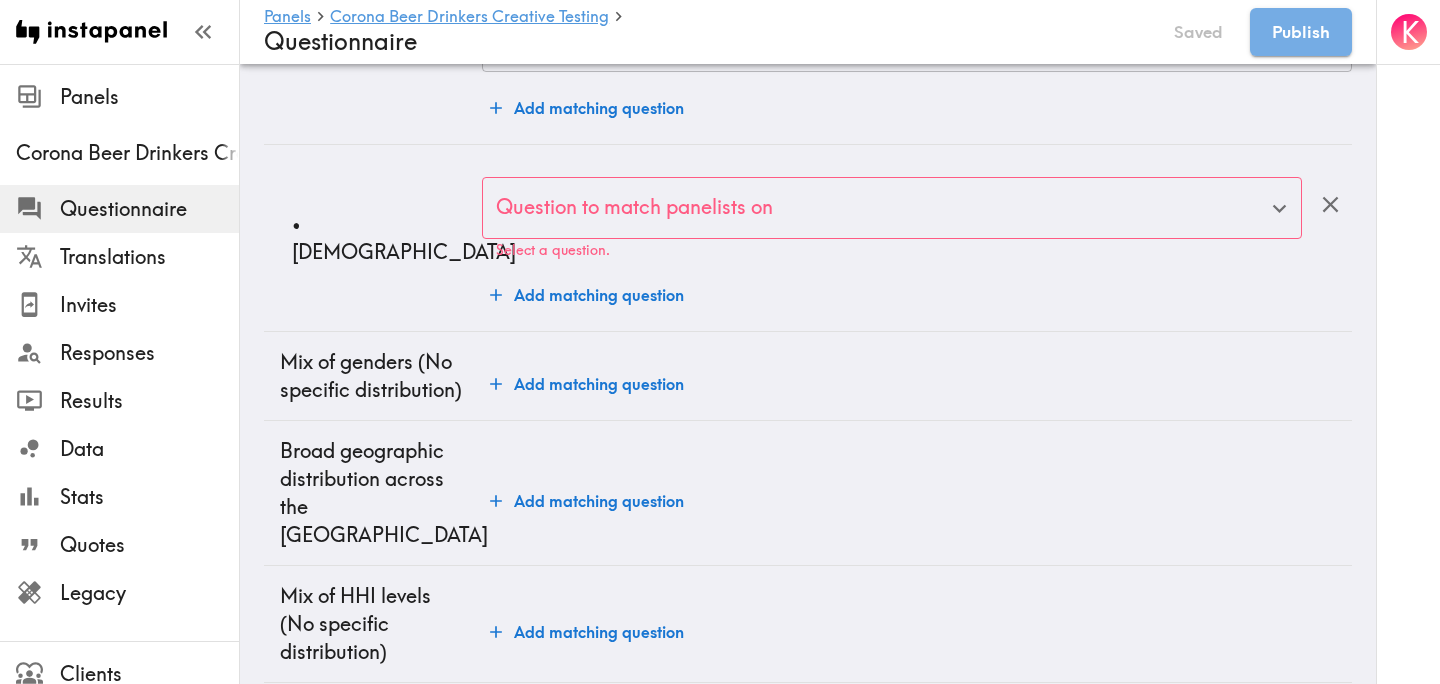 click on "Question to match panelists on" at bounding box center [877, 208] 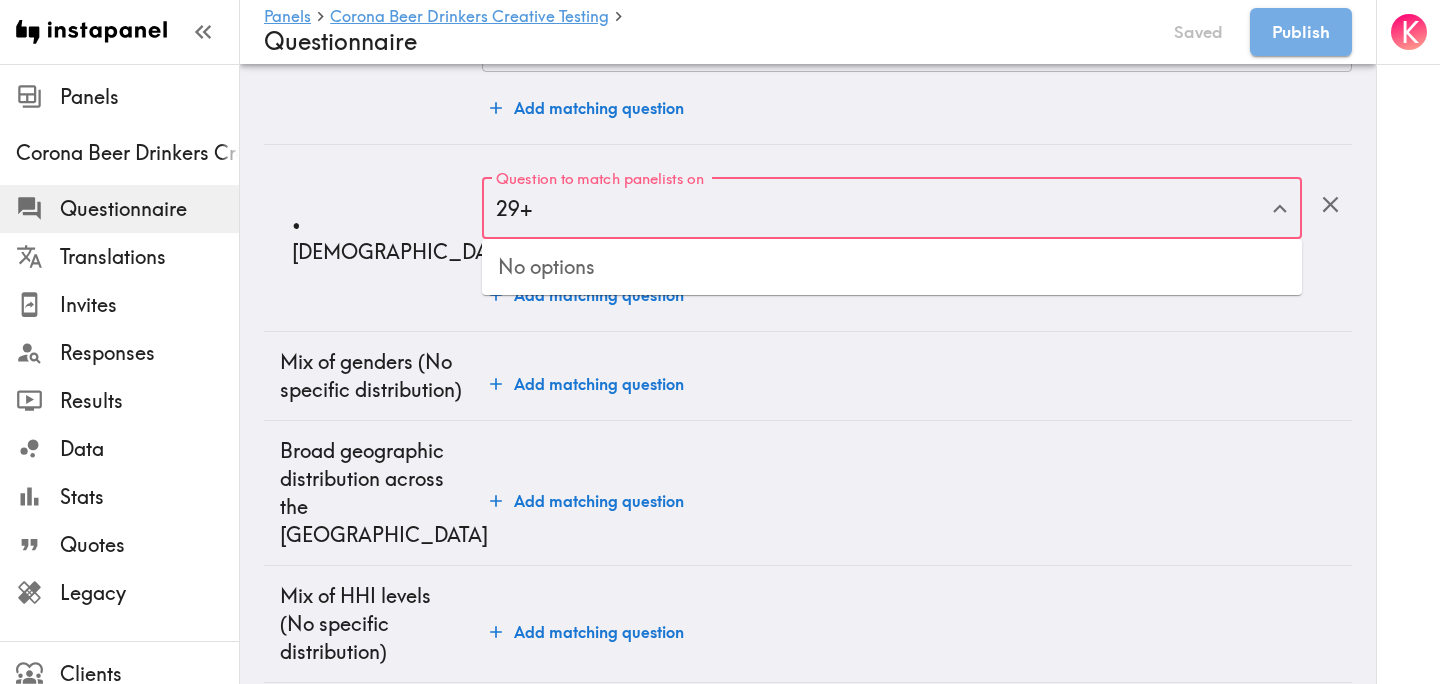 type on "29+" 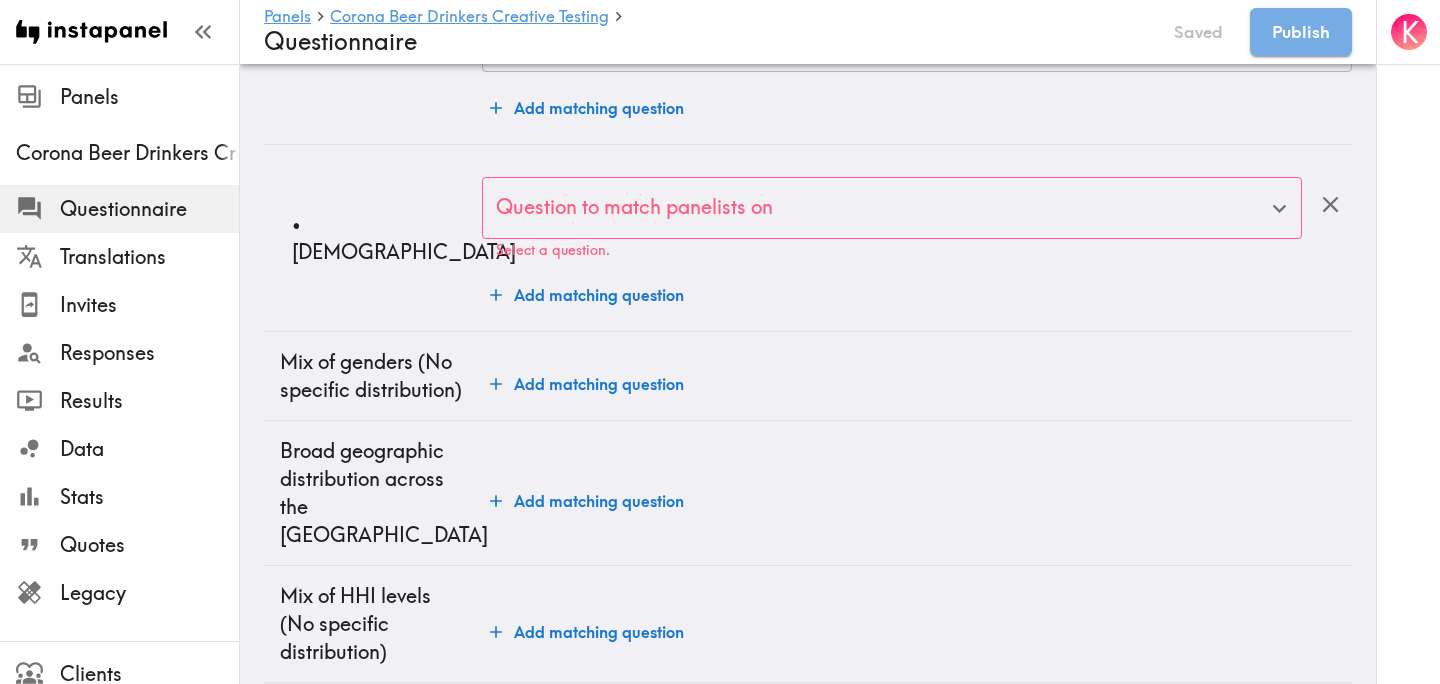 click on "•    29+ years old" at bounding box center (379, 238) 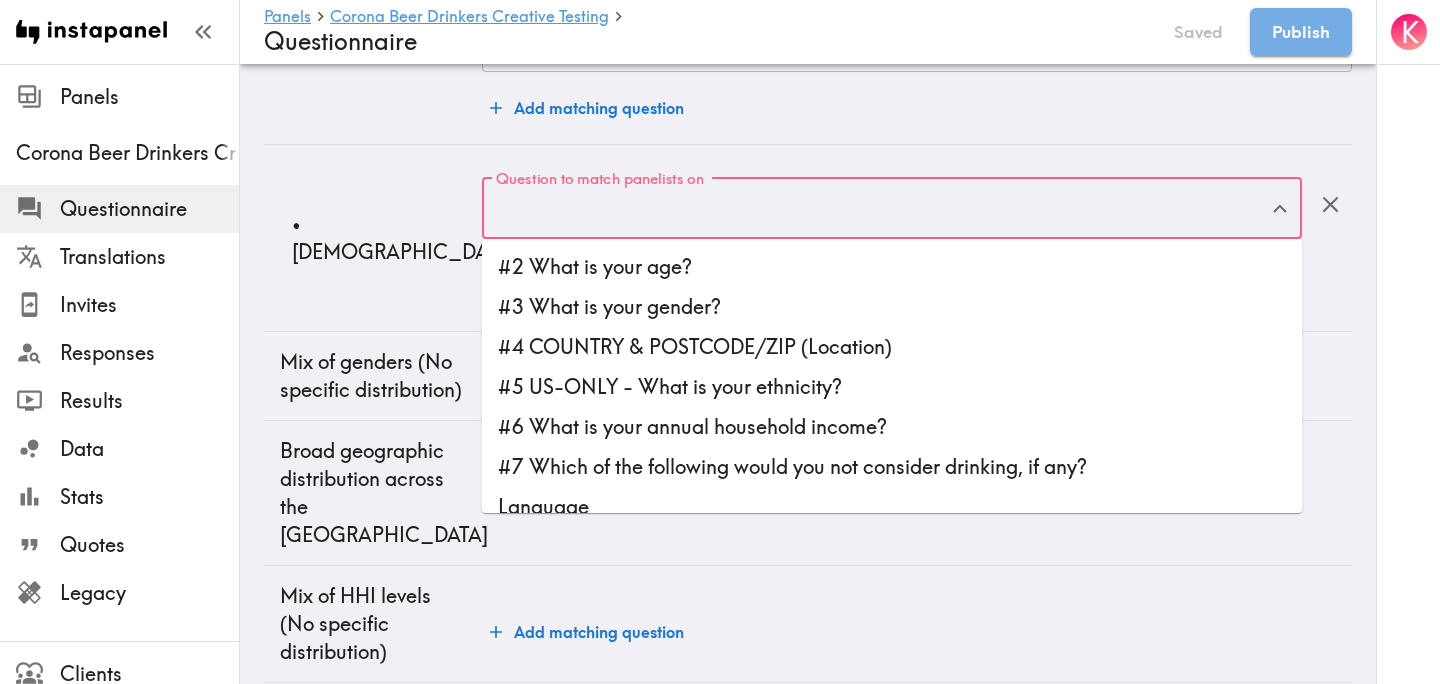 click on "#2 What is your age?" at bounding box center [892, 267] 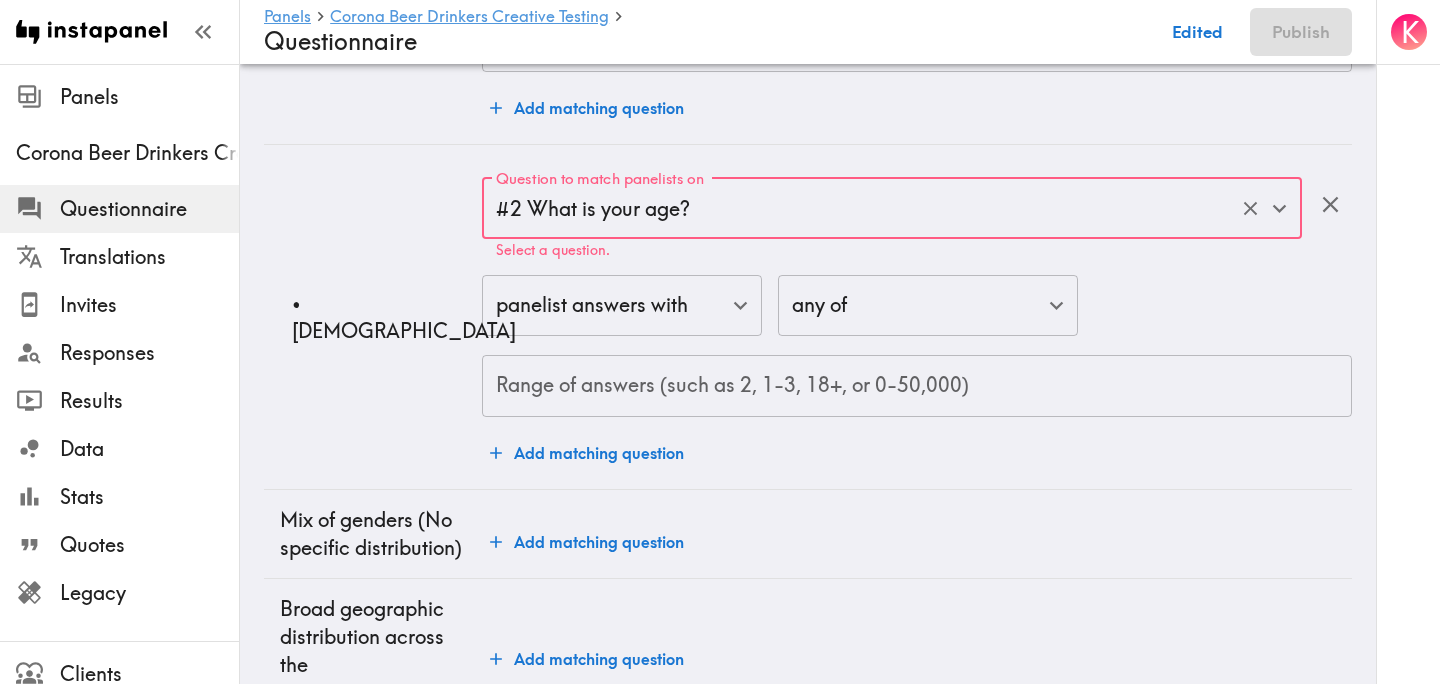 click on "Range of answers (such as 2, 1-3, 18+, or 0-50,000)" at bounding box center (917, 386) 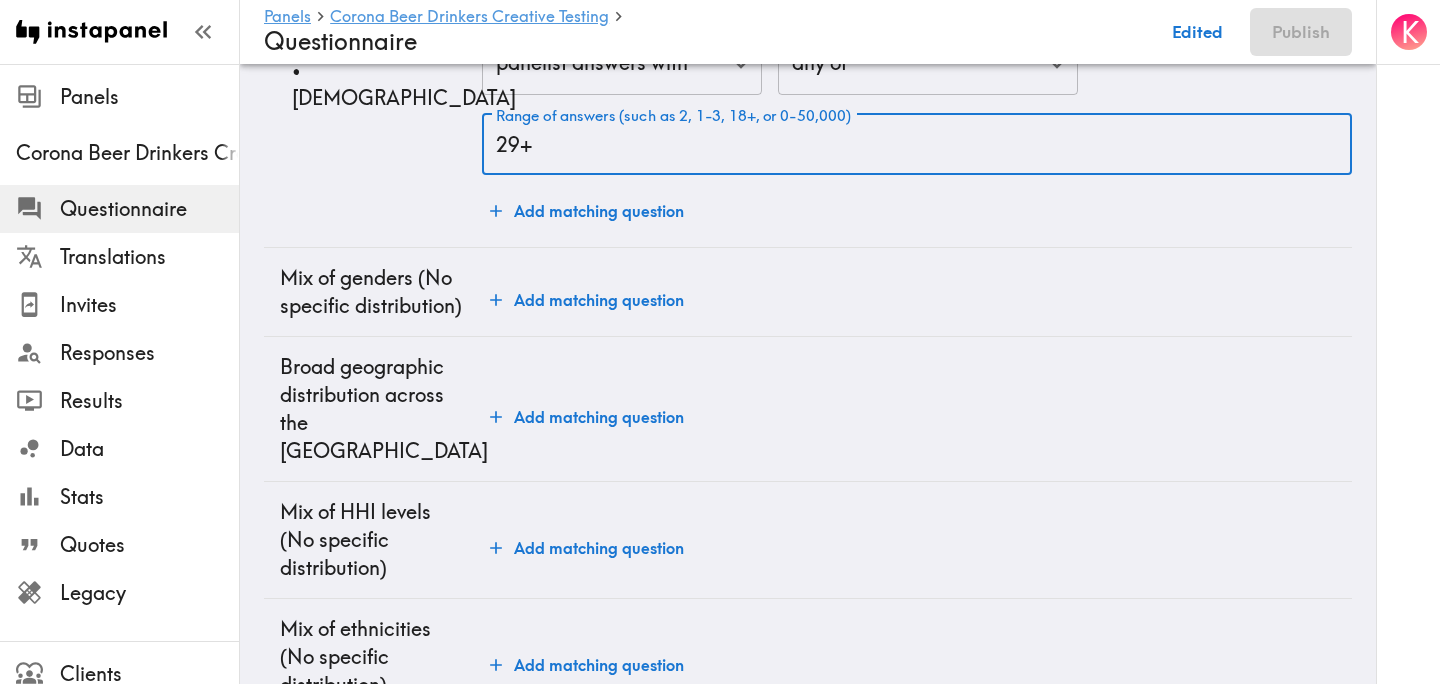 scroll, scrollTop: 814, scrollLeft: 0, axis: vertical 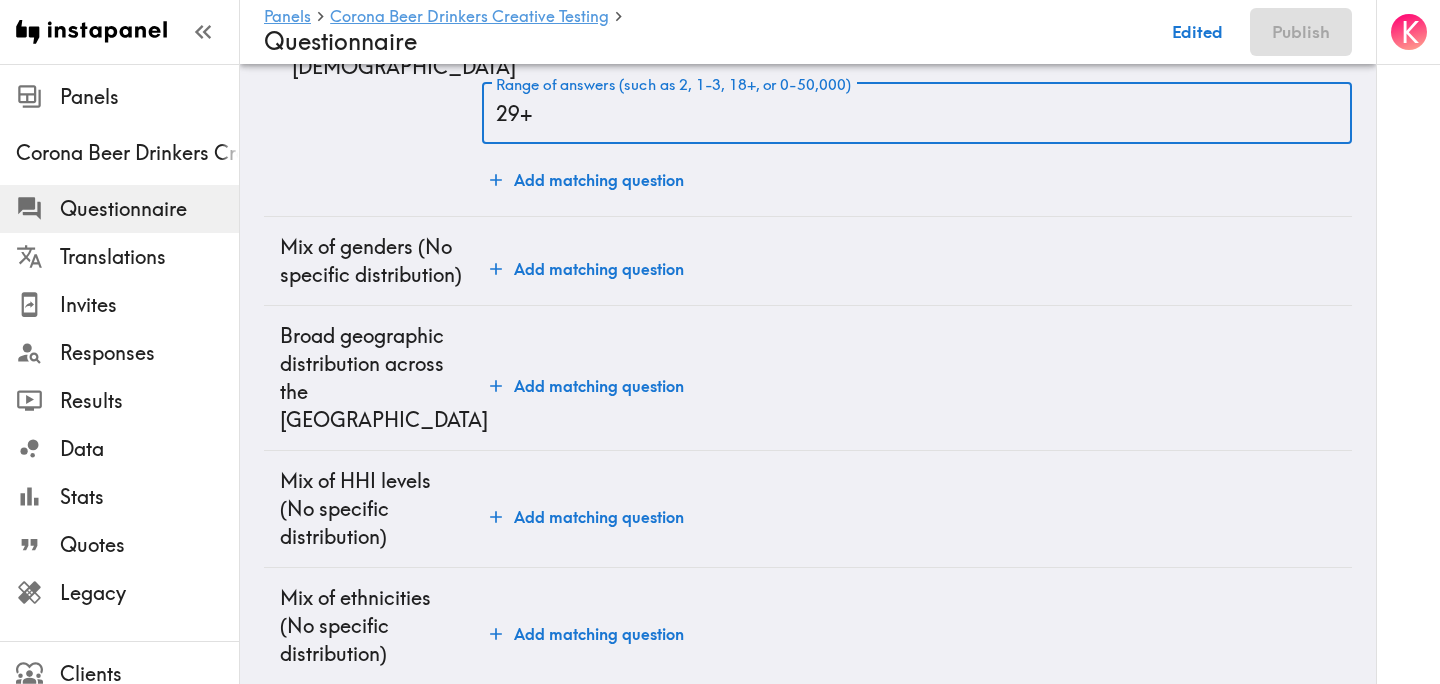 type on "29+" 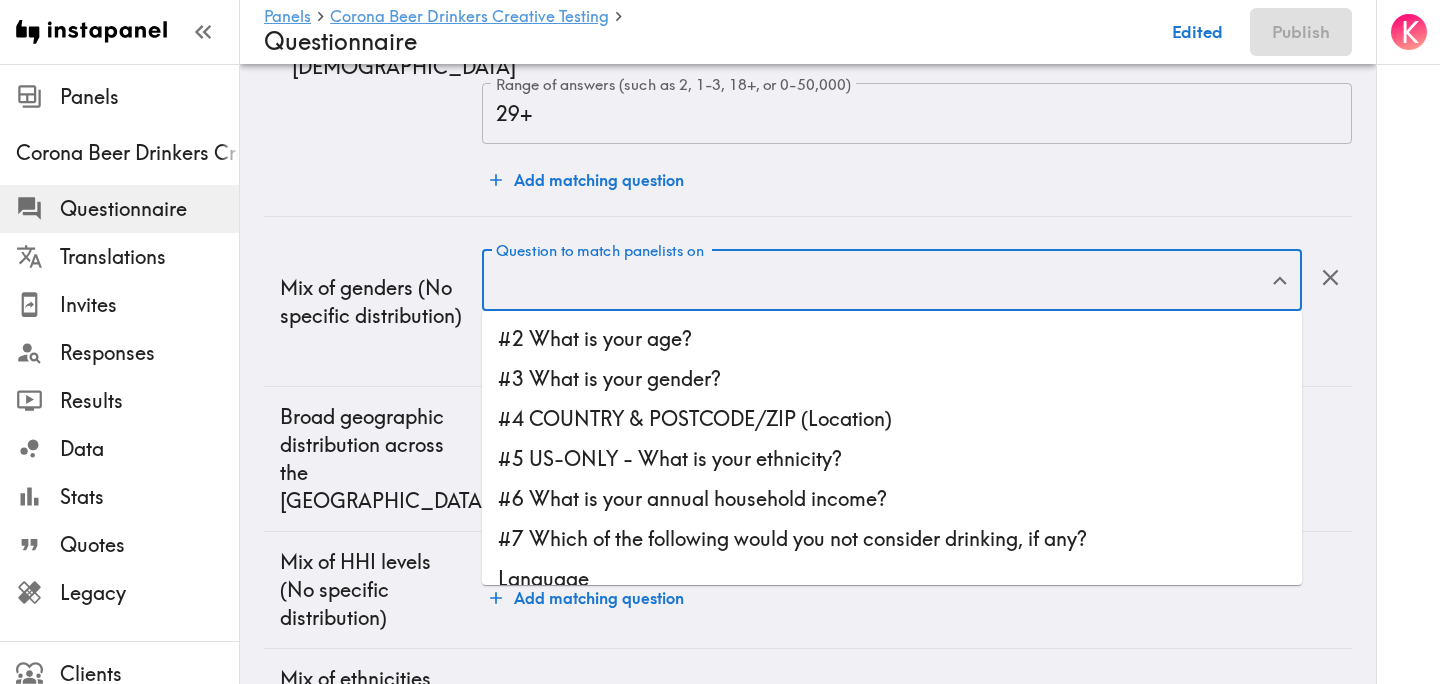 click on "Question to match panelists on" at bounding box center [877, 280] 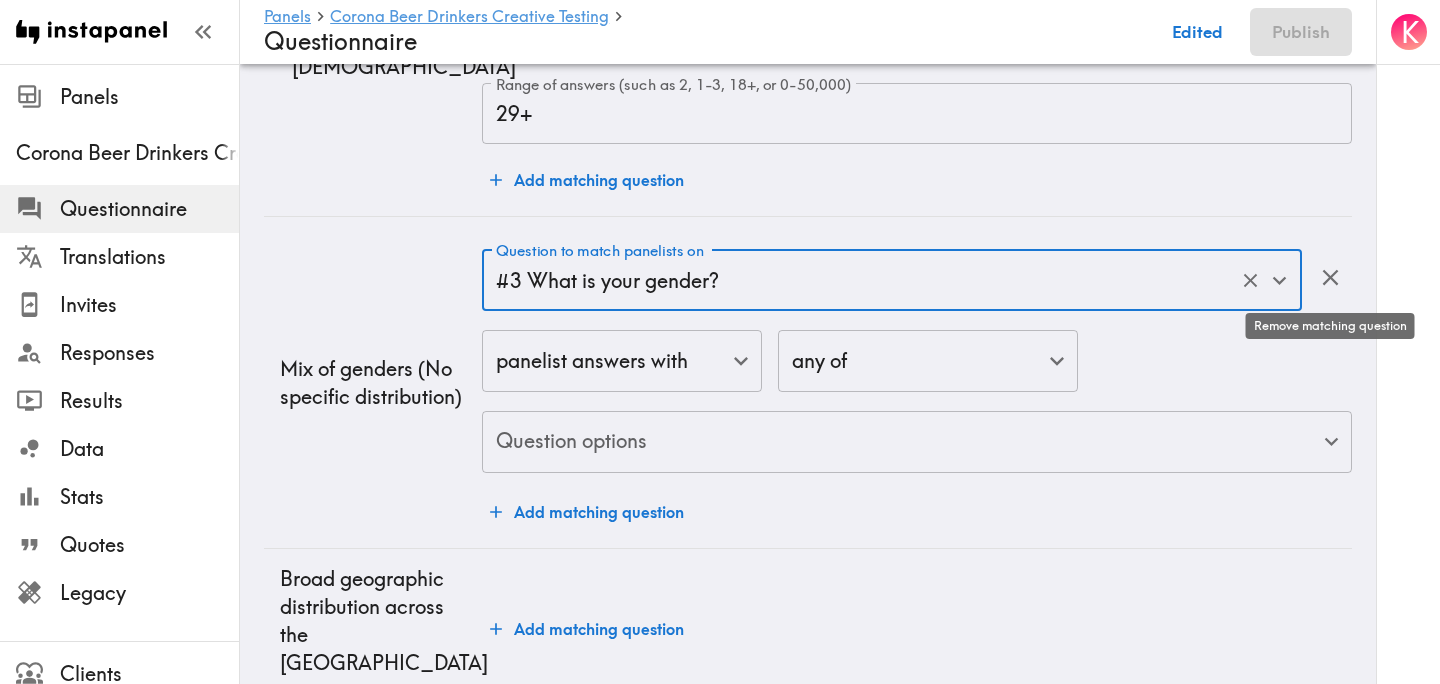 click 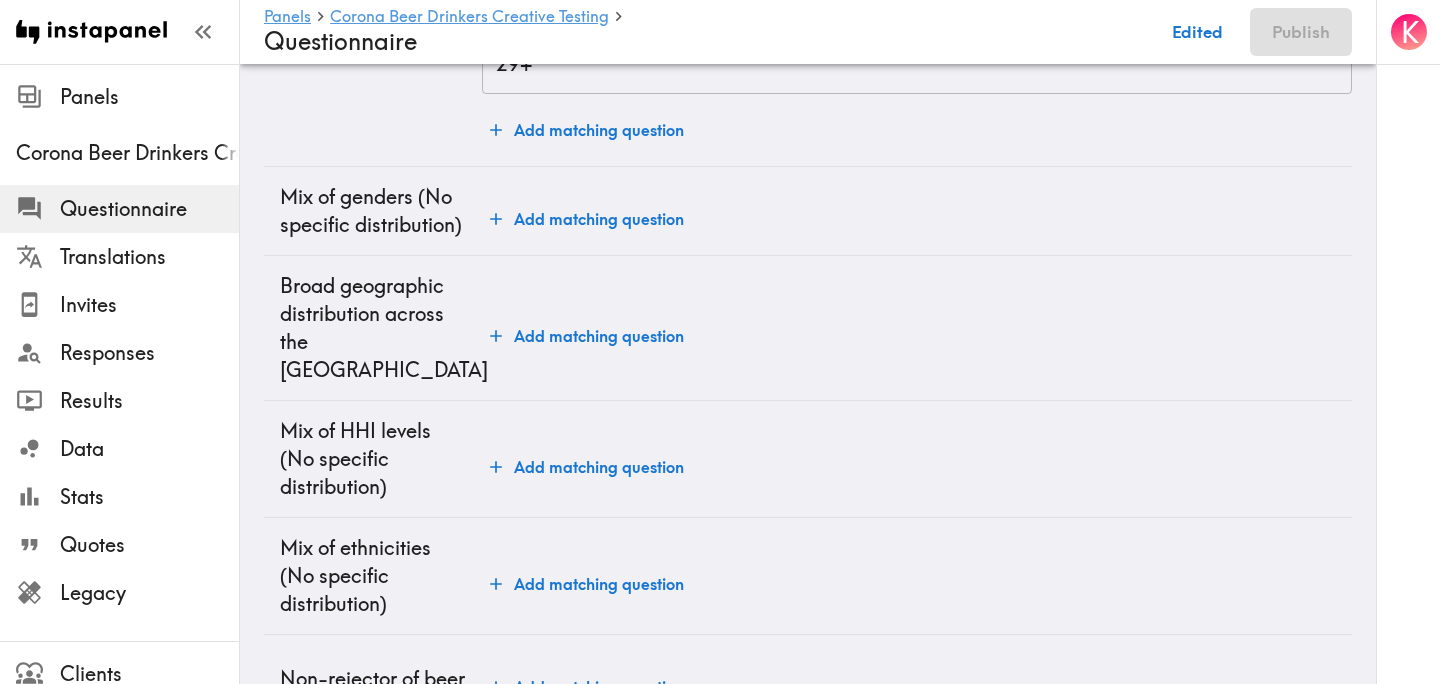 scroll, scrollTop: 865, scrollLeft: 0, axis: vertical 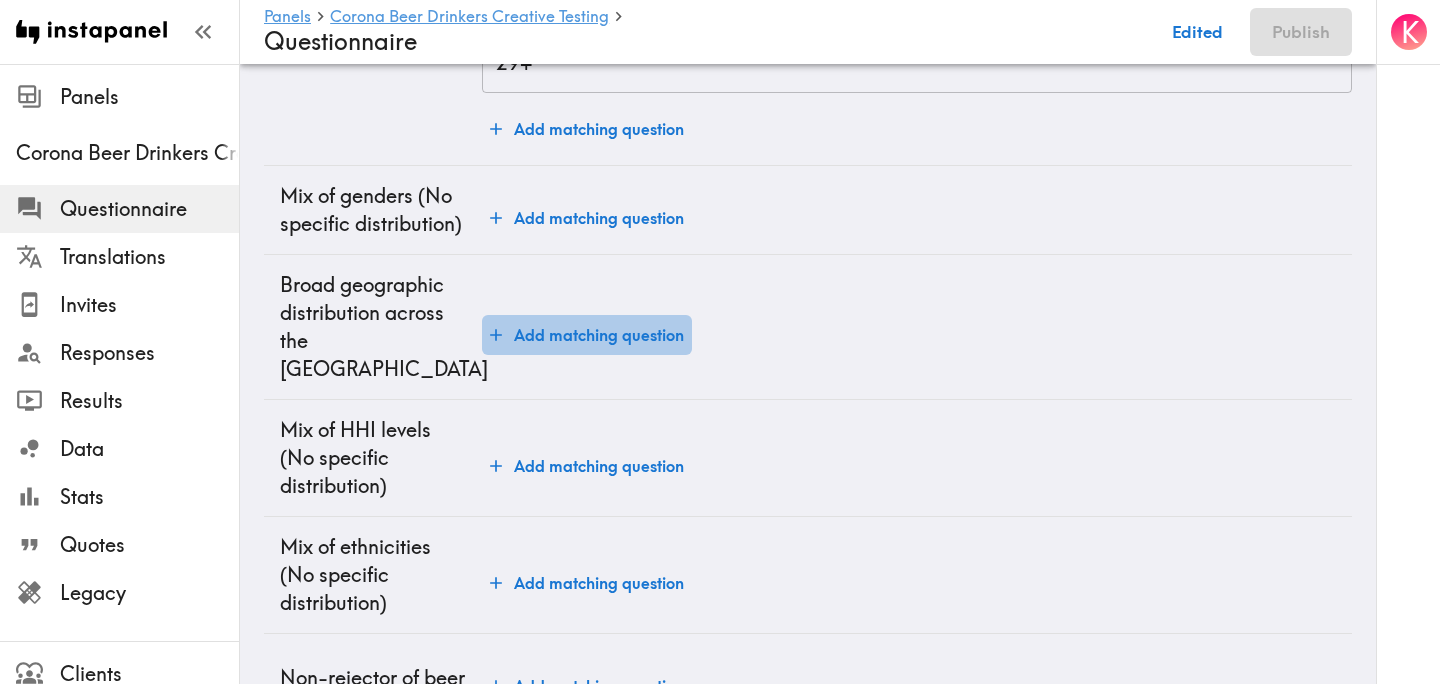 click on "Add matching question" at bounding box center [587, 335] 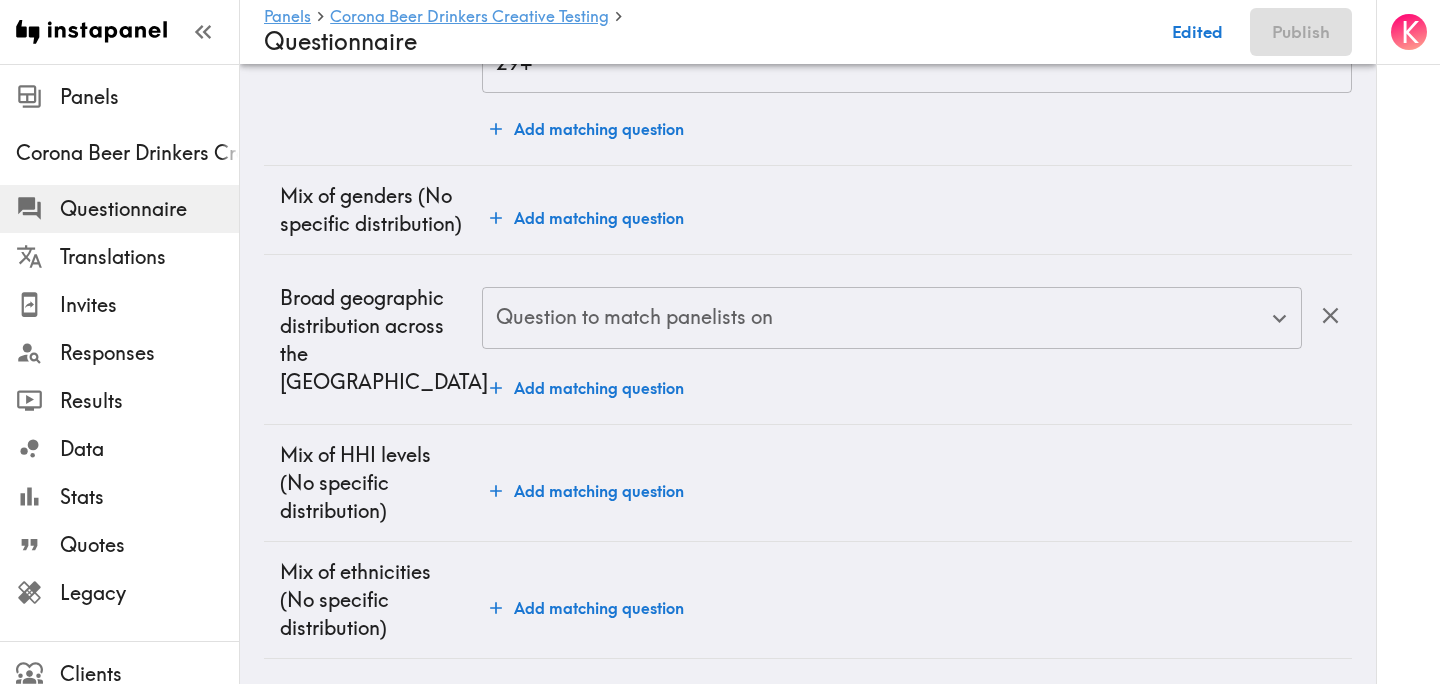 click on "Question to match panelists on" at bounding box center (877, 318) 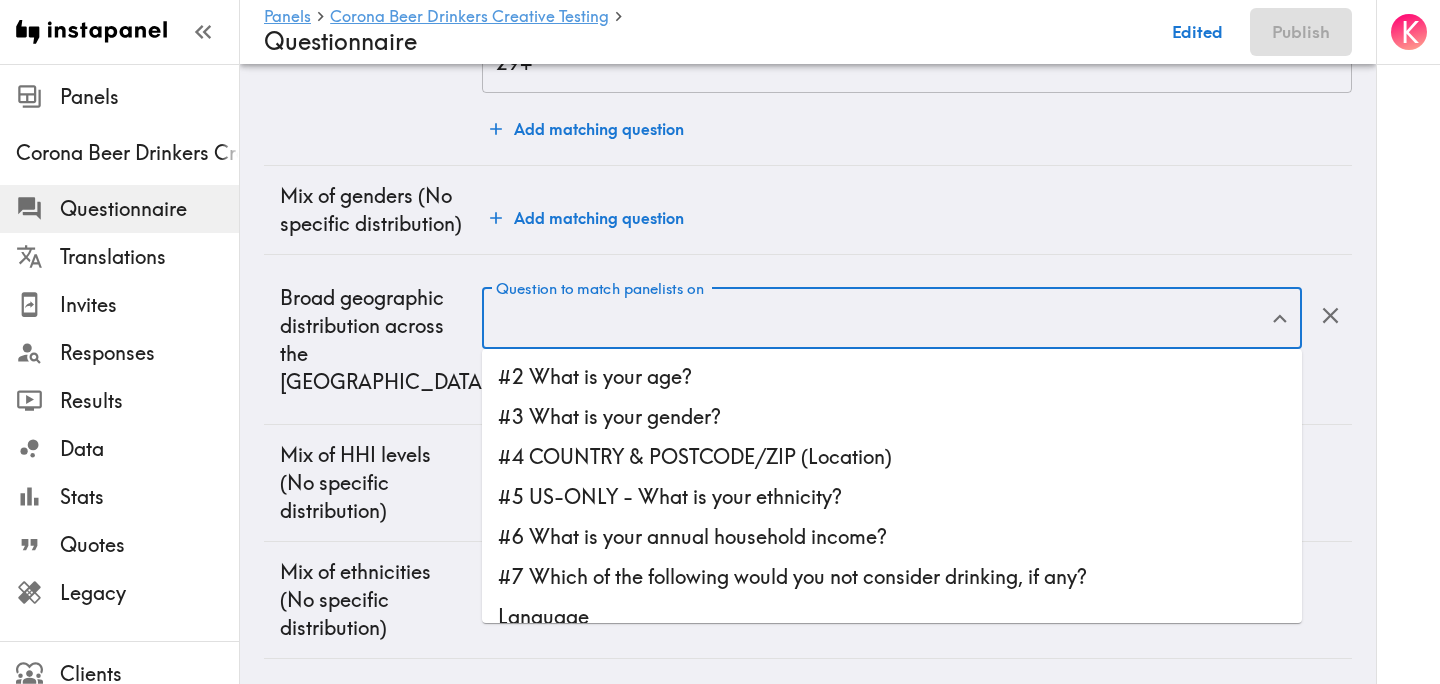 click on "#4 COUNTRY & POSTCODE/ZIP (Location)" at bounding box center [892, 457] 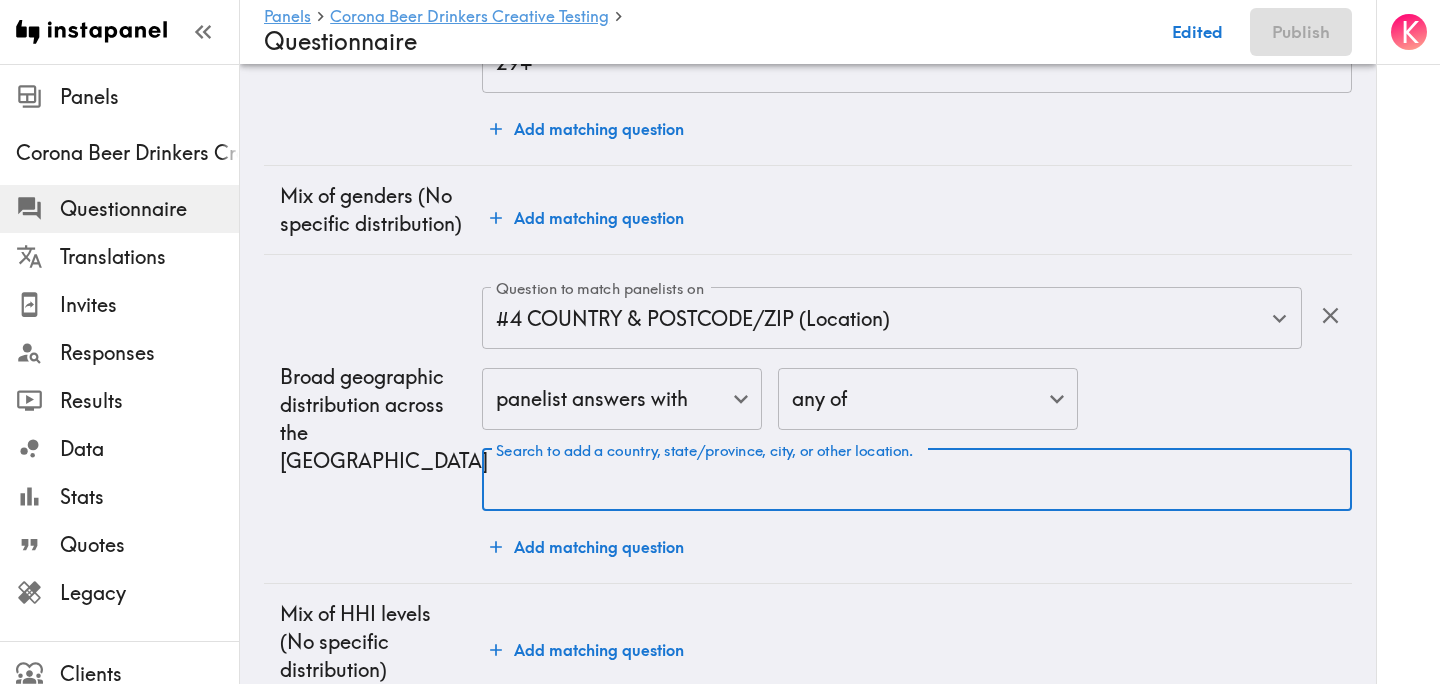 click on "Search to add a country, state/province, city, or other location." at bounding box center (917, 480) 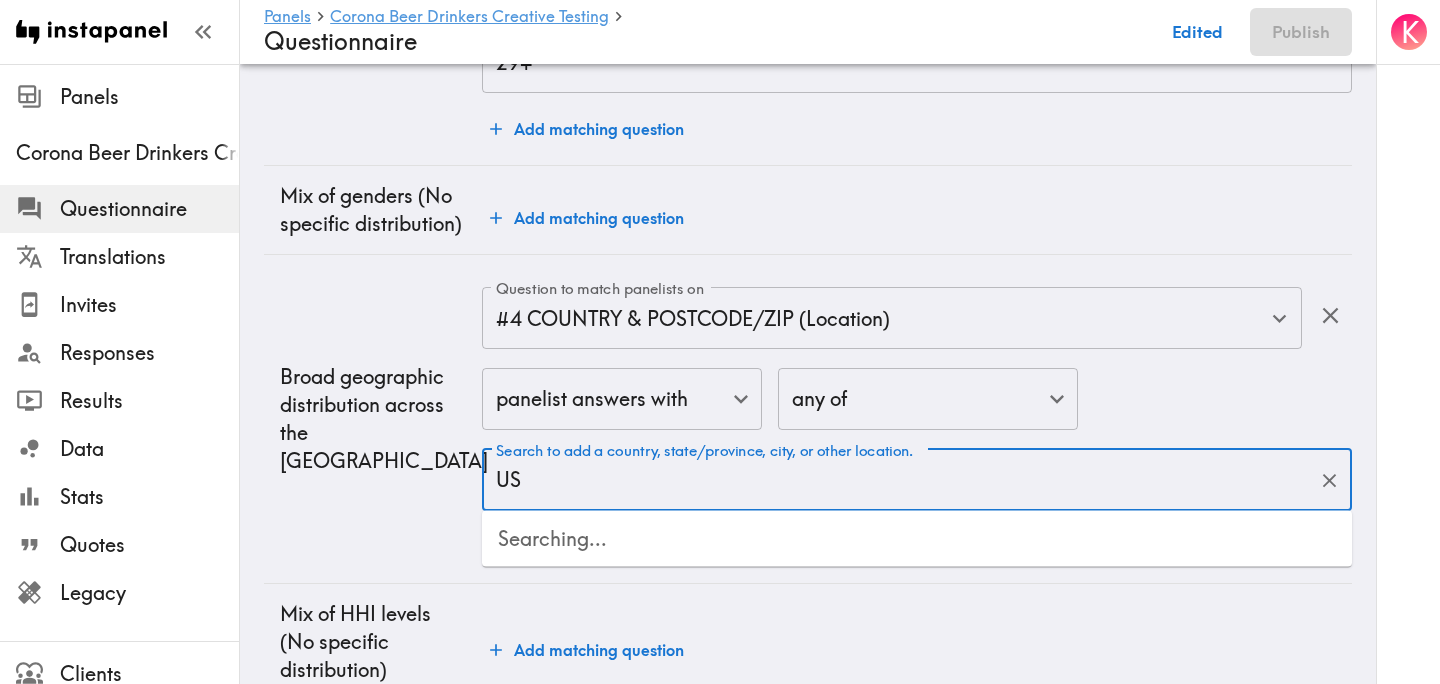 type on "USA" 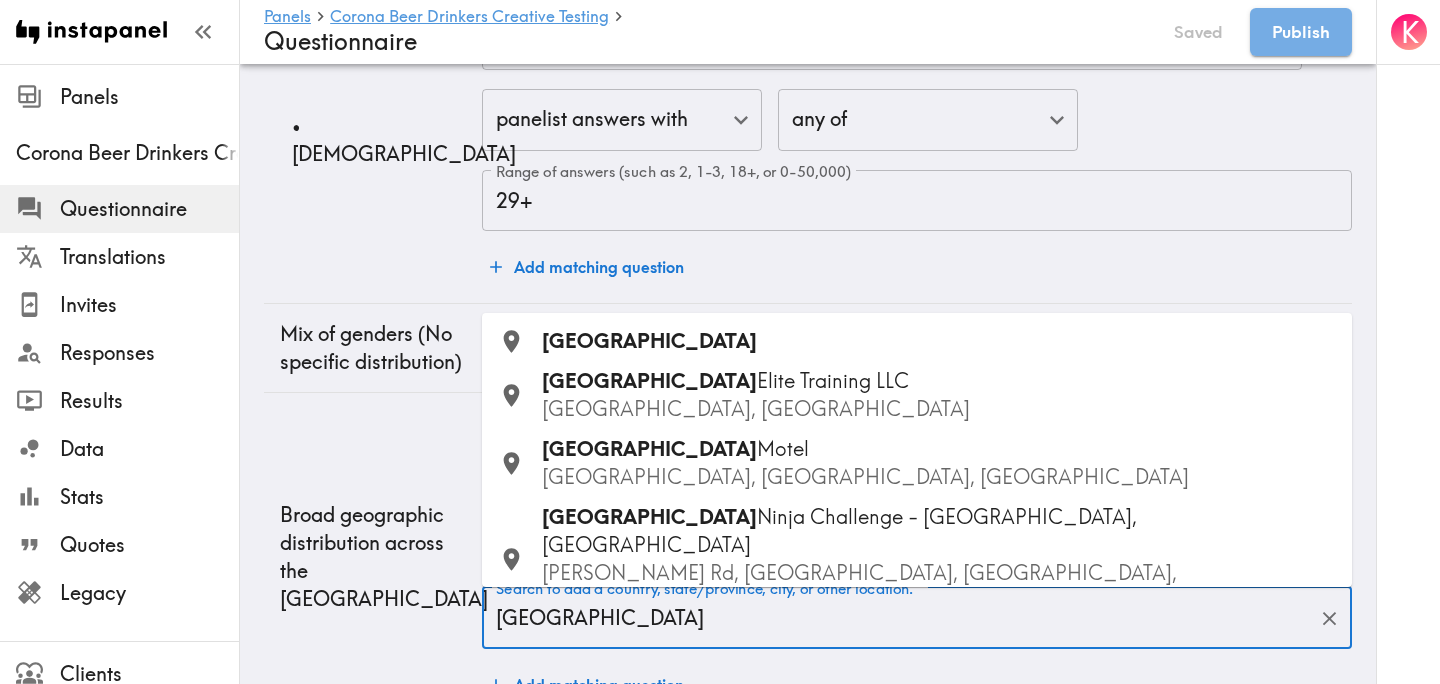click on "USA" at bounding box center (939, 341) 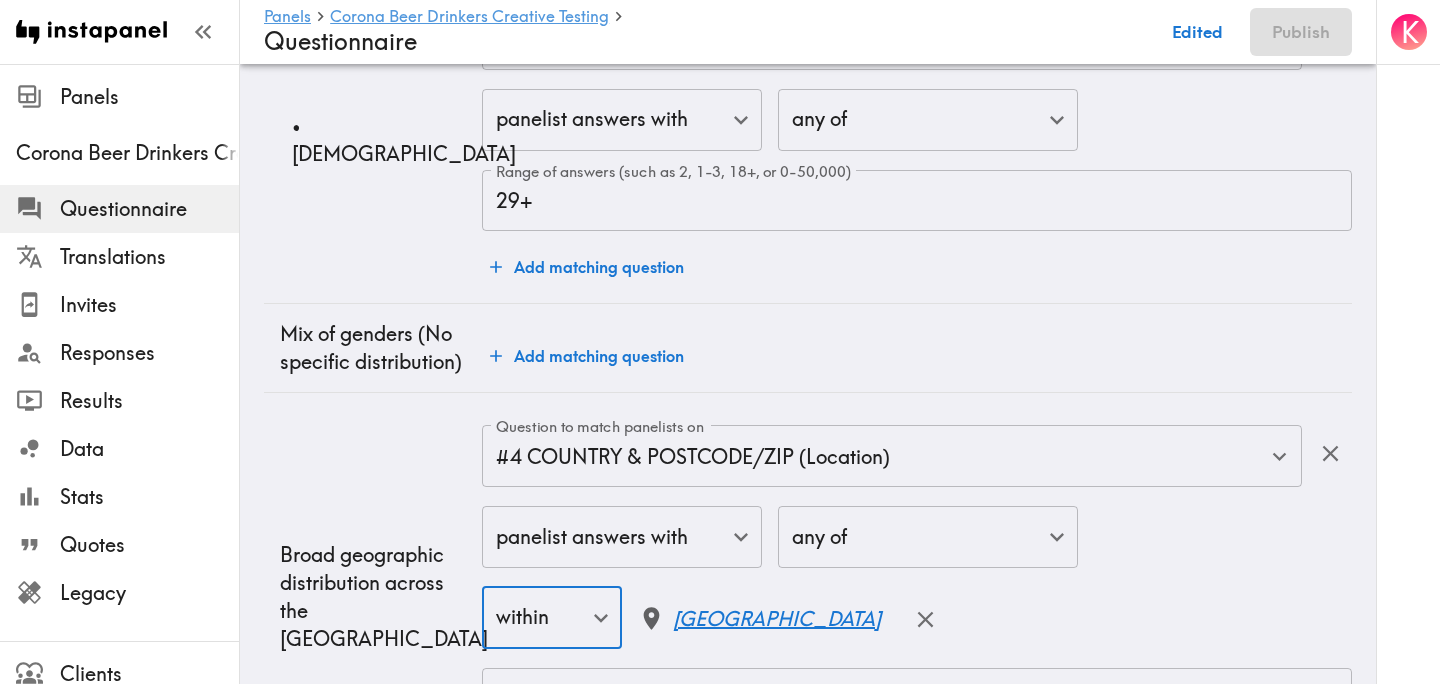 click on "Broad geographic distribution across the US" at bounding box center (373, 597) 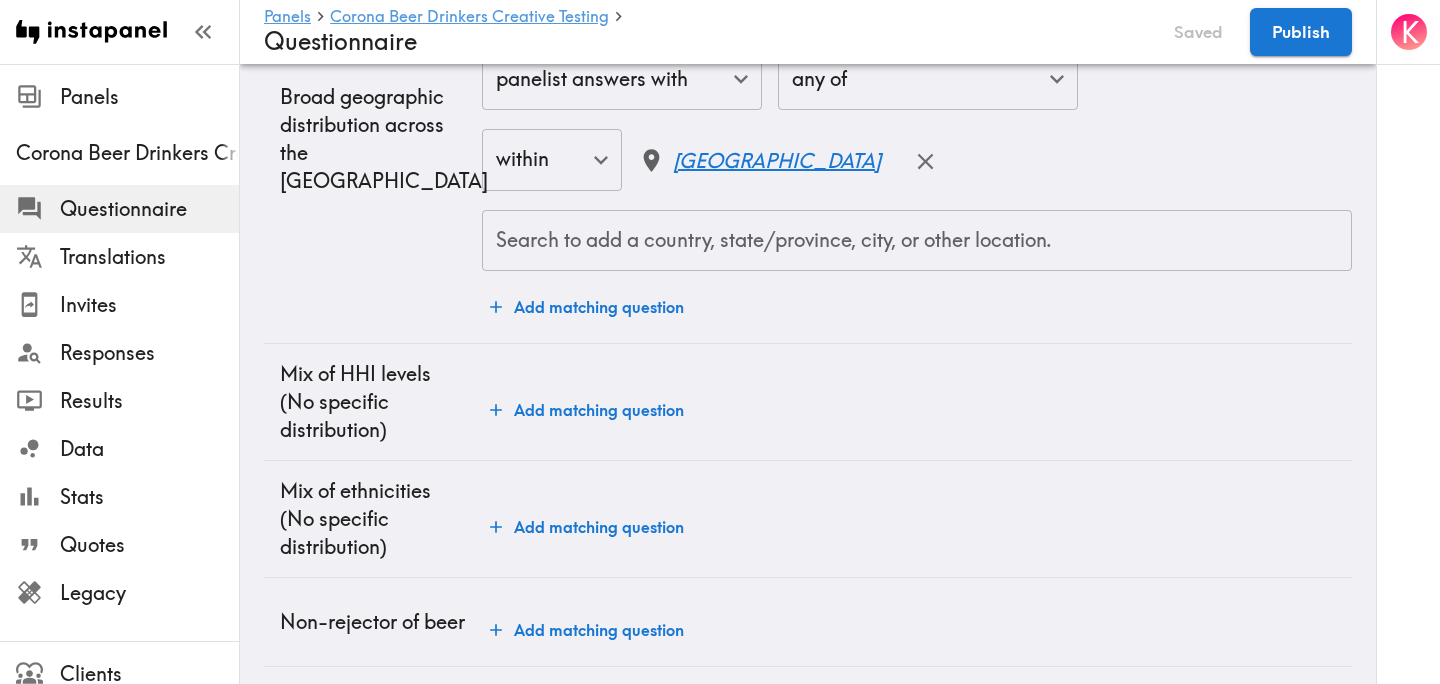 scroll, scrollTop: 1338, scrollLeft: 0, axis: vertical 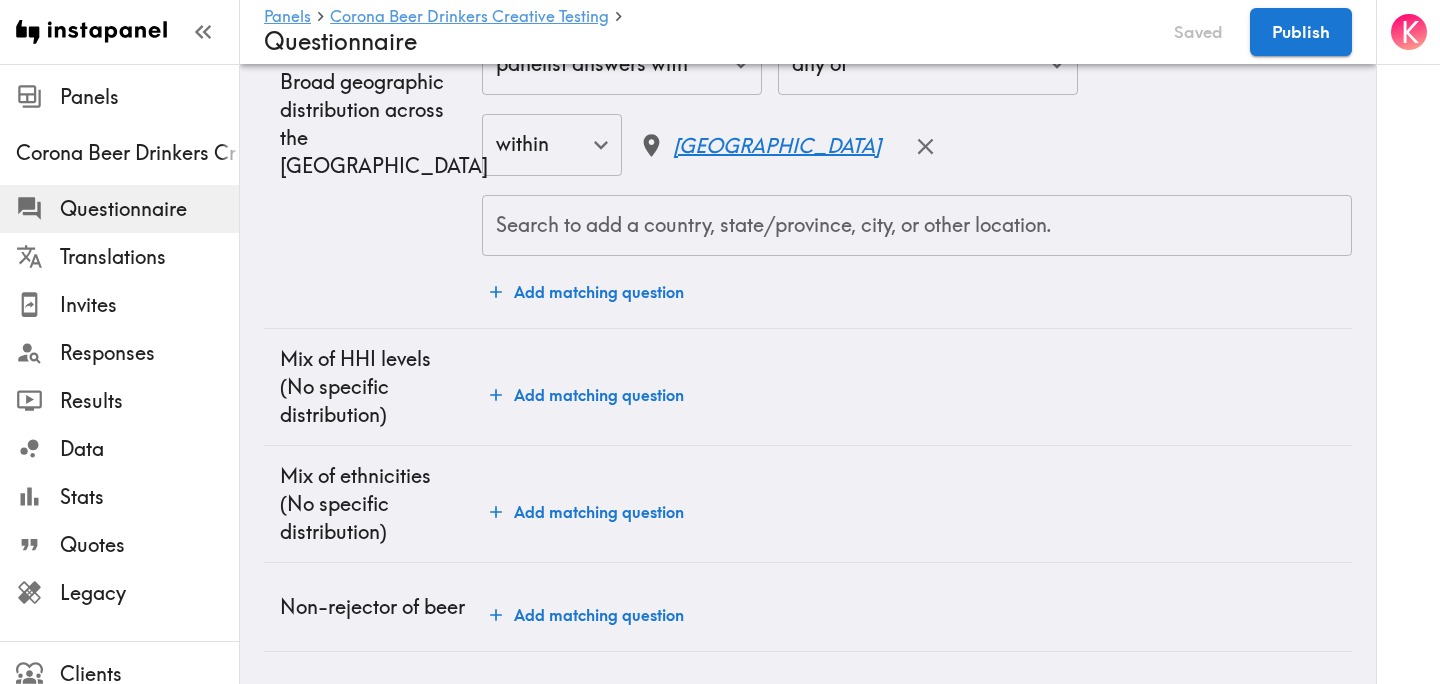click on "Add matching question" at bounding box center (587, 615) 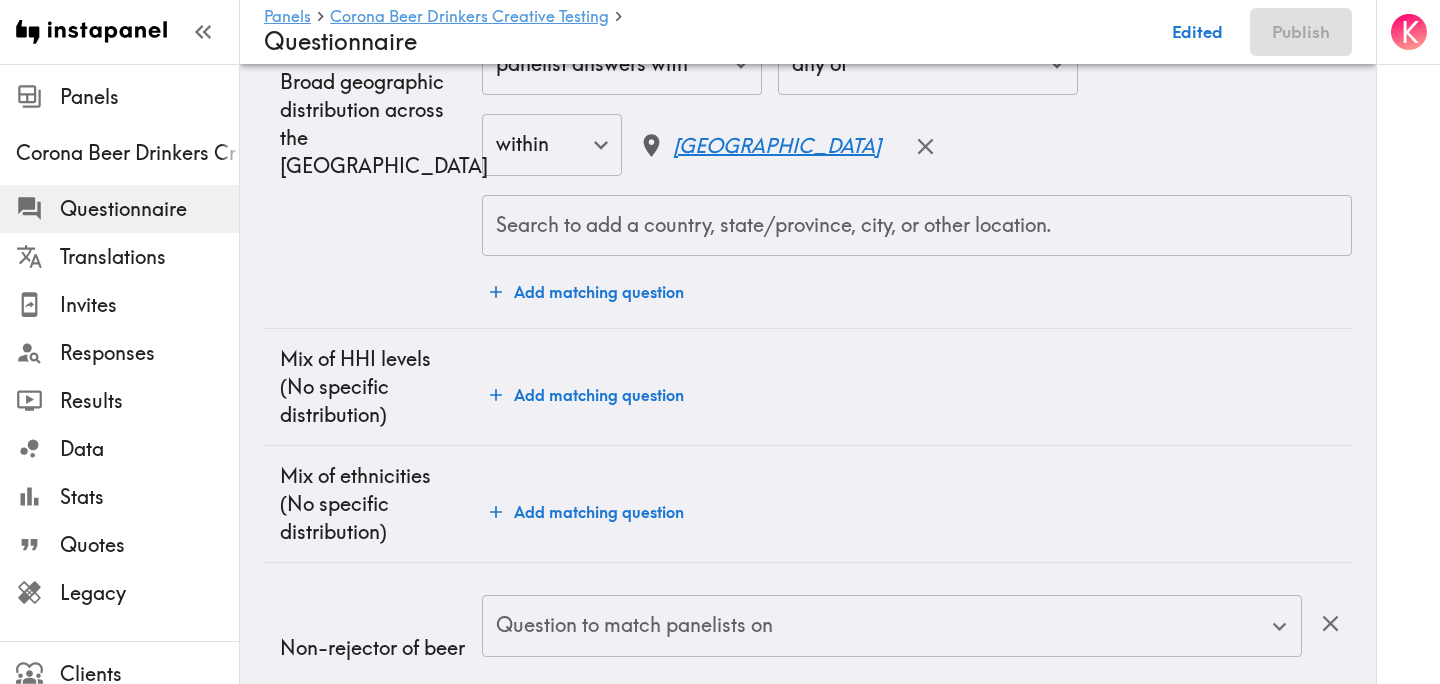 scroll, scrollTop: 1419, scrollLeft: 0, axis: vertical 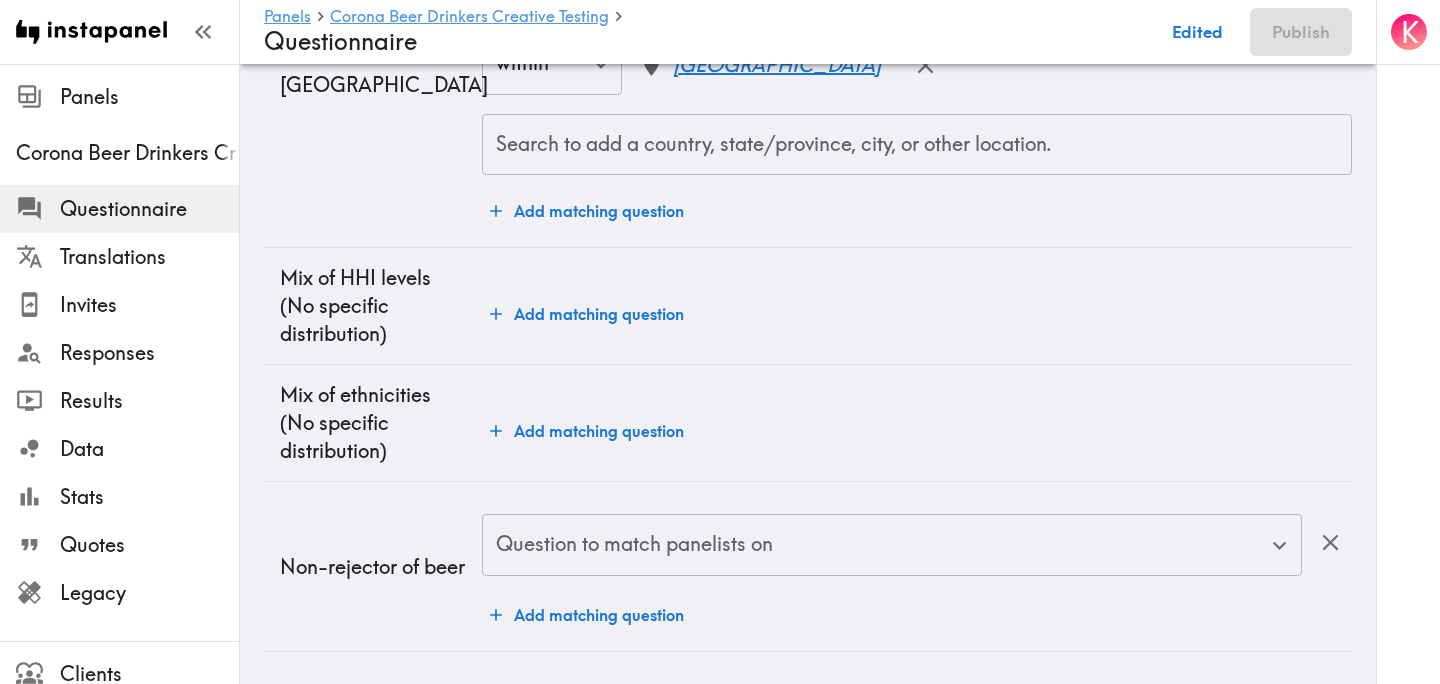 click on "Question to match panelists on" at bounding box center (892, 545) 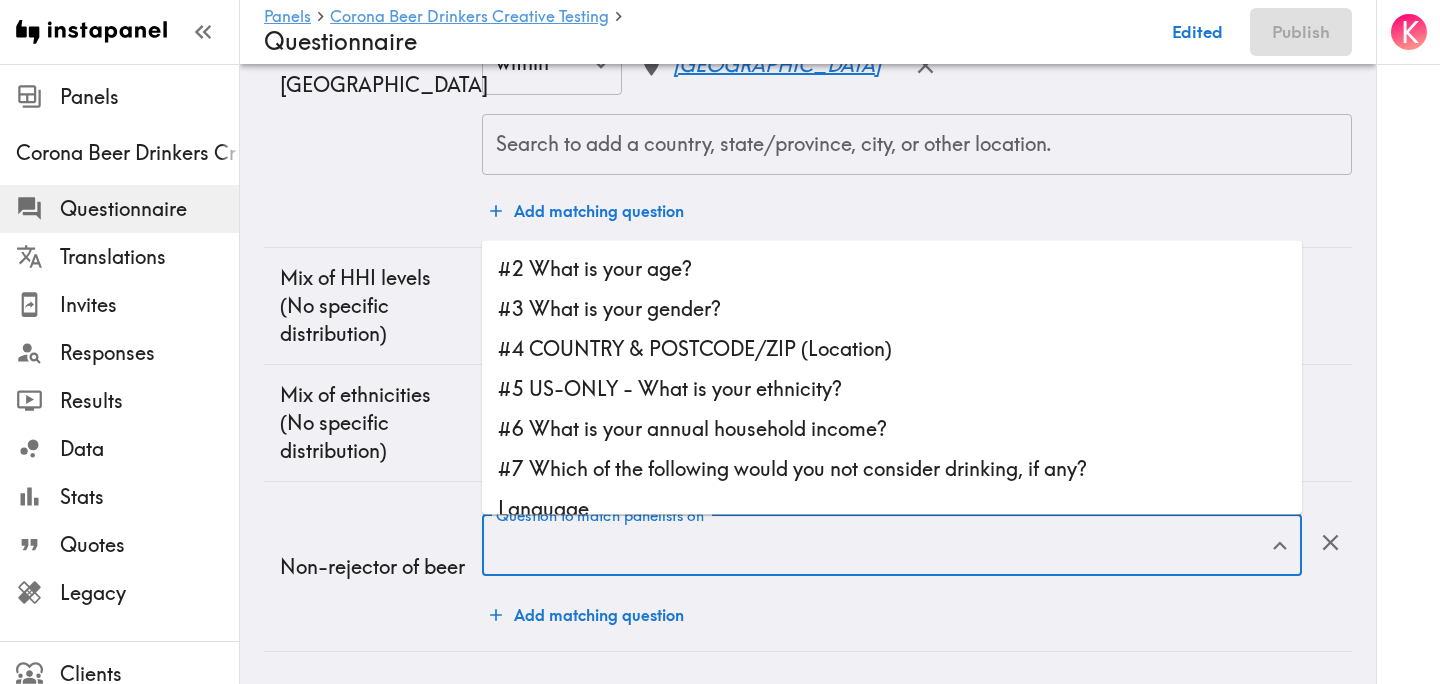 scroll, scrollTop: 62, scrollLeft: 0, axis: vertical 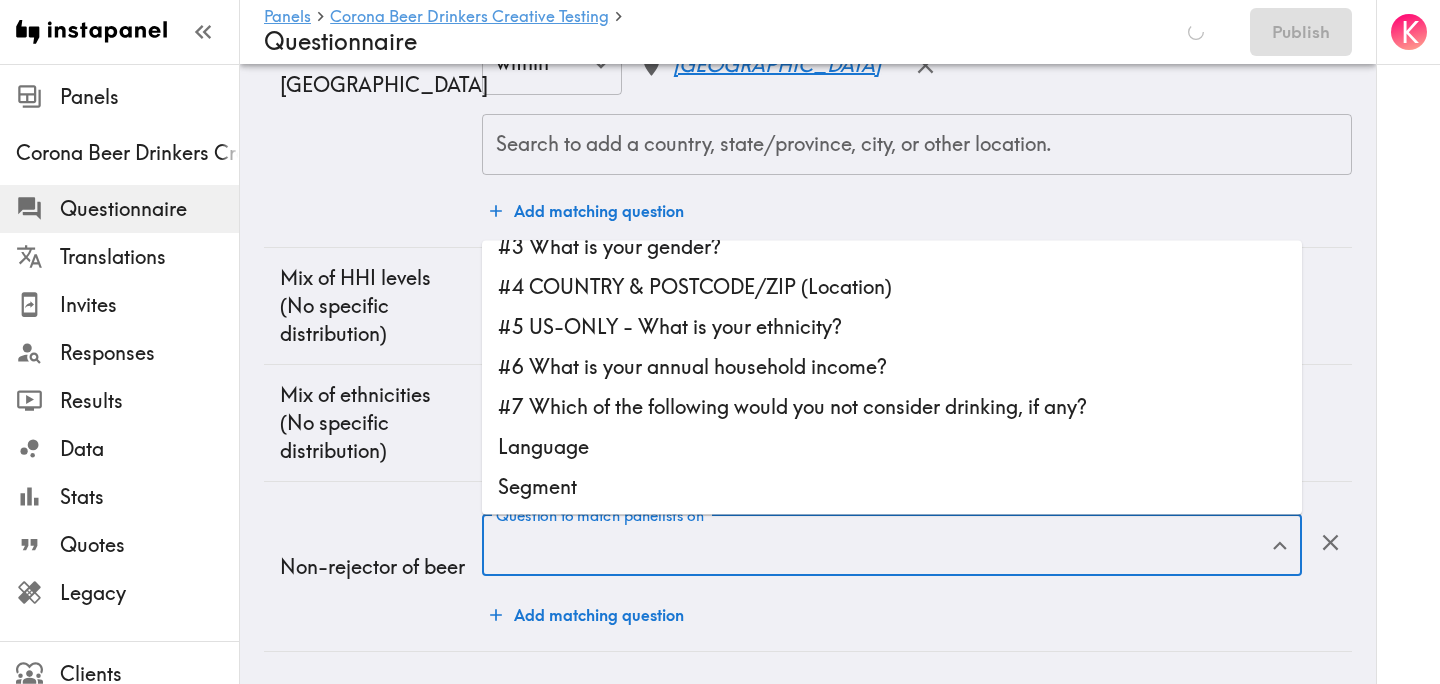 click on "#7 Which of the following would you not consider drinking, if any?" at bounding box center (892, 407) 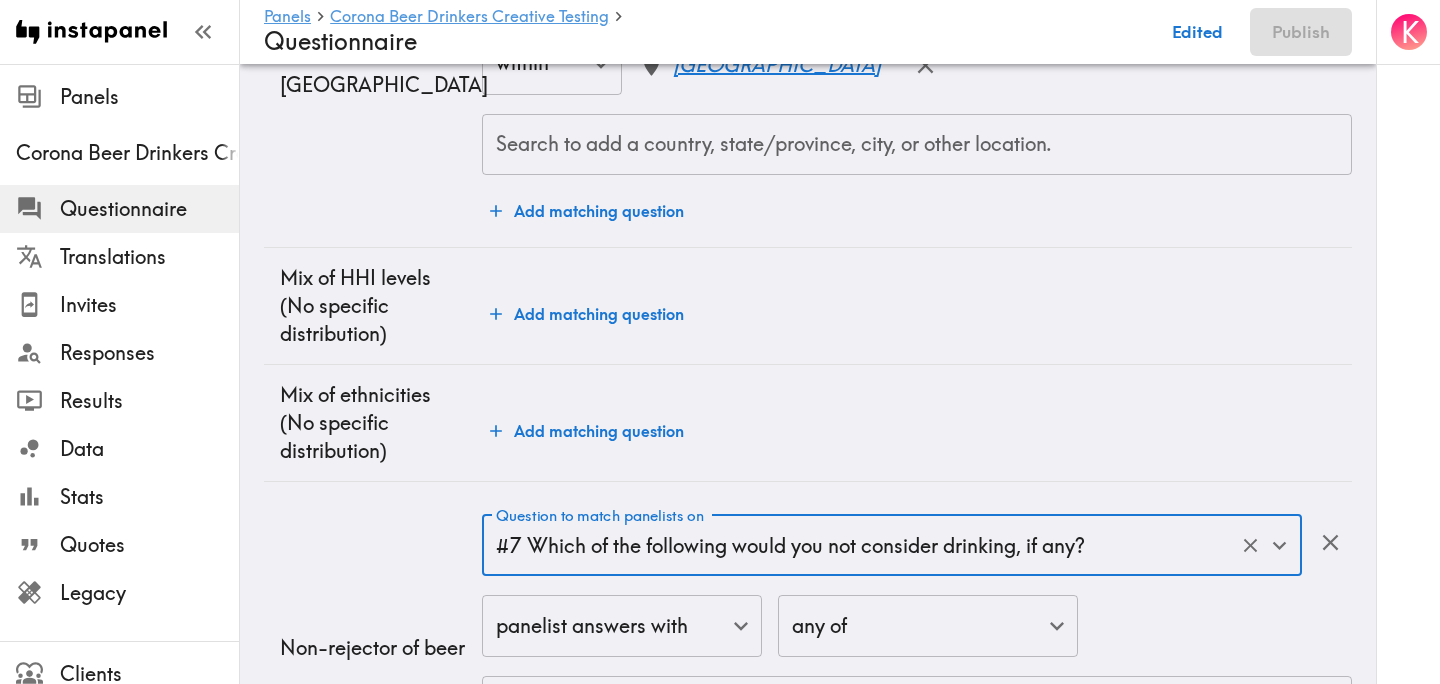 scroll, scrollTop: 1442, scrollLeft: 0, axis: vertical 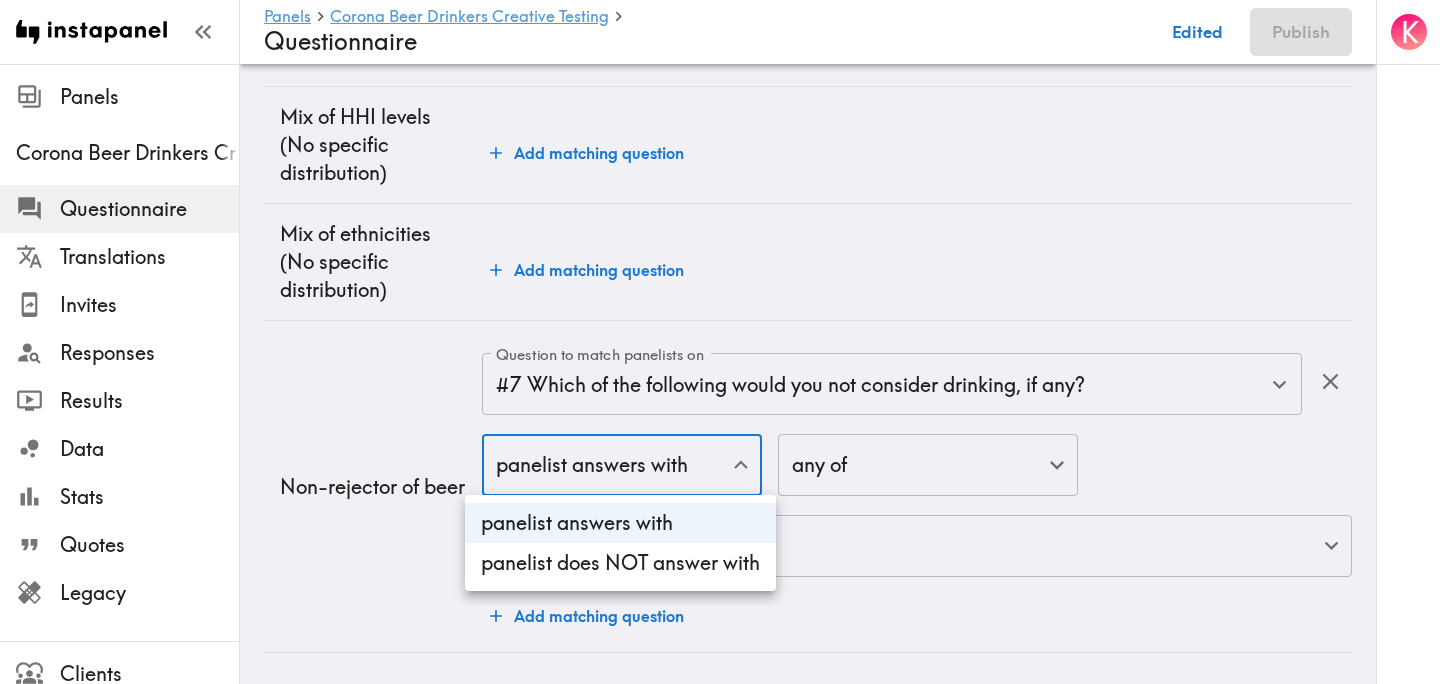 click on "Instapanel -  Panels  -  Corona Beer Drinkers Creative Testing  -  Questionnaire Panels Corona Beer Drinkers Creative Testing Questionnaire Translations Invites Responses Results Data Stats Quotes Legacy Clients Panelists Strategists My Invites My Rewards Help/Suggestions K Panels   Corona Beer Drinkers Creative Testing   Questionnaire Edited Publish Audience Questions Screening # Video Responses 15 # Video Responses The target number of panelists recording video. # Quant Responses # Quant Responses The target number of panelists answering multiple-choice and short text questions (no video answers). Fall into one of the following age segments  ( No specific distribution ) 21-28 years old 29+ years old Mix of genders  ( No specific distribution ) Broad geographic distribution across the US Mix of HHI levels  ( No specific distribution ) Mix of ethnicities  ( No specific distribution ) Non-rejector of beer Add hide/shuffle/draw rules Language English en Language Translations Any Translations ( Intro ) ( #age ," at bounding box center (720, -347) 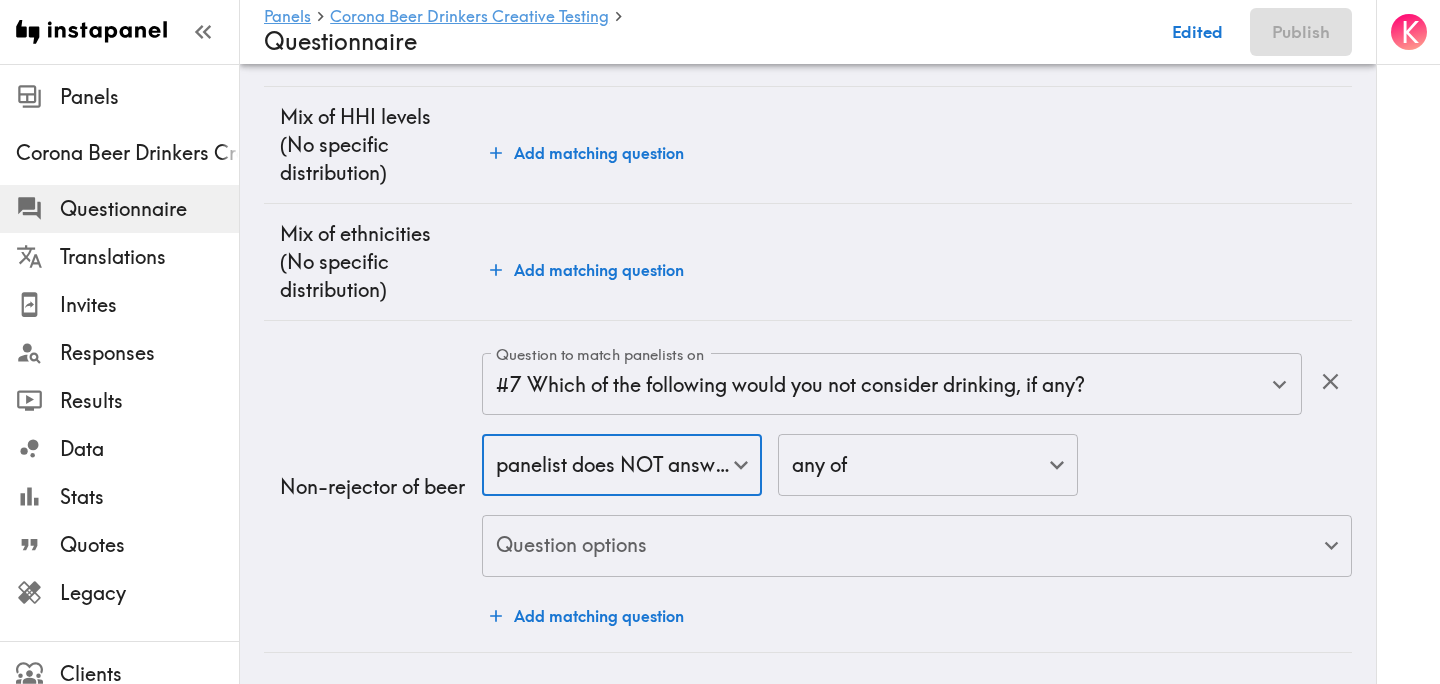click on "Instapanel -  Panels  -  Corona Beer Drinkers Creative Testing  -  Questionnaire Panels Corona Beer Drinkers Creative Testing Questionnaire Translations Invites Responses Results Data Stats Quotes Legacy Clients Panelists Strategists My Invites My Rewards Help/Suggestions K Panels   Corona Beer Drinkers Creative Testing   Questionnaire Edited Publish Audience Questions Screening # Video Responses 15 # Video Responses The target number of panelists recording video. # Quant Responses # Quant Responses The target number of panelists answering multiple-choice and short text questions (no video answers). Fall into one of the following age segments  ( No specific distribution ) 21-28 years old 29+ years old Mix of genders  ( No specific distribution ) Broad geographic distribution across the US Mix of HHI levels  ( No specific distribution ) Mix of ethnicities  ( No specific distribution ) Non-rejector of beer Add hide/shuffle/draw rules Language English en Language Translations Any Translations ( Intro ) ( #age ," at bounding box center [720, -347] 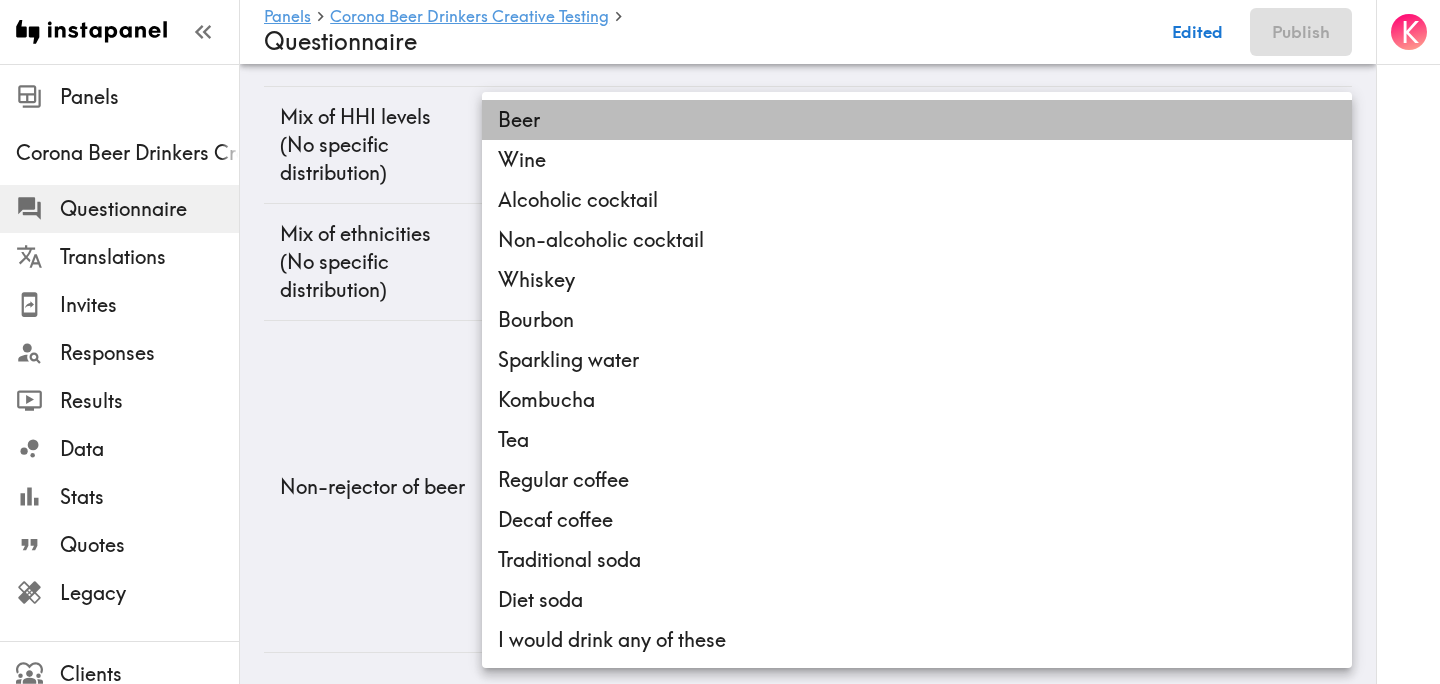 click on "Beer" at bounding box center (917, 120) 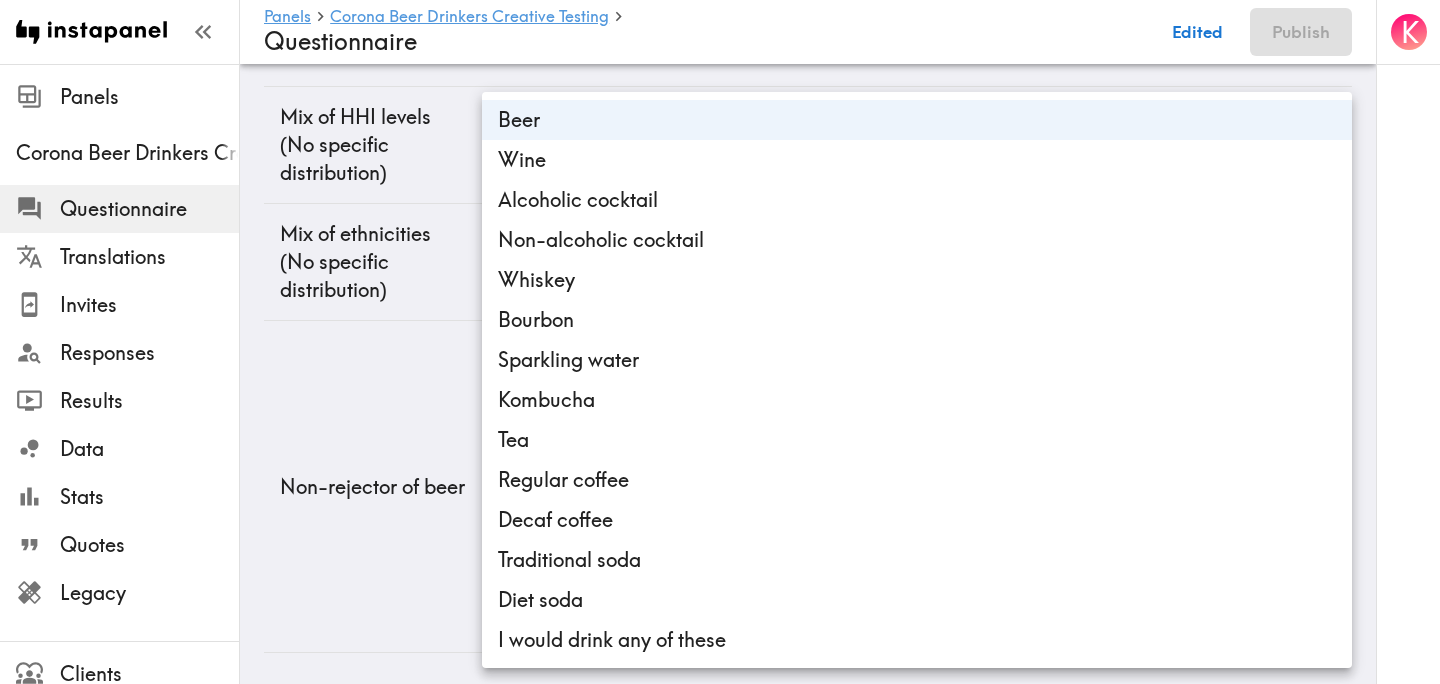 click at bounding box center (720, 342) 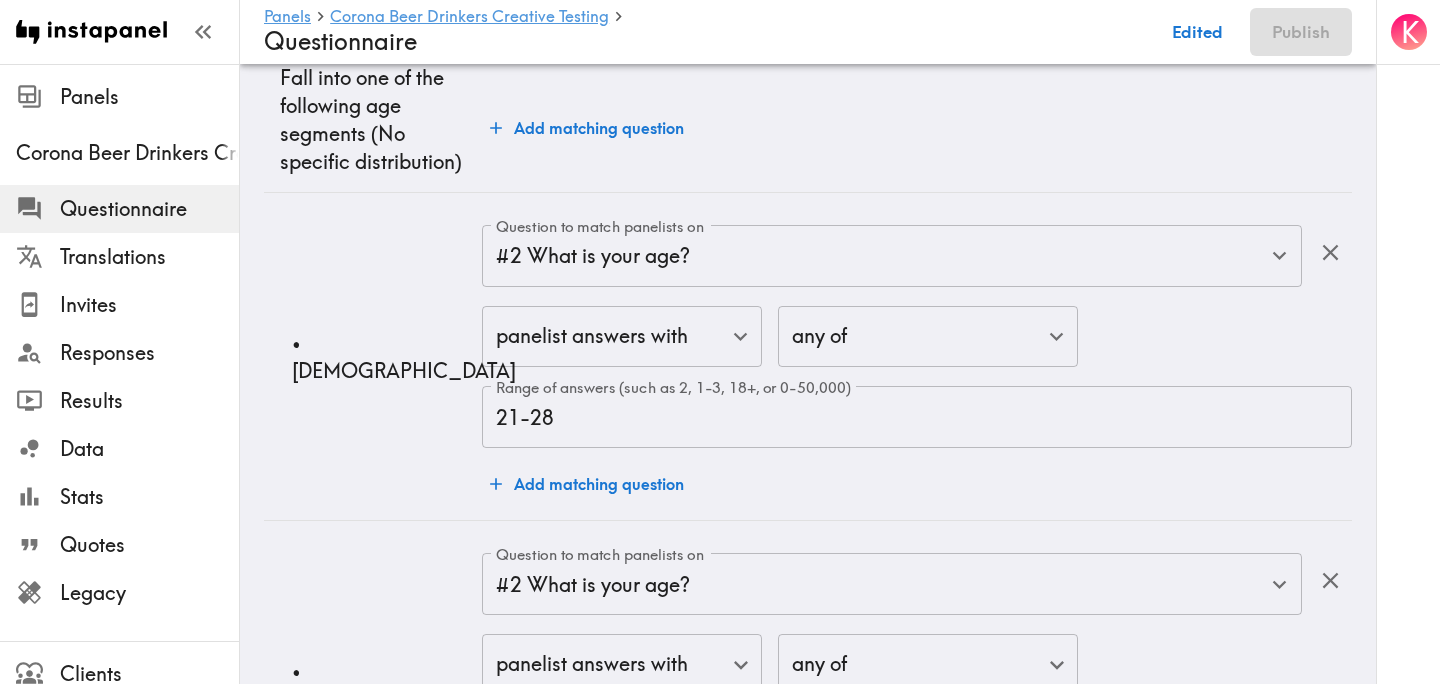 scroll, scrollTop: 0, scrollLeft: 0, axis: both 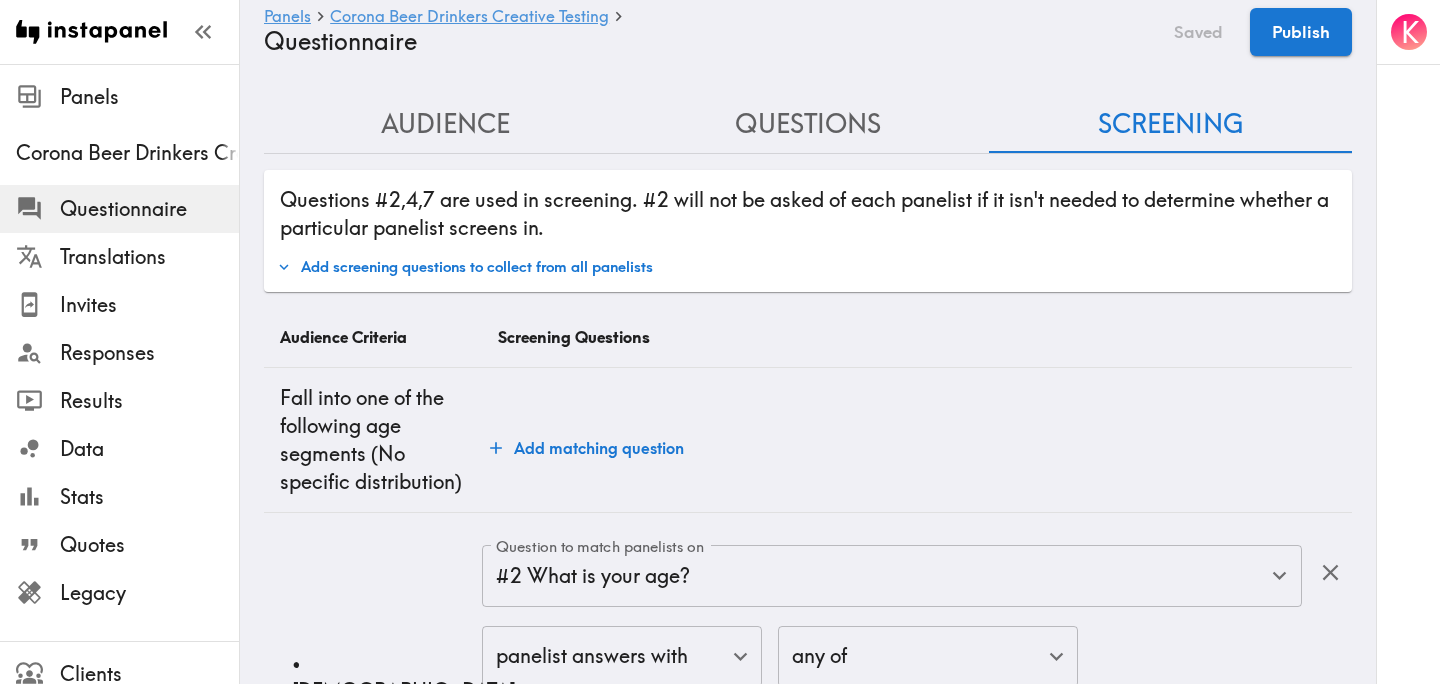 click on "Questions" at bounding box center (808, 124) 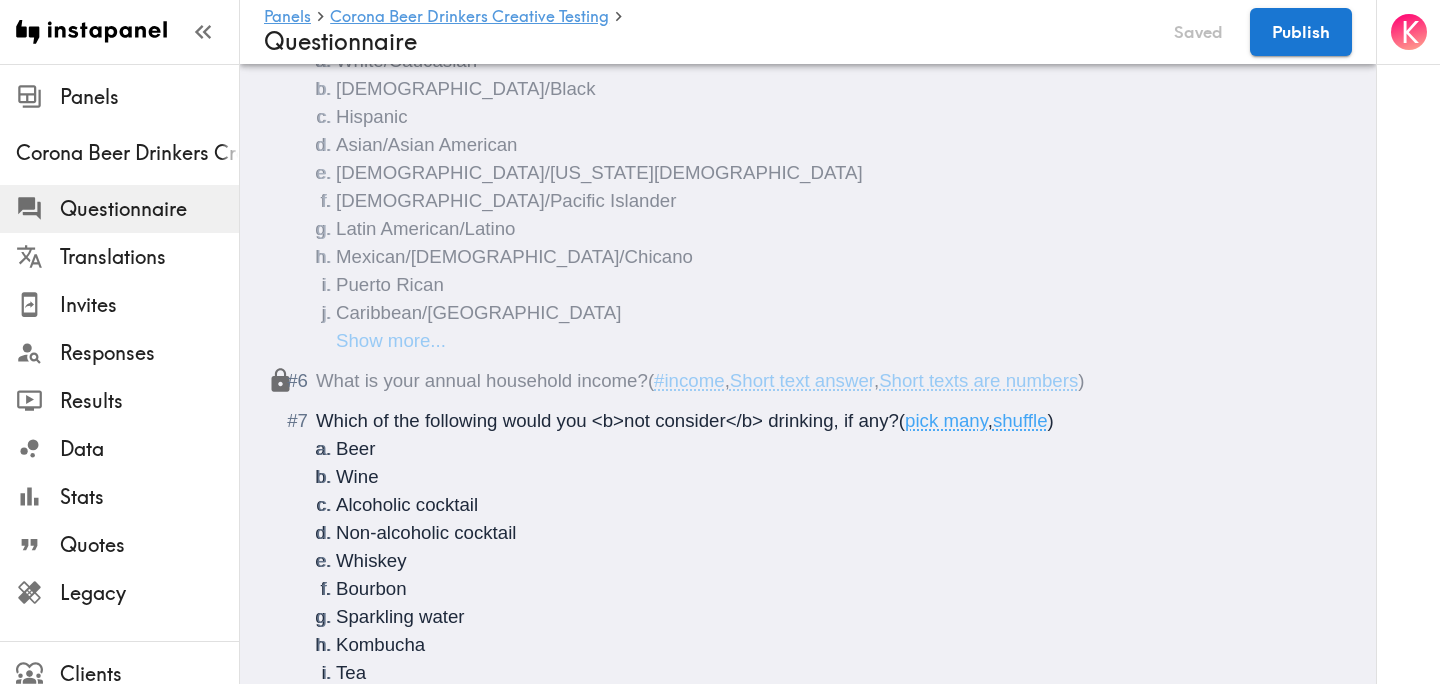scroll, scrollTop: 884, scrollLeft: 0, axis: vertical 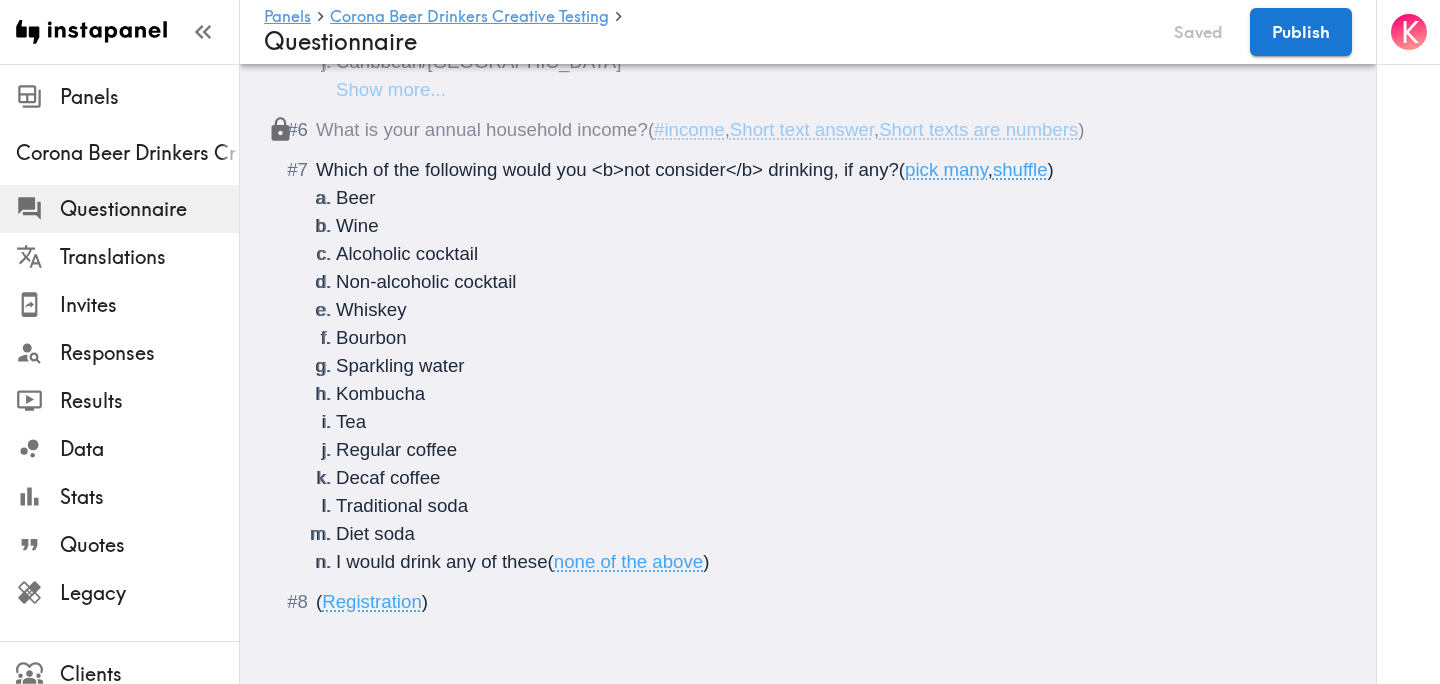click on "I would drink any of these  ( none of the above )" at bounding box center [832, 562] 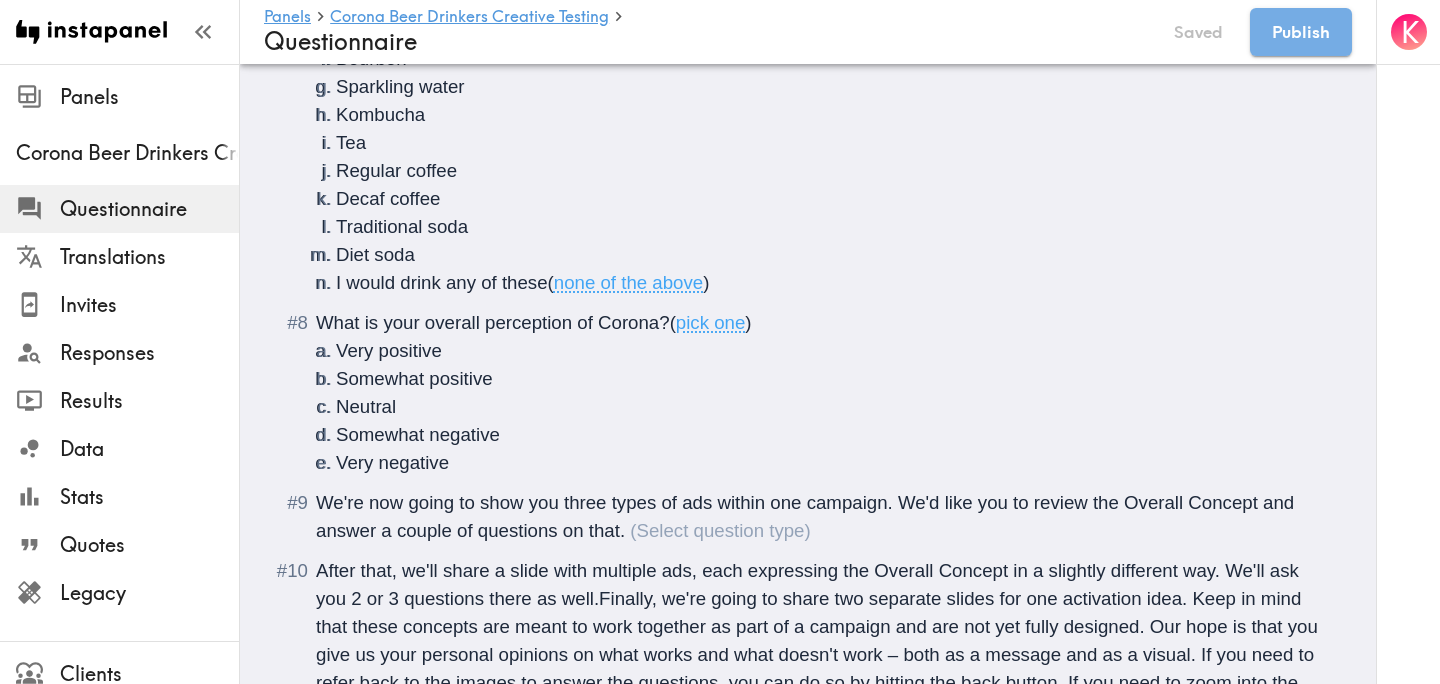 scroll, scrollTop: 1167, scrollLeft: 0, axis: vertical 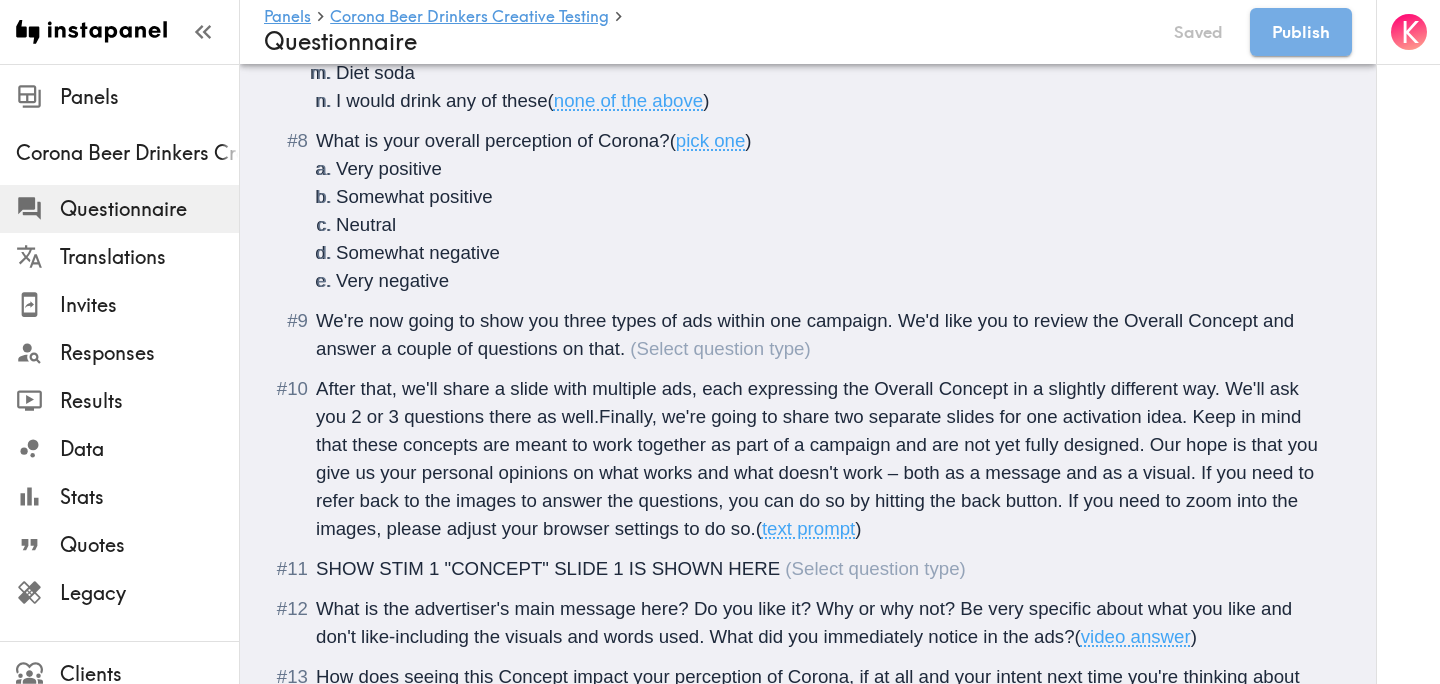 click on "After that, we'll share a slide with multiple ads, each expressing the Overall Concept in a slightly different way. We'll ask you 2 or 3 questions there as well.Finally, we're going to share two separate slides for one activation idea. Keep in mind that these concepts are meant to work together as part of a campaign and are not yet fully designed. Our hope is that you give us your personal opinions on what works and what doesn't work – both as a message and as a visual. If you need to refer back to the images to answer the questions, you can do so by hitting the back button. If you need to zoom into the images, please adjust your browser settings to do so.  ( text prompt )" at bounding box center [808, 459] 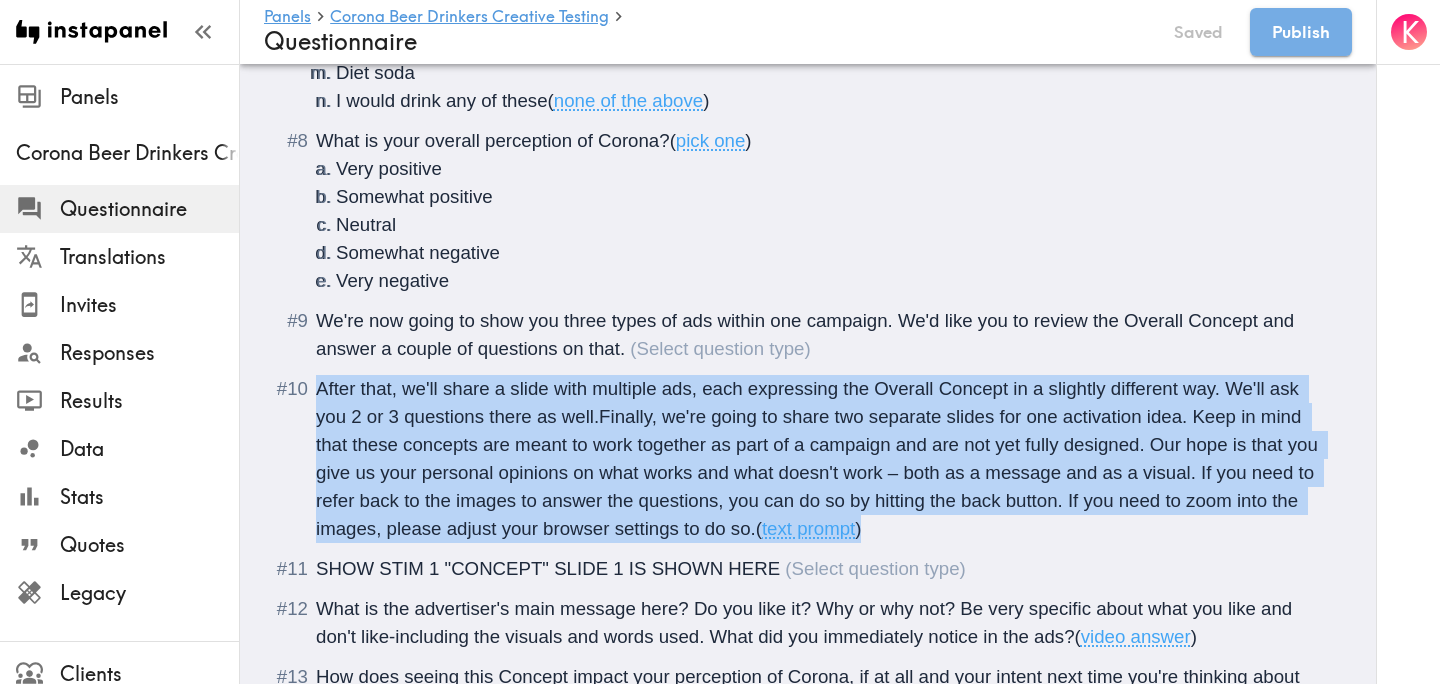 drag, startPoint x: 321, startPoint y: 398, endPoint x: 887, endPoint y: 550, distance: 586.0546 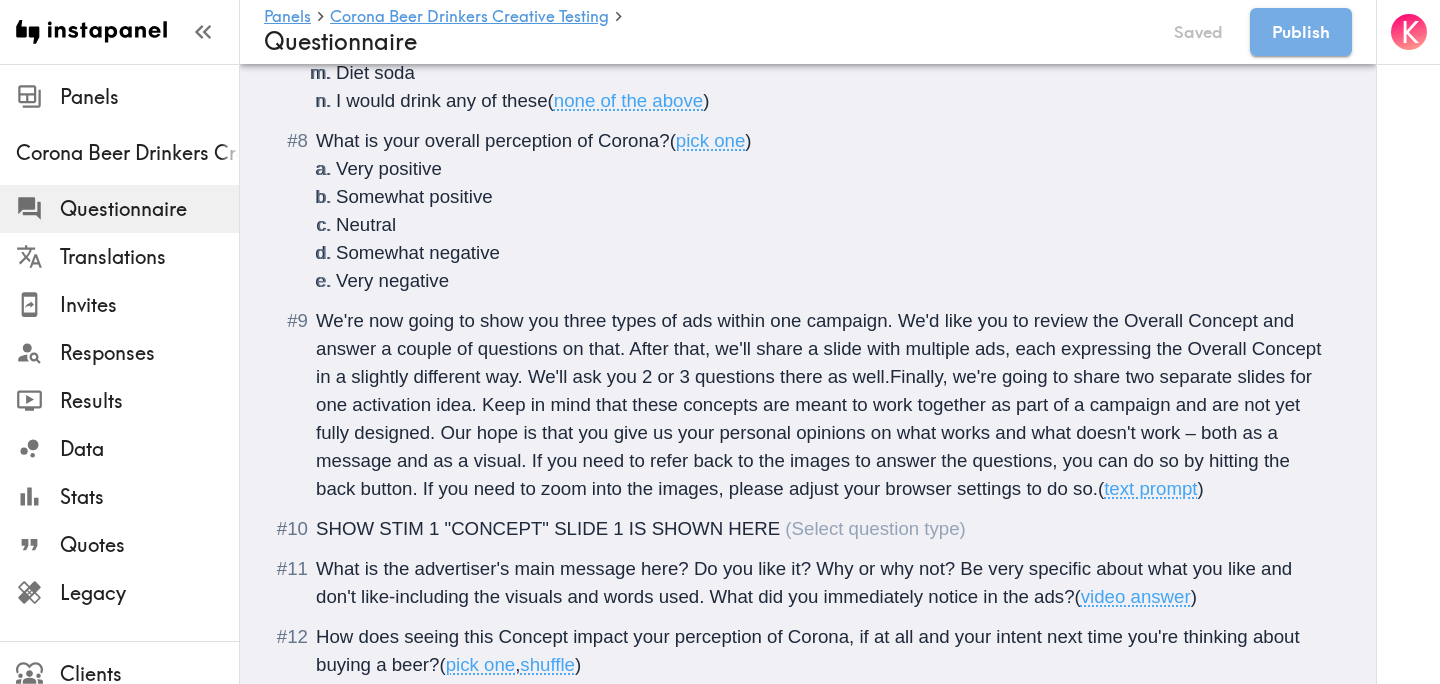 click on "We're now going to show you three types of ads within one campaign. We'd like you to review the Overall Concept and answer a couple of questions on that. After that, we'll share a slide with multiple ads, each expressing the Overall Concept in a slightly different way. We'll ask you 2 or 3 questions there as well.Finally, we're going to share two separate slides for one activation idea. Keep in mind that these concepts are meant to work together as part of a campaign and are not yet fully designed. Our hope is that you give us your personal opinions on what works and what doesn't work – both as a message and as a visual. If you need to refer back to the images to answer the questions, you can do so by hitting the back button. If you need to zoom into the images, please adjust your browser settings to do so." at bounding box center (821, 404) 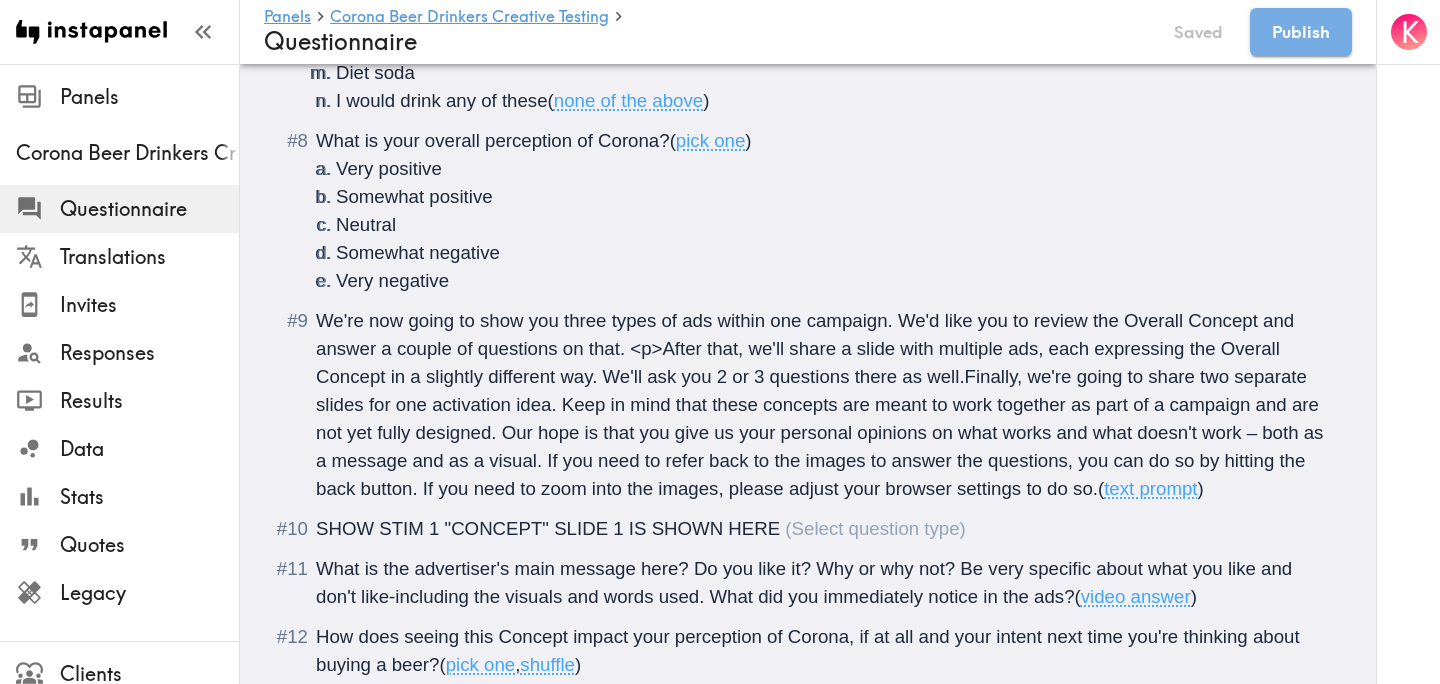 click on "We're now going to show you three types of ads within one campaign. We'd like you to review the Overall Concept and answer a couple of questions on that. <p>After that, we'll share a slide with multiple ads, each expressing the Overall Concept in a slightly different way. We'll ask you 2 or 3 questions there as well.Finally, we're going to share two separate slides for one activation idea. Keep in mind that these concepts are meant to work together as part of a campaign and are not yet fully designed. Our hope is that you give us your personal opinions on what works and what doesn't work – both as a message and as a visual. If you need to refer back to the images to answer the questions, you can do so by hitting the back button. If you need to zoom into the images, please adjust your browser settings to do so." at bounding box center [822, 404] 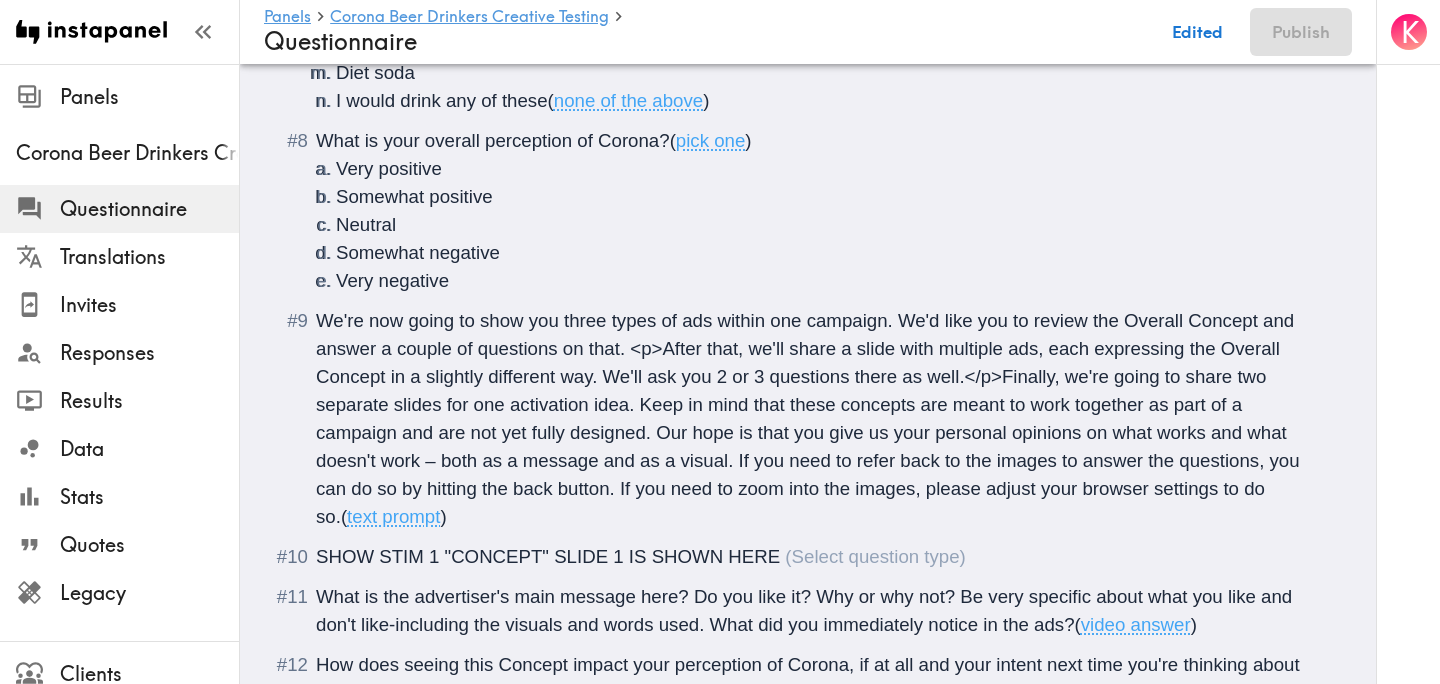 click on "We're now going to show you three types of ads within one campaign. We'd like you to review the Overall Concept and answer a couple of questions on that. <p>After that, we'll share a slide with multiple ads, each expressing the Overall Concept in a slightly different way. We'll ask you 2 or 3 questions there as well.</p>Finally, we're going to share two separate slides for one activation idea. Keep in mind that these concepts are meant to work together as part of a campaign and are not yet fully designed. Our hope is that you give us your personal opinions on what works and what doesn't work – both as a message and as a visual. If you need to refer back to the images to answer the questions, you can do so by hitting the back button. If you need to zoom into the images, please adjust your browser settings to do so." at bounding box center (810, 418) 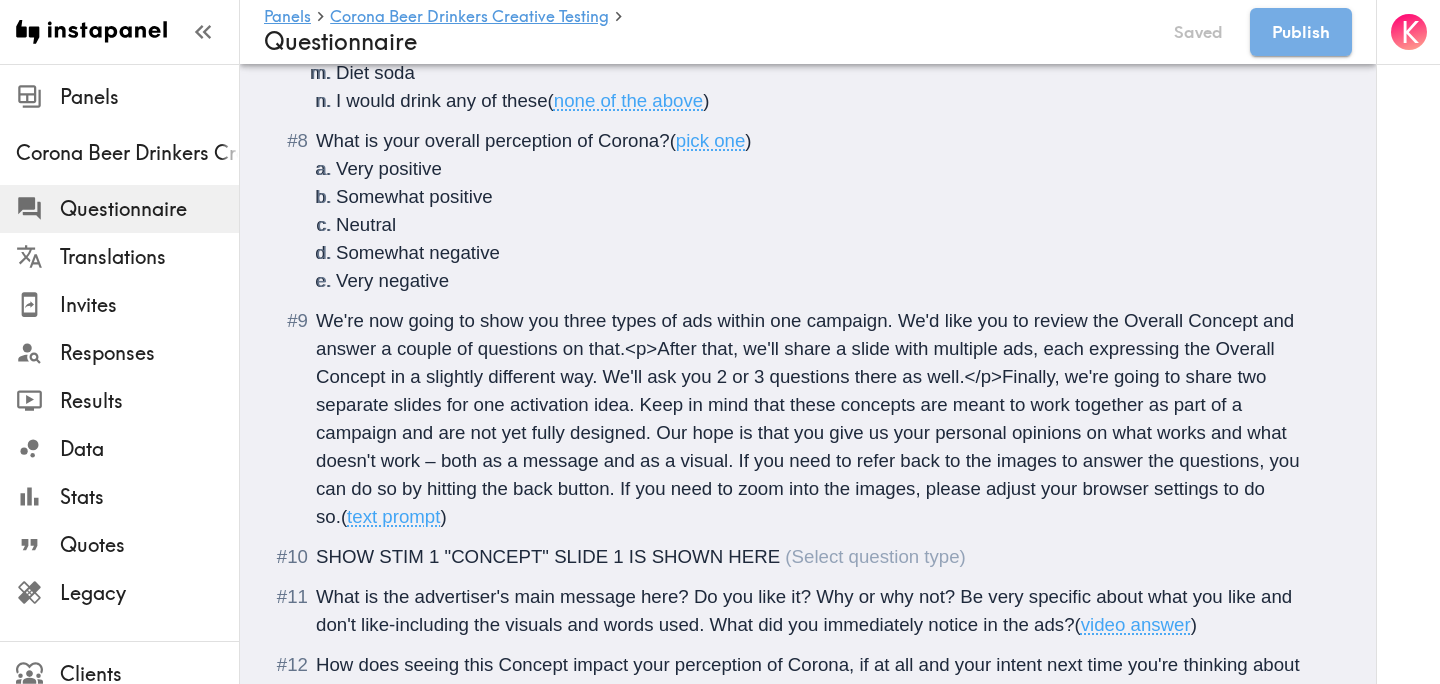 click on "We're now going to show you three types of ads within one campaign. We'd like you to review the Overall Concept and answer a couple of questions on that.<p>After that, we'll share a slide with multiple ads, each expressing the Overall Concept in a slightly different way. We'll ask you 2 or 3 questions there as well.</p>Finally, we're going to share two separate slides for one activation idea. Keep in mind that these concepts are meant to work together as part of a campaign and are not yet fully designed. Our hope is that you give us your personal opinions on what works and what doesn't work – both as a message and as a visual. If you need to refer back to the images to answer the questions, you can do so by hitting the back button. If you need to zoom into the images, please adjust your browser settings to do so." at bounding box center [810, 418] 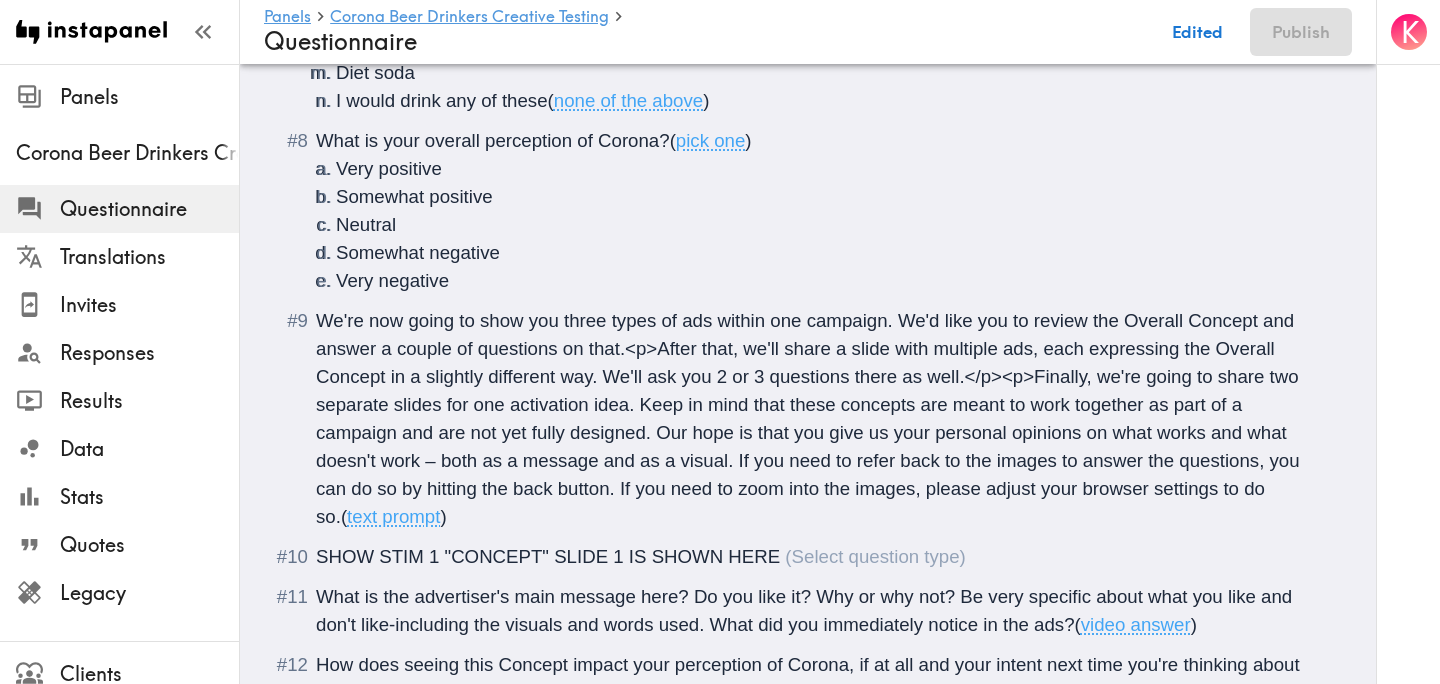click on "We're now going to show you three types of ads within one campaign. We'd like you to review the Overall Concept and answer a couple of questions on that.<p>After that, we'll share a slide with multiple ads, each expressing the Overall Concept in a slightly different way. We'll ask you 2 or 3 questions there as well.</p><p>Finally, we're going to share two separate slides for one activation idea. Keep in mind that these concepts are meant to work together as part of a campaign and are not yet fully designed. Our hope is that you give us your personal opinions on what works and what doesn't work – both as a message and as a visual. If you need to refer back to the images to answer the questions, you can do so by hitting the back button. If you need to zoom into the images, please adjust your browser settings to do so." at bounding box center [810, 418] 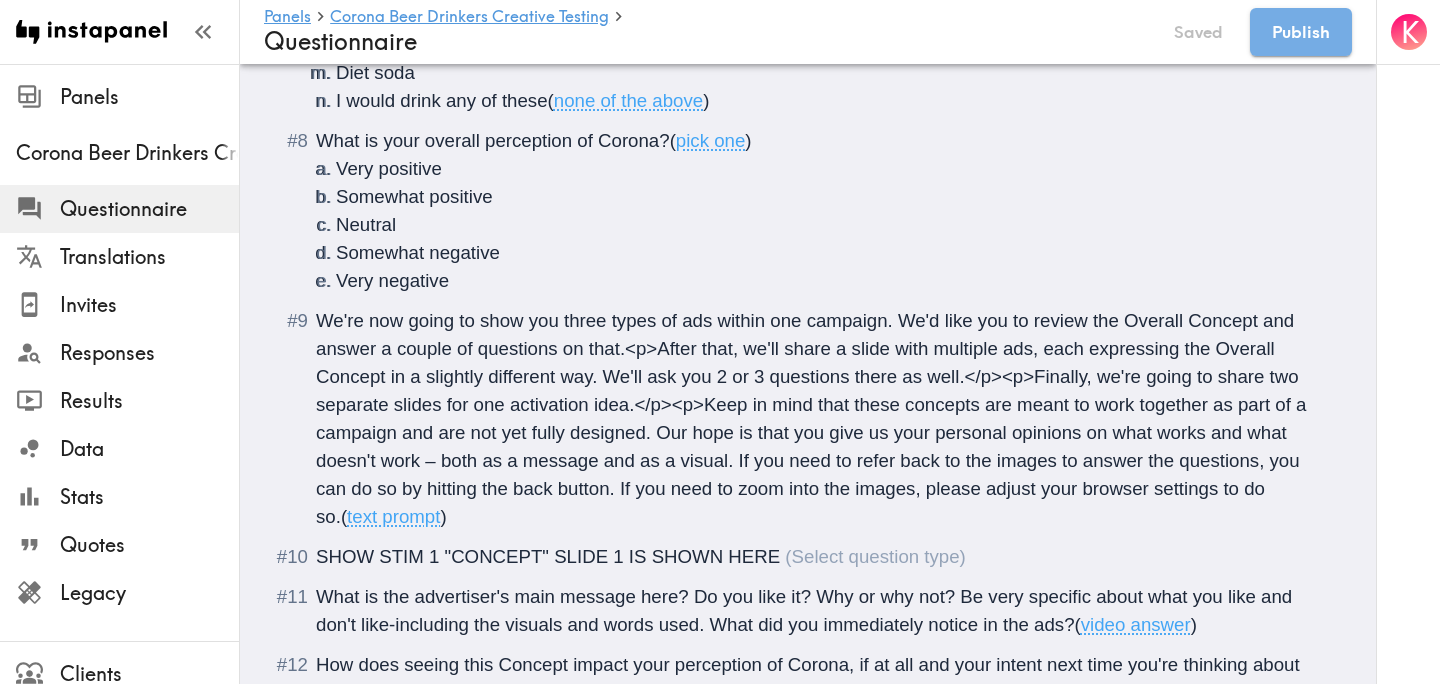 click on "We're now going to show you three types of ads within one campaign. We'd like you to review the Overall Concept and answer a couple of questions on that.<p>After that, we'll share a slide with multiple ads, each expressing the Overall Concept in a slightly different way. We'll ask you 2 or 3 questions there as well.</p><p>Finally, we're going to share two separate slides for one activation idea.</p><p>Keep in mind that these concepts are meant to work together as part of a campaign and are not yet fully designed. Our hope is that you give us your personal opinions on what works and what doesn't work – both as a message and as a visual. If you need to refer back to the images to answer the questions, you can do so by hitting the back button. If you need to zoom into the images, please adjust your browser settings to do so." at bounding box center (814, 418) 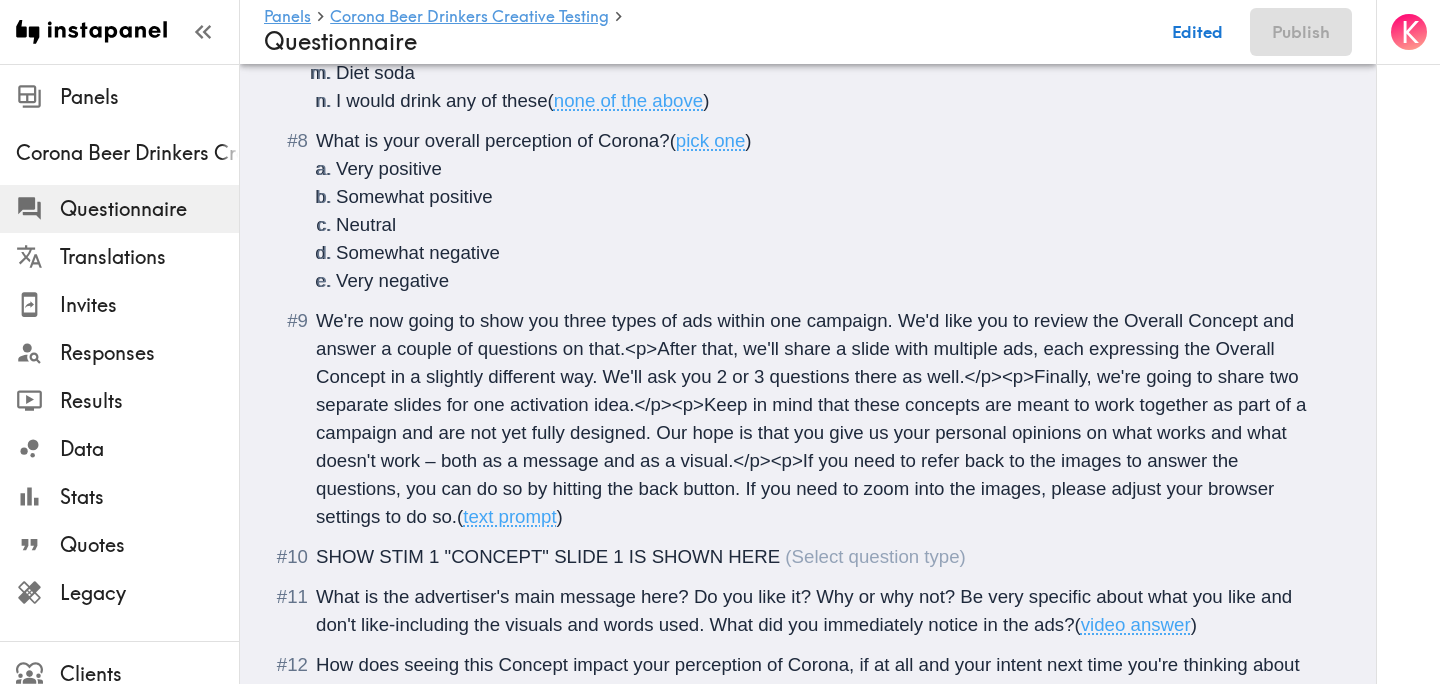 click on "We're now going to show you three types of ads within one campaign. We'd like you to review the Overall Concept and answer a couple of questions on that.<p>After that, we'll share a slide with multiple ads, each expressing the Overall Concept in a slightly different way. We'll ask you 2 or 3 questions there as well.</p><p>Finally, we're going to share two separate slides for one activation idea.</p><p>Keep in mind that these concepts are meant to work together as part of a campaign and are not yet fully designed. Our hope is that you give us your personal opinions on what works and what doesn't work – both as a message and as a visual.</p><p>If you need to refer back to the images to answer the questions, you can do so by hitting the back button. If you need to zoom into the images, please adjust your browser settings to do so." at bounding box center (814, 418) 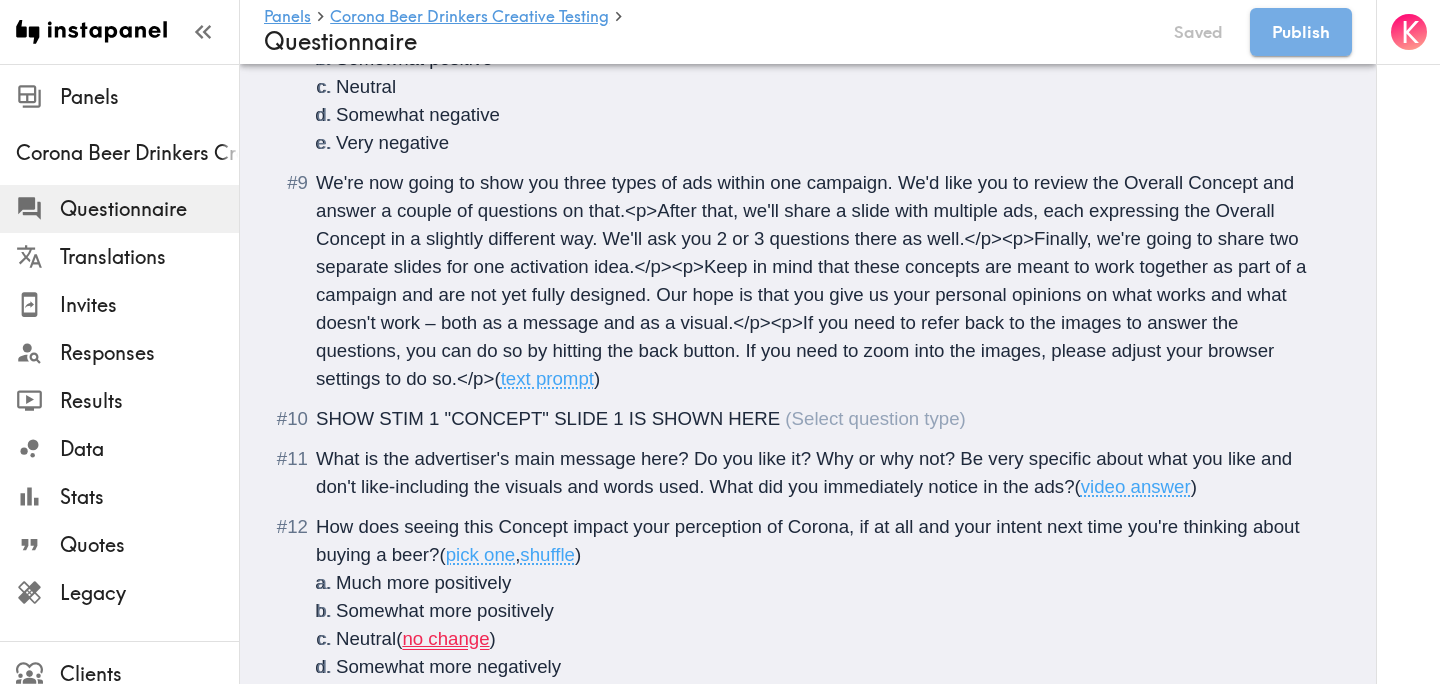 scroll, scrollTop: 1494, scrollLeft: 0, axis: vertical 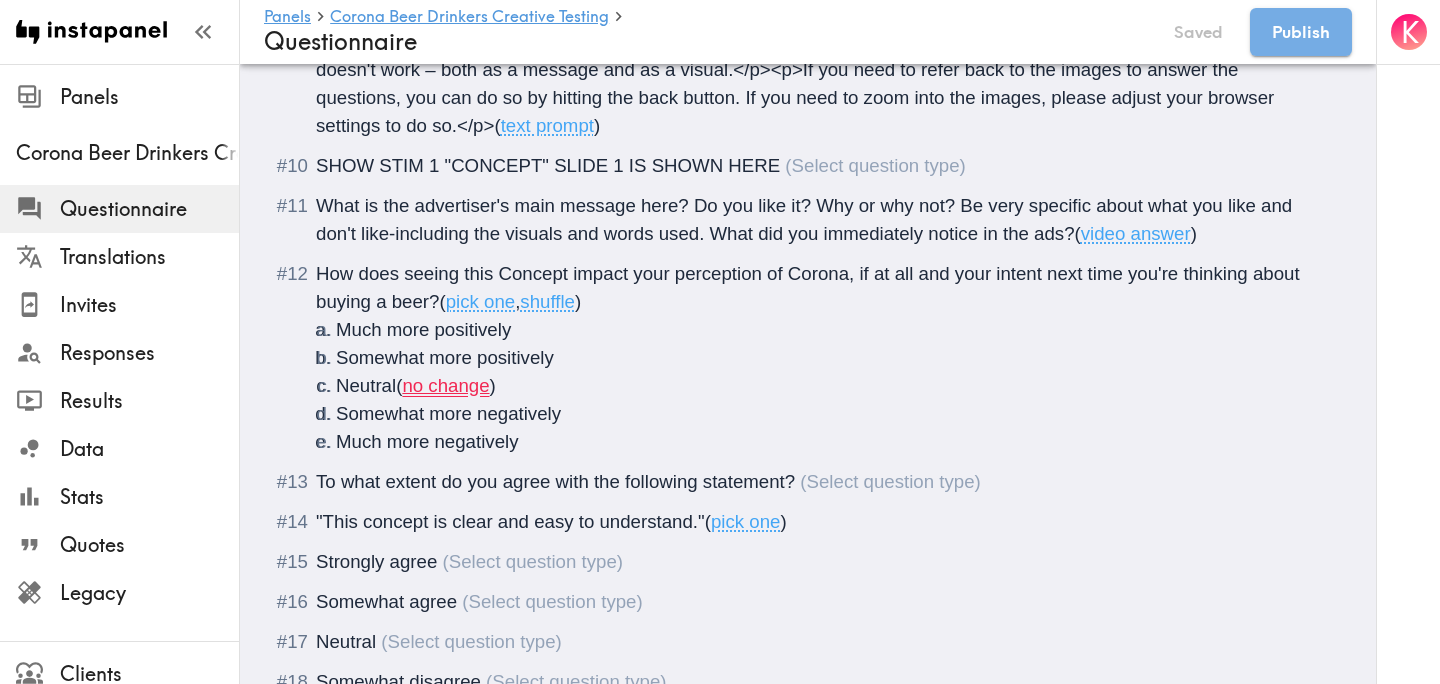 click on "Neutral  ( no change )" at bounding box center (832, 386) 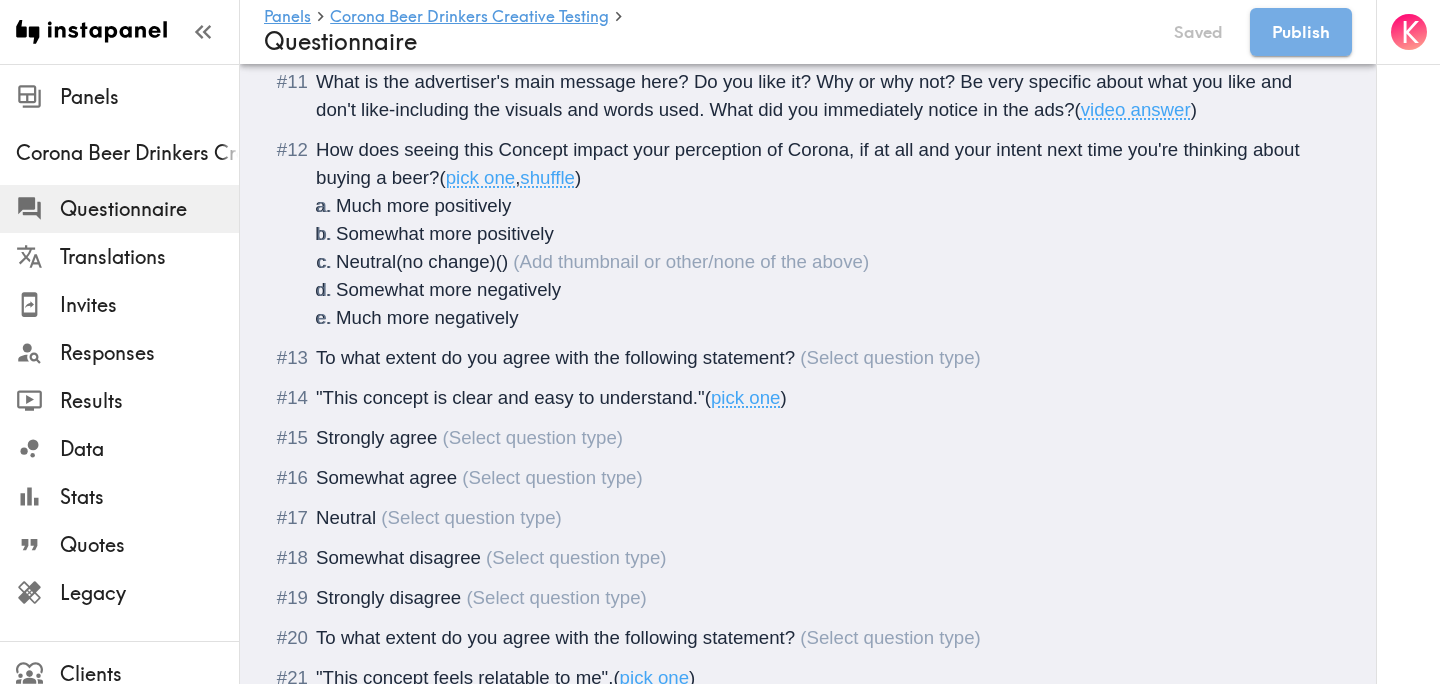 scroll, scrollTop: 1867, scrollLeft: 0, axis: vertical 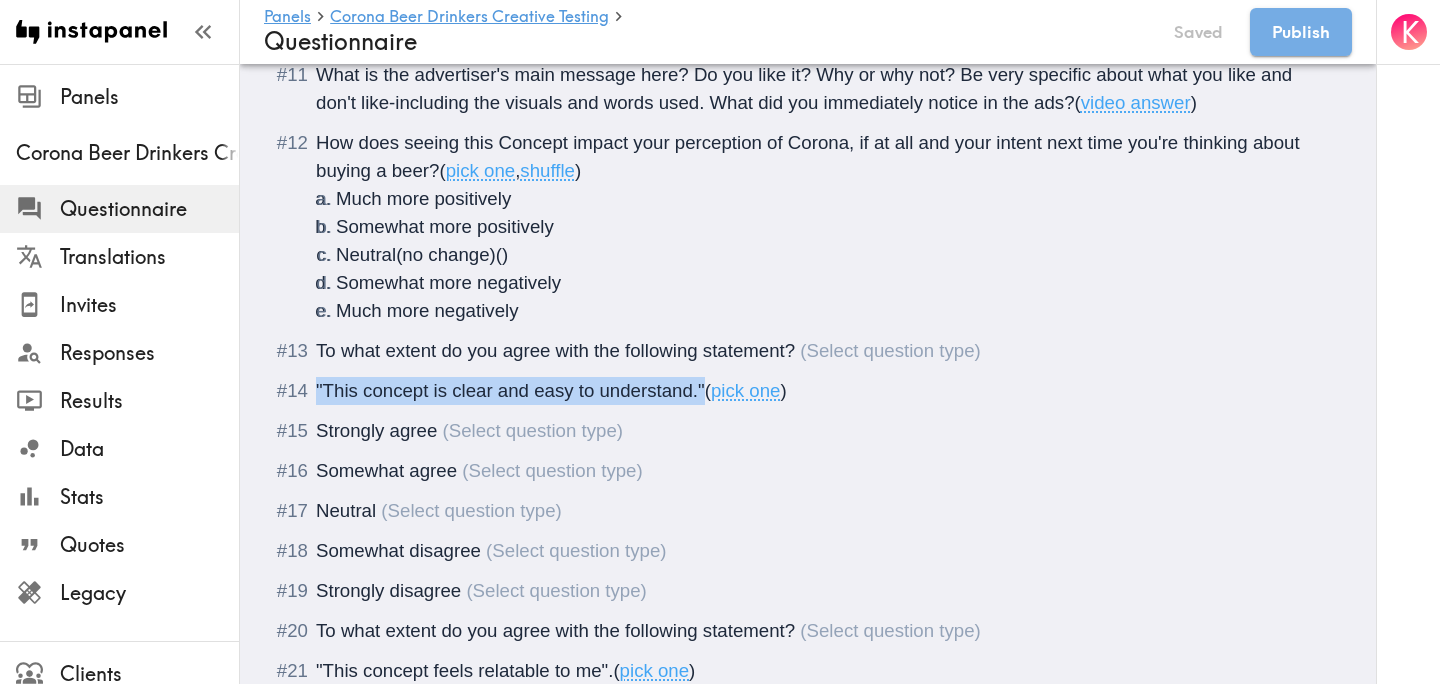 drag, startPoint x: 703, startPoint y: 394, endPoint x: 309, endPoint y: 394, distance: 394 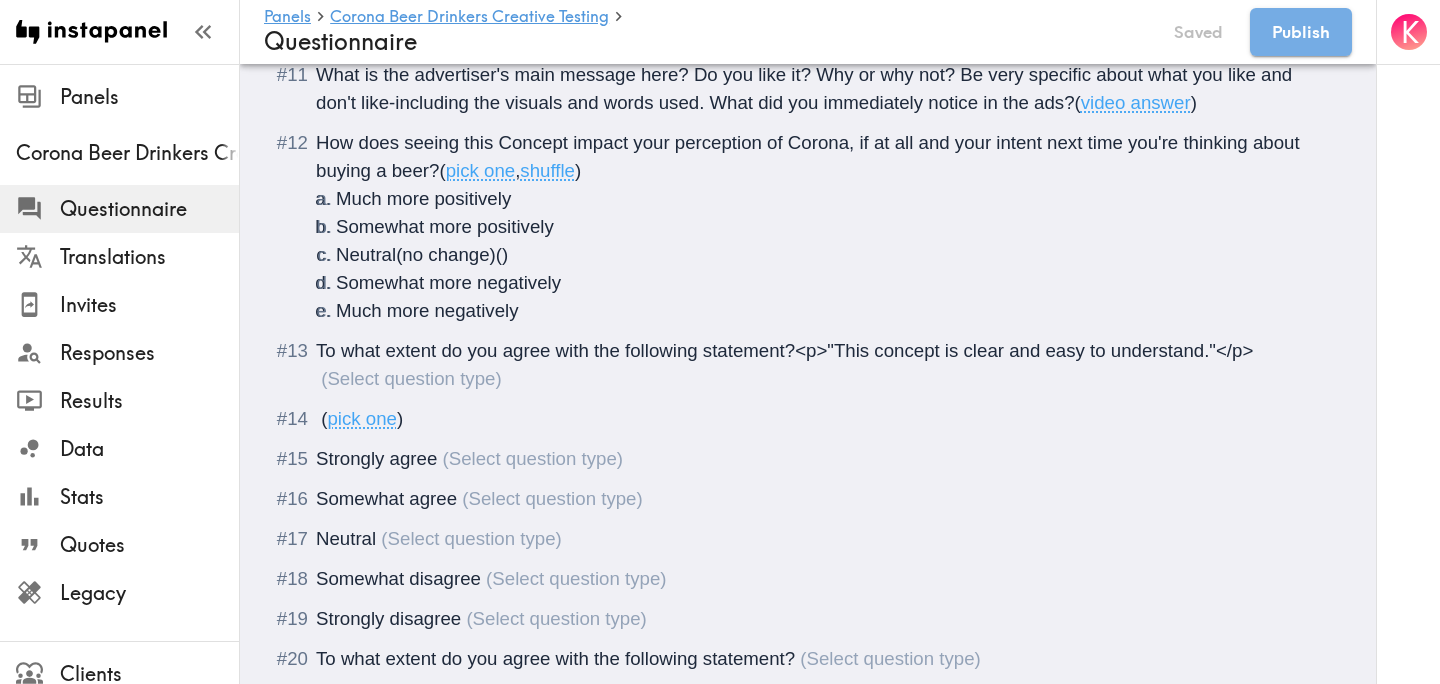 click on "To what extent do you agree with the following statement?<p>"This concept is clear and easy to understand."</p>" at bounding box center [784, 350] 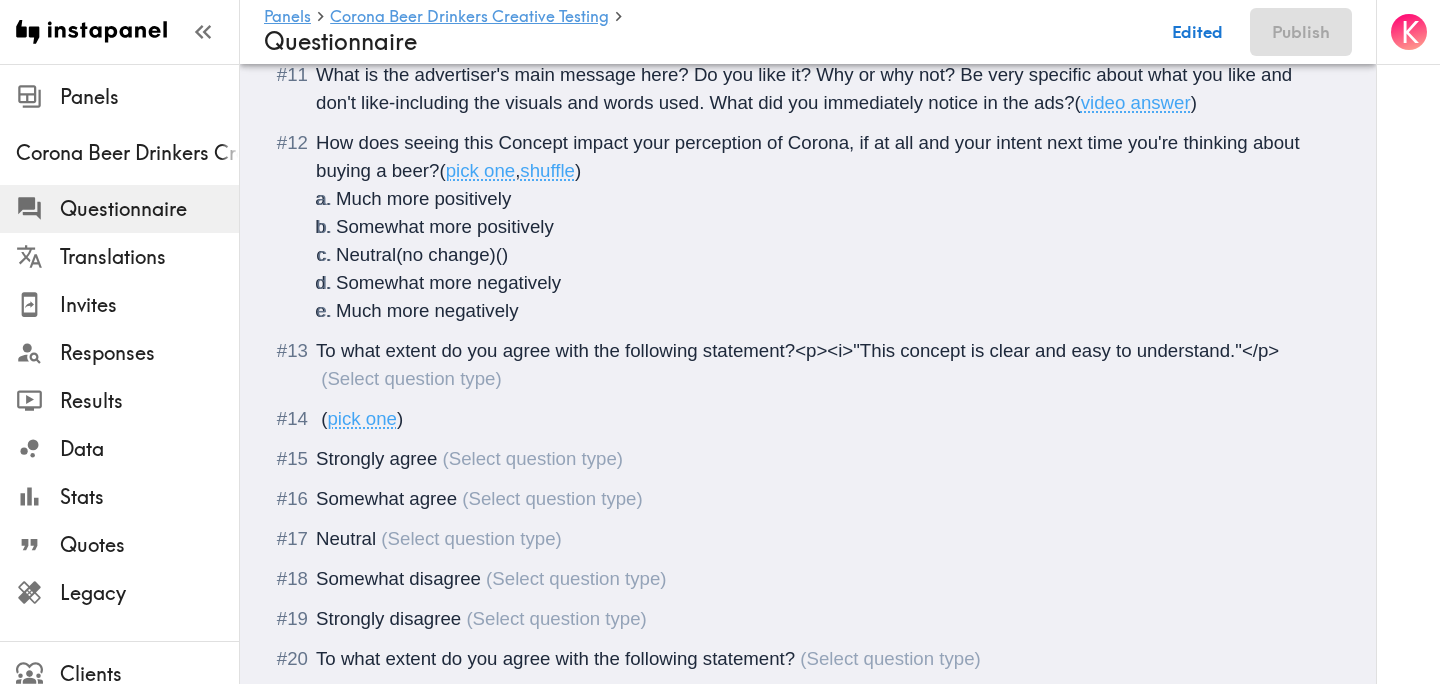 click on "To what extent do you agree with the following statement?<p><i>"This concept is clear and easy to understand."</p>" at bounding box center (797, 350) 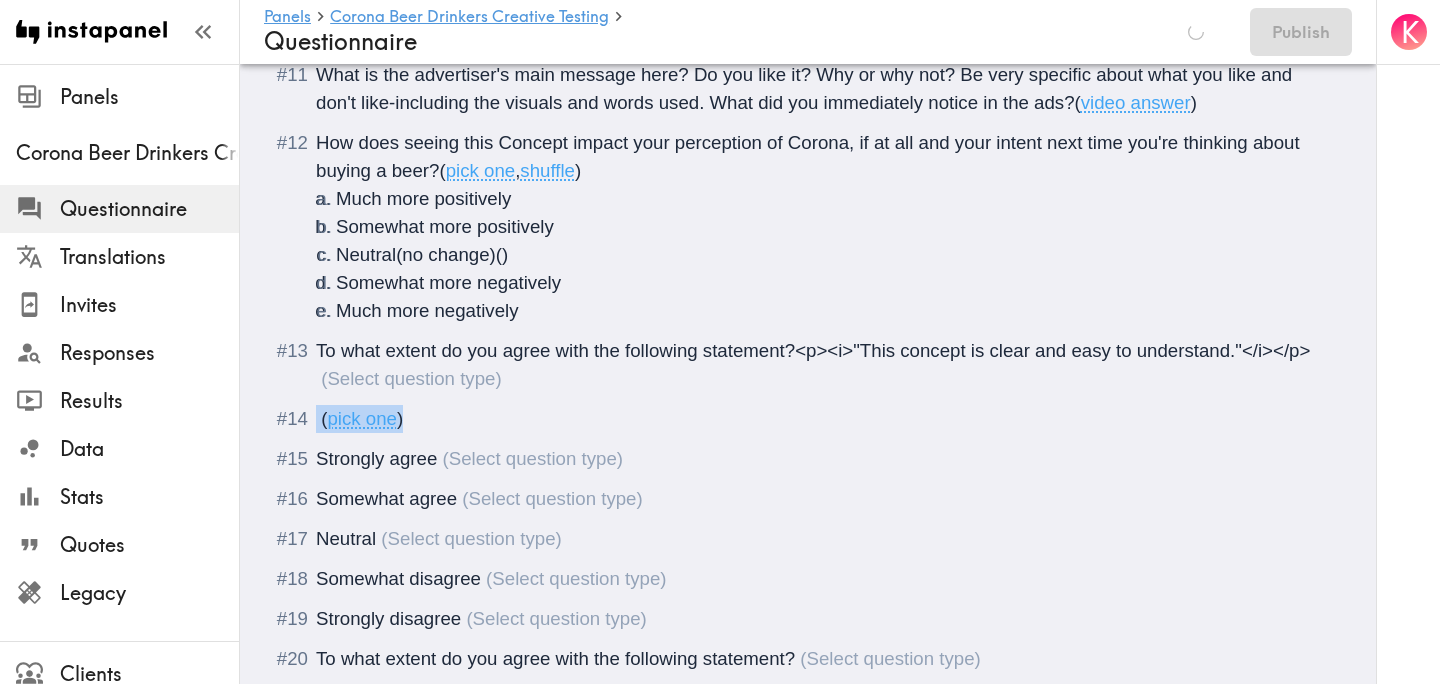 drag, startPoint x: 407, startPoint y: 420, endPoint x: 306, endPoint y: 413, distance: 101.24229 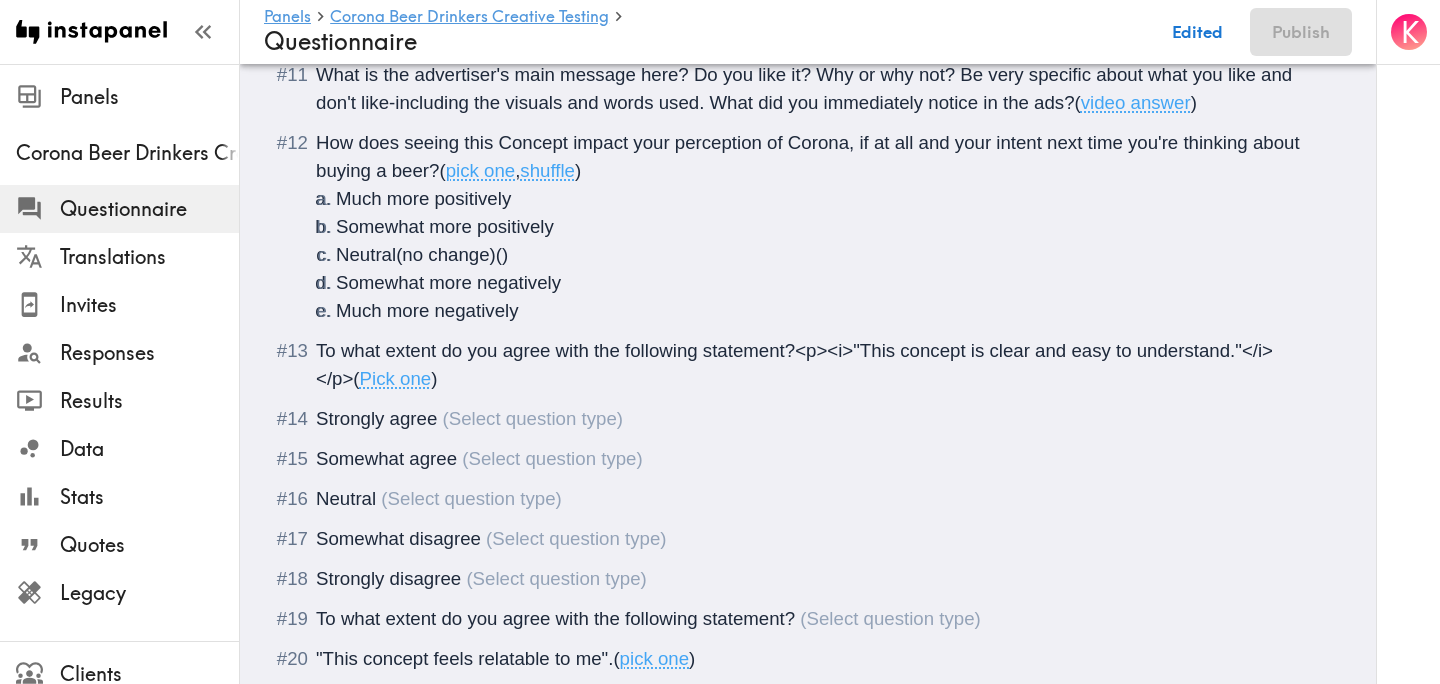 click on "Strongly agree" at bounding box center [376, 418] 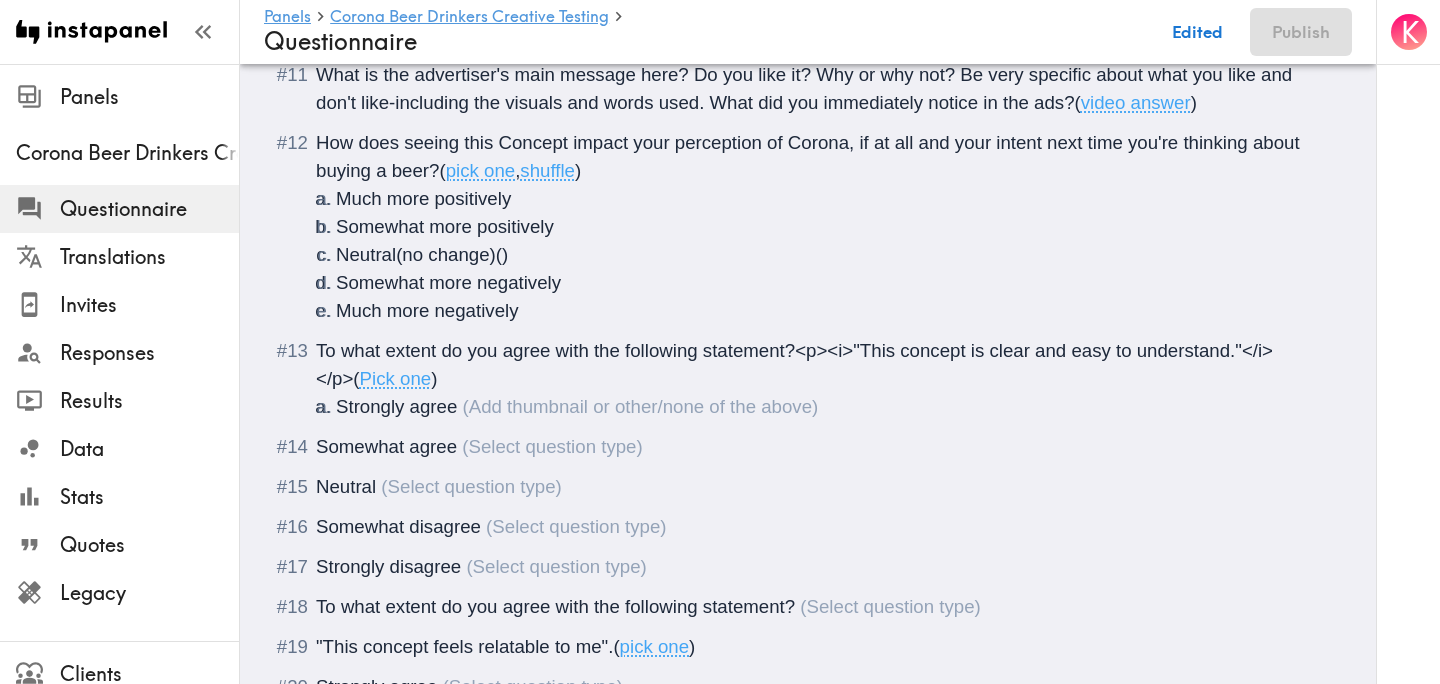 click on "Somewhat agree" at bounding box center [386, 446] 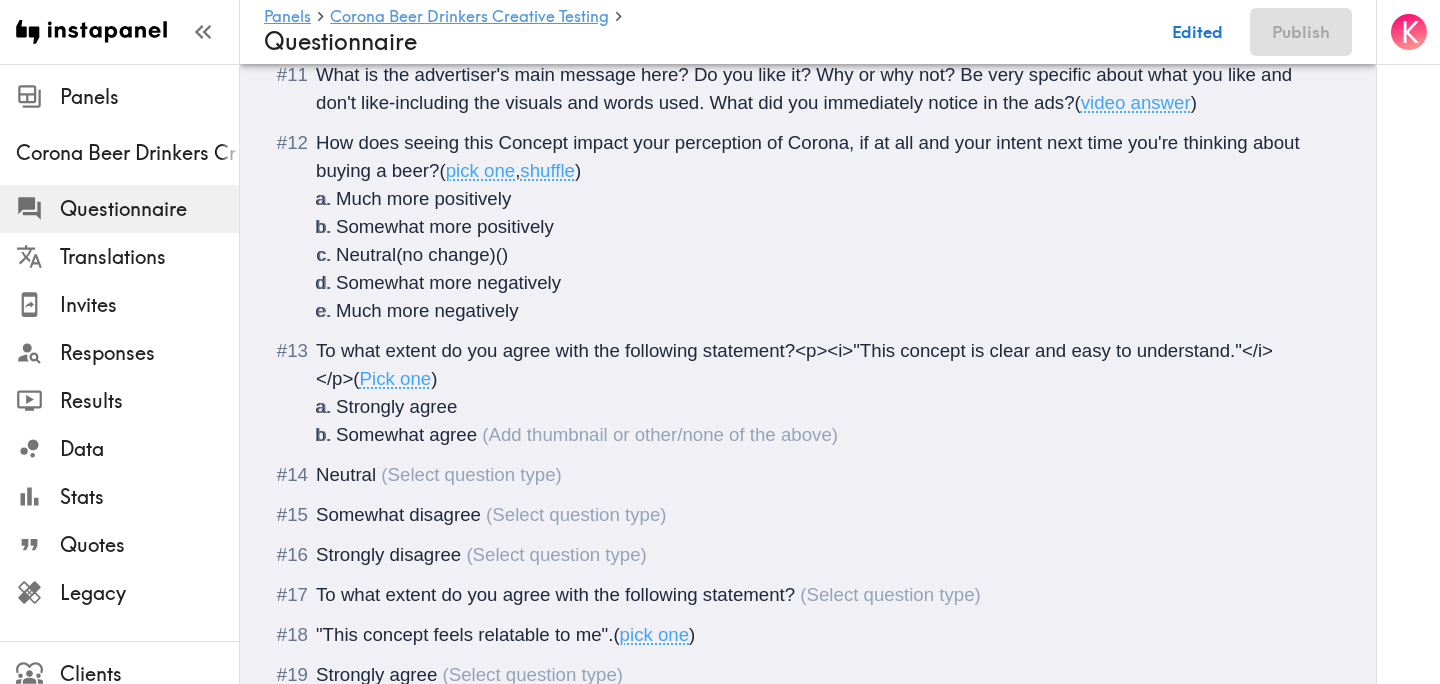 click on "Neutral" at bounding box center [346, 474] 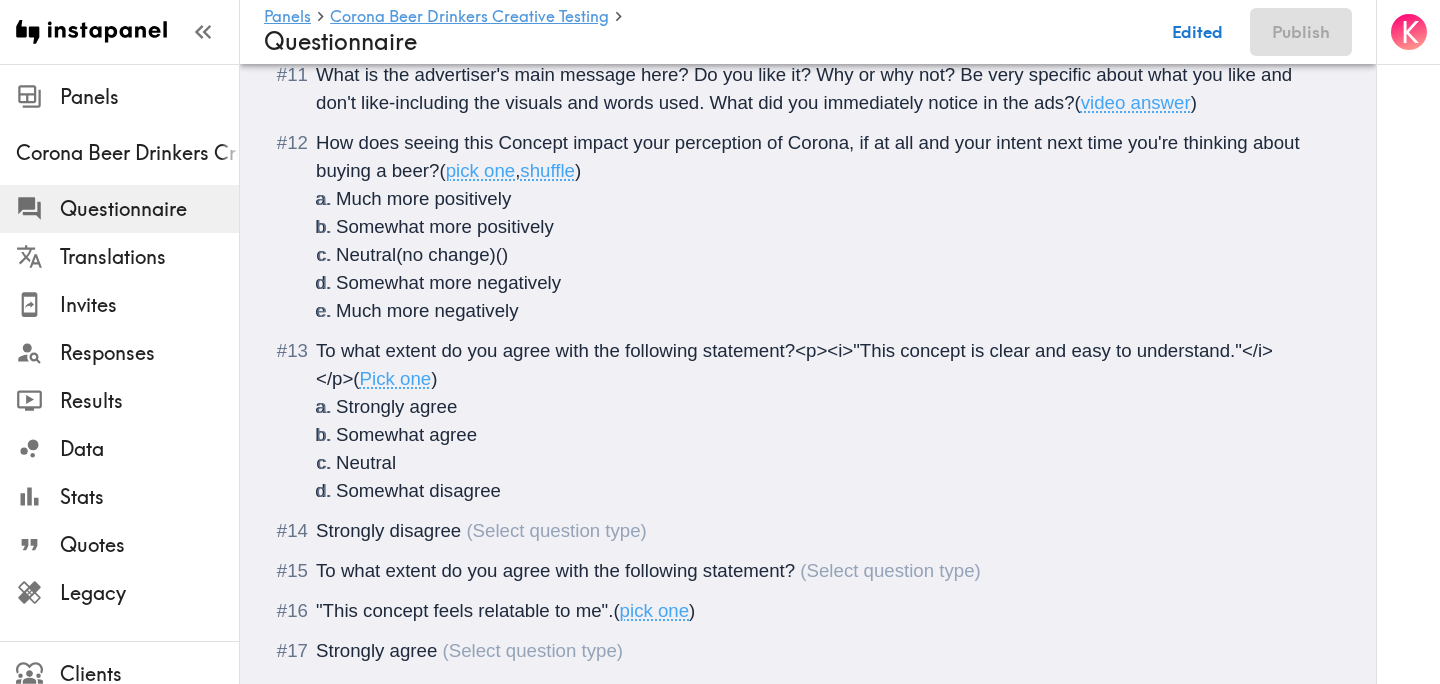click on "Strongly disagree" at bounding box center (388, 530) 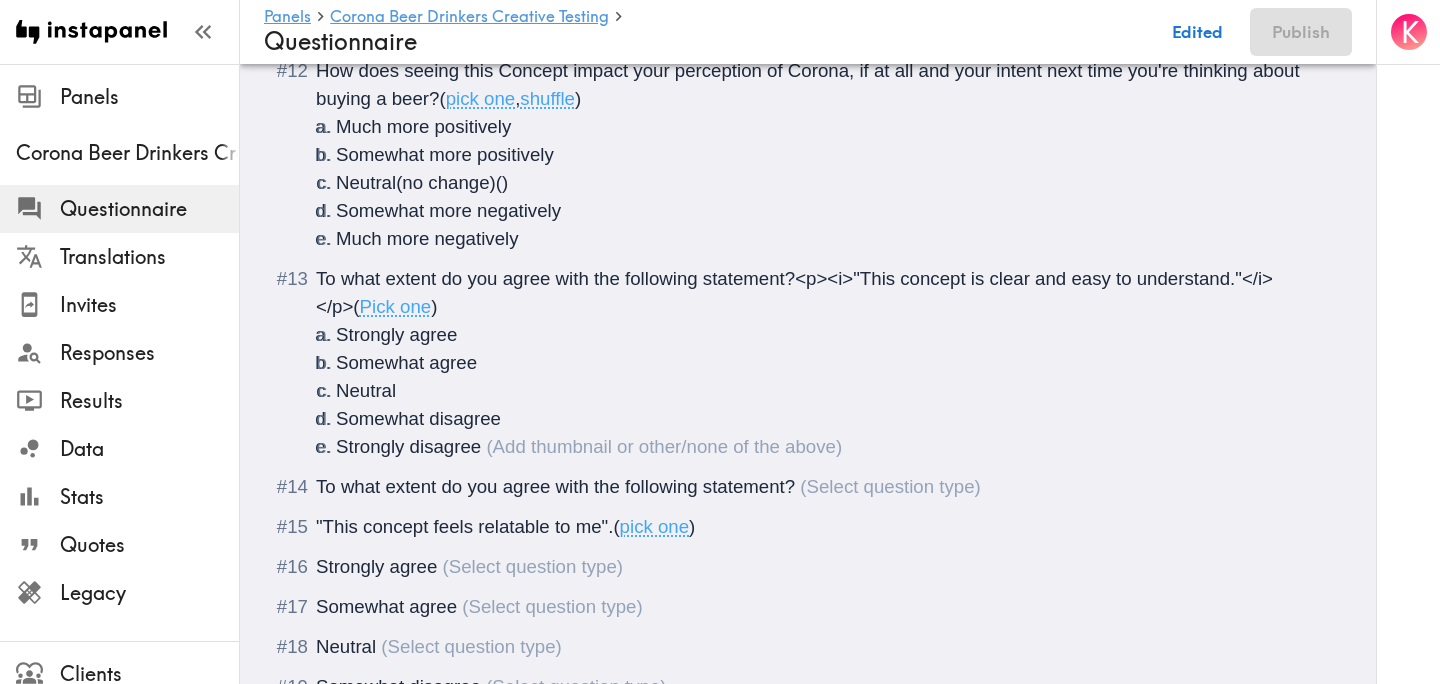 scroll, scrollTop: 1946, scrollLeft: 0, axis: vertical 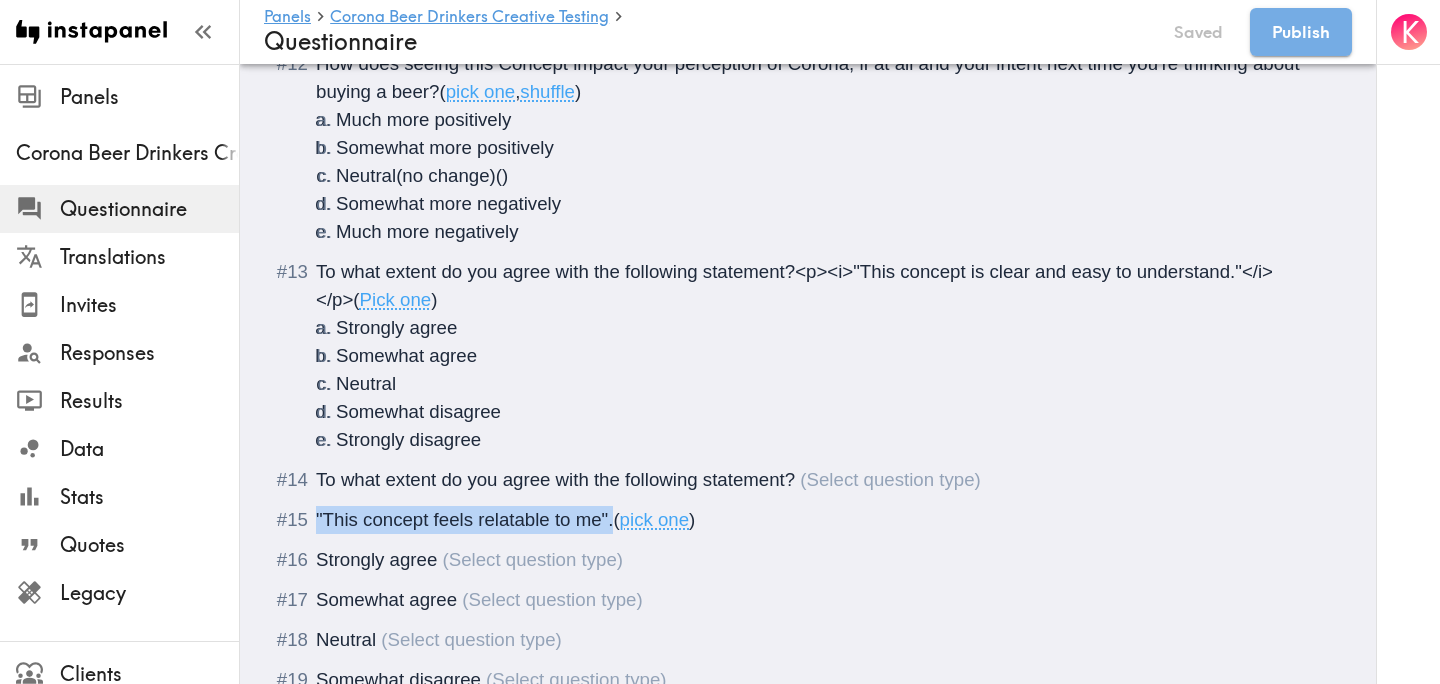 drag, startPoint x: 615, startPoint y: 525, endPoint x: 314, endPoint y: 506, distance: 301.59906 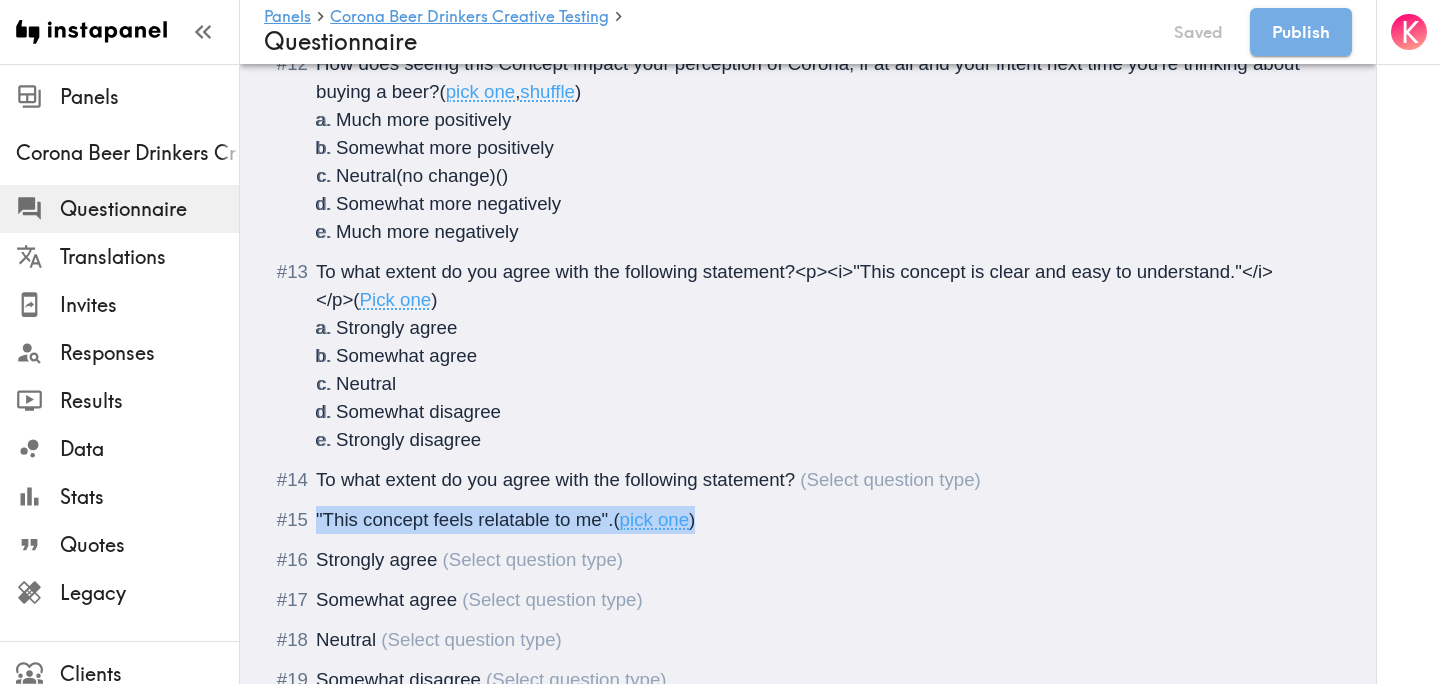 drag, startPoint x: 711, startPoint y: 525, endPoint x: 286, endPoint y: 525, distance: 425 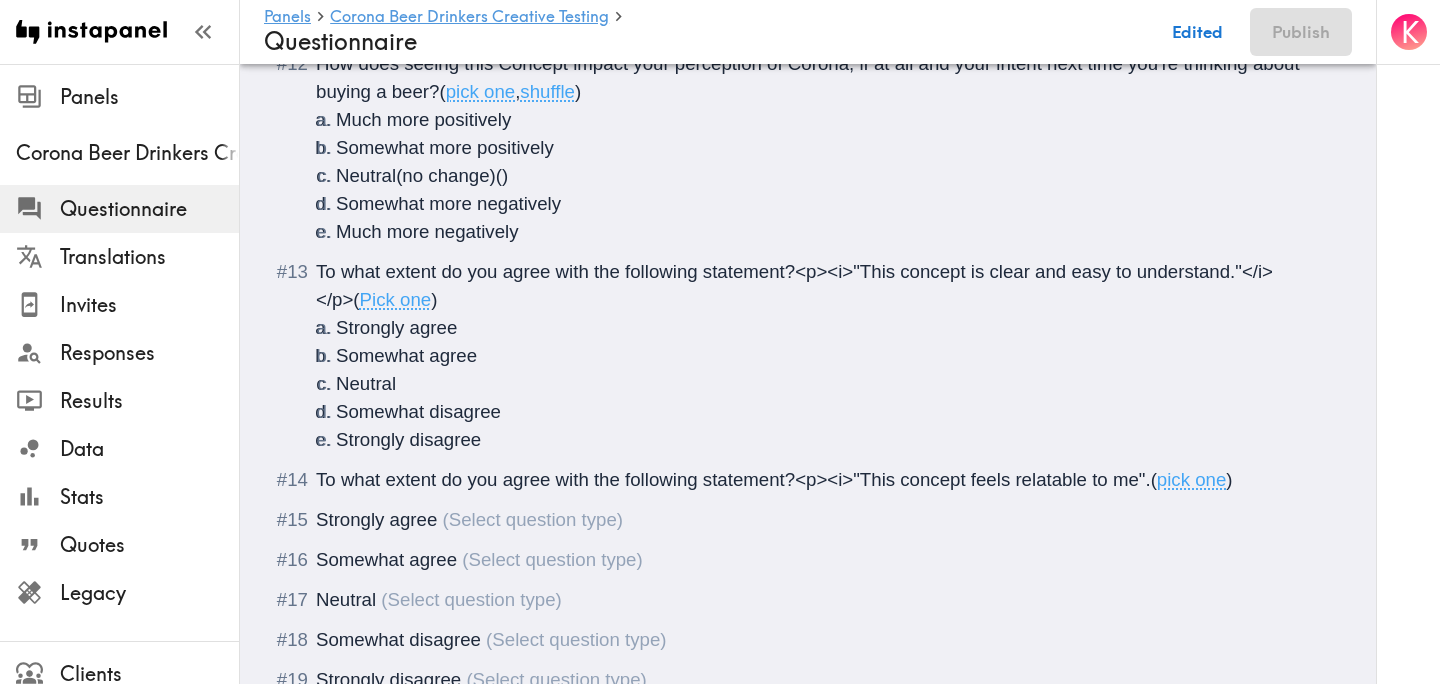click on "To what extent do you agree with the following statement?<p><i>"This concept feels relatable to me"." at bounding box center (733, 479) 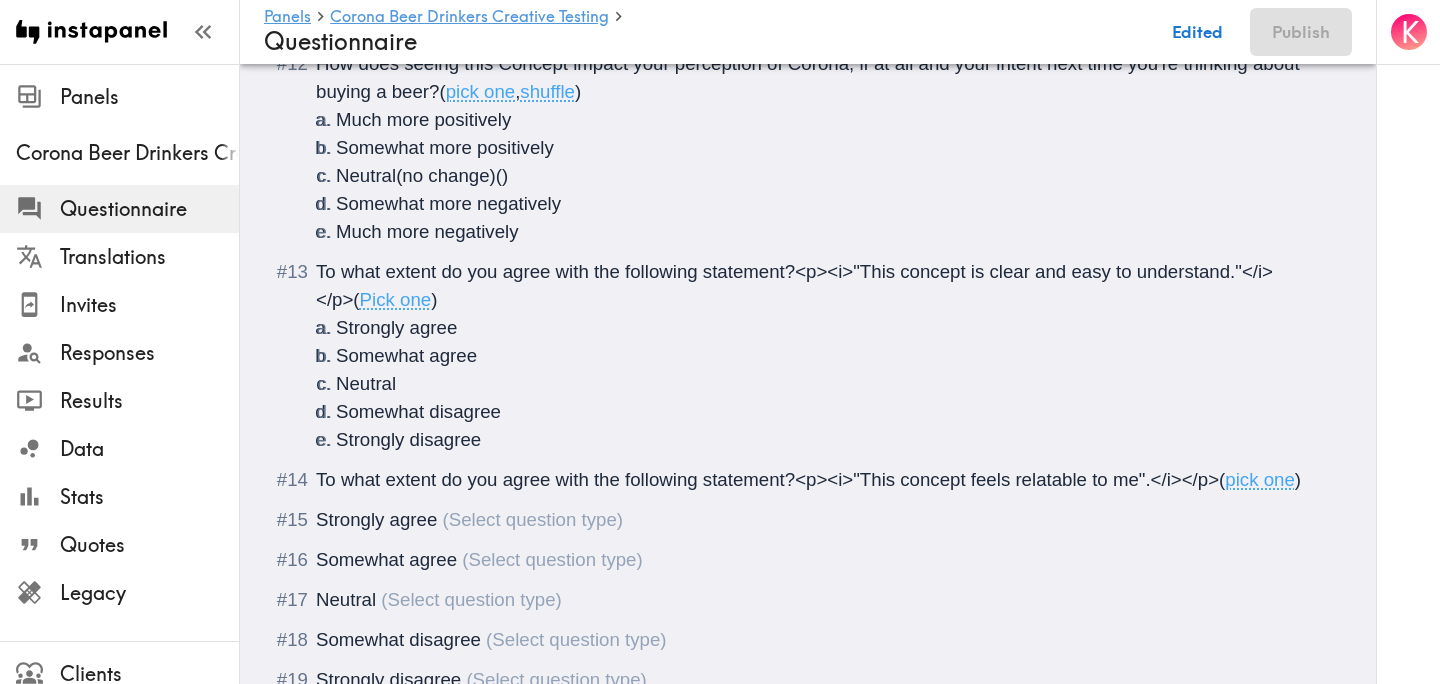 click on "Strongly agree" at bounding box center [808, 520] 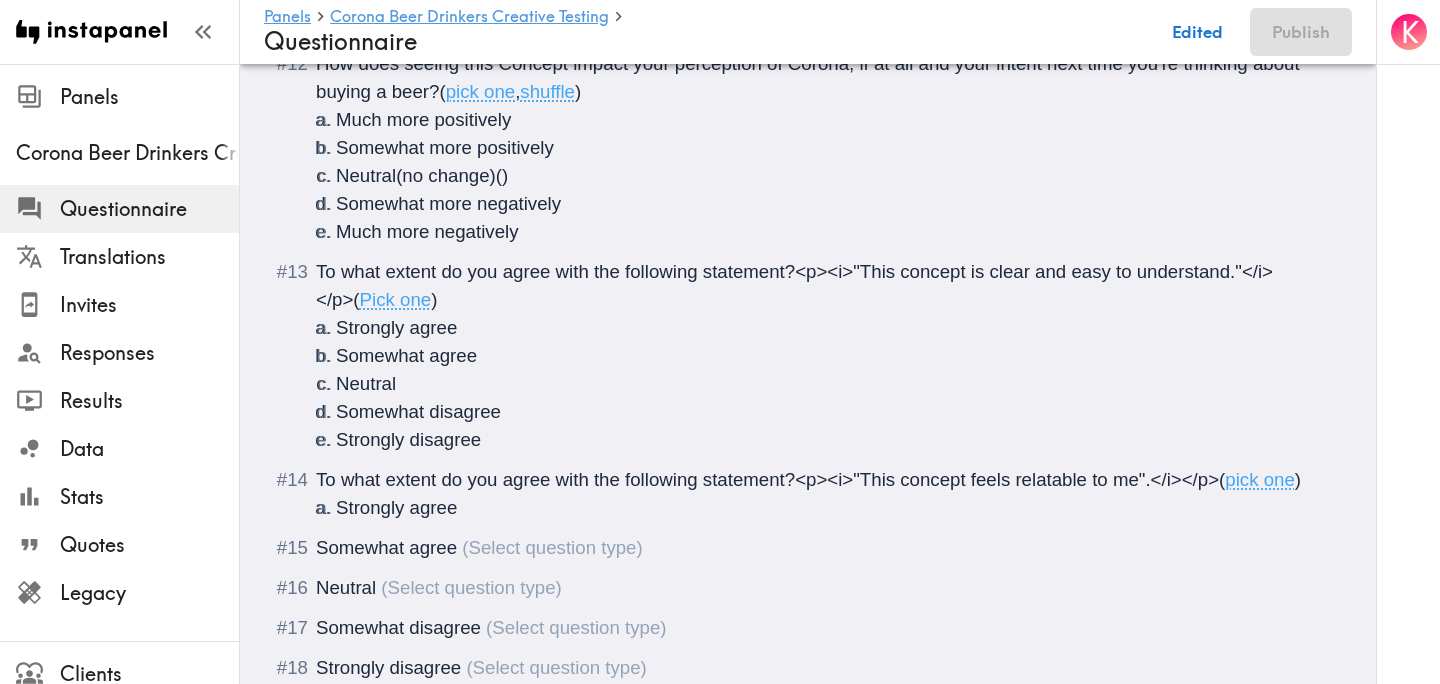 click on "Somewhat agree" at bounding box center [808, 548] 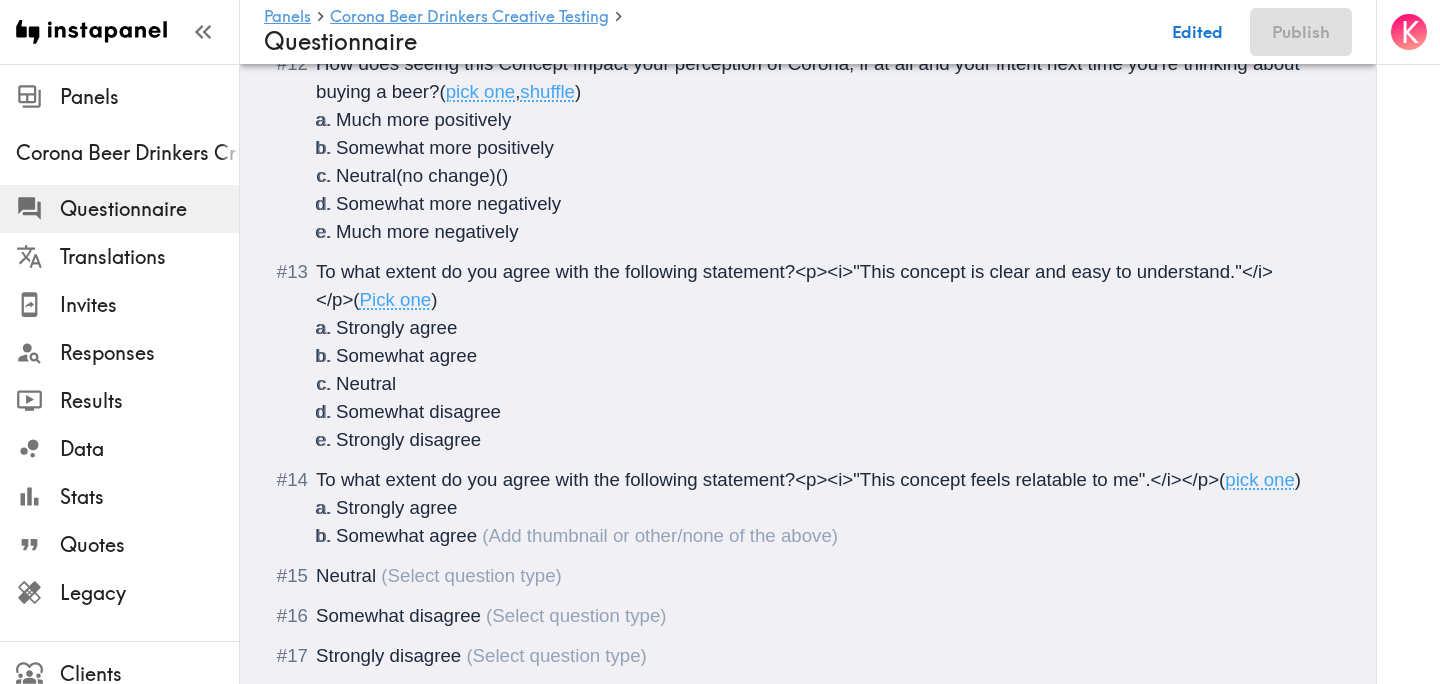 click on "Neutral" at bounding box center [808, 576] 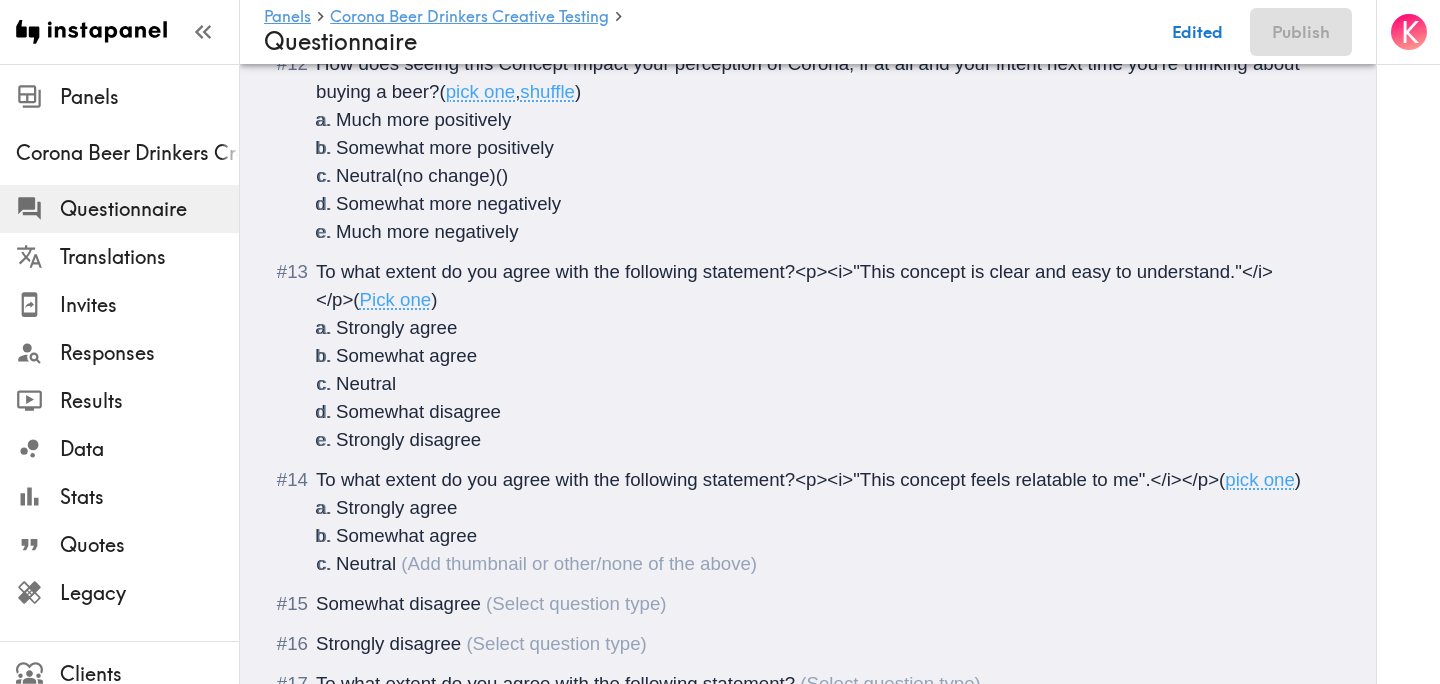 scroll, scrollTop: 2116, scrollLeft: 0, axis: vertical 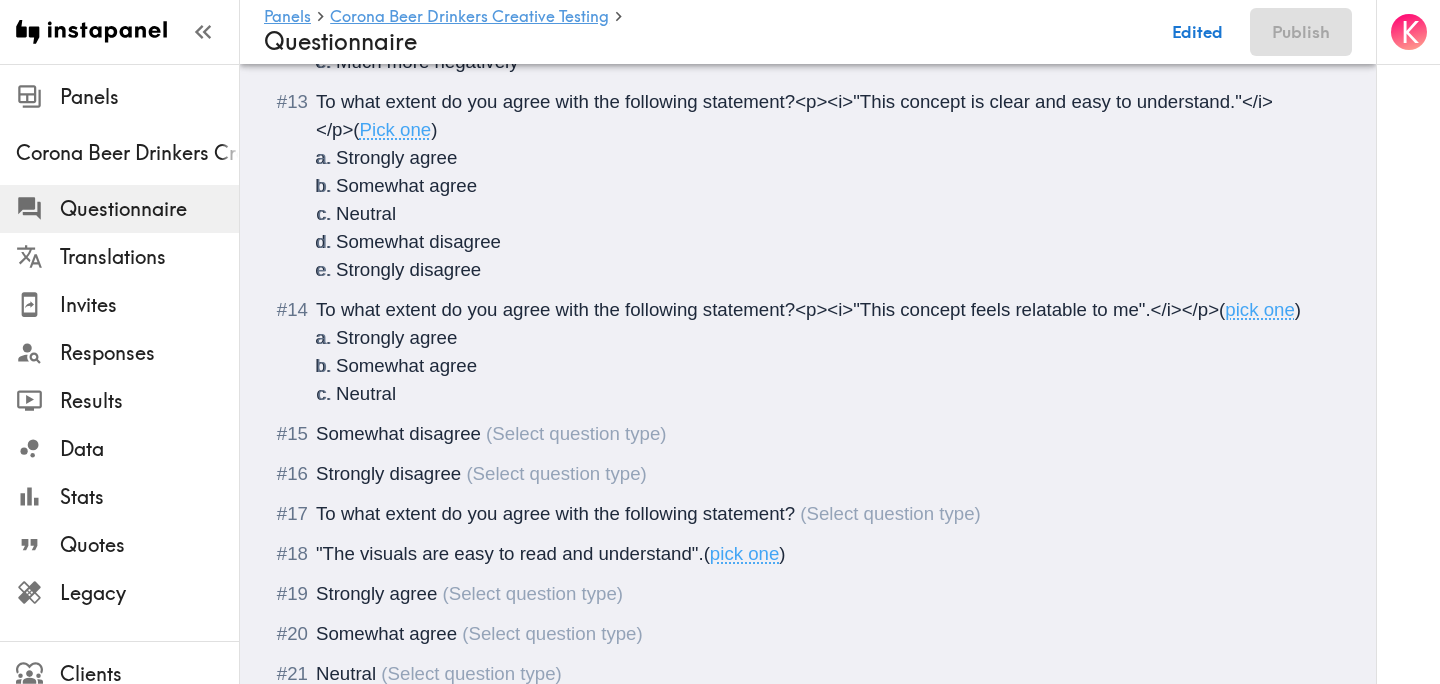 click on "Somewhat disagree" at bounding box center [398, 433] 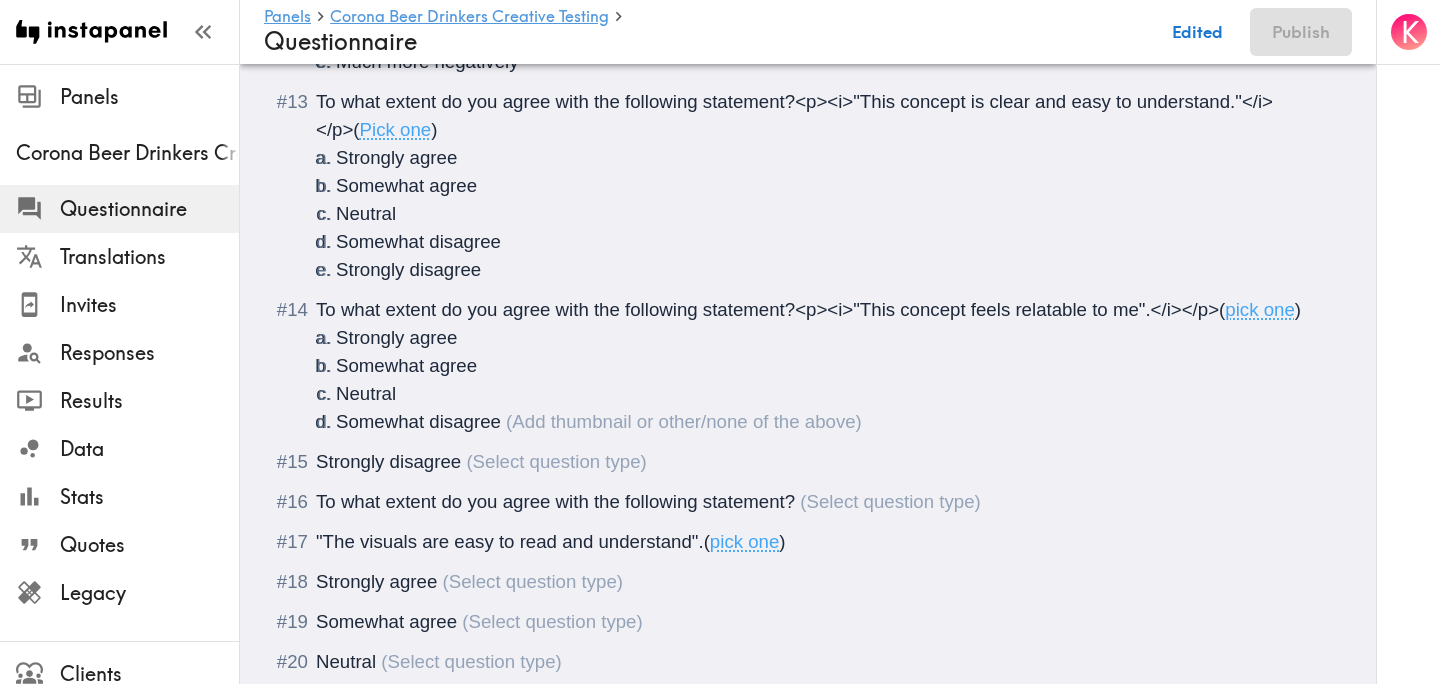 click on "Strongly disagree" at bounding box center (388, 461) 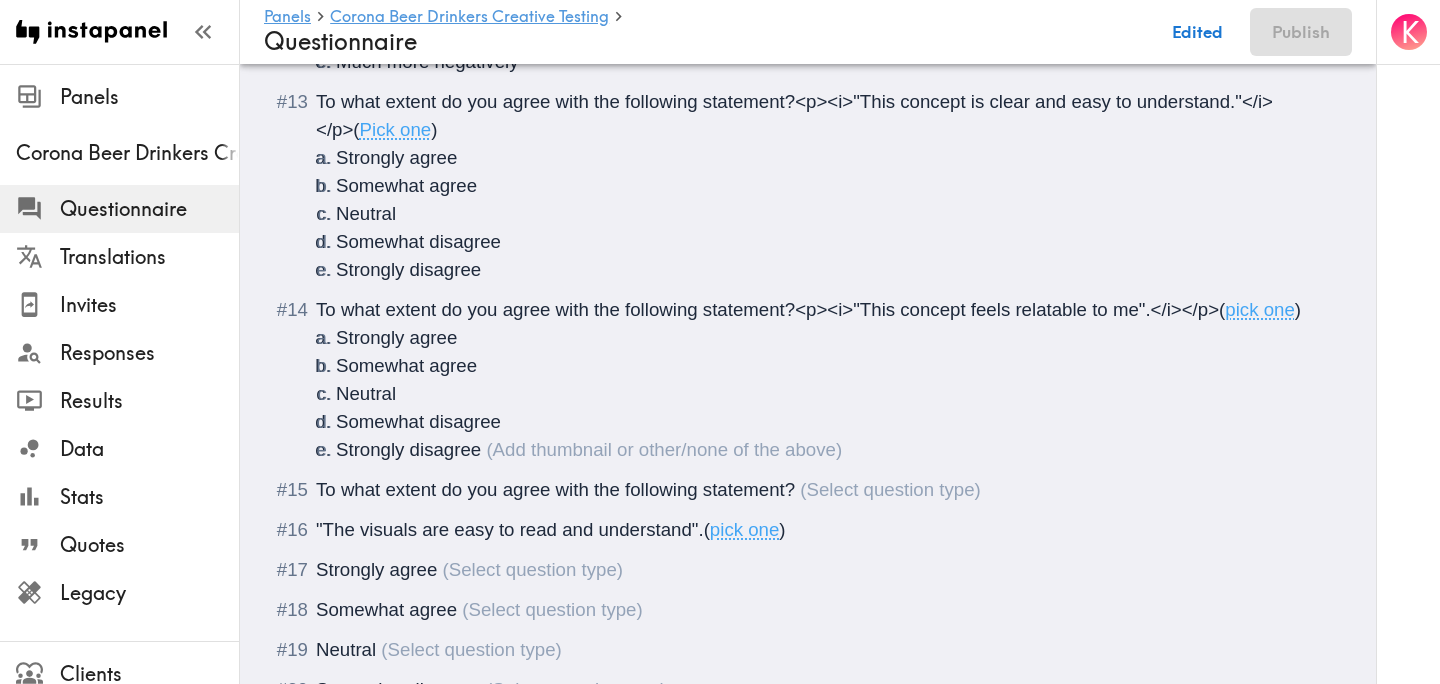 scroll, scrollTop: 2209, scrollLeft: 0, axis: vertical 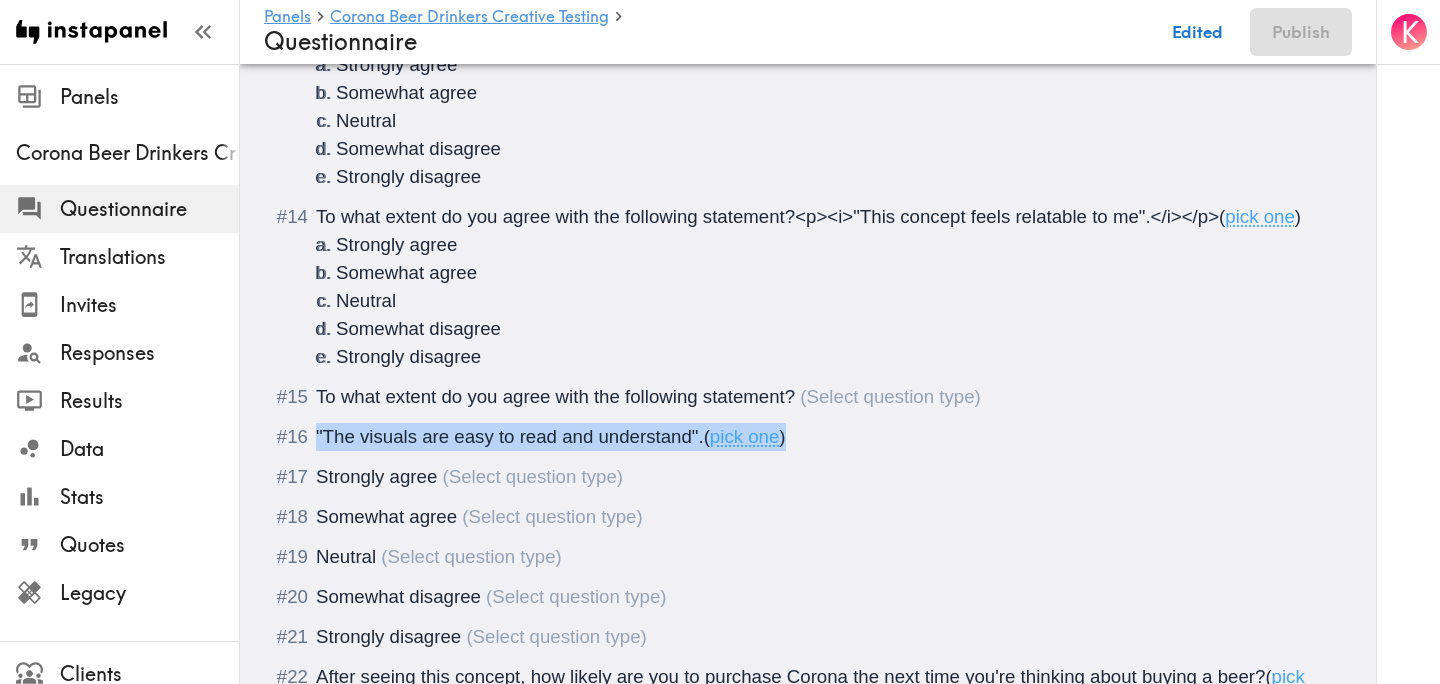 drag, startPoint x: 808, startPoint y: 446, endPoint x: 303, endPoint y: 437, distance: 505.0802 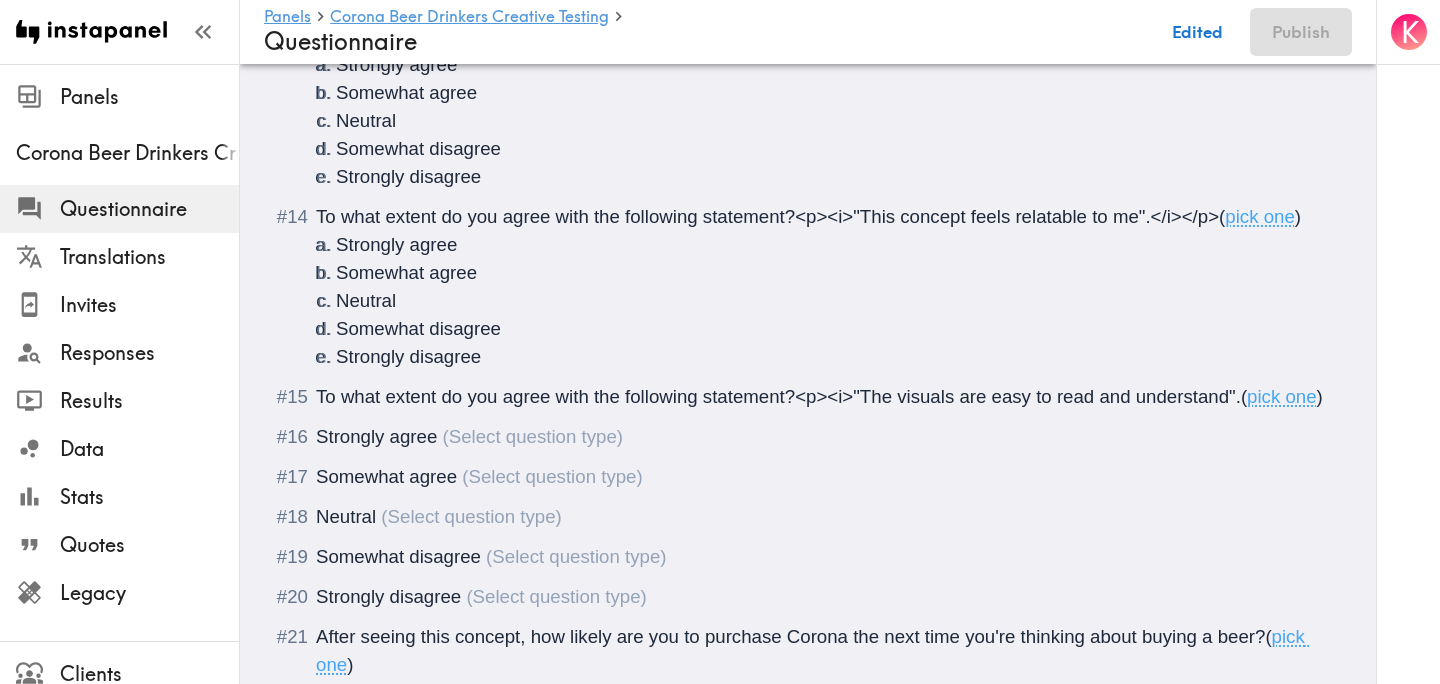 click on "To what extent do you agree with the following statement?<p><i>"The visuals are easy to read and understand"." at bounding box center (778, 396) 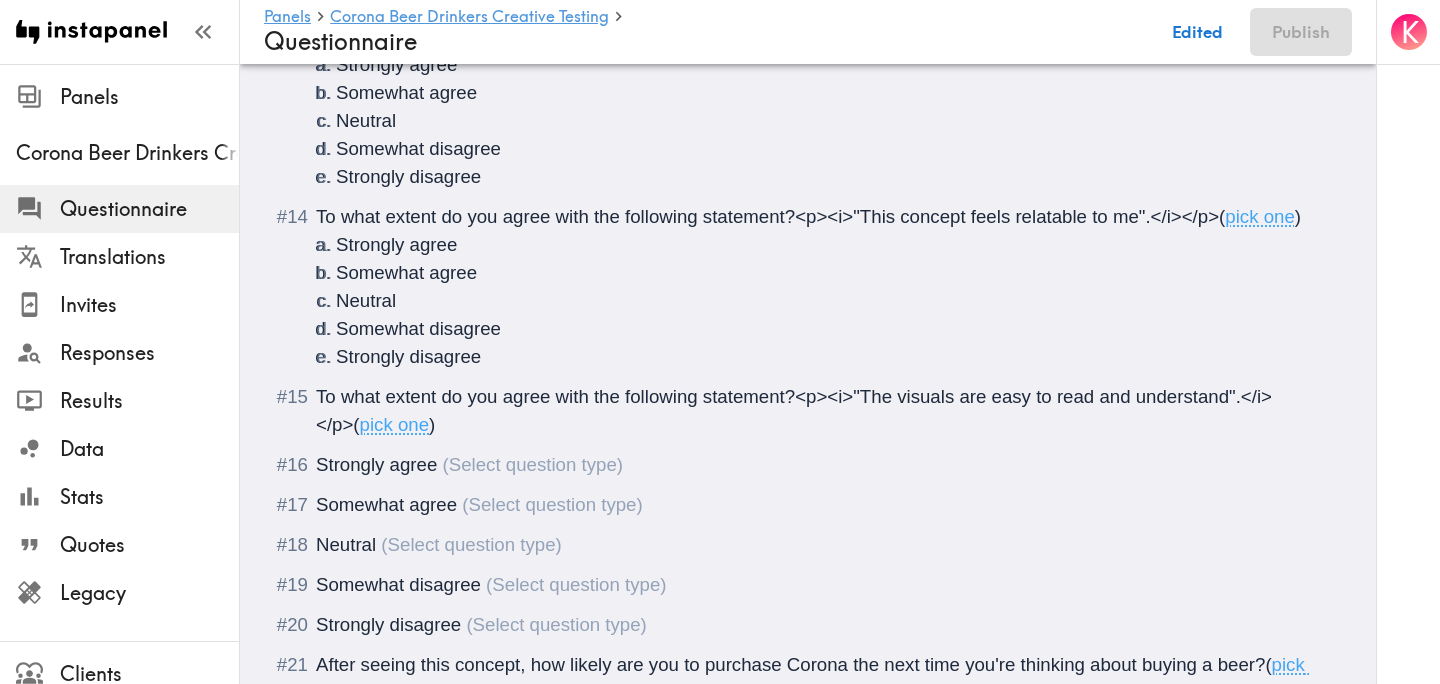 click on "Strongly agree" at bounding box center (808, 465) 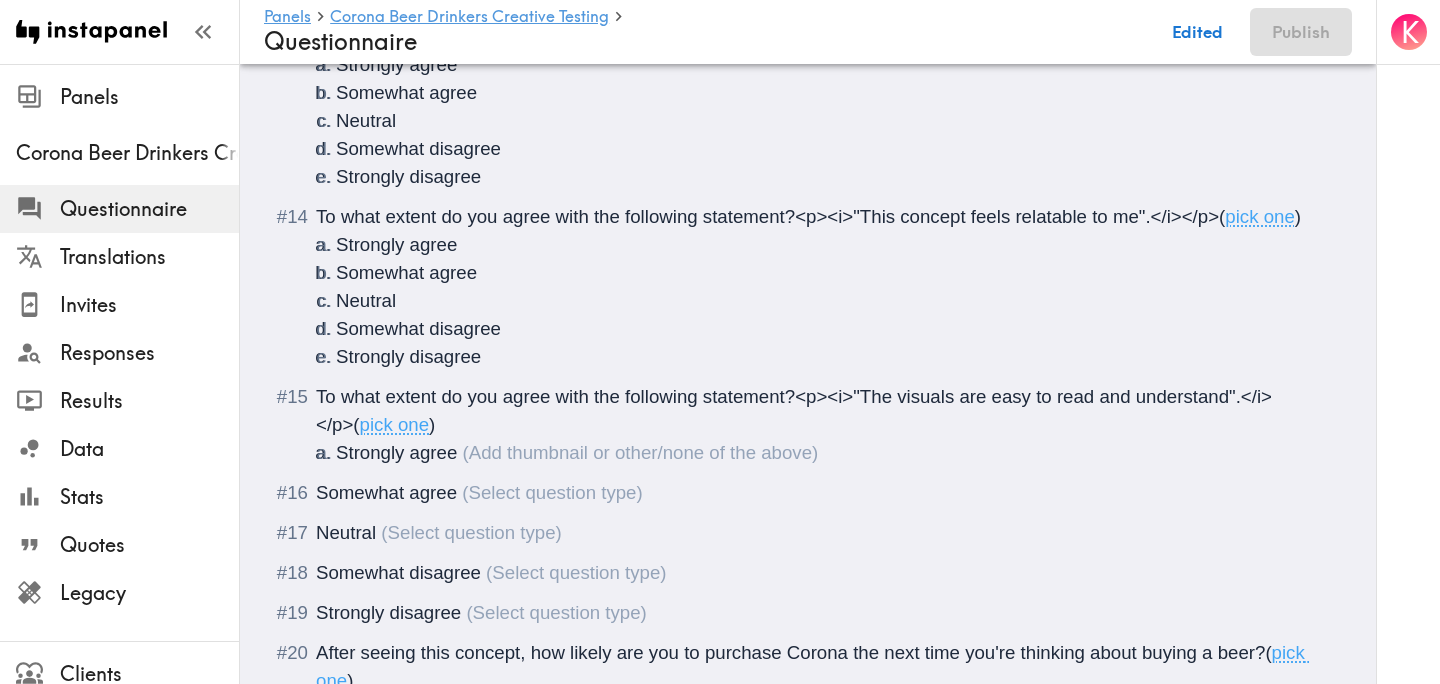 click on "Somewhat agree" at bounding box center (386, 492) 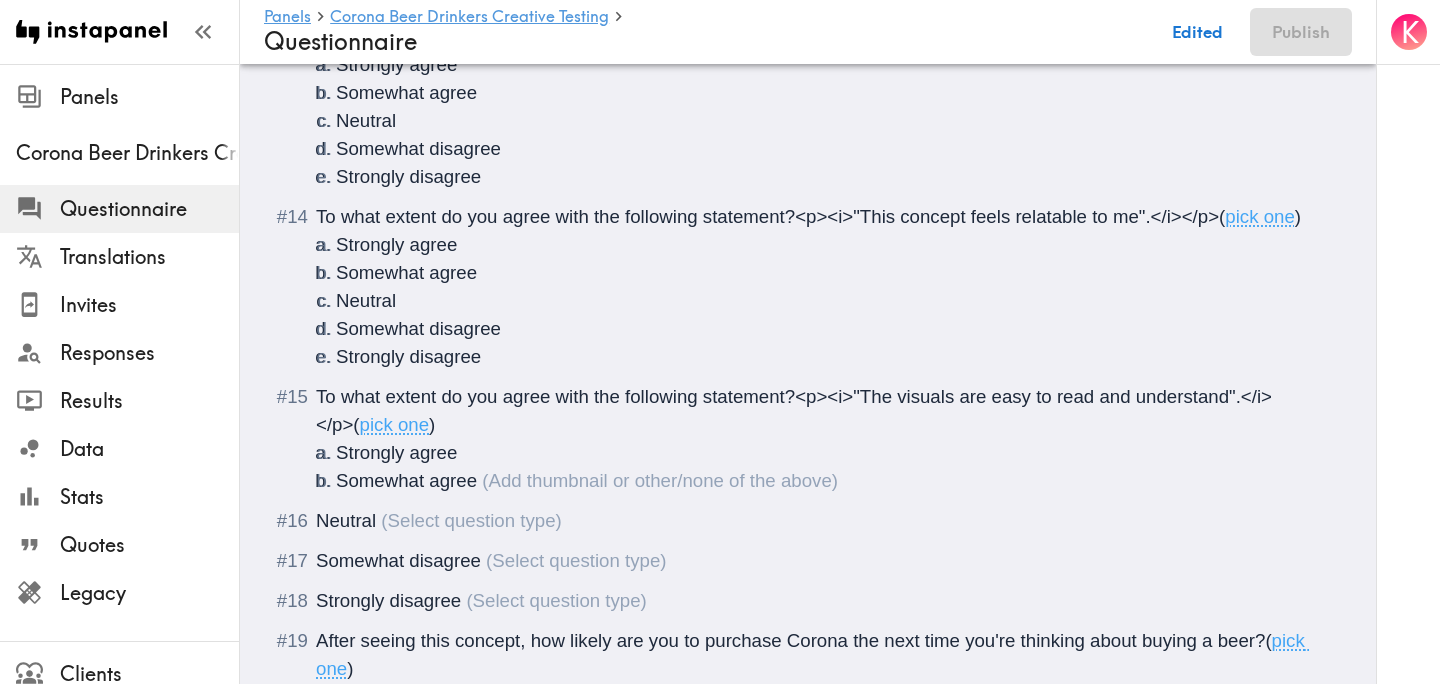 click on "Neutral" at bounding box center [346, 520] 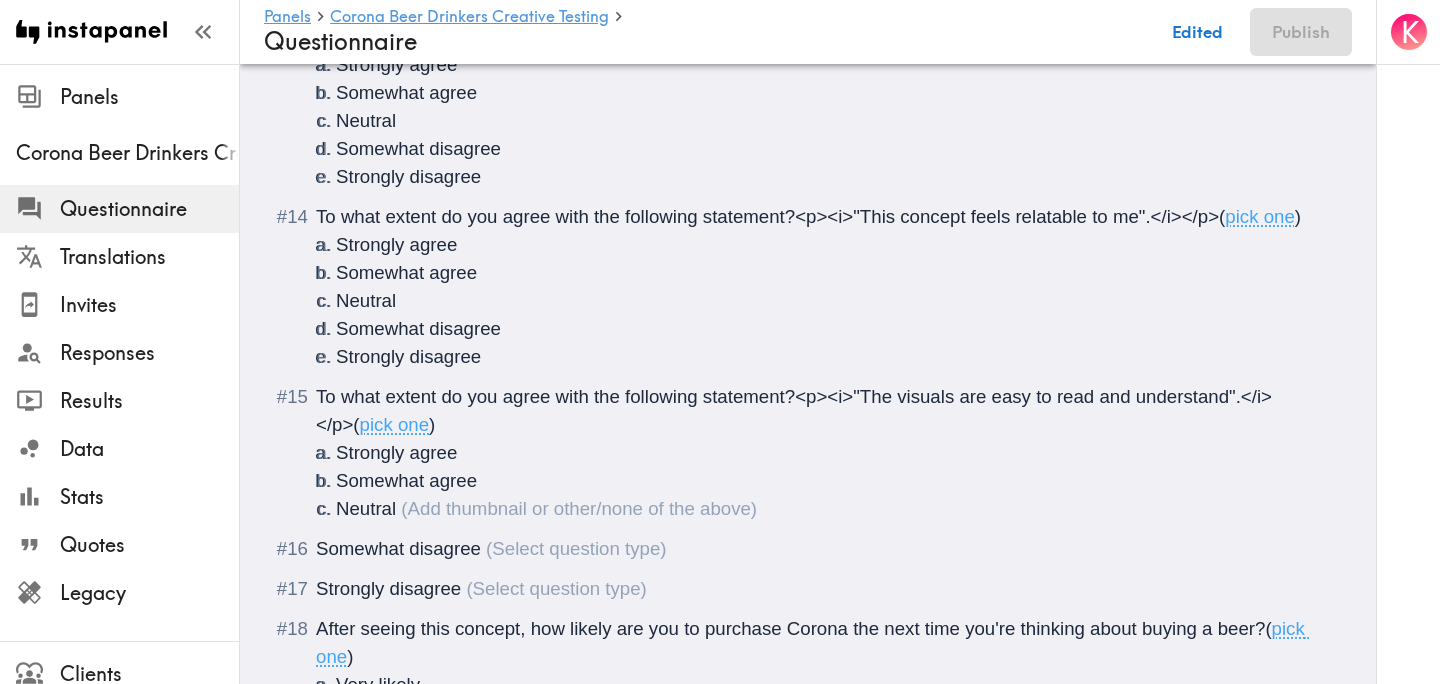 click on "Somewhat disagree" at bounding box center [398, 548] 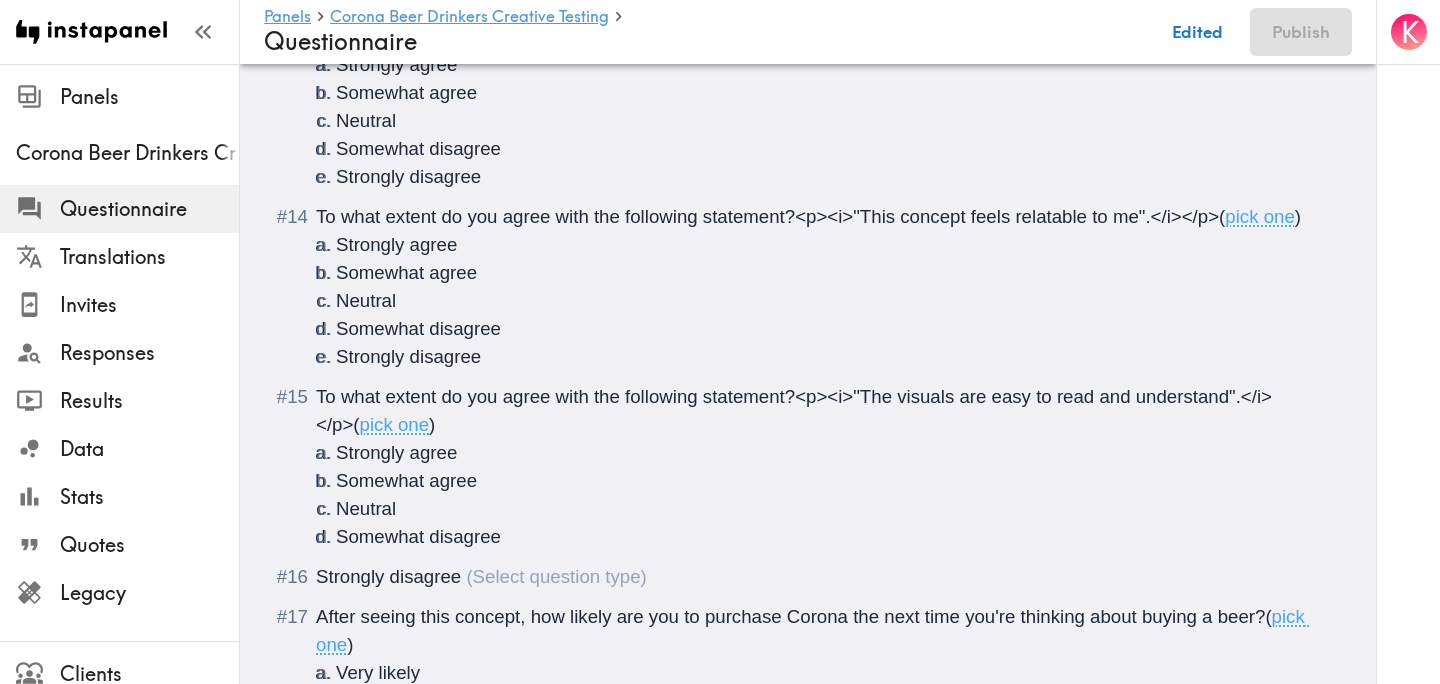 click on "Strongly disagree" at bounding box center (388, 576) 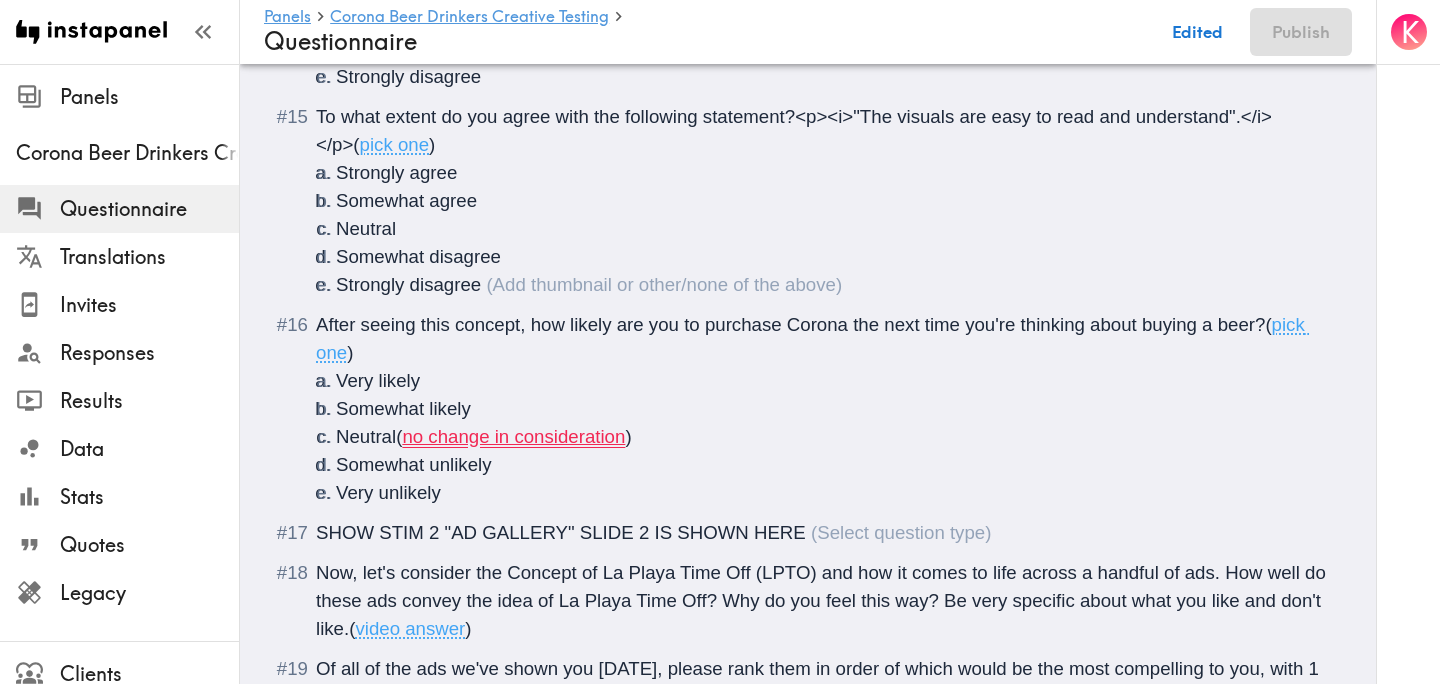 scroll, scrollTop: 2491, scrollLeft: 0, axis: vertical 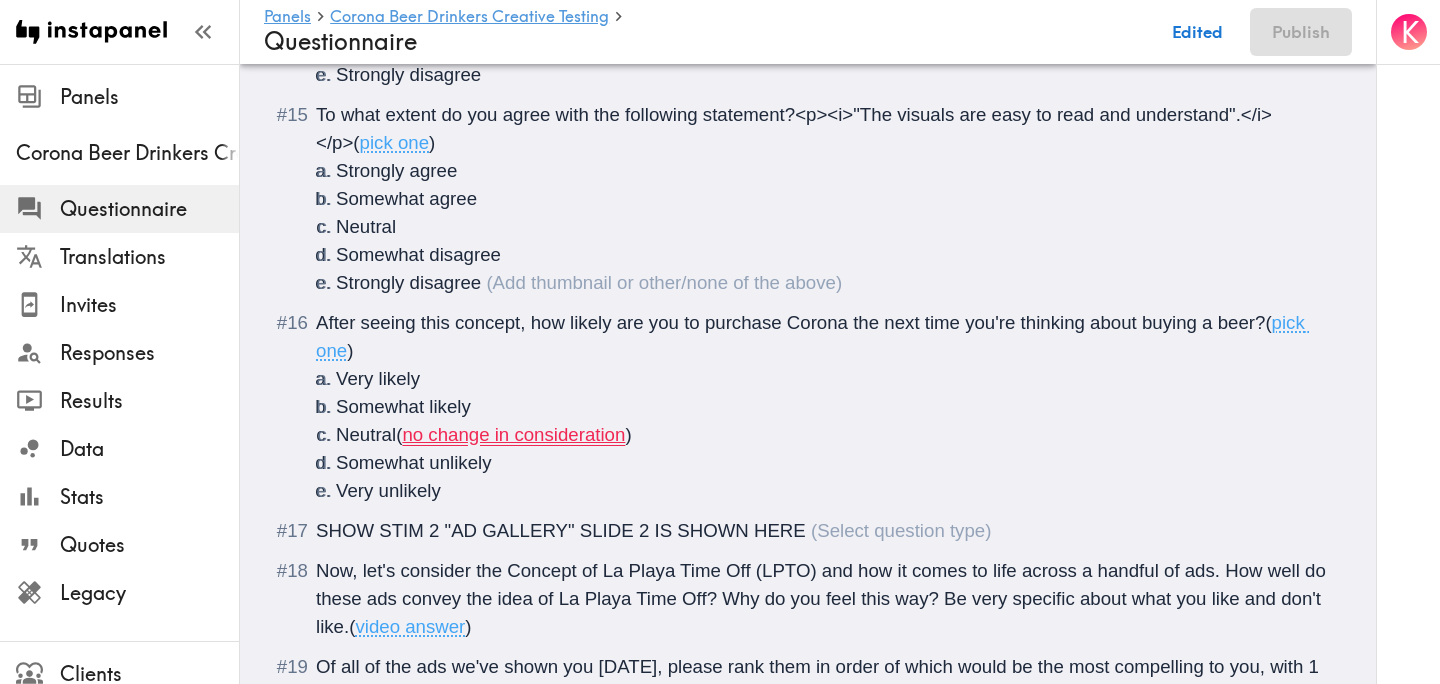 click on "Neutral  ( no change in consideration )" at bounding box center (832, 435) 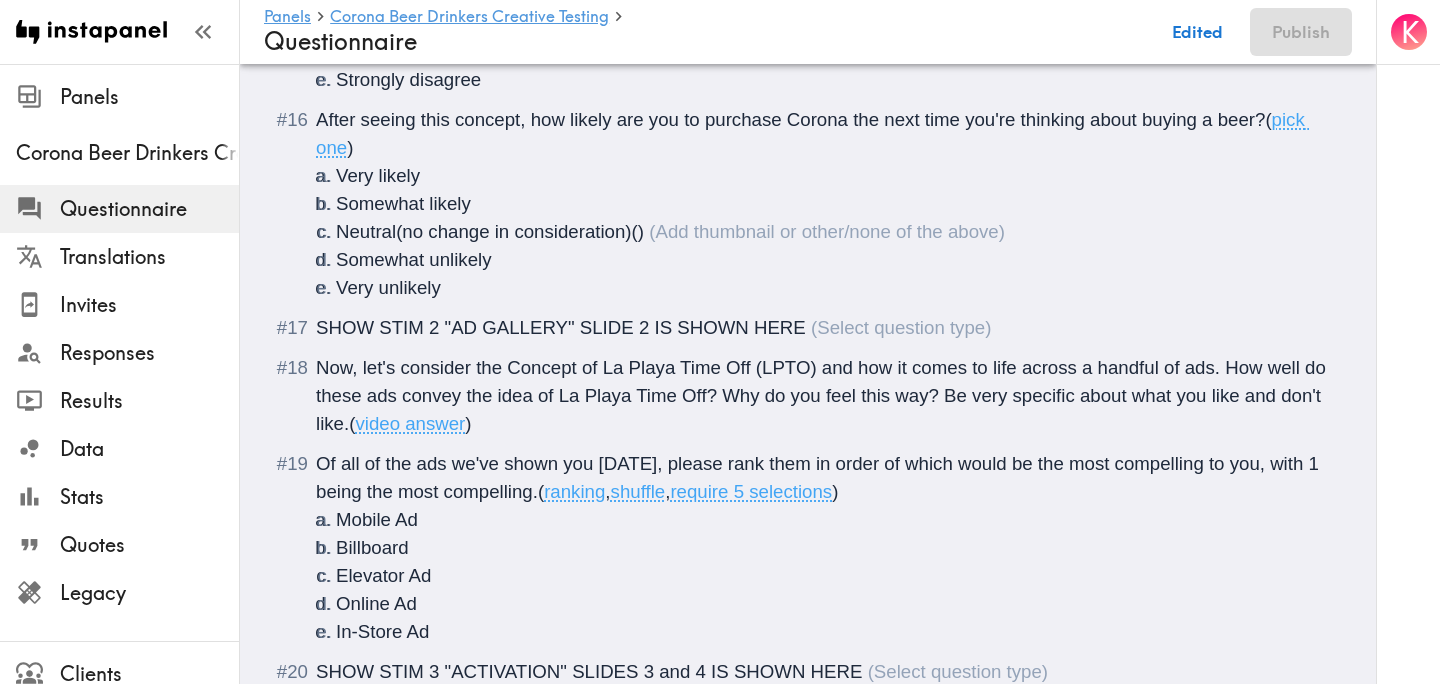 scroll, scrollTop: 2695, scrollLeft: 0, axis: vertical 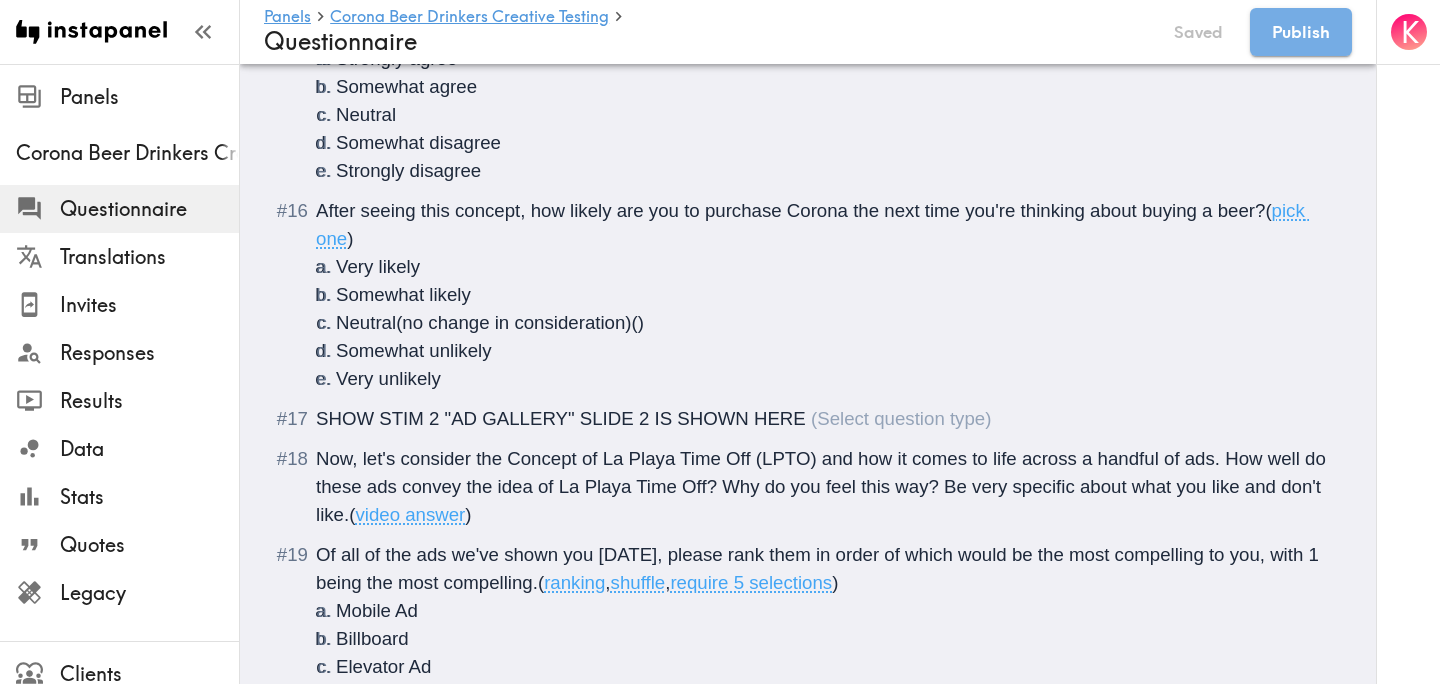click on "After seeing this concept, how likely are you to purchase Corona the next time you're thinking about buying a beer?" at bounding box center [790, 210] 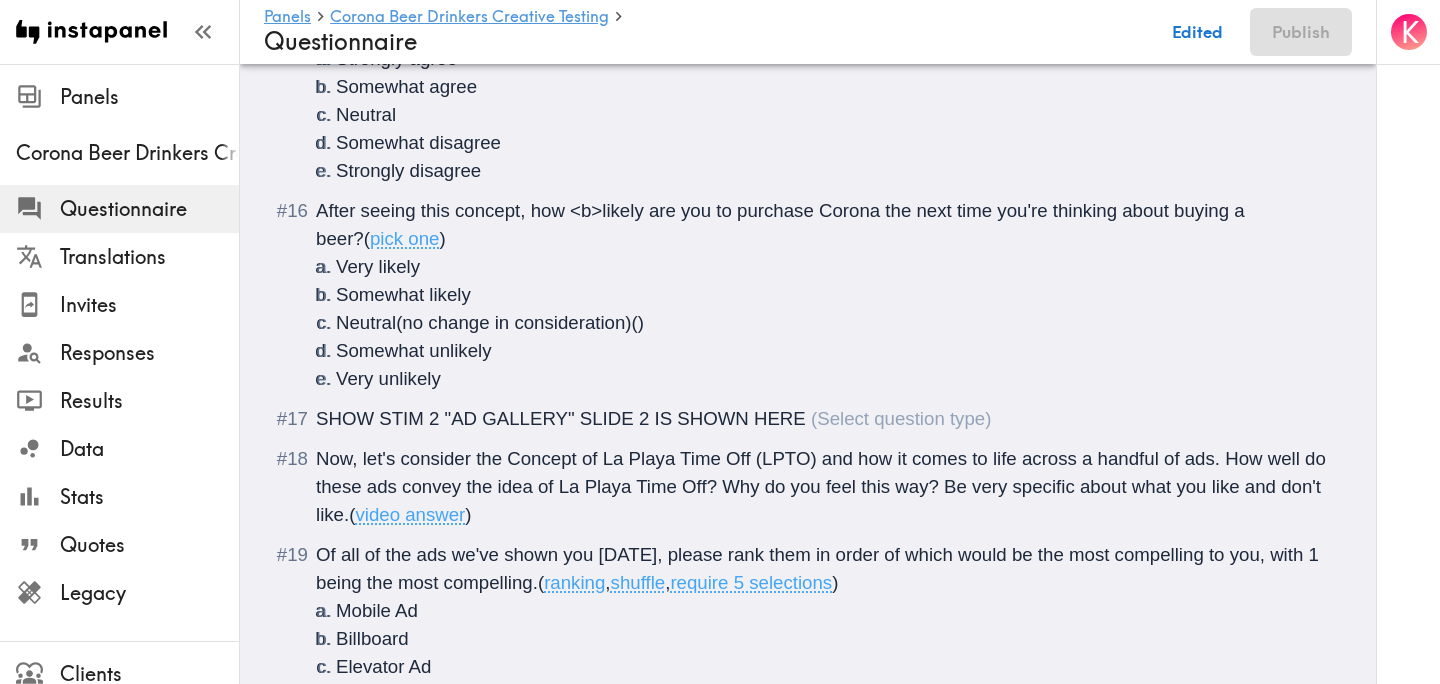 click on "After seeing this concept, how <b>likely are you to purchase Corona the next time you're thinking about buying a beer?" at bounding box center (783, 224) 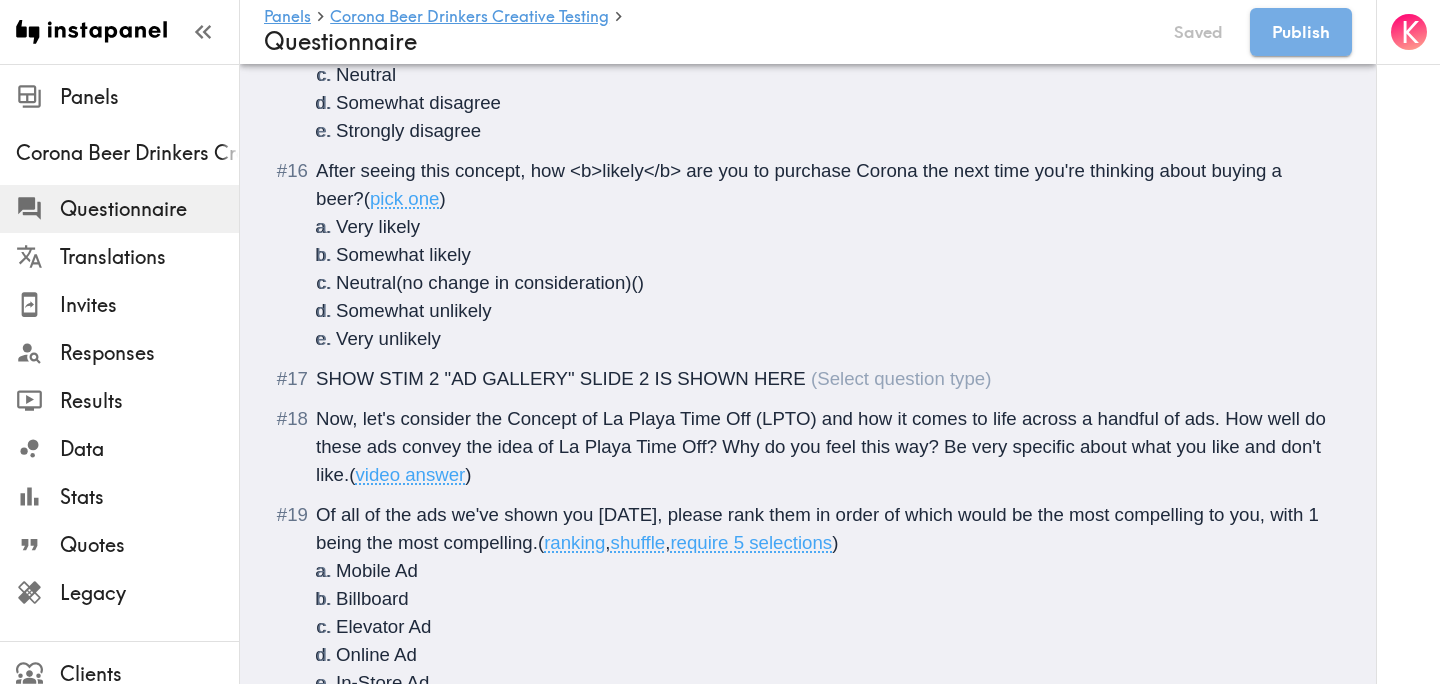 scroll, scrollTop: 2740, scrollLeft: 0, axis: vertical 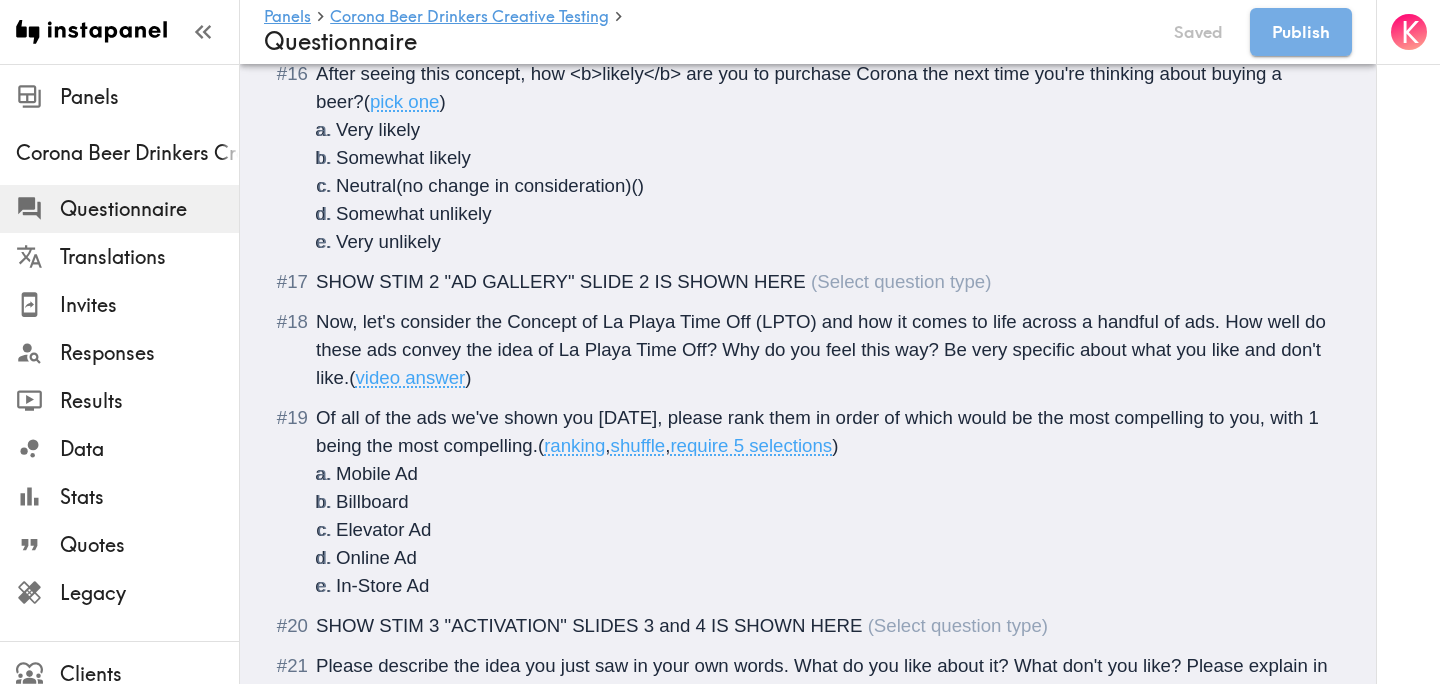 click on "Of all of the ads we've shown you today, please rank them in order of which would be the most compelling to you, with 1 being the most compelling." at bounding box center [820, 431] 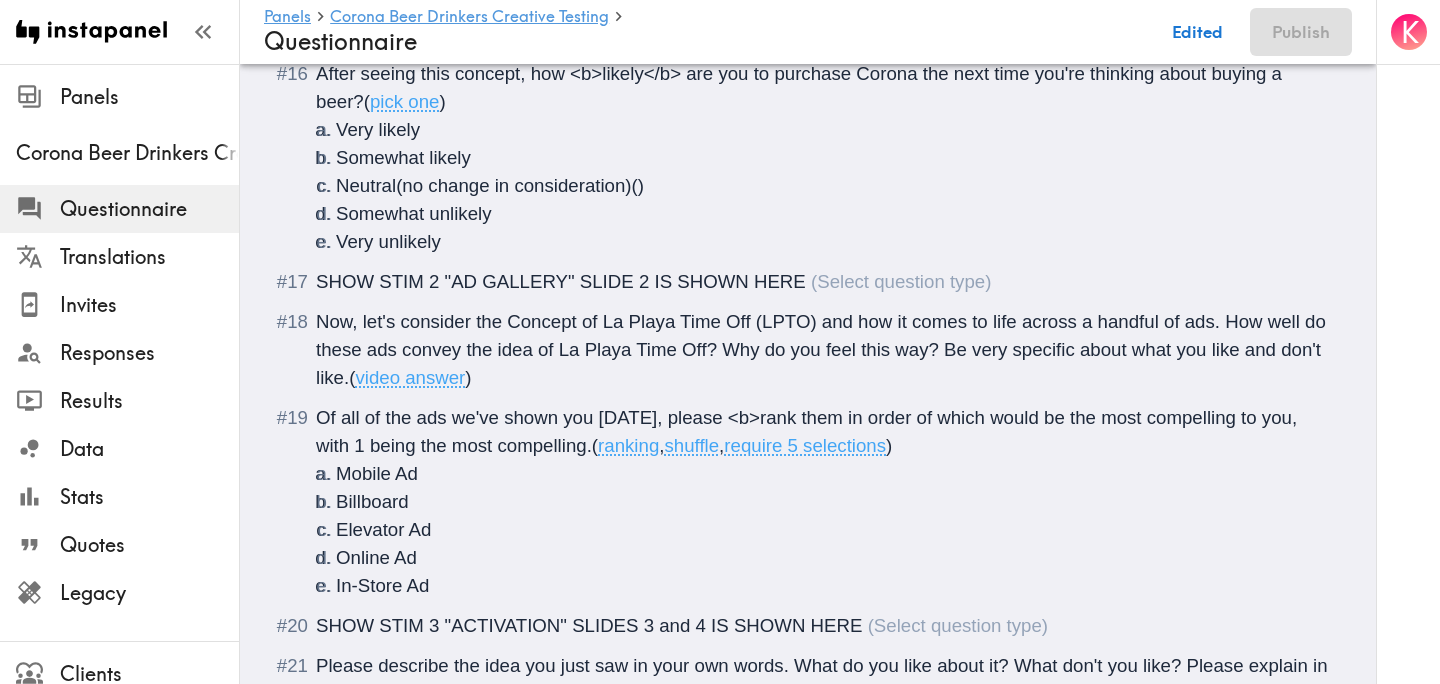 click on "Of all of the ads we've shown you today, please <b>rank them in order of which would be the most compelling to you, with 1 being the most compelling." at bounding box center [809, 431] 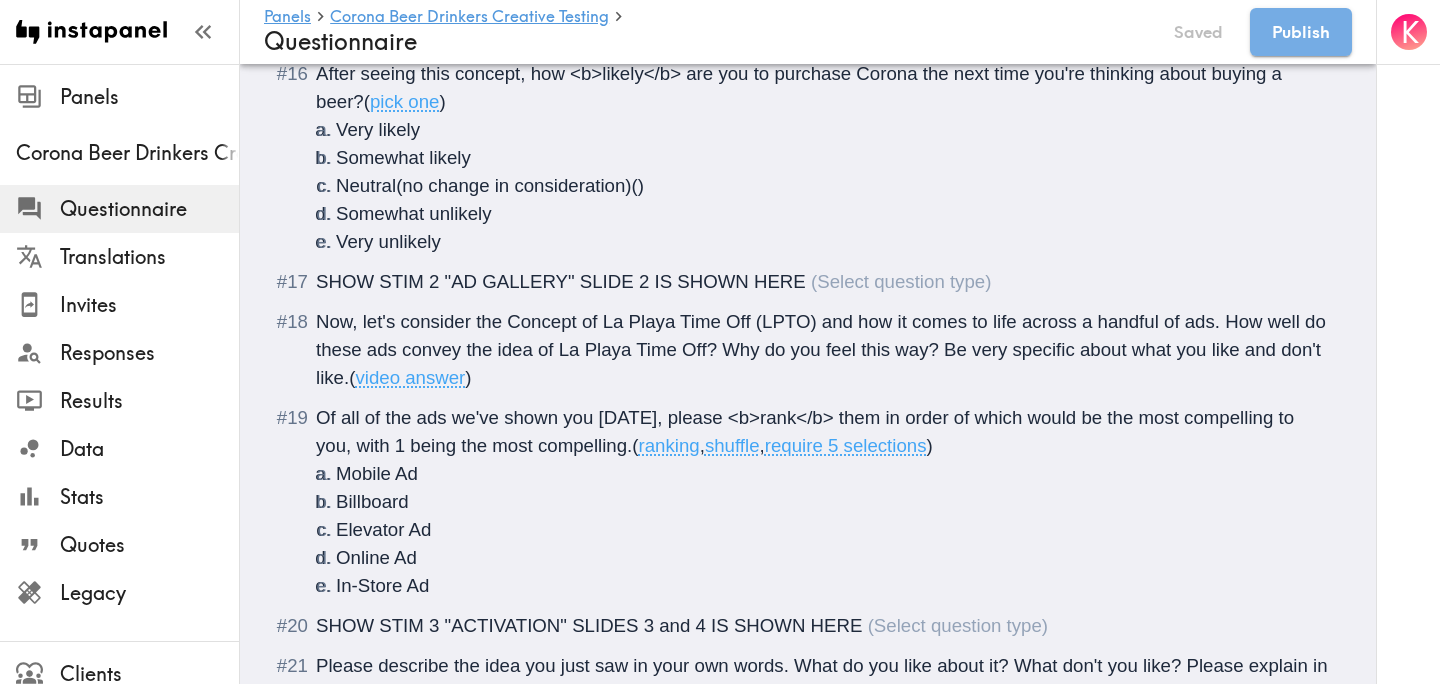 click on "Of all of the ads we've shown you today, please <b>rank</b> them in order of which would be the most compelling to you, with 1 being the most compelling." at bounding box center (807, 431) 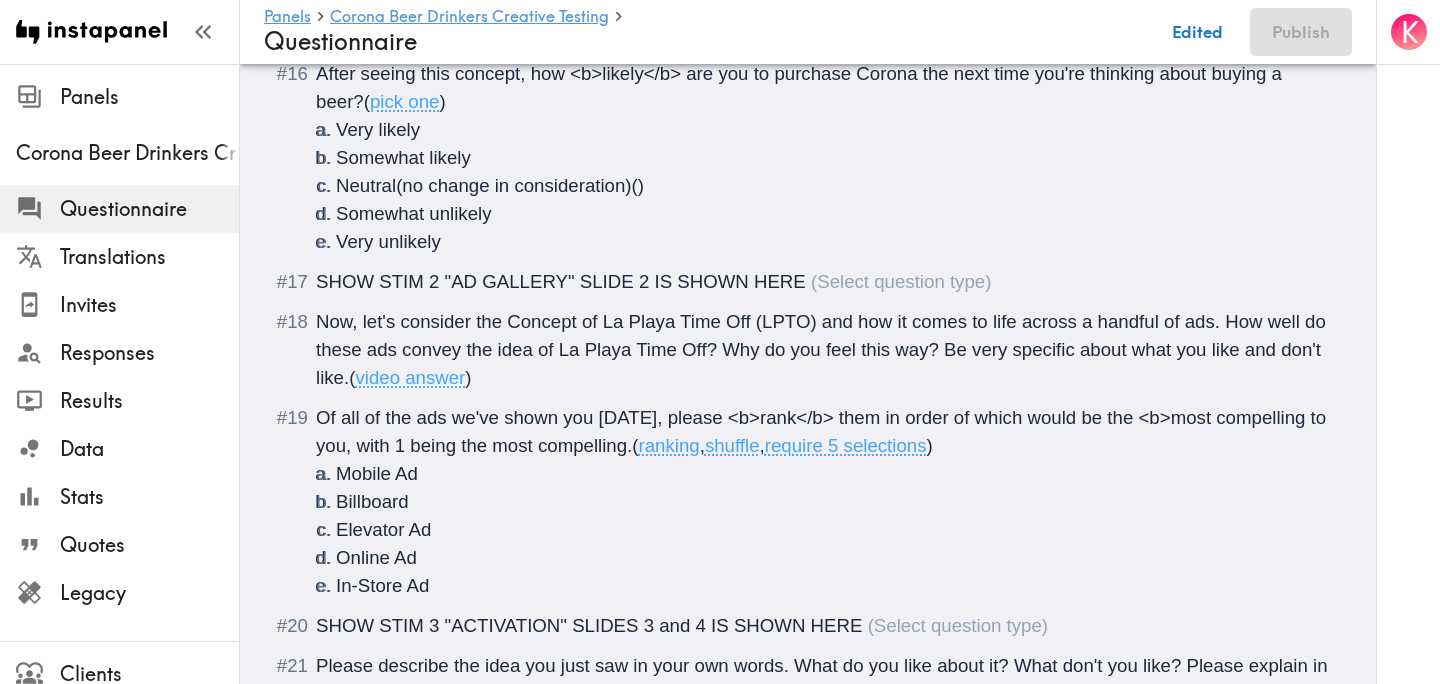click on "Of all of the ads we've shown you today, please <b>rank</b> them in order of which would be the <b>most compelling to you, with 1 being the most compelling." at bounding box center [823, 431] 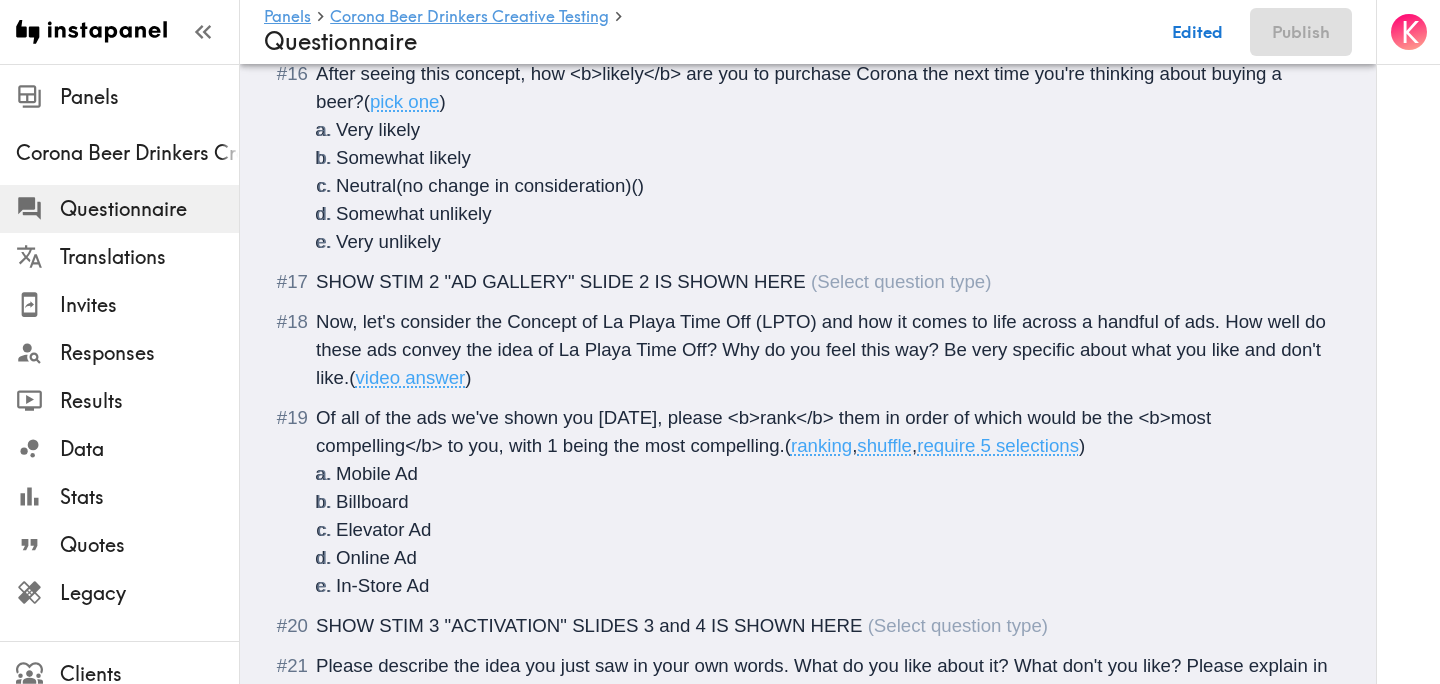 click on "Of all of the ads we've shown you today, please <b>rank</b> them in order of which would be the <b>most compelling</b> to you, with 1 being the most compelling." at bounding box center [766, 431] 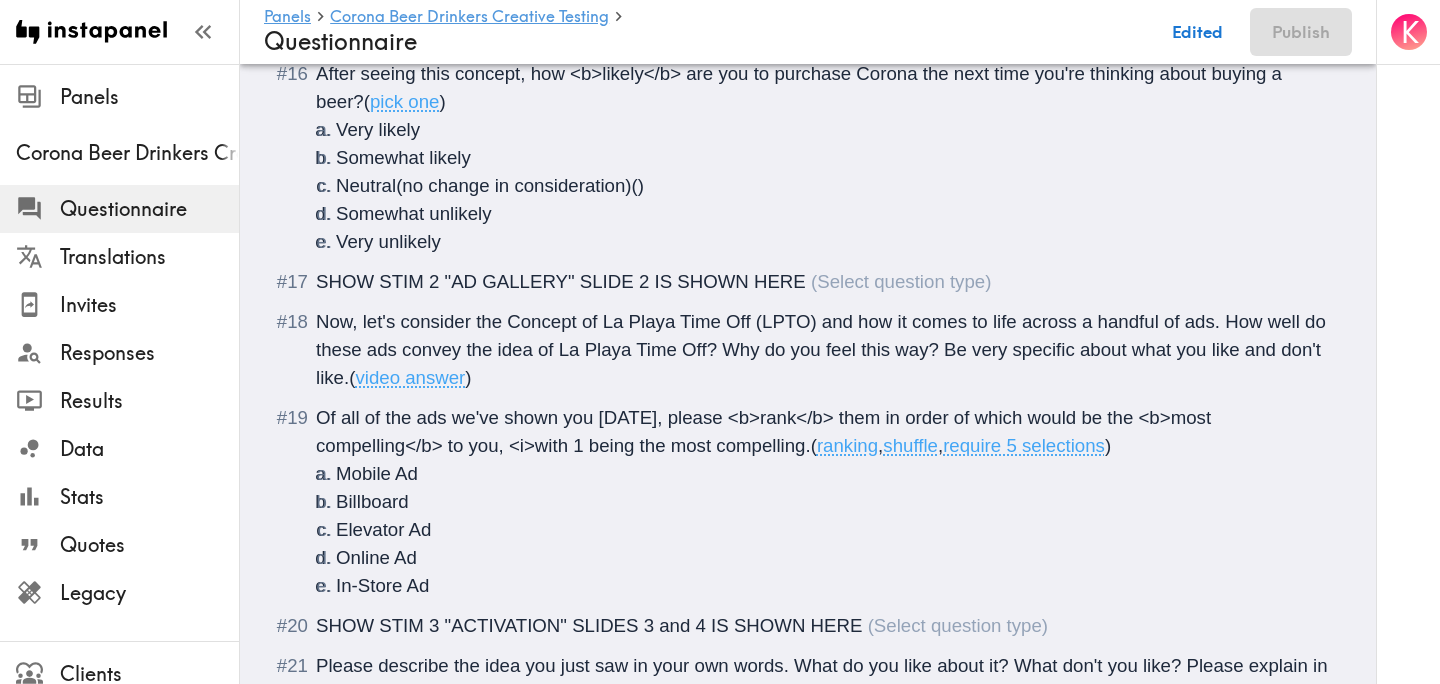 click on "Of all of the ads we've shown you today, please <b>rank</b> them in order of which would be the <b>most compelling</b> to you, <i>with 1 being the most compelling." at bounding box center [766, 431] 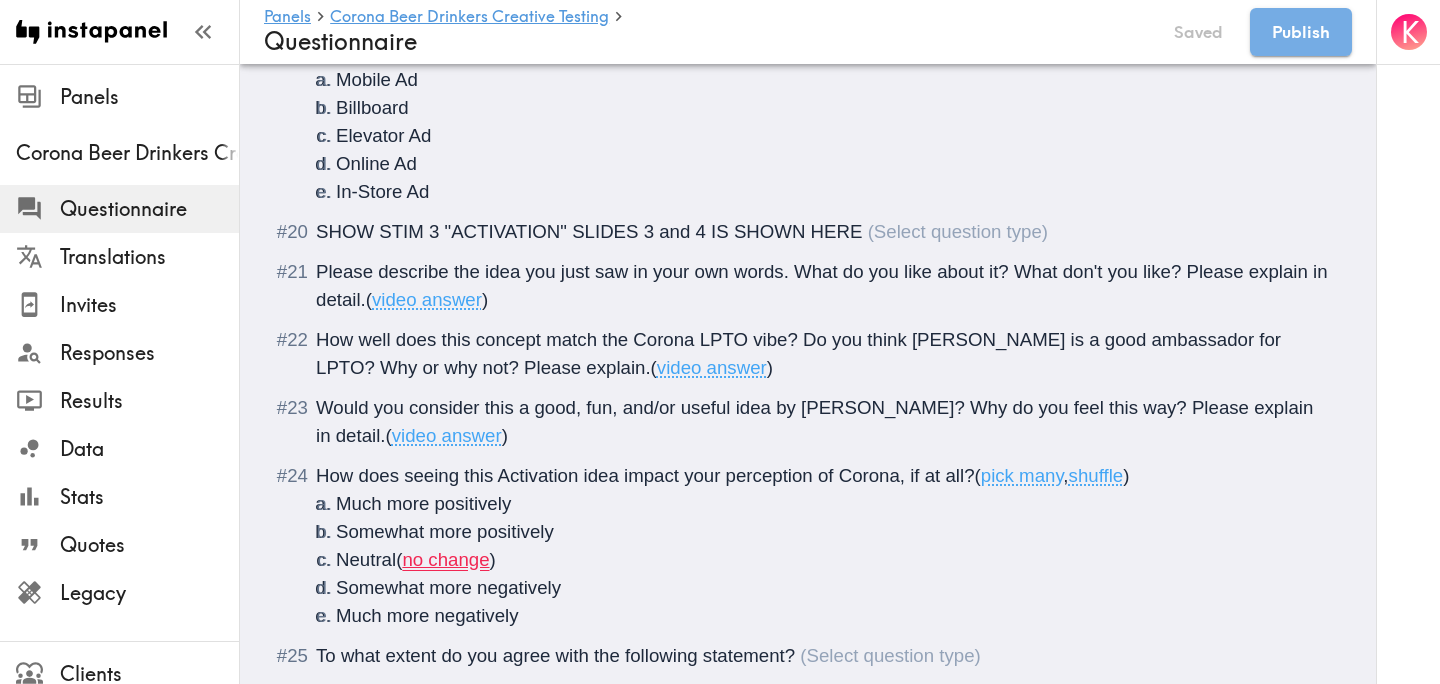 scroll, scrollTop: 3143, scrollLeft: 0, axis: vertical 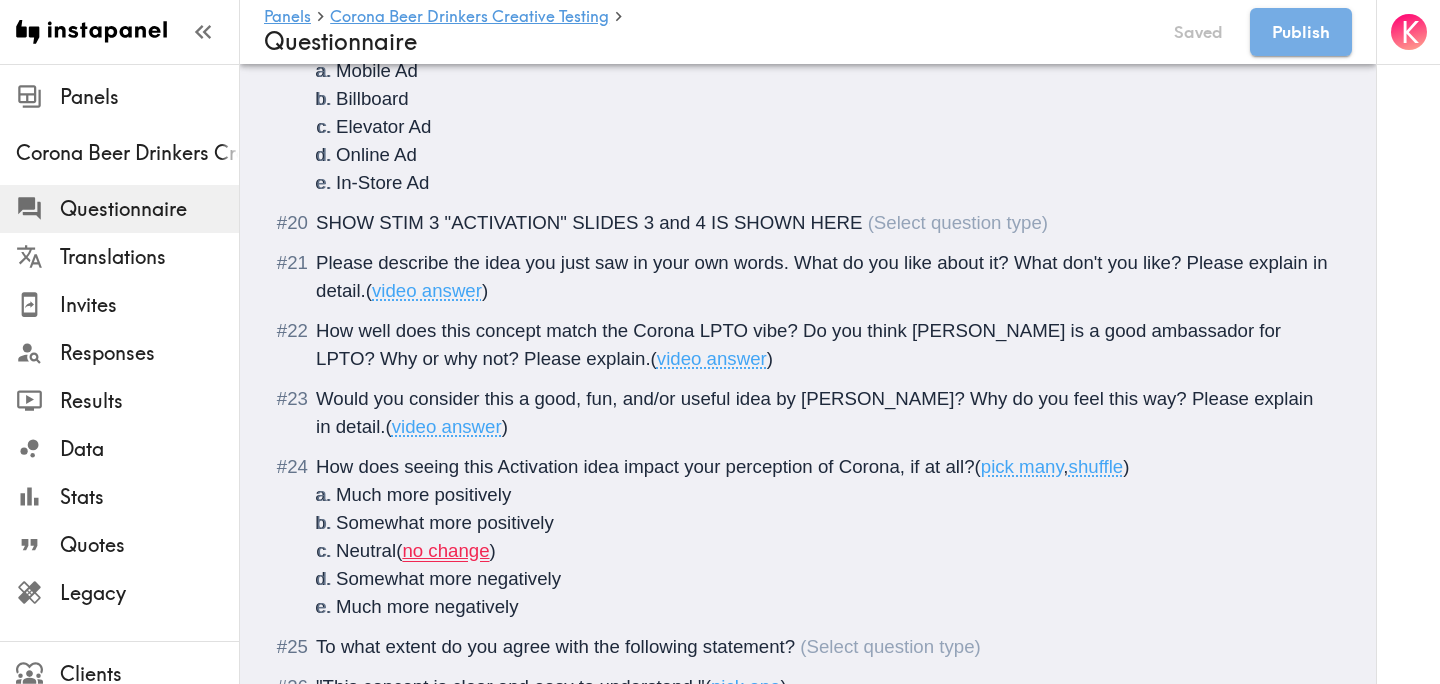 click on "How does seeing this Activation idea impact your perception of Corona, if at all?" at bounding box center [645, 466] 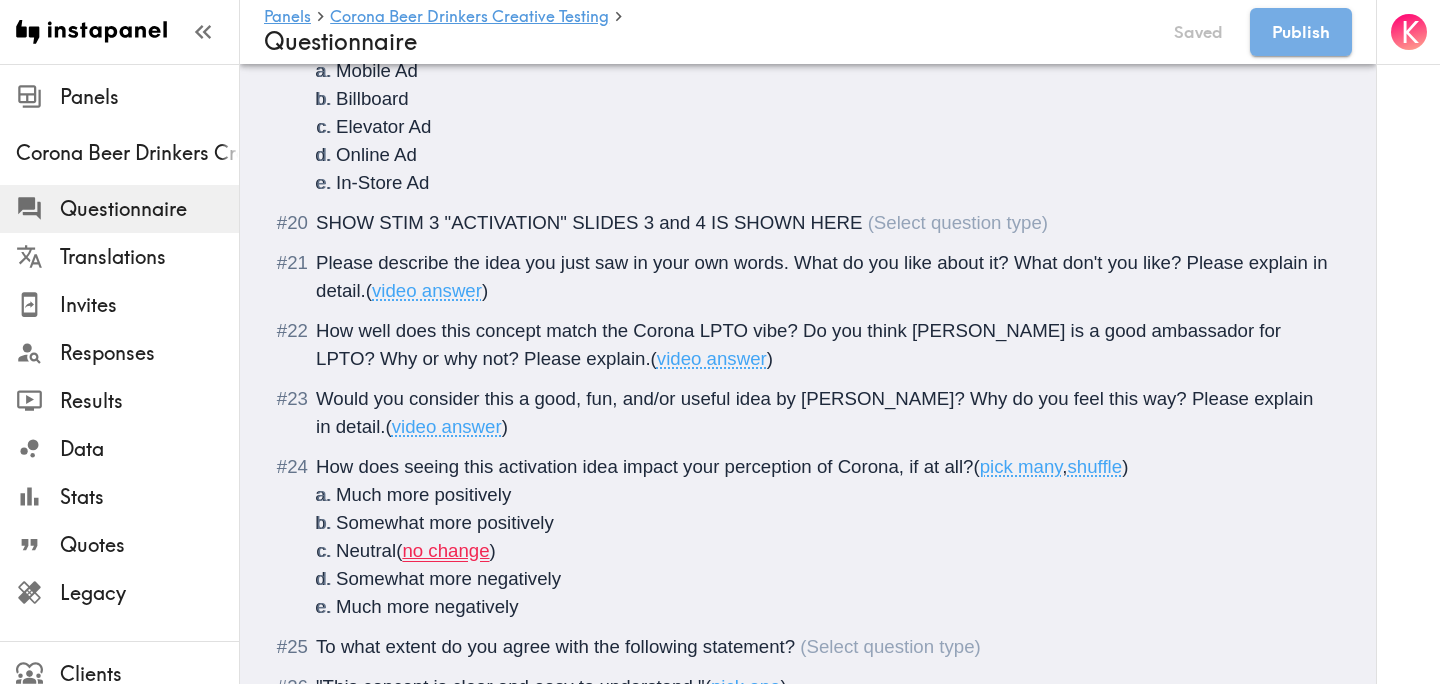 click on "Neutral  ( no change )" at bounding box center [832, 551] 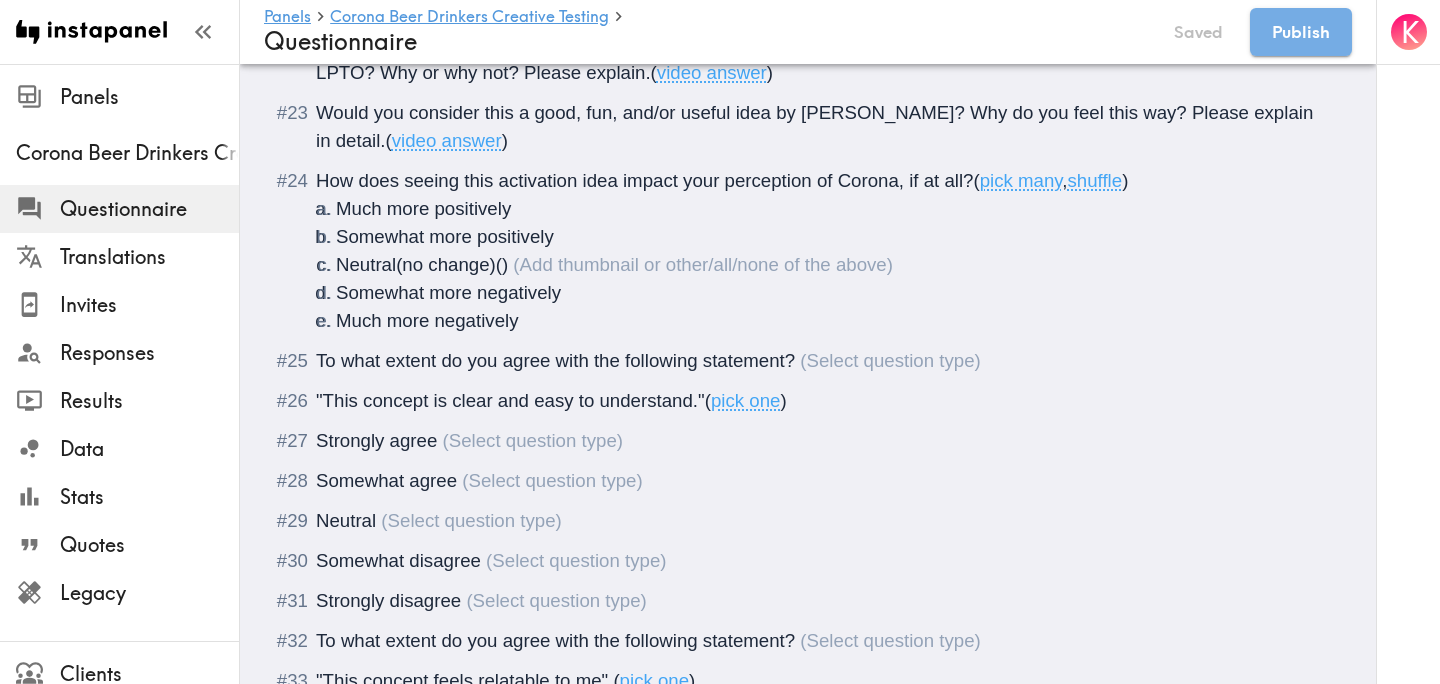 scroll, scrollTop: 3440, scrollLeft: 0, axis: vertical 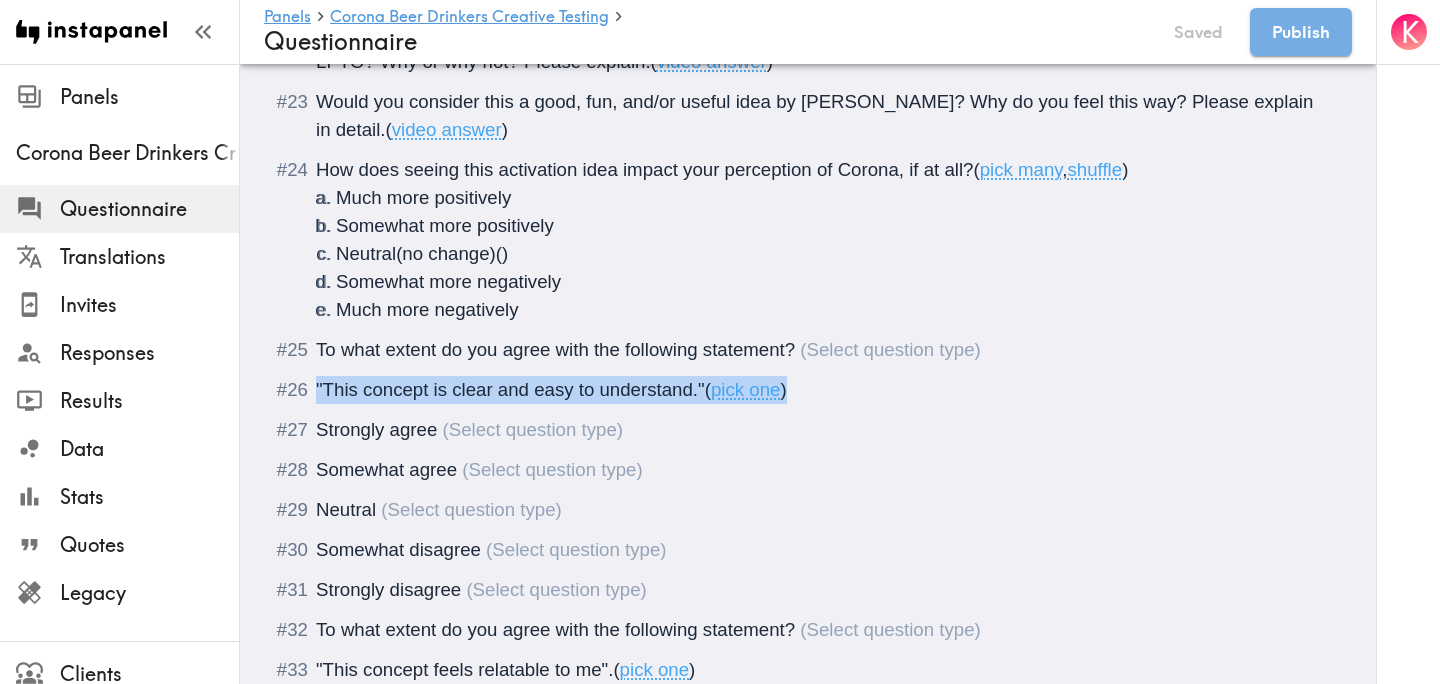 drag, startPoint x: 801, startPoint y: 395, endPoint x: 244, endPoint y: 390, distance: 557.02246 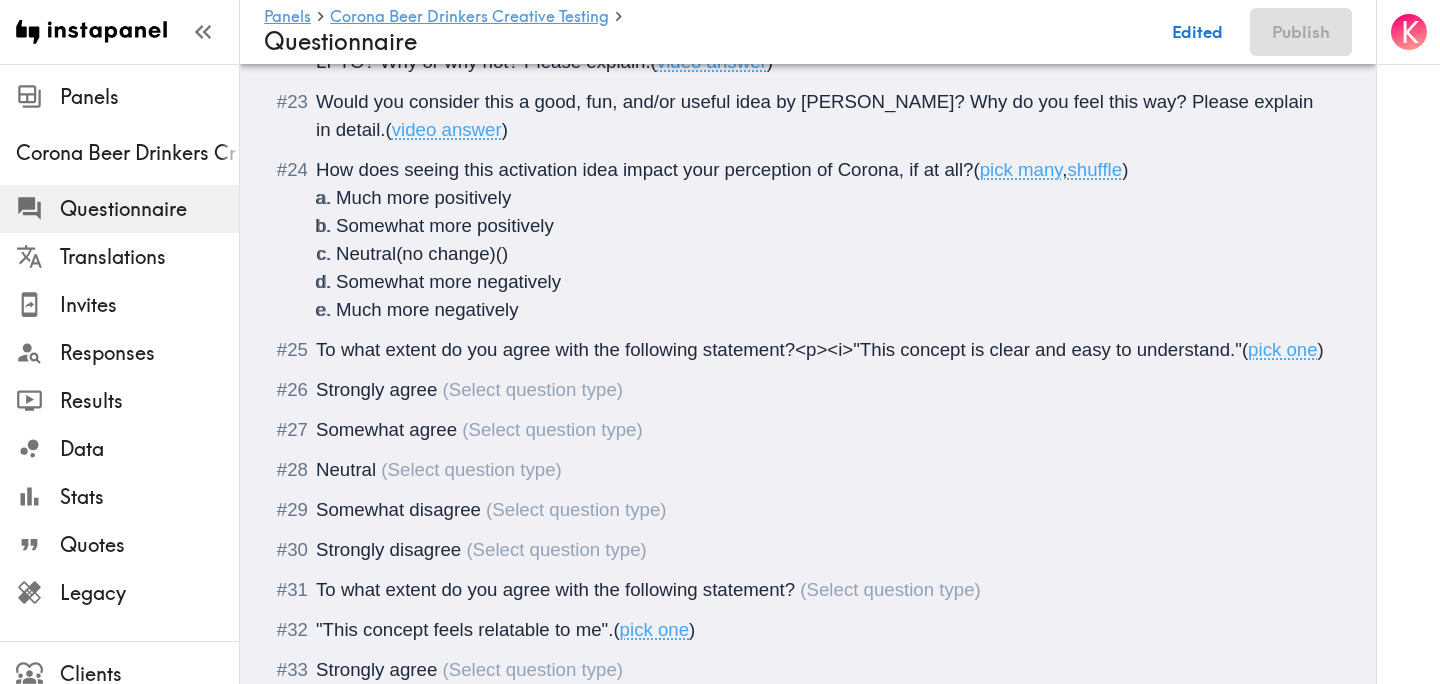 click on "To what extent do you agree with the following statement?<p><i>"This concept is clear and easy to understand."" at bounding box center [779, 349] 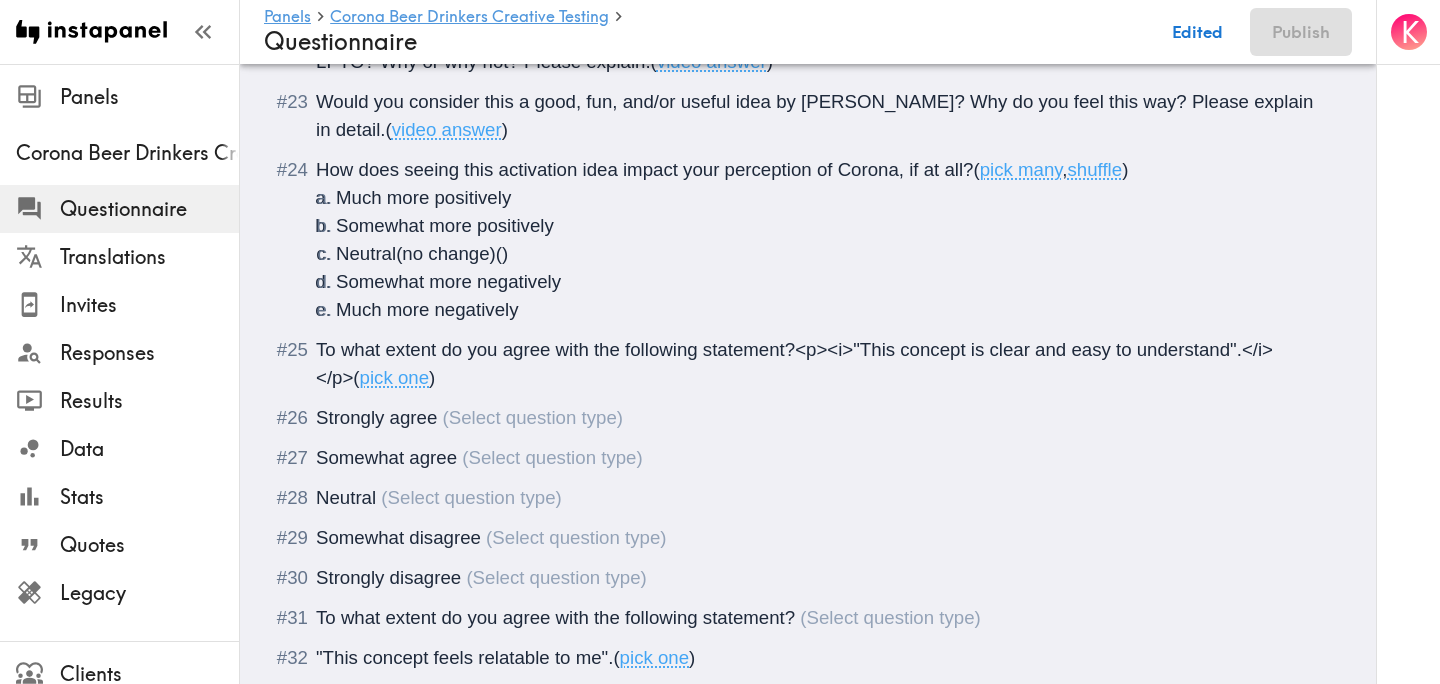 click on "Strongly agree" at bounding box center (376, 417) 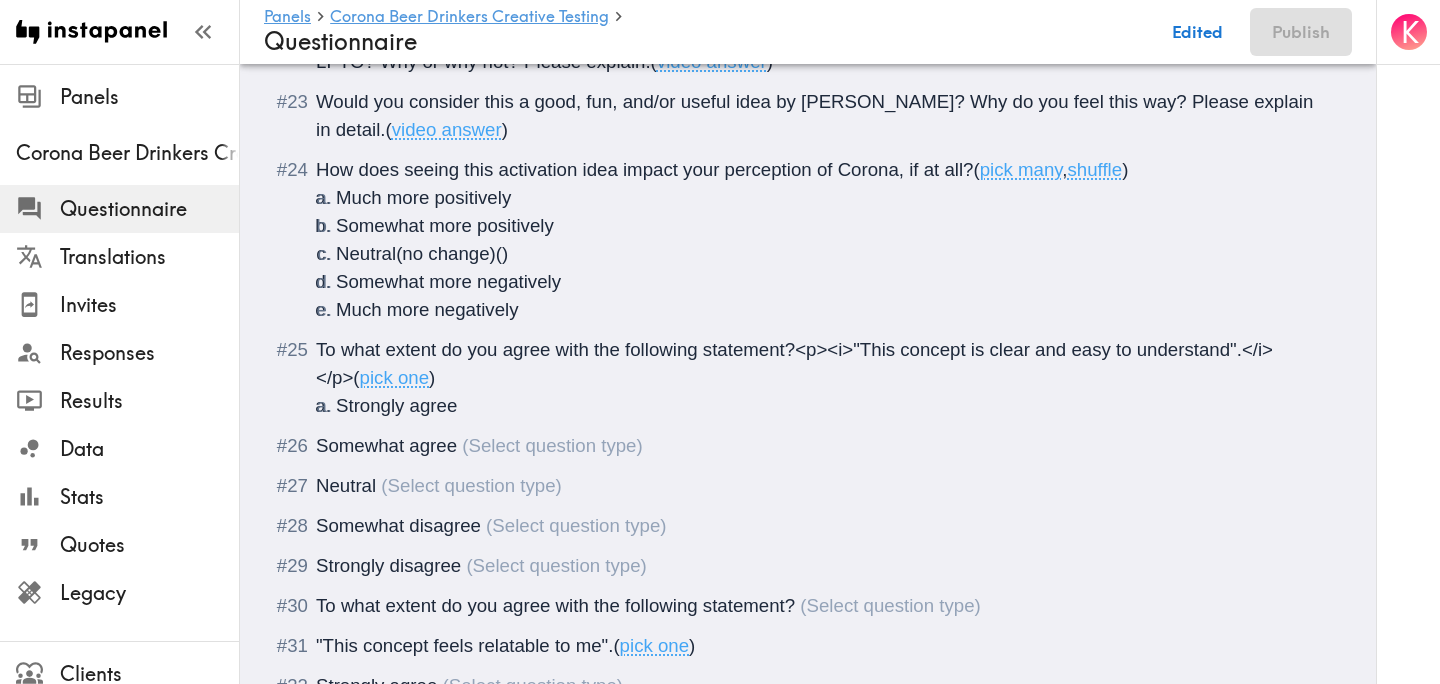 click on "Somewhat agree" at bounding box center [808, 446] 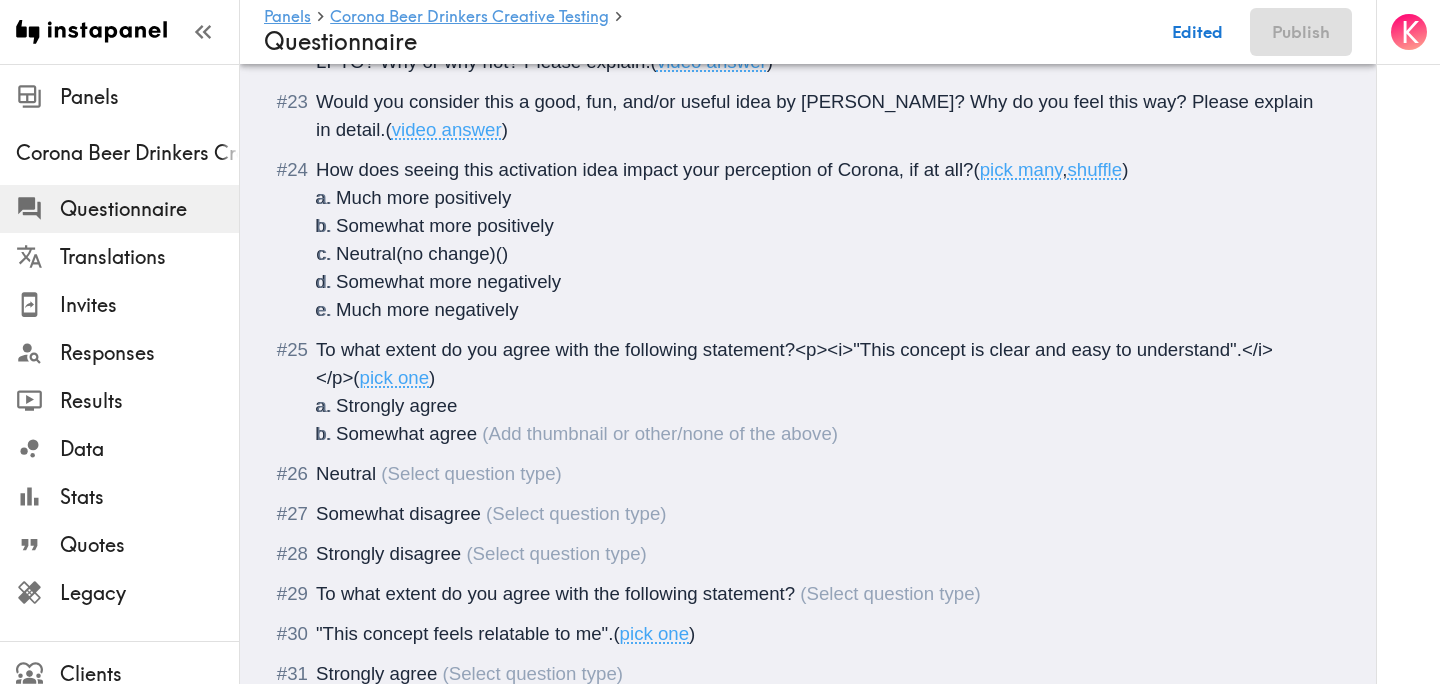 click on "Neutral" at bounding box center (808, 474) 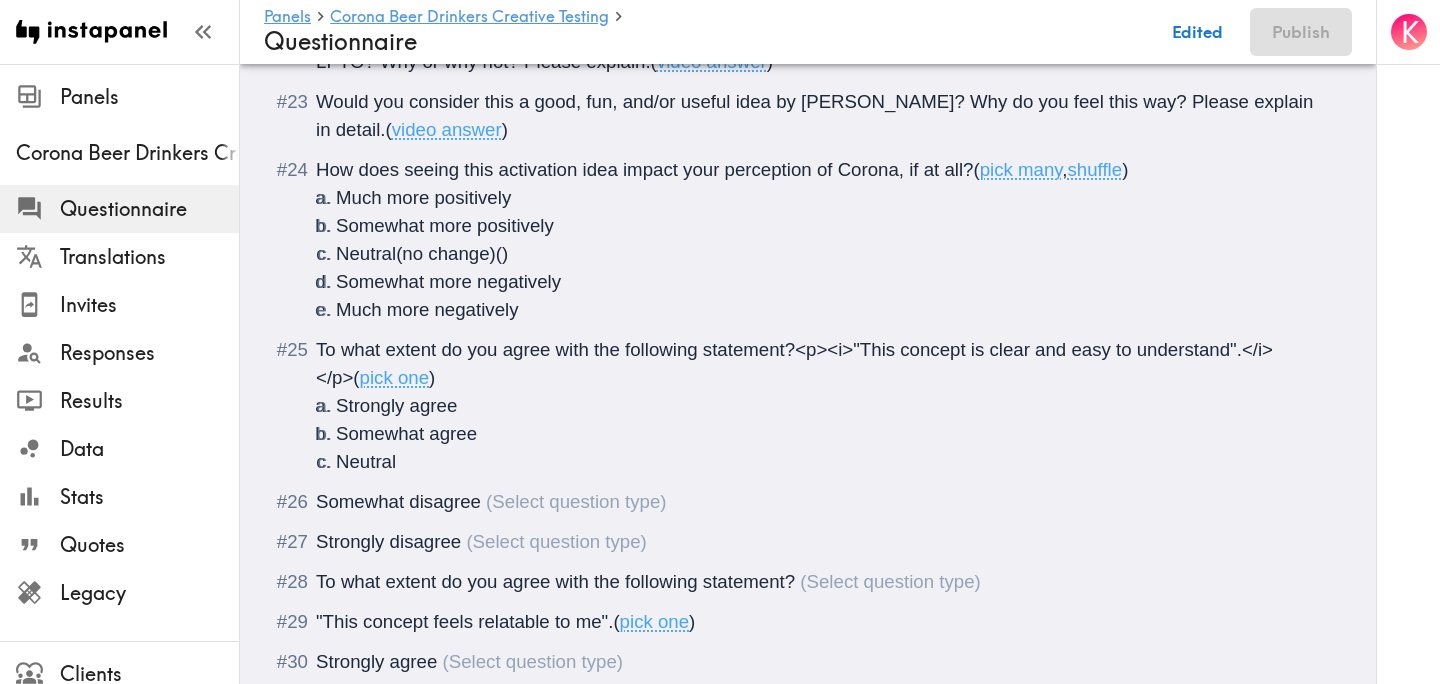 click on "Somewhat disagree" at bounding box center (398, 501) 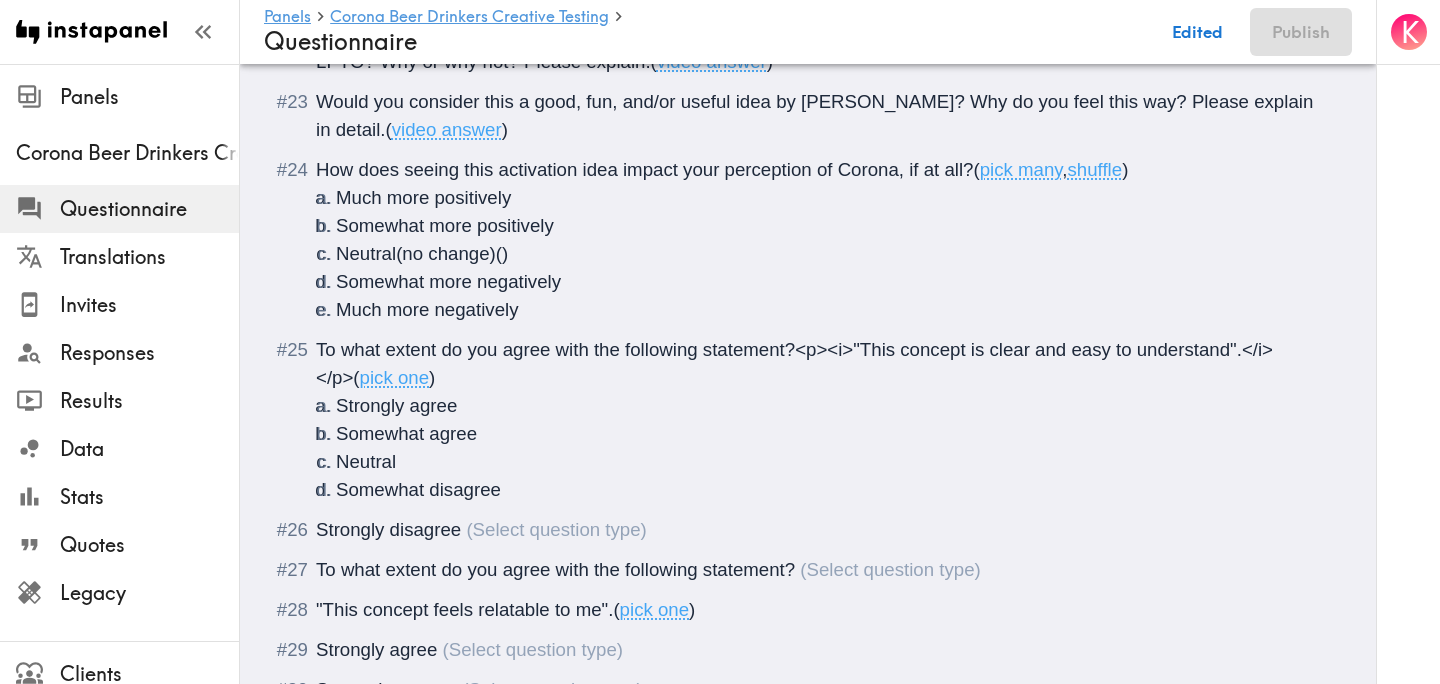 click on "Strongly disagree" at bounding box center (388, 529) 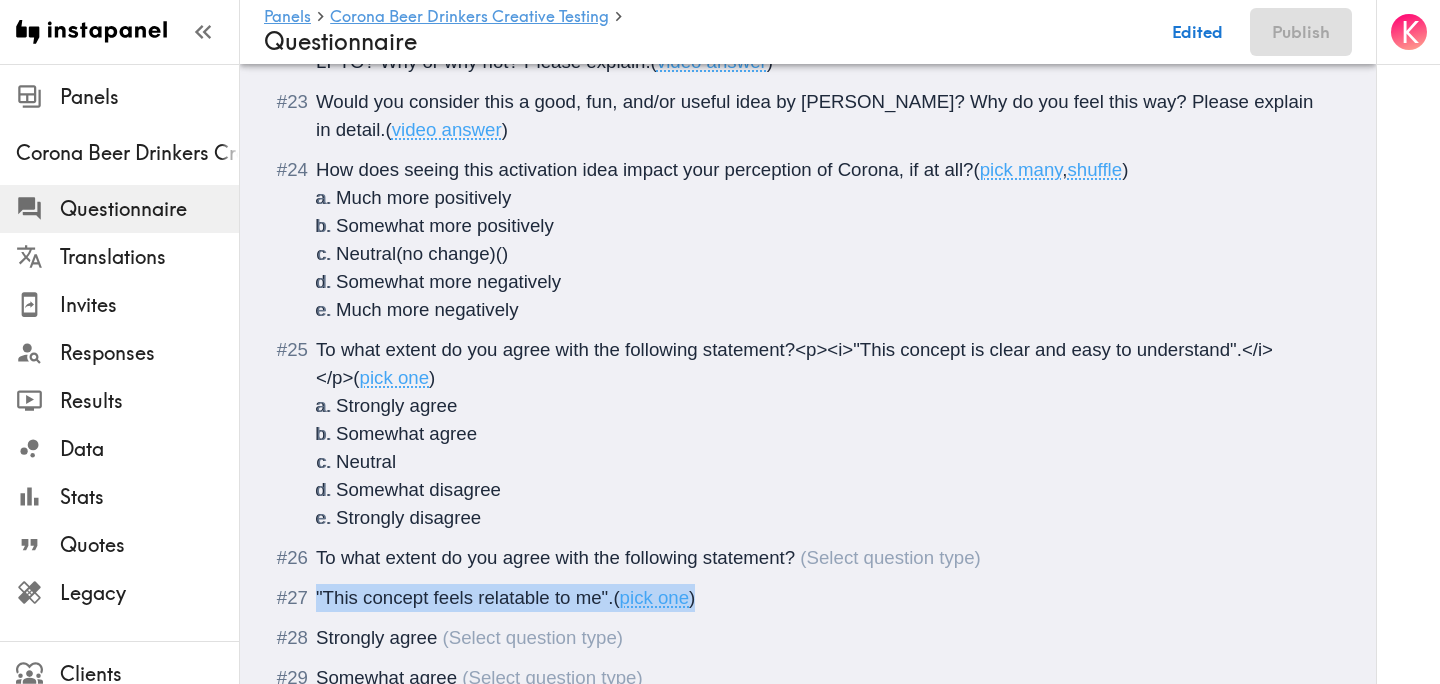 drag, startPoint x: 722, startPoint y: 603, endPoint x: 309, endPoint y: 600, distance: 413.0109 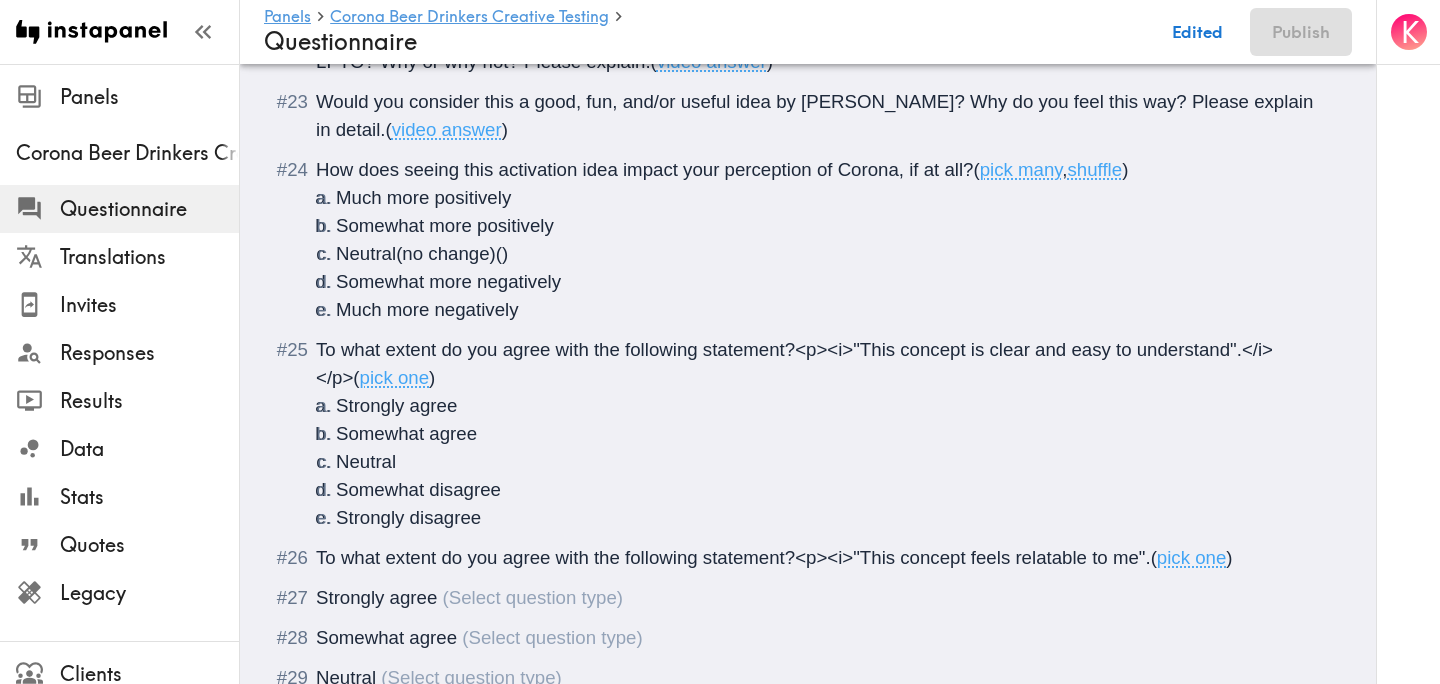 click on "(" at bounding box center [1154, 557] 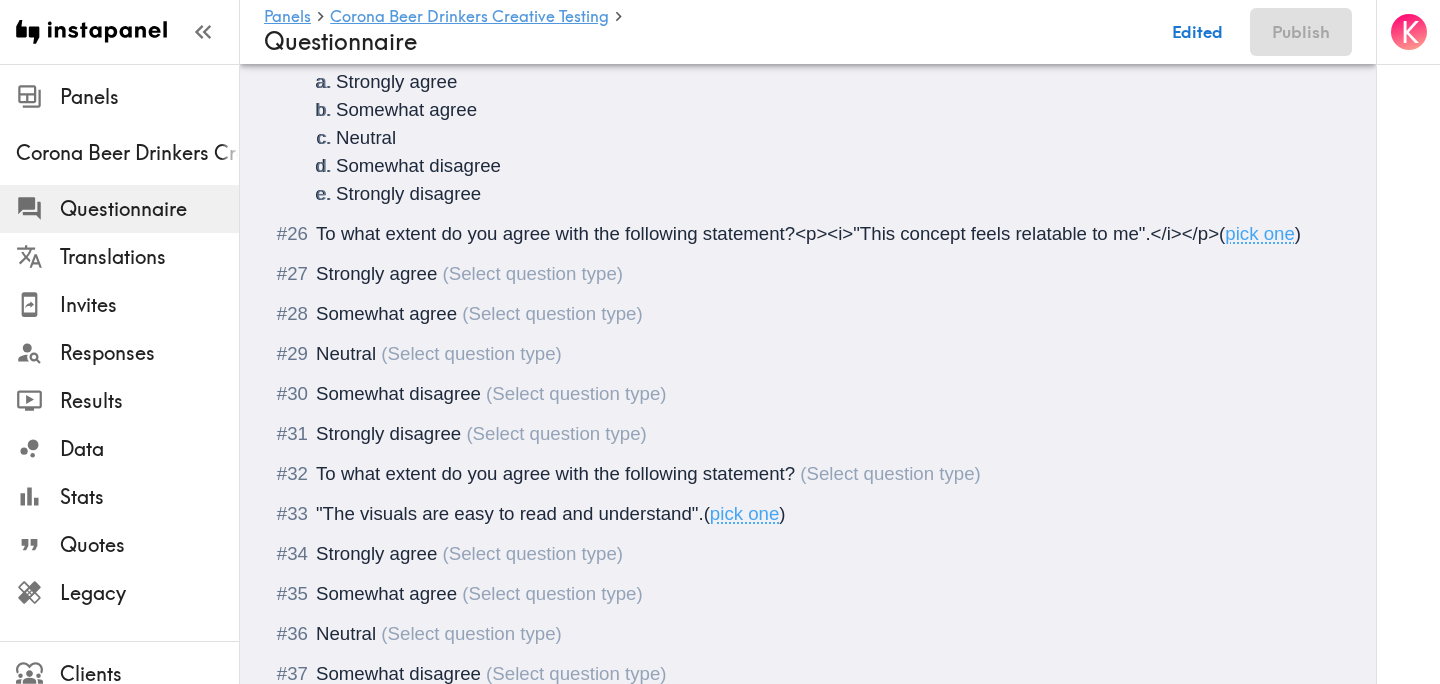scroll, scrollTop: 3765, scrollLeft: 0, axis: vertical 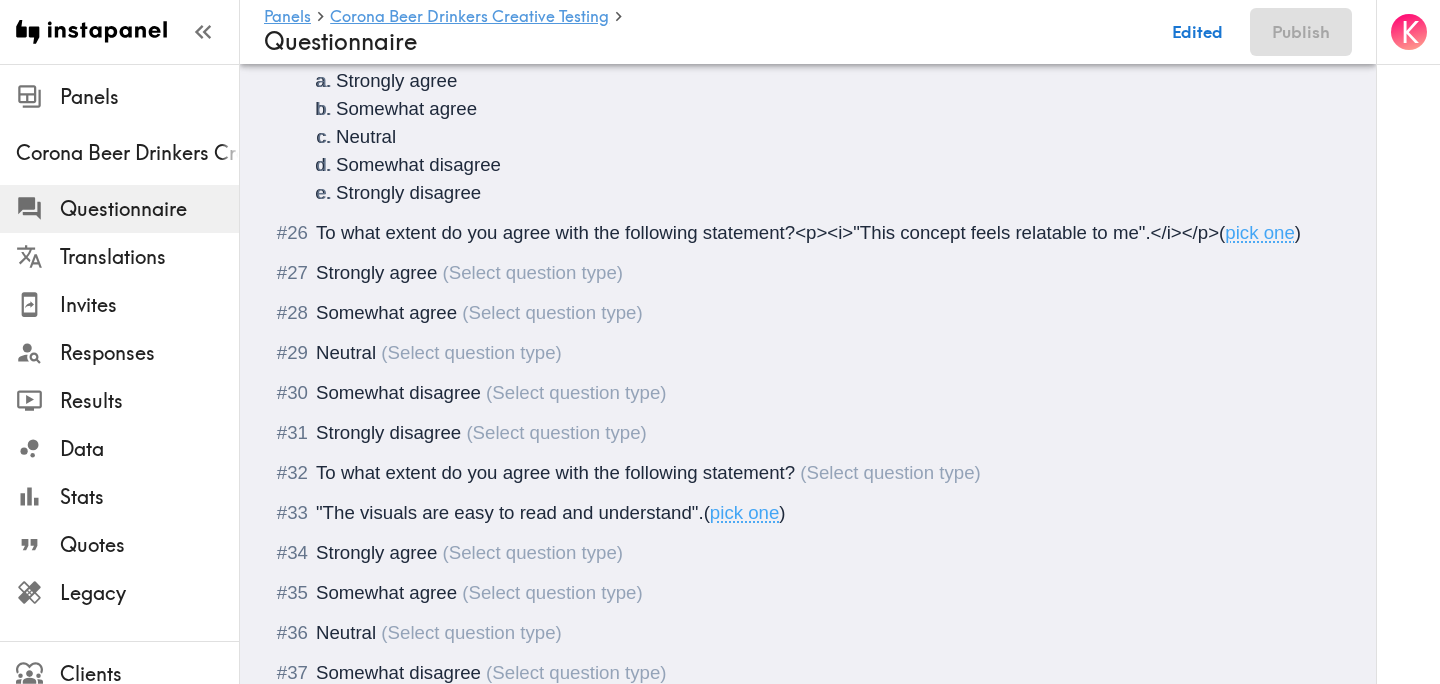 click on "Strongly agree" at bounding box center (376, 272) 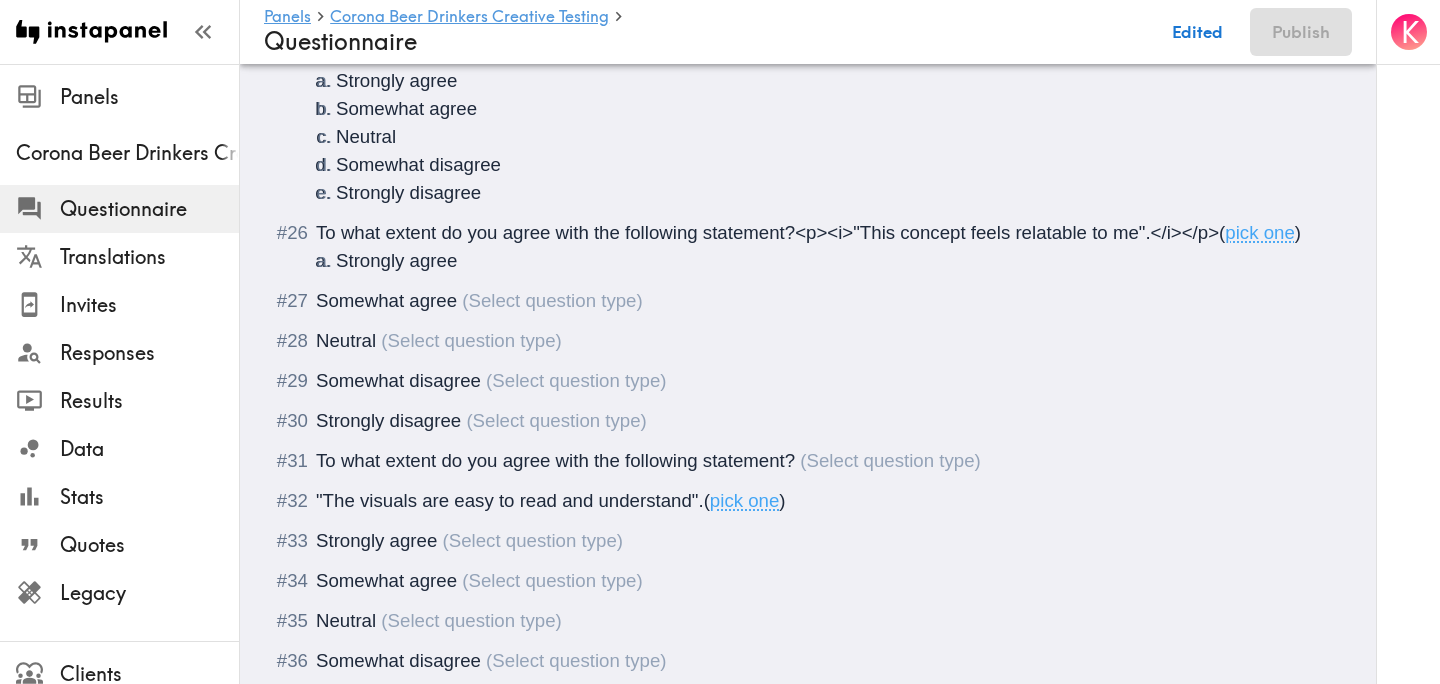 click on "Somewhat agree" at bounding box center [386, 300] 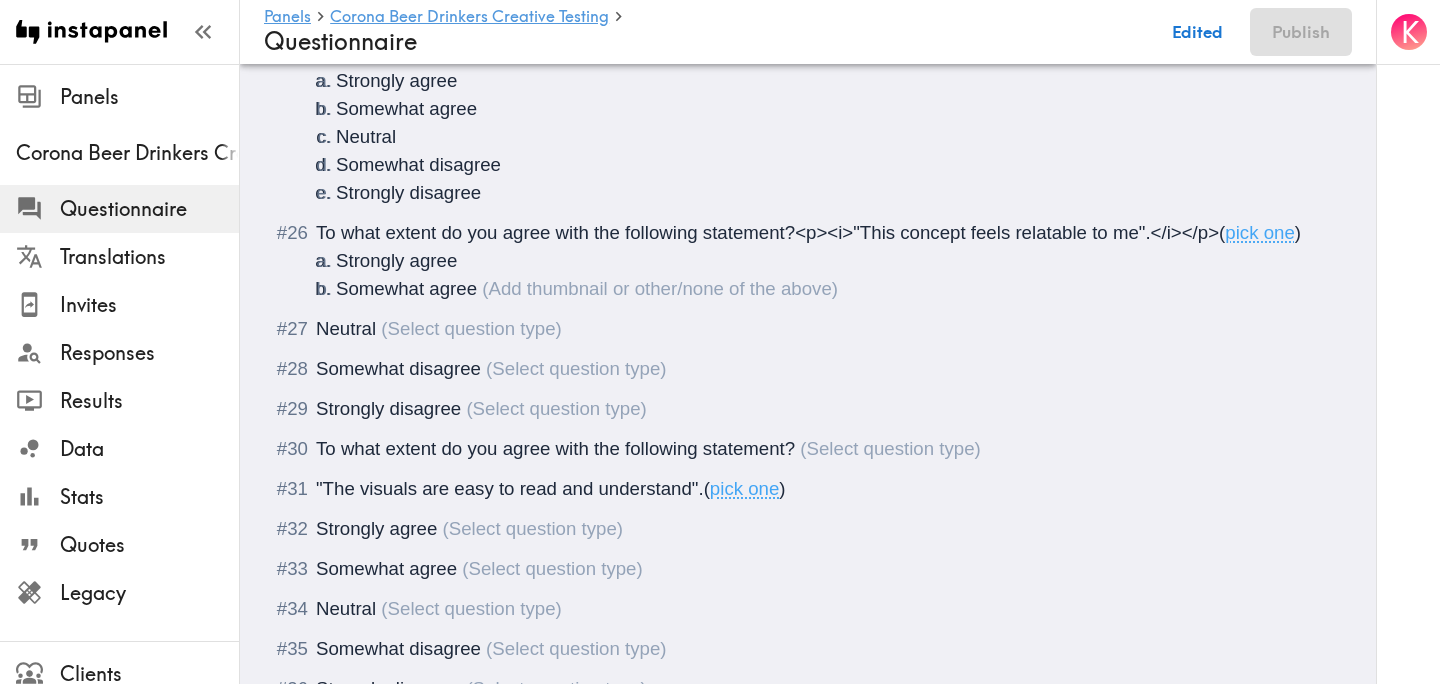 click on "Neutral" at bounding box center (346, 328) 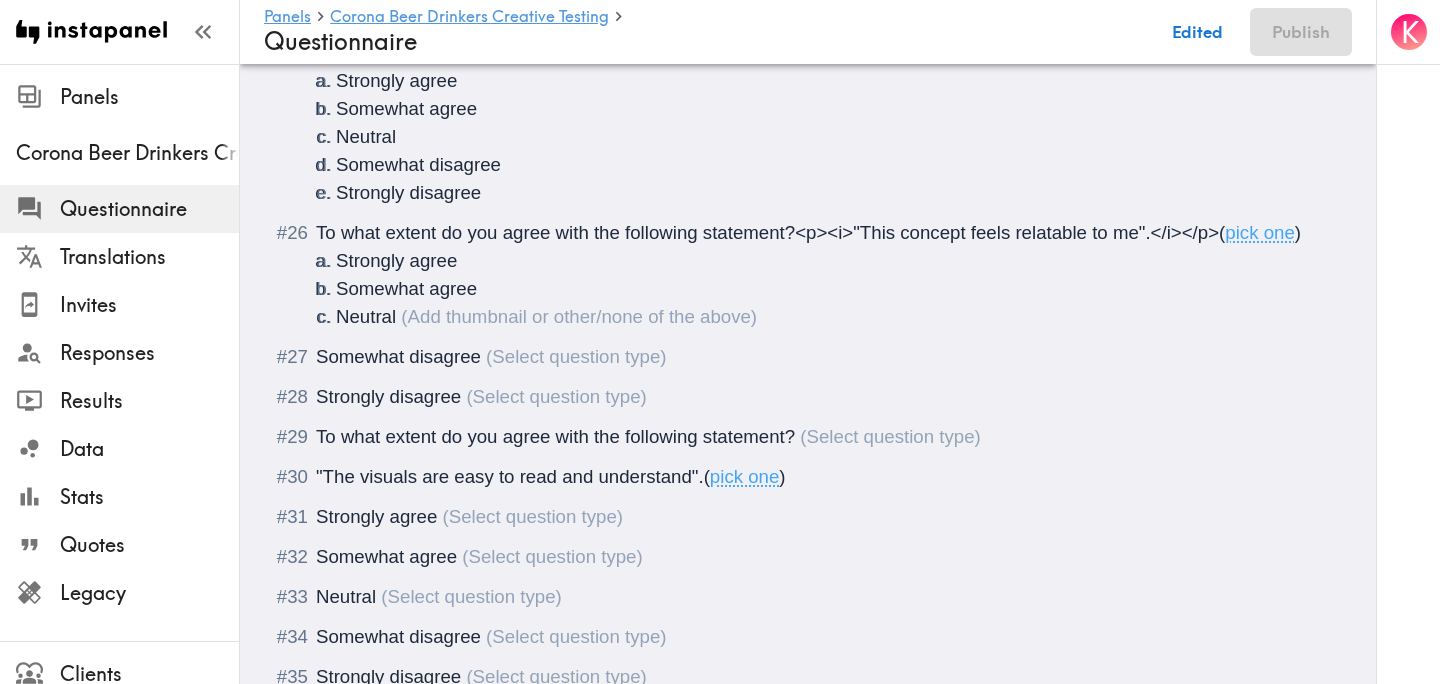 click on "Somewhat disagree" at bounding box center (398, 356) 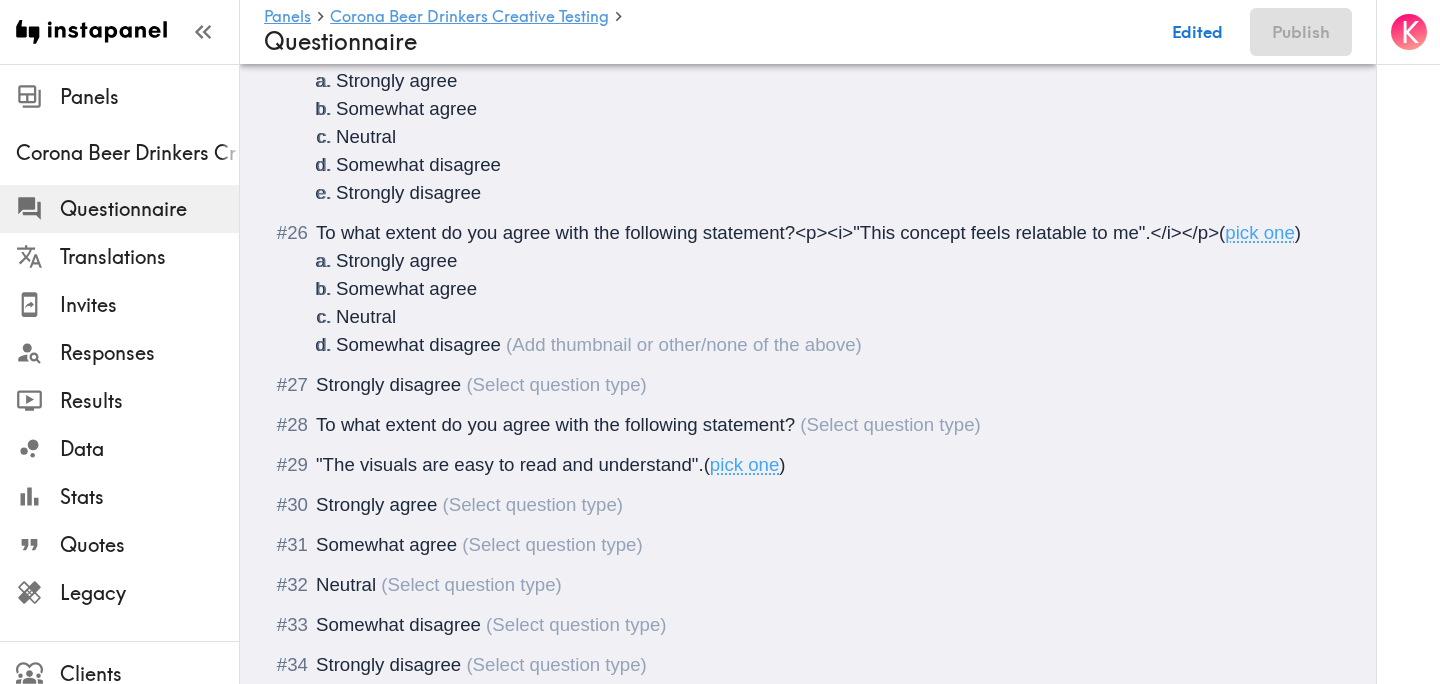 click on "Strongly disagree" at bounding box center (388, 384) 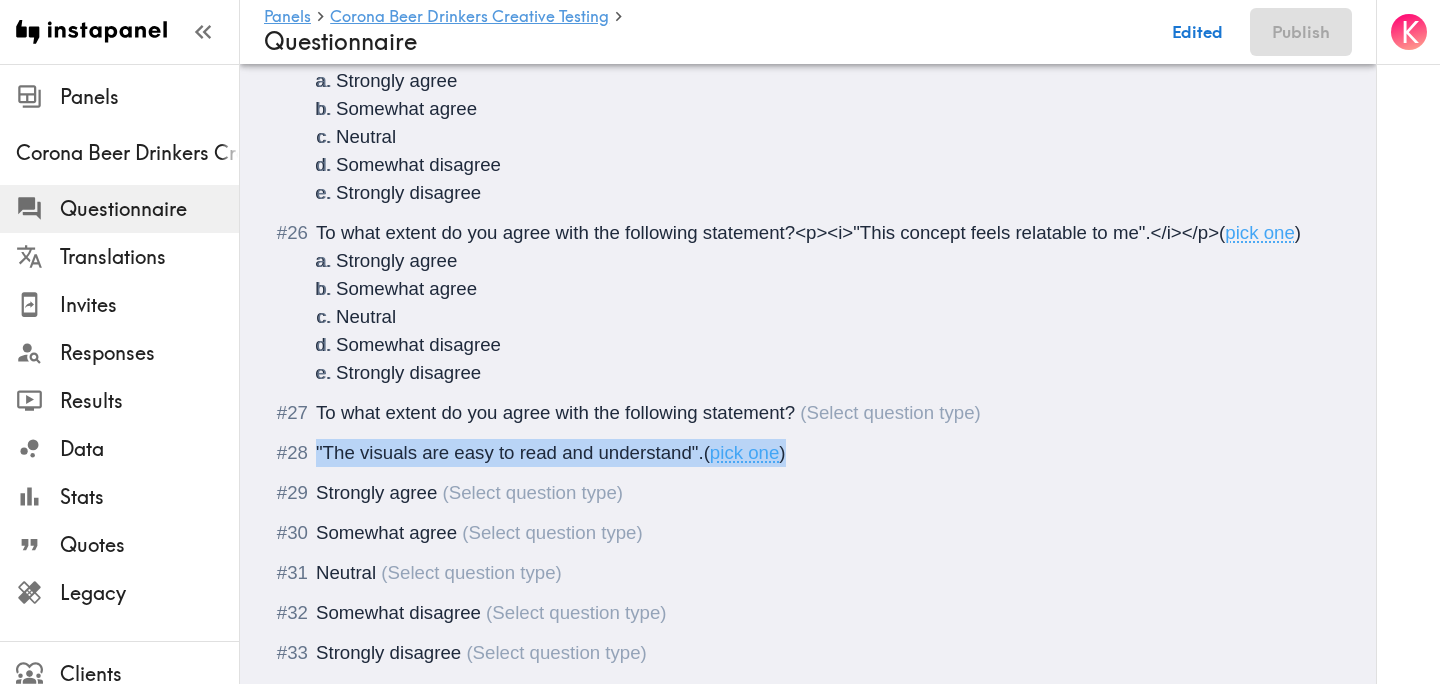 drag, startPoint x: 802, startPoint y: 456, endPoint x: 287, endPoint y: 443, distance: 515.16406 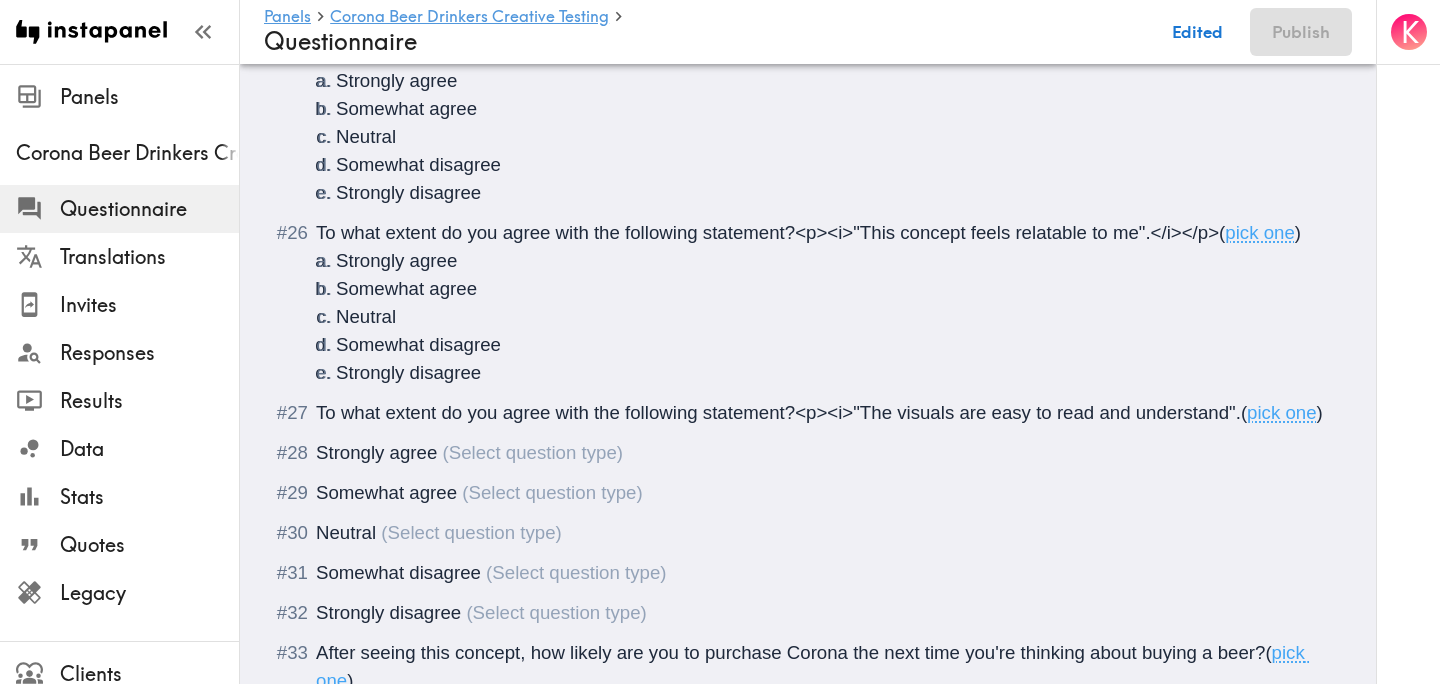 click on "To what extent do you agree with the following statement?<p><i>"The visuals are easy to read and understand"." at bounding box center (778, 412) 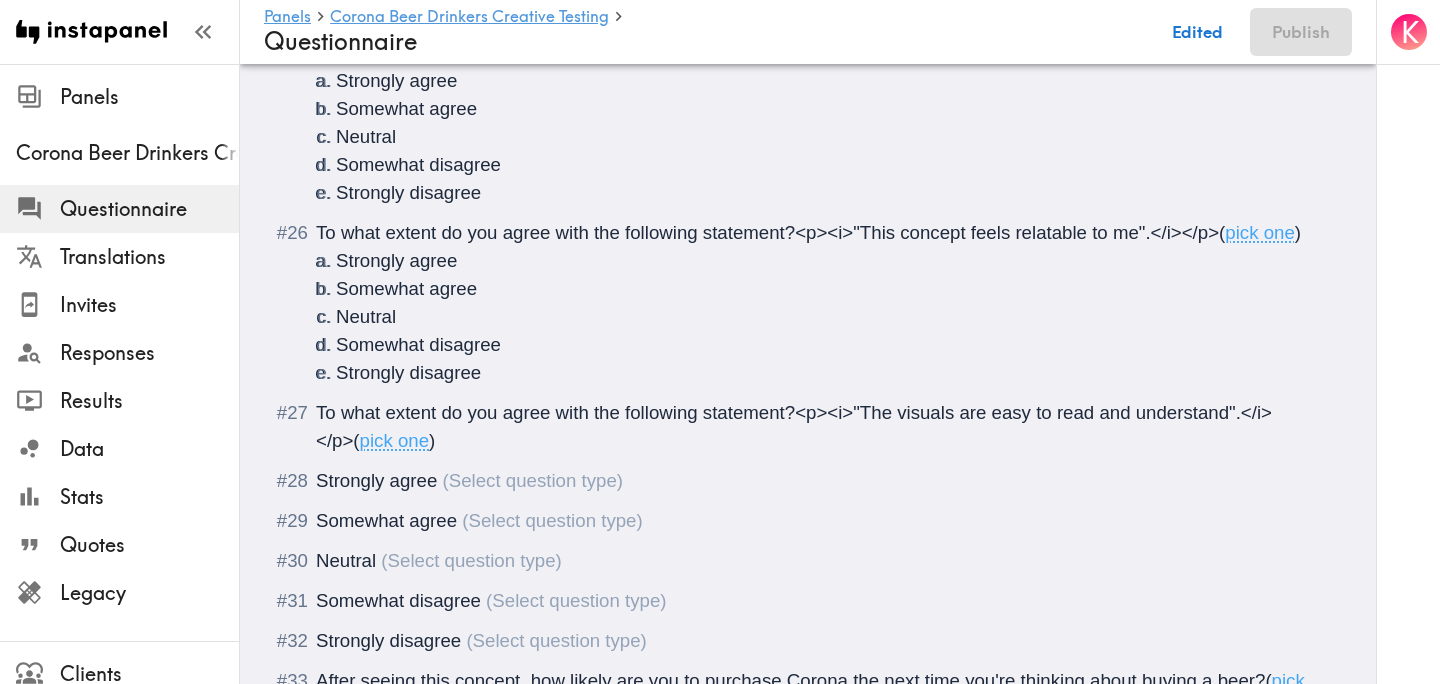 click on "Strongly agree" at bounding box center (376, 480) 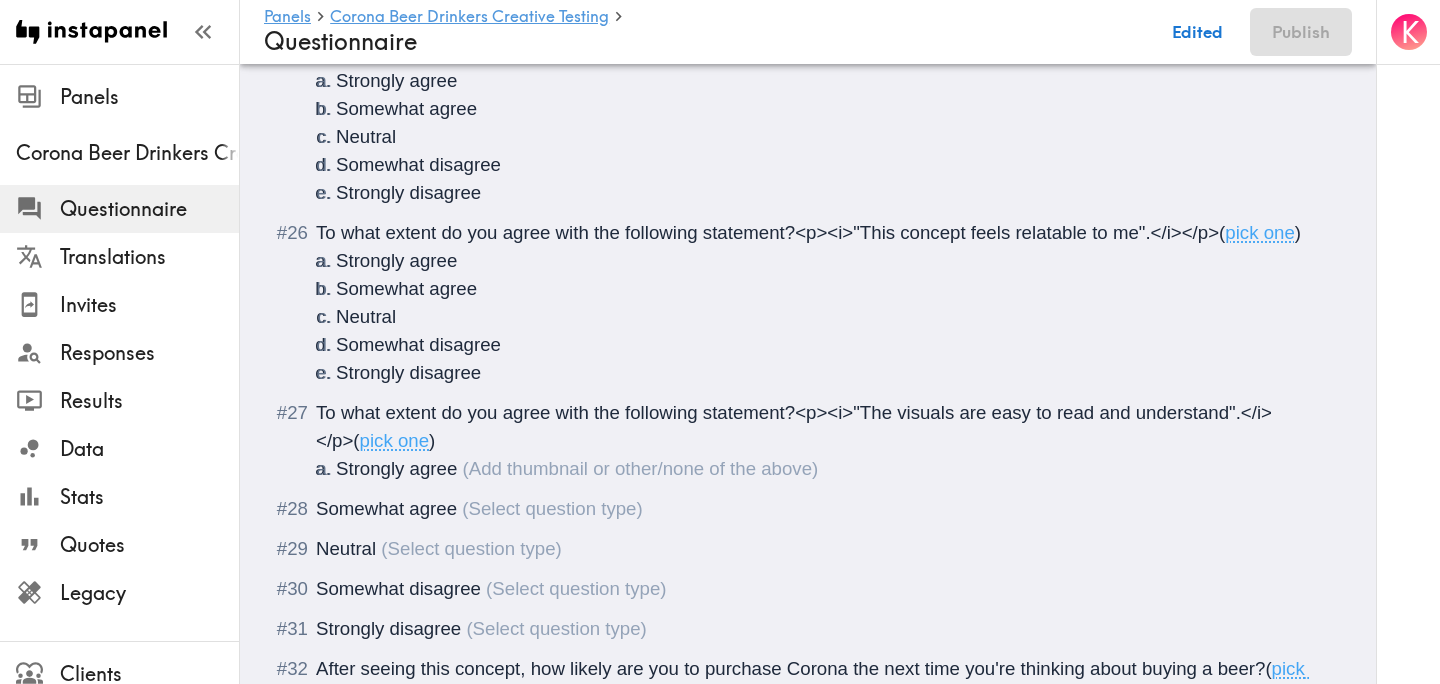 click on "Somewhat agree" at bounding box center [808, 509] 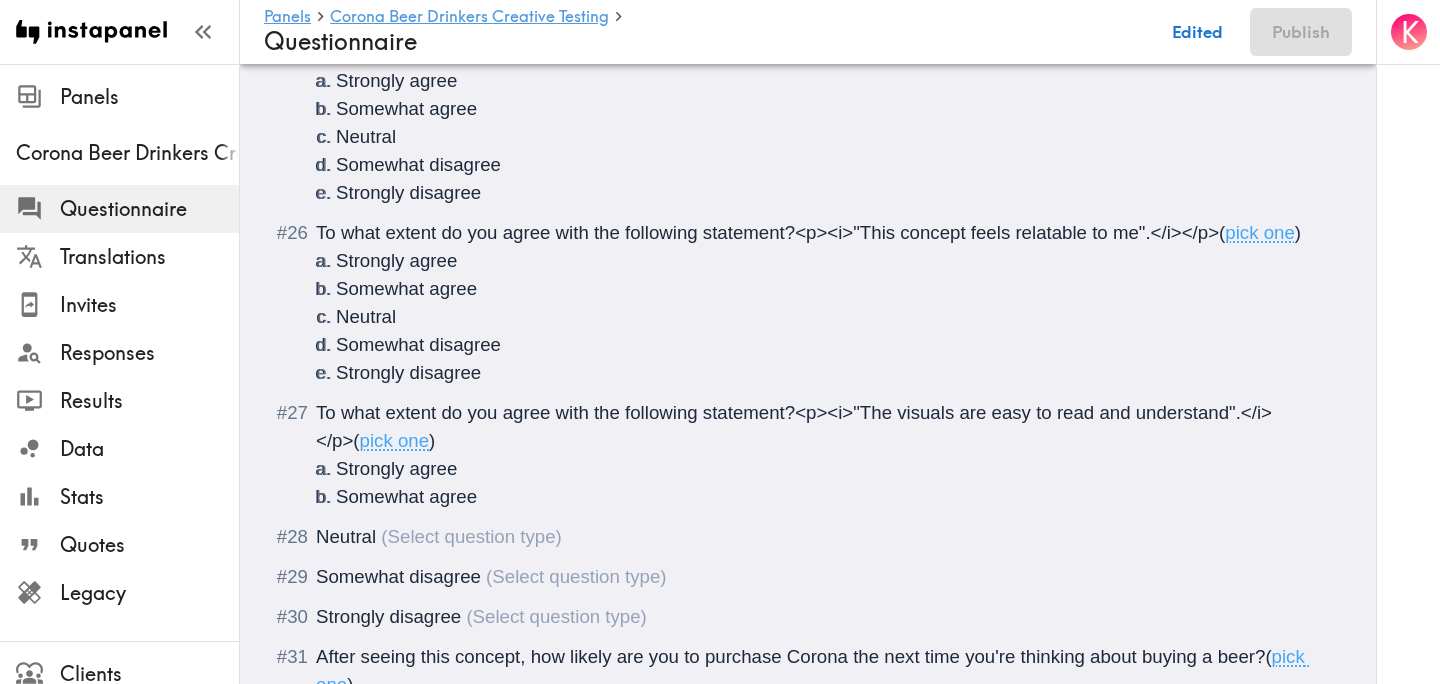 click on "Neutral" at bounding box center [808, 537] 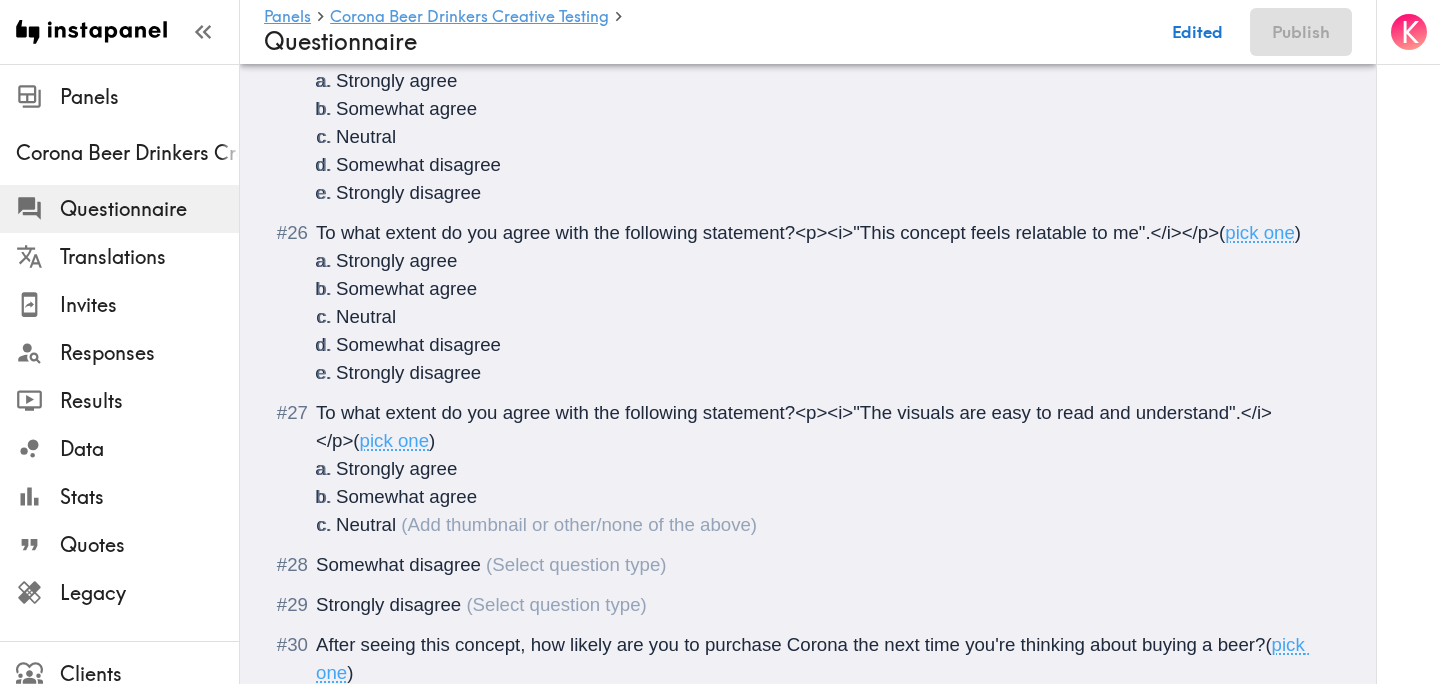 click on "Somewhat disagree" at bounding box center [808, 565] 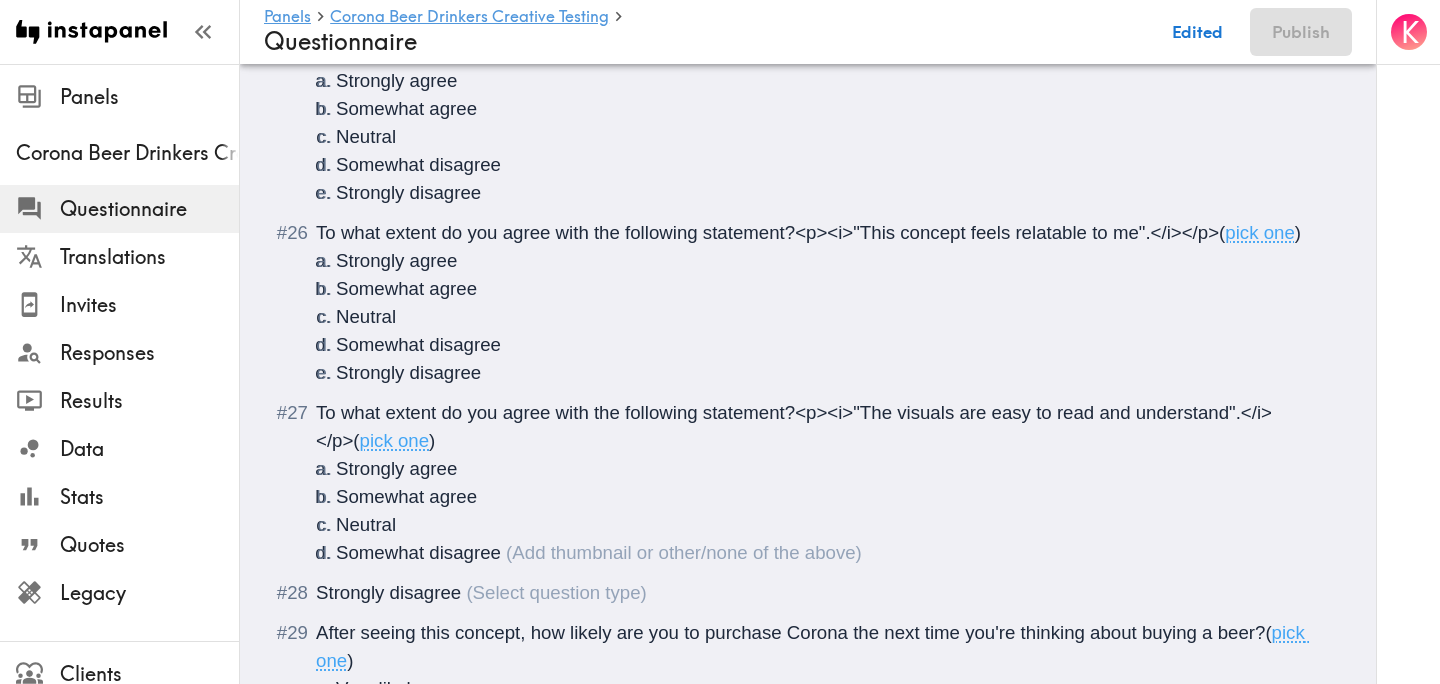click on "Strongly disagree" at bounding box center (808, 593) 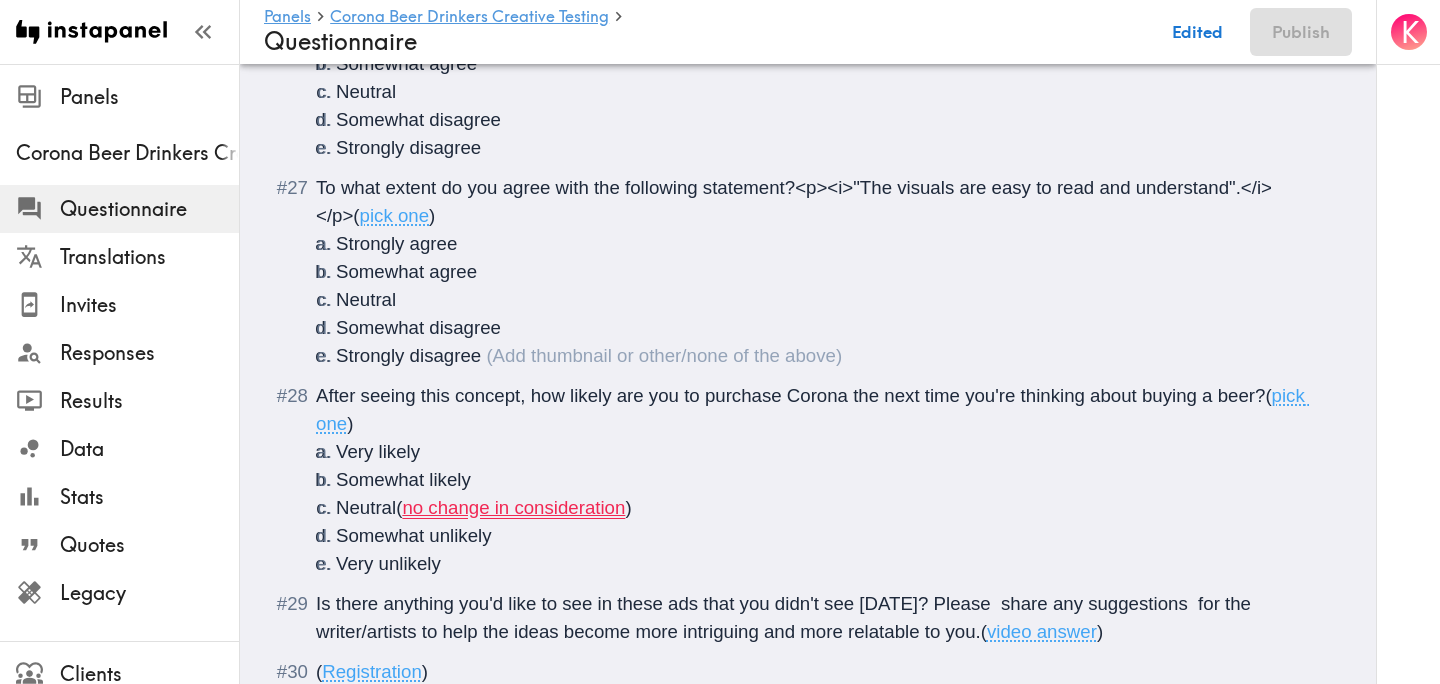 scroll, scrollTop: 4001, scrollLeft: 0, axis: vertical 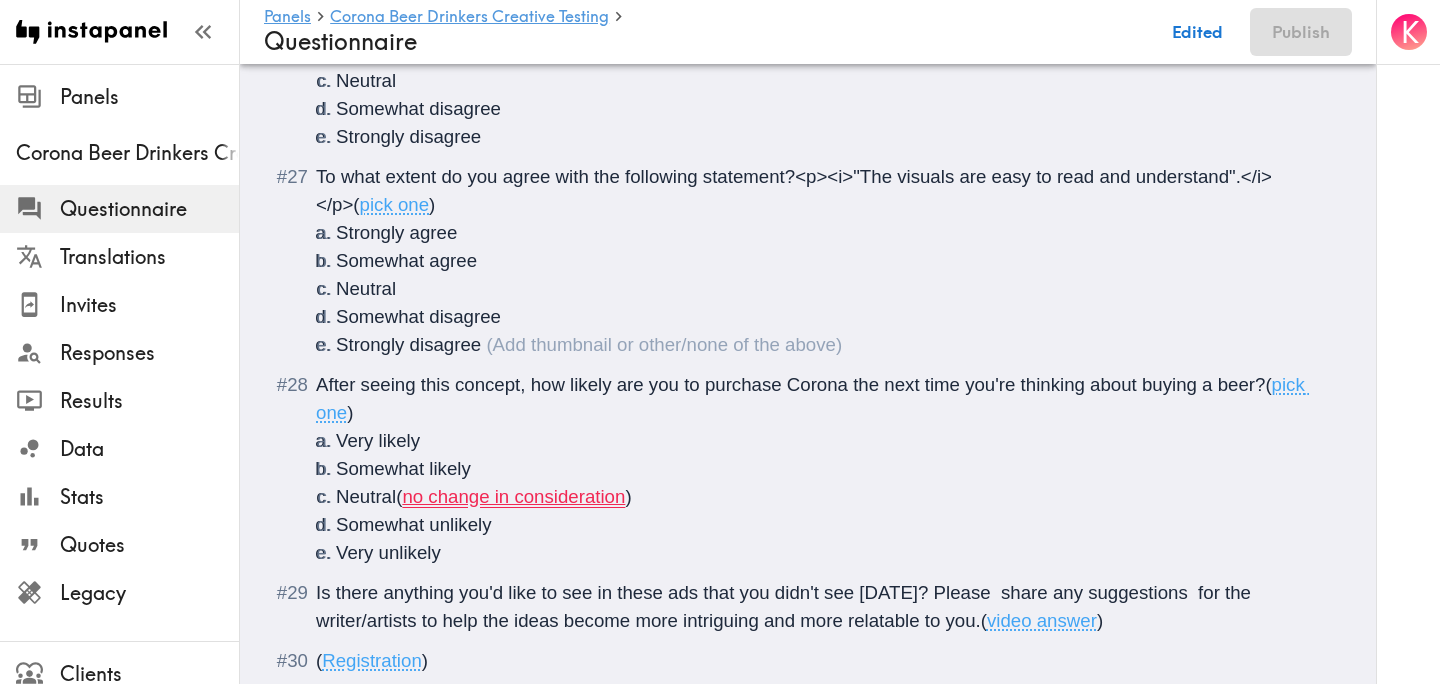 click on "After seeing this concept, how likely are you to purchase Corona the next time you're thinking about buying a beer?" at bounding box center (790, 384) 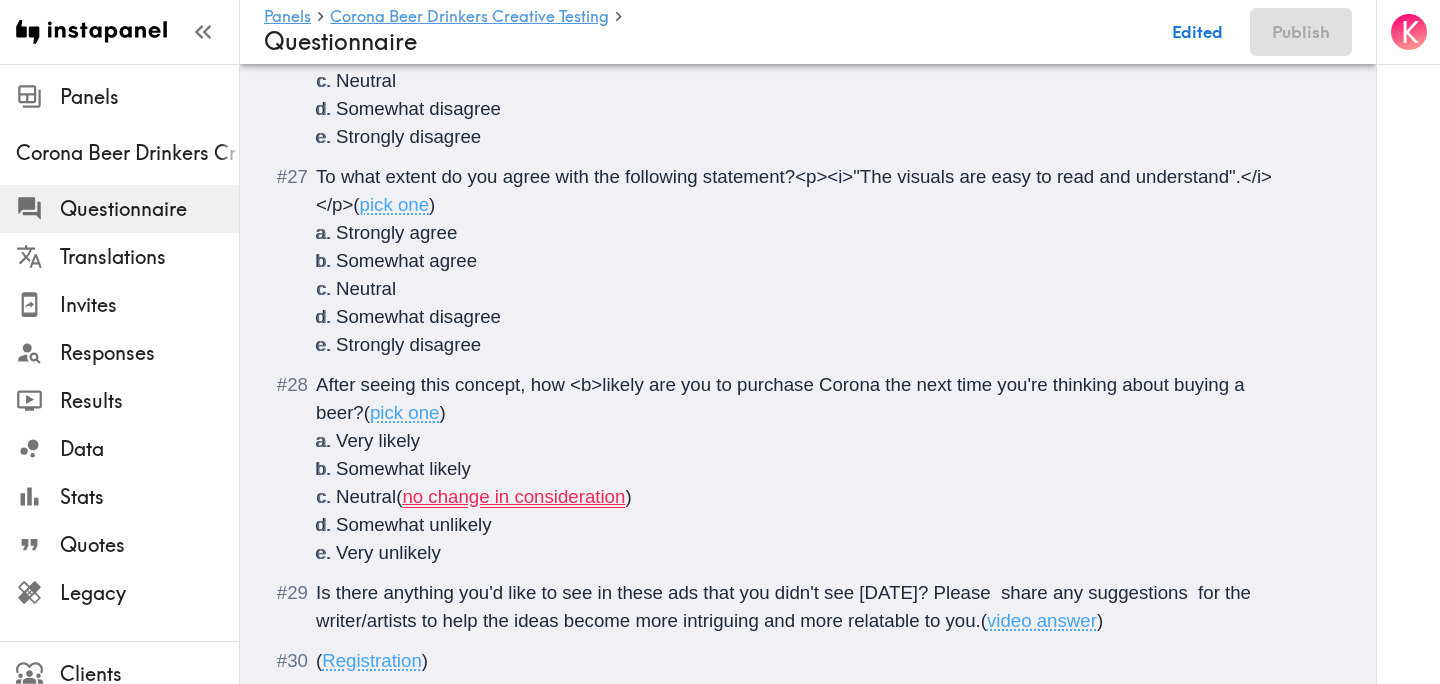 click on "After seeing this concept, how <b>likely are you to purchase Corona the next time you're thinking about buying a beer?" at bounding box center [783, 398] 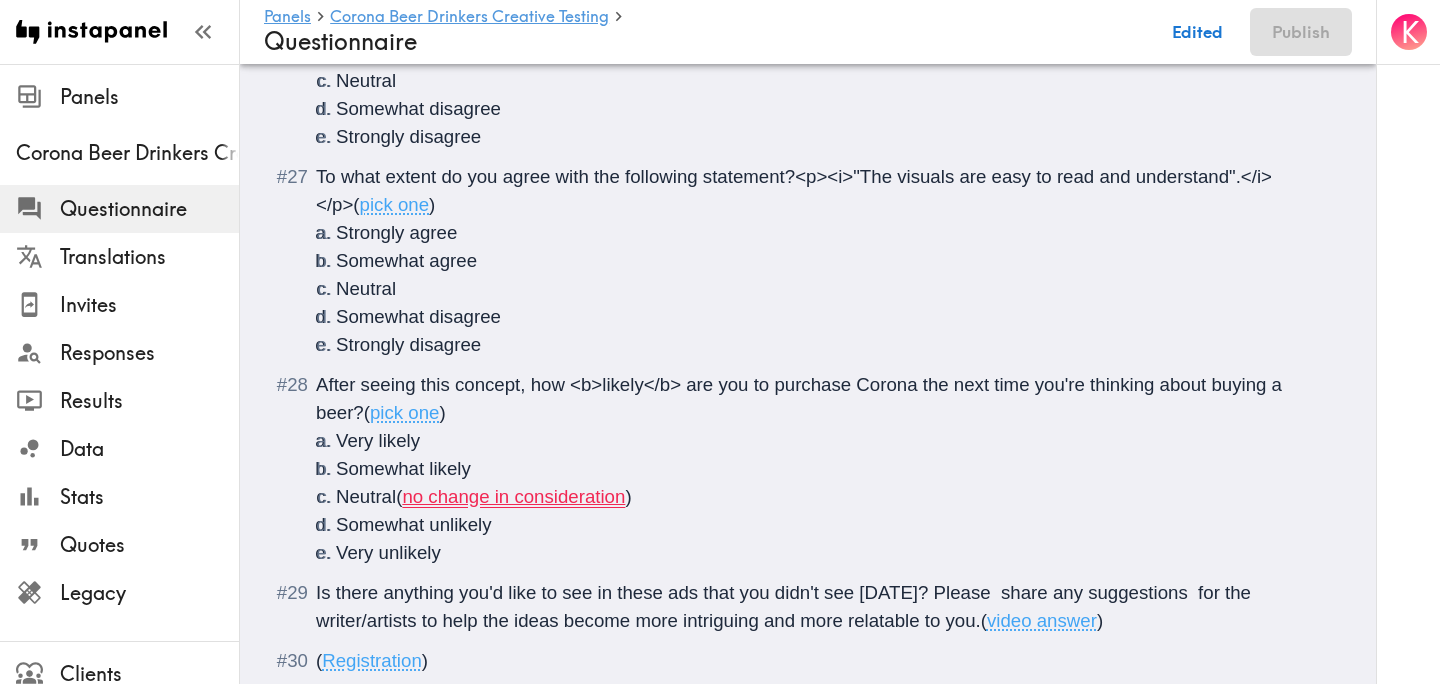 click on "Neutral  ( no change in consideration )" at bounding box center [832, 497] 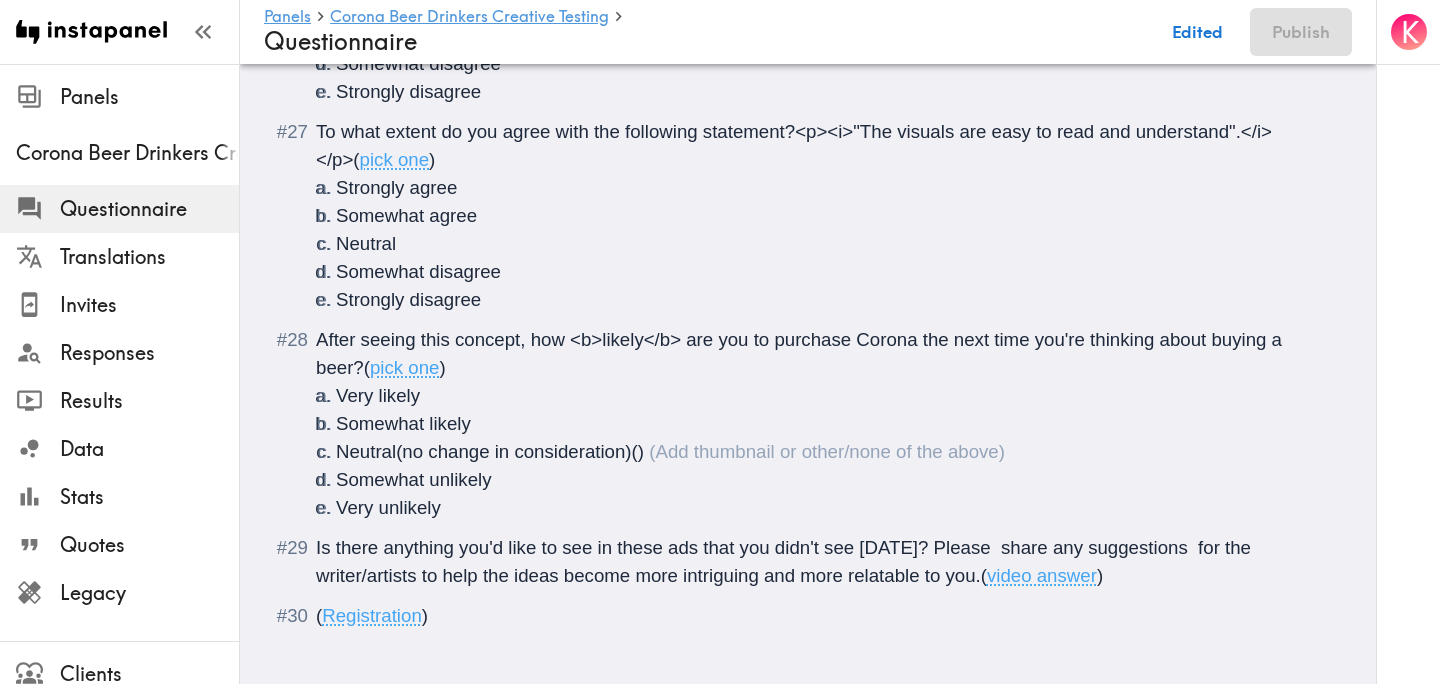 scroll, scrollTop: 4060, scrollLeft: 0, axis: vertical 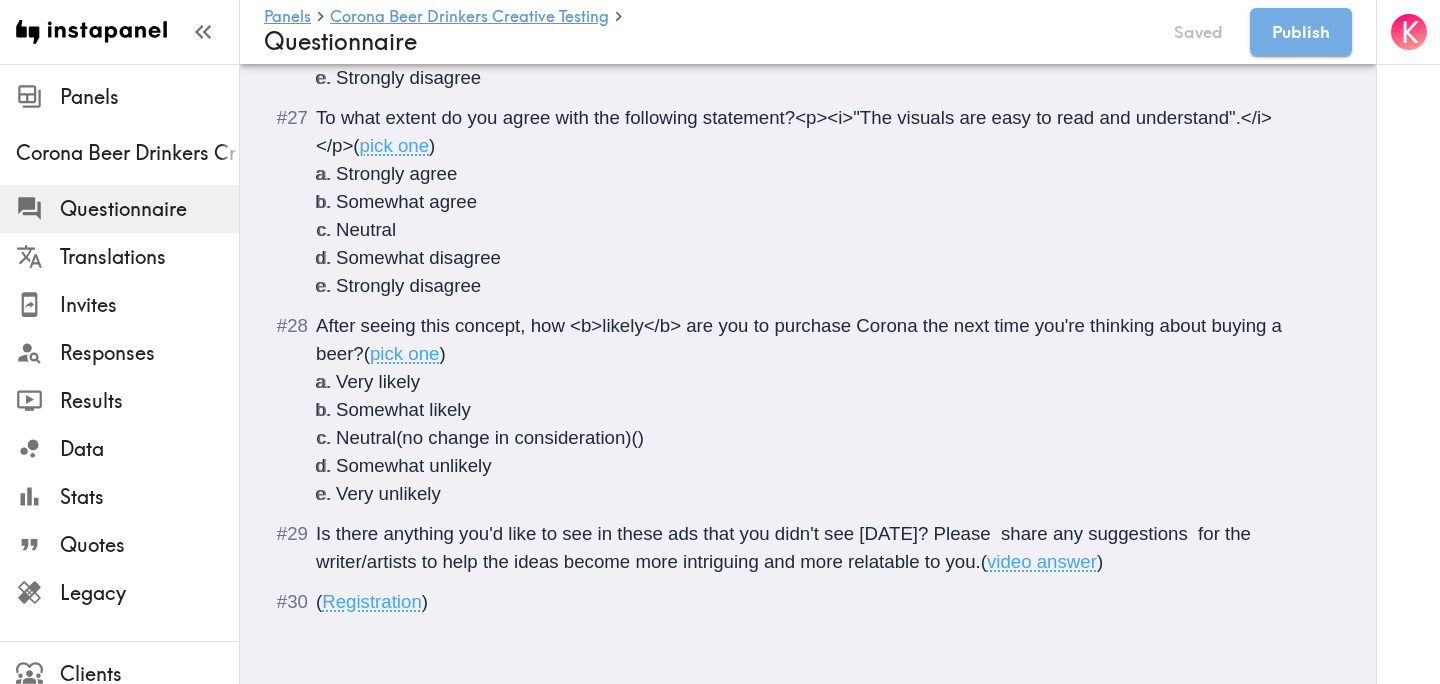 click on "Is there anything you'd like to see in these ads that you didn't see today? Please  share any suggestions  for the writer/artists to help the ideas become more intriguing and more relatable to you." at bounding box center [786, 547] 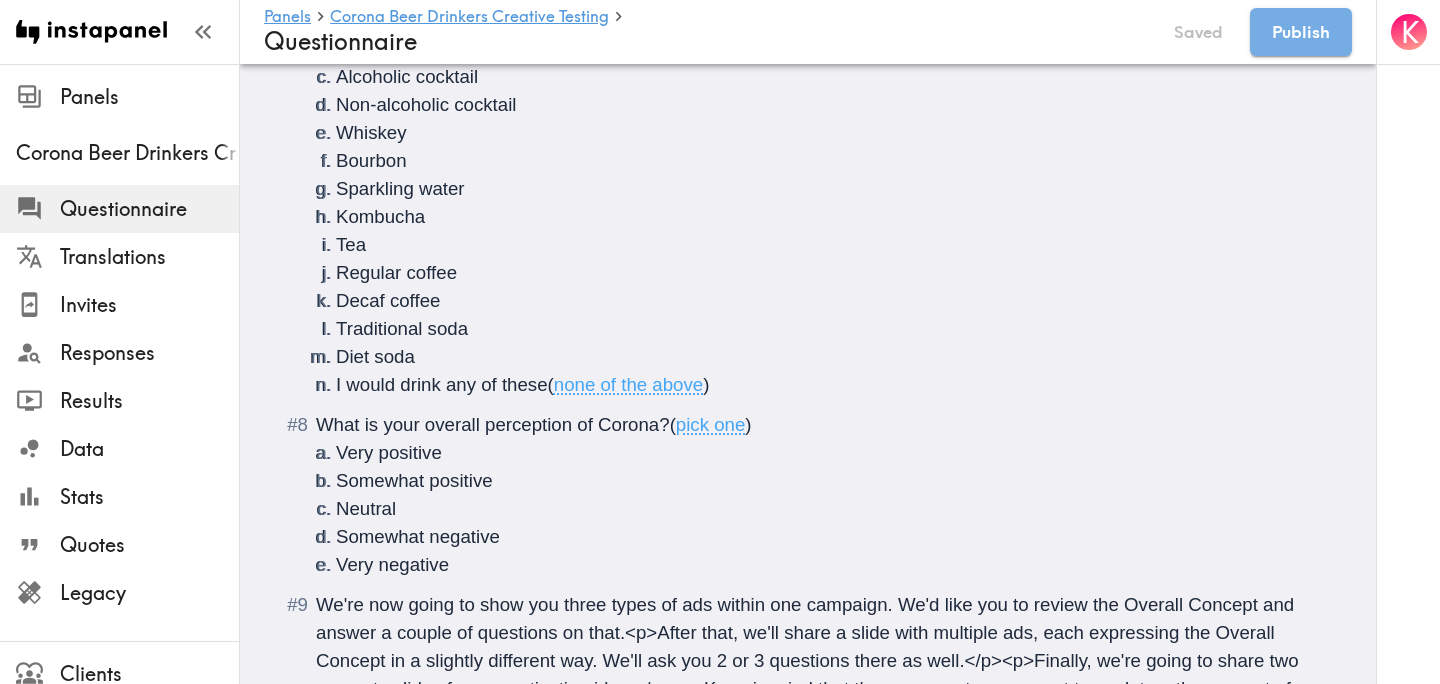 scroll, scrollTop: 0, scrollLeft: 0, axis: both 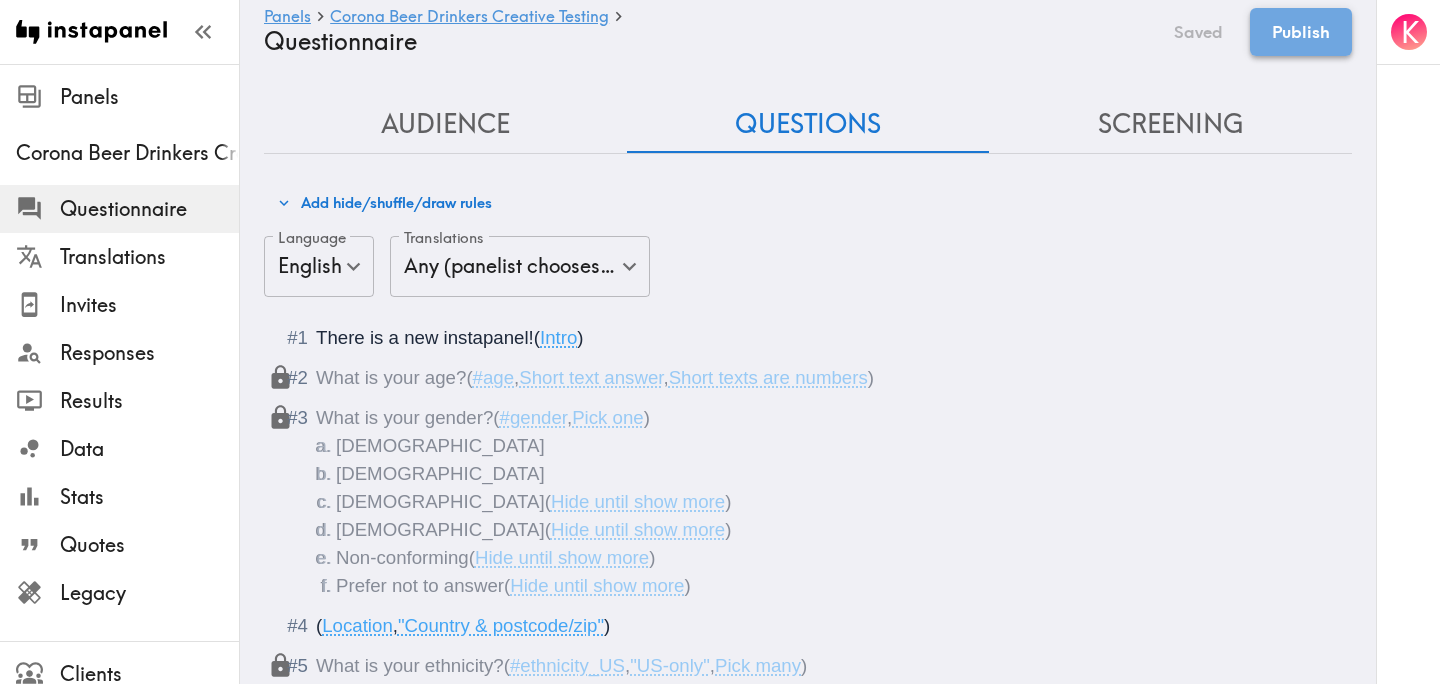 click on "Publish" at bounding box center [1301, 32] 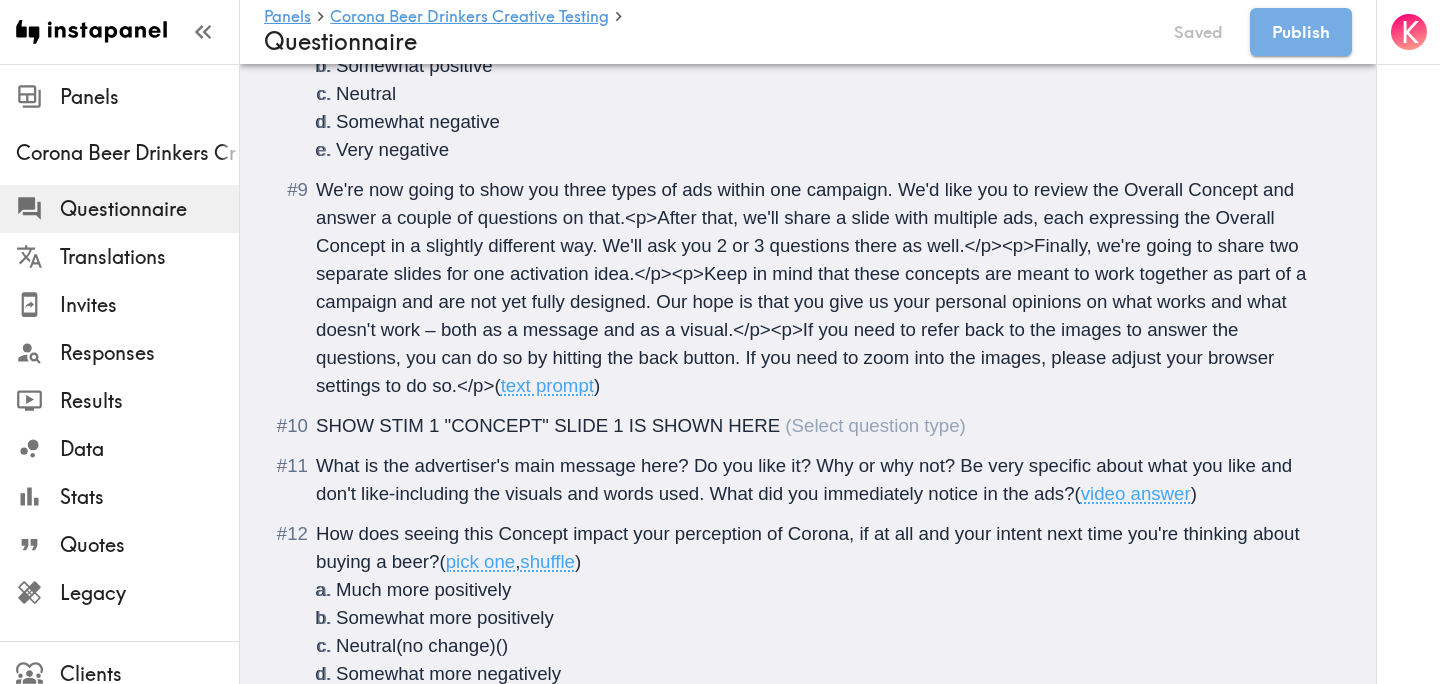 scroll, scrollTop: 1747, scrollLeft: 0, axis: vertical 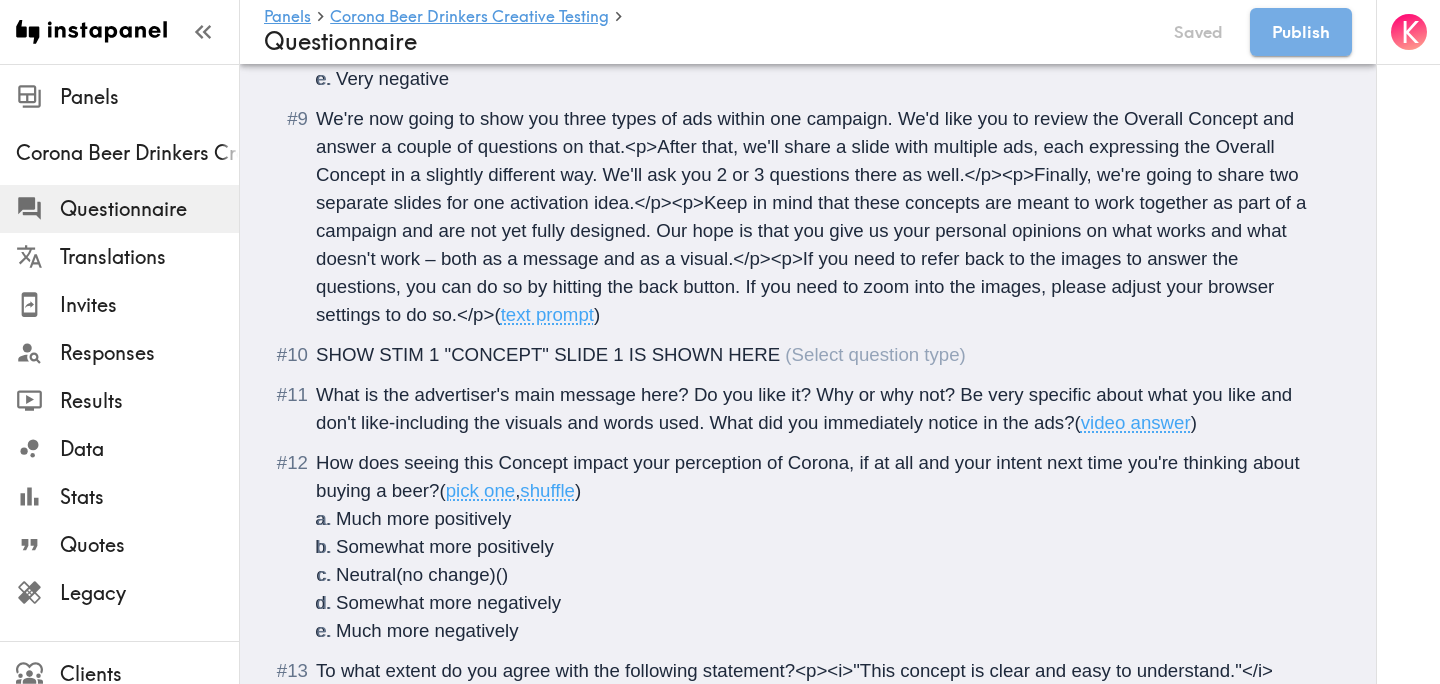 click on "SHOW STIM 1 "CONCEPT" SLIDE 1 IS SHOWN HERE" at bounding box center [548, 354] 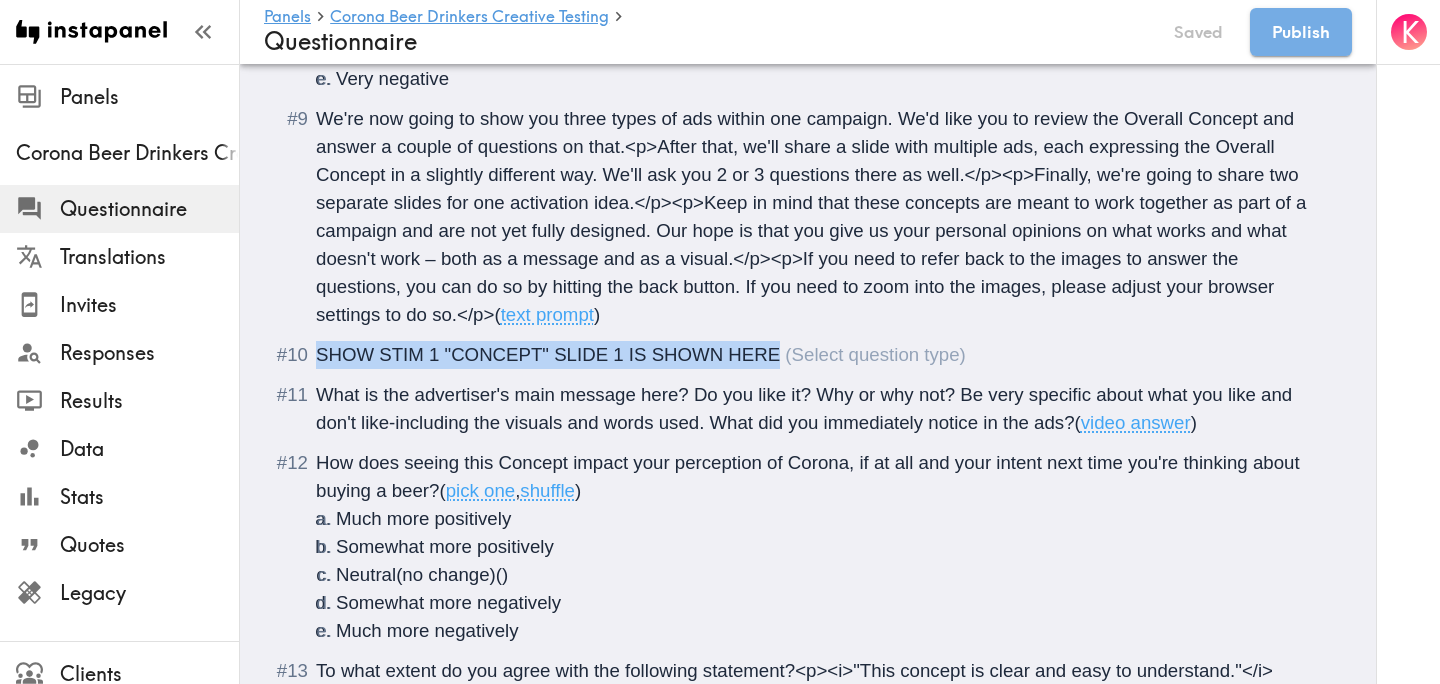 drag, startPoint x: 776, startPoint y: 351, endPoint x: 322, endPoint y: 356, distance: 454.02753 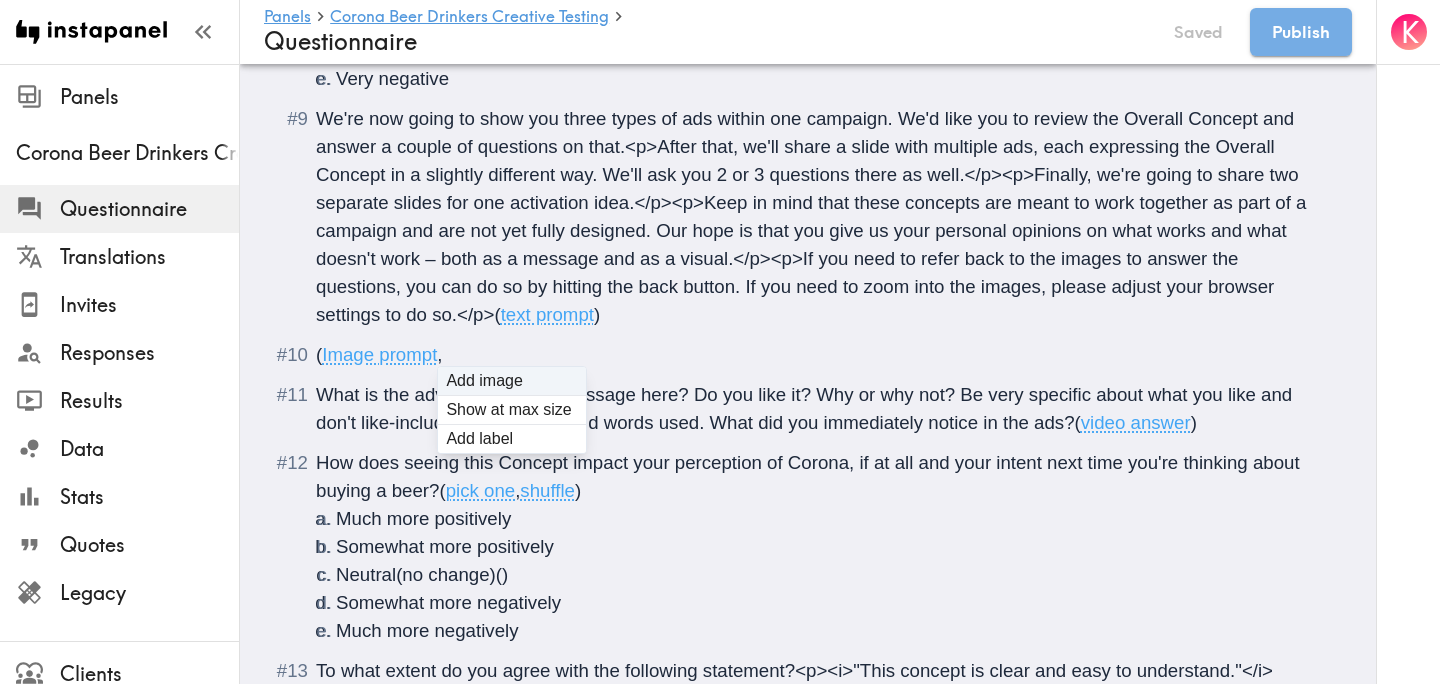 type on "C:\fakepath\Concept 1.png" 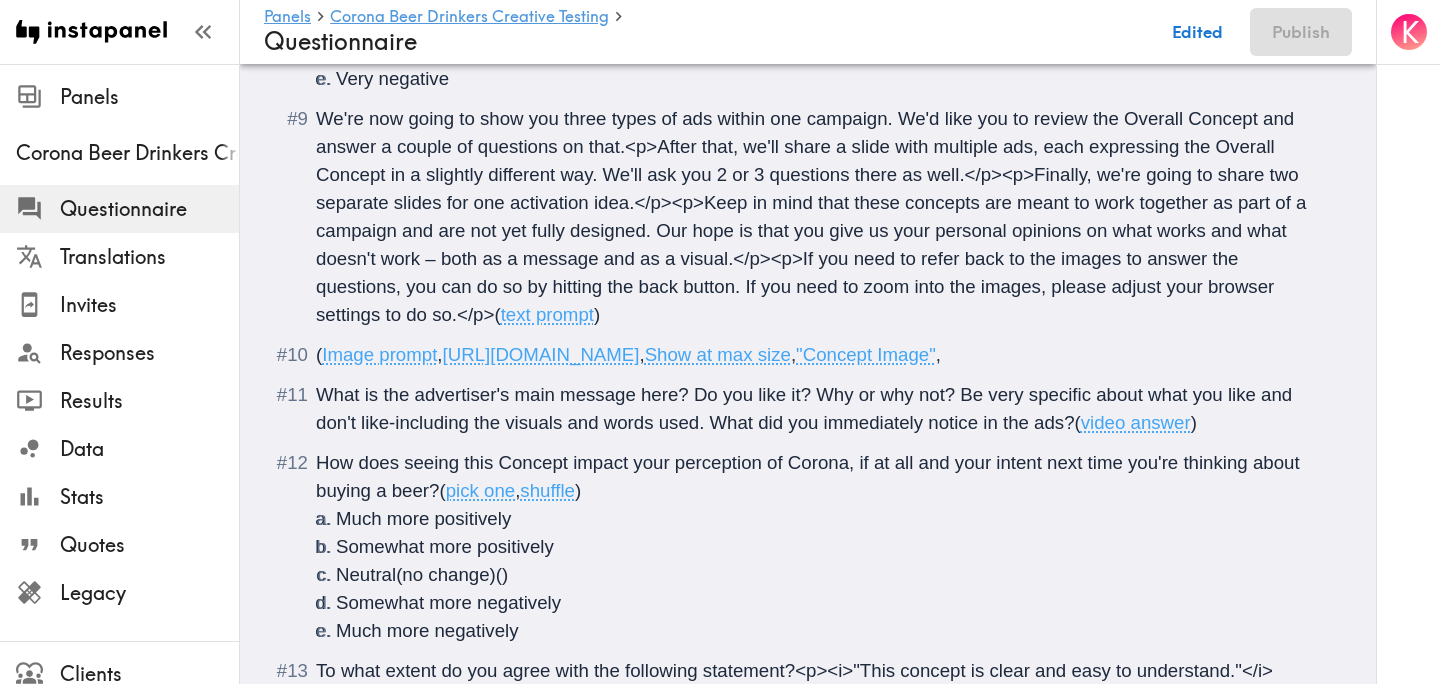 click on "," at bounding box center [938, 354] 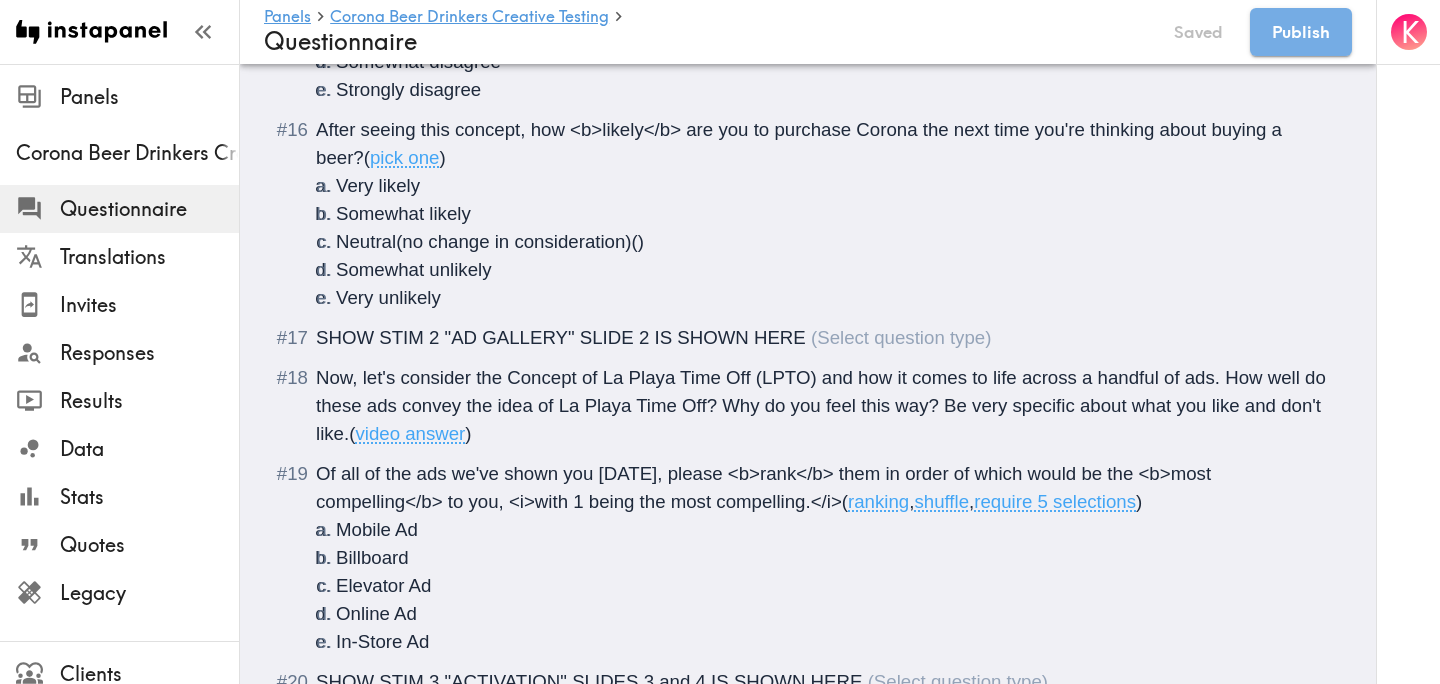 scroll, scrollTop: 2828, scrollLeft: 0, axis: vertical 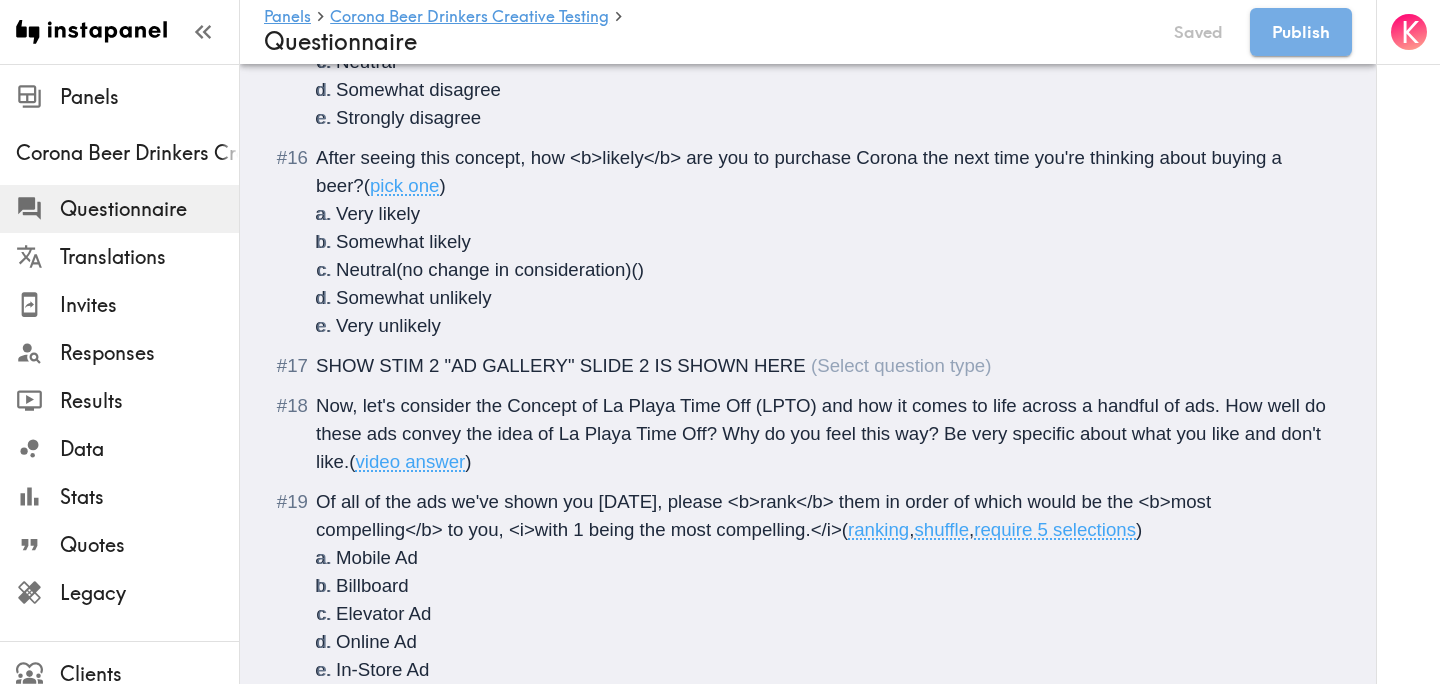 click on "SHOW STIM 2 "AD GALLERY" SLIDE 2 IS SHOWN HERE" at bounding box center (561, 365) 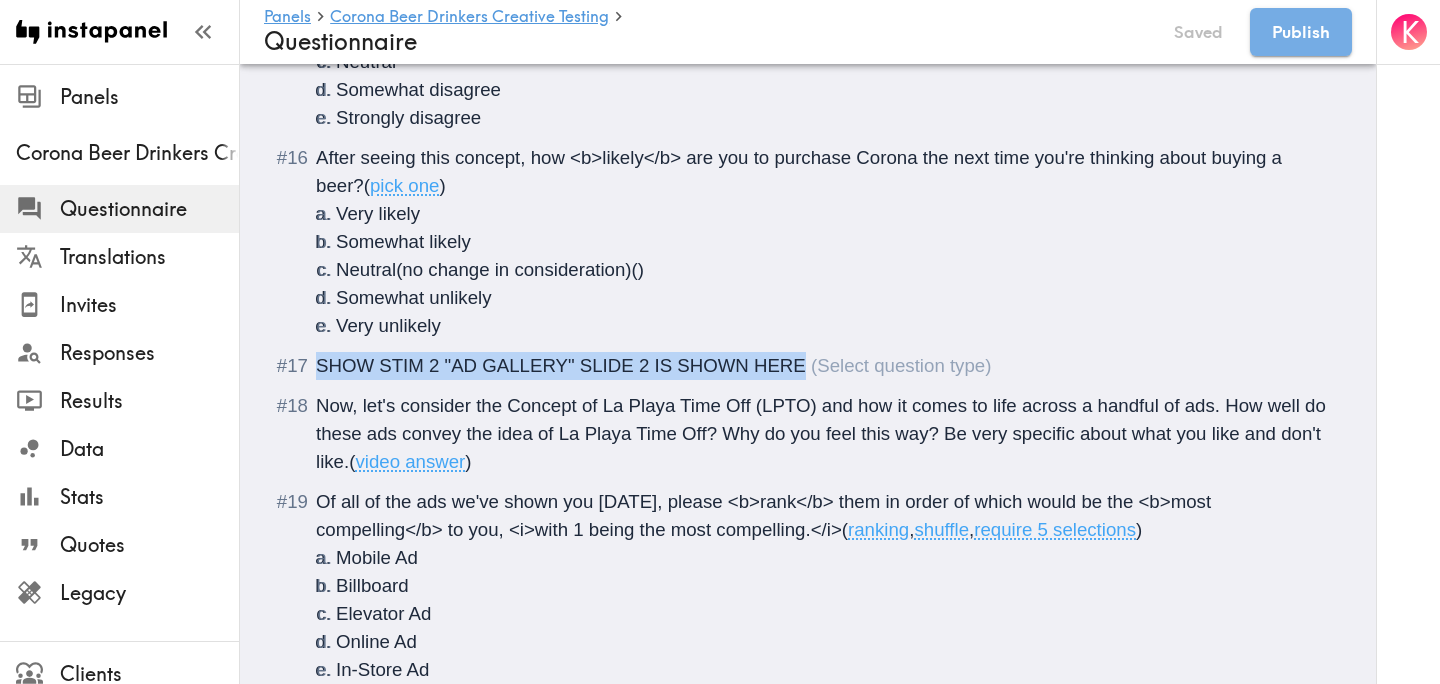drag, startPoint x: 804, startPoint y: 365, endPoint x: 314, endPoint y: 359, distance: 490.03674 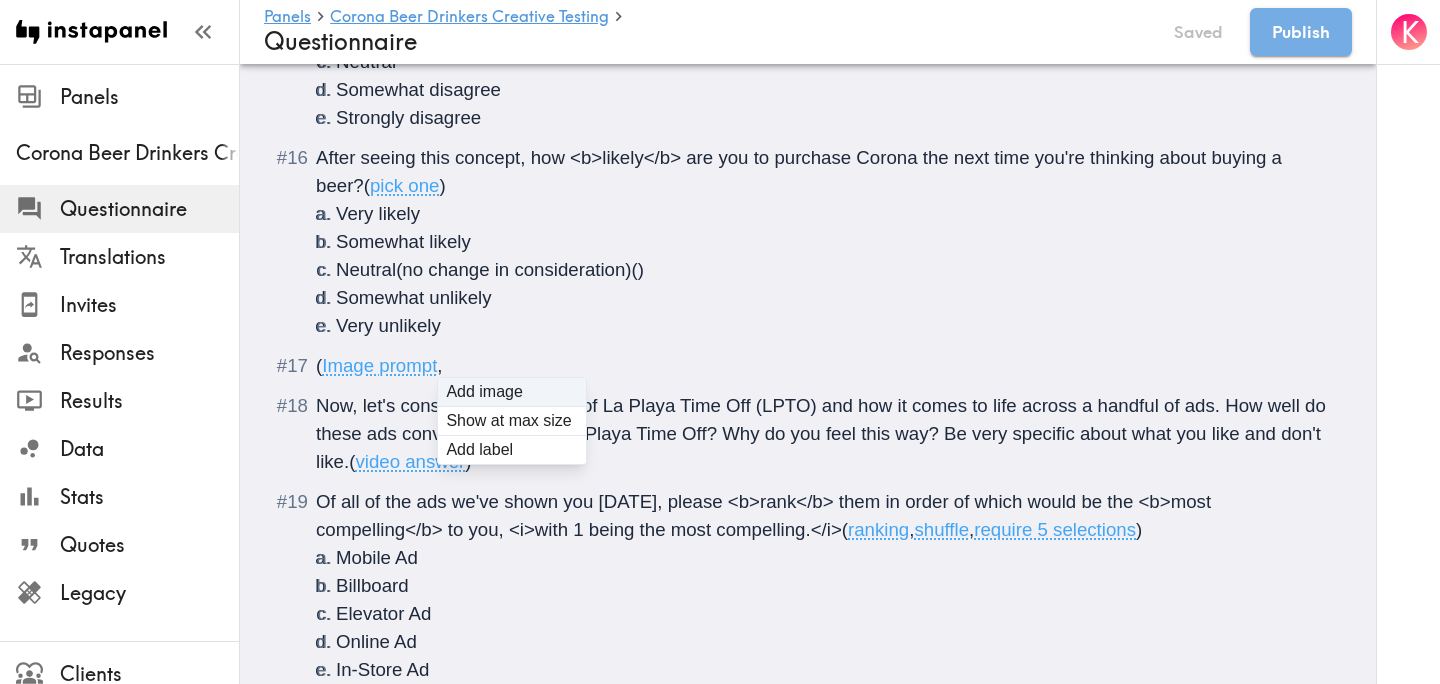 type on "C:\fakepath\Ad Examples.png" 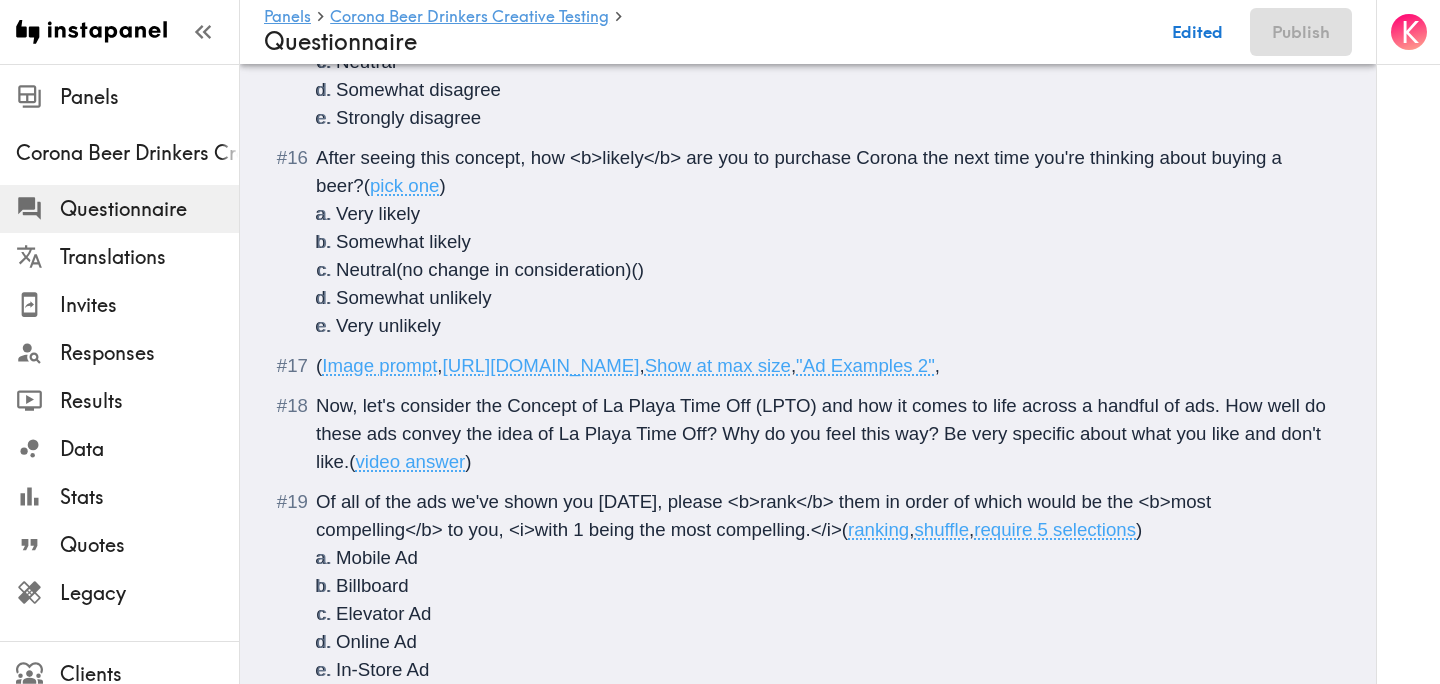 click on "( Image prompt ,  https://prompts.instapanel.com/or5H6kjnLoeIXWIc/Ad_Examples.png ,  Show at max size ,  "Ad Examples 2" ," at bounding box center [822, 366] 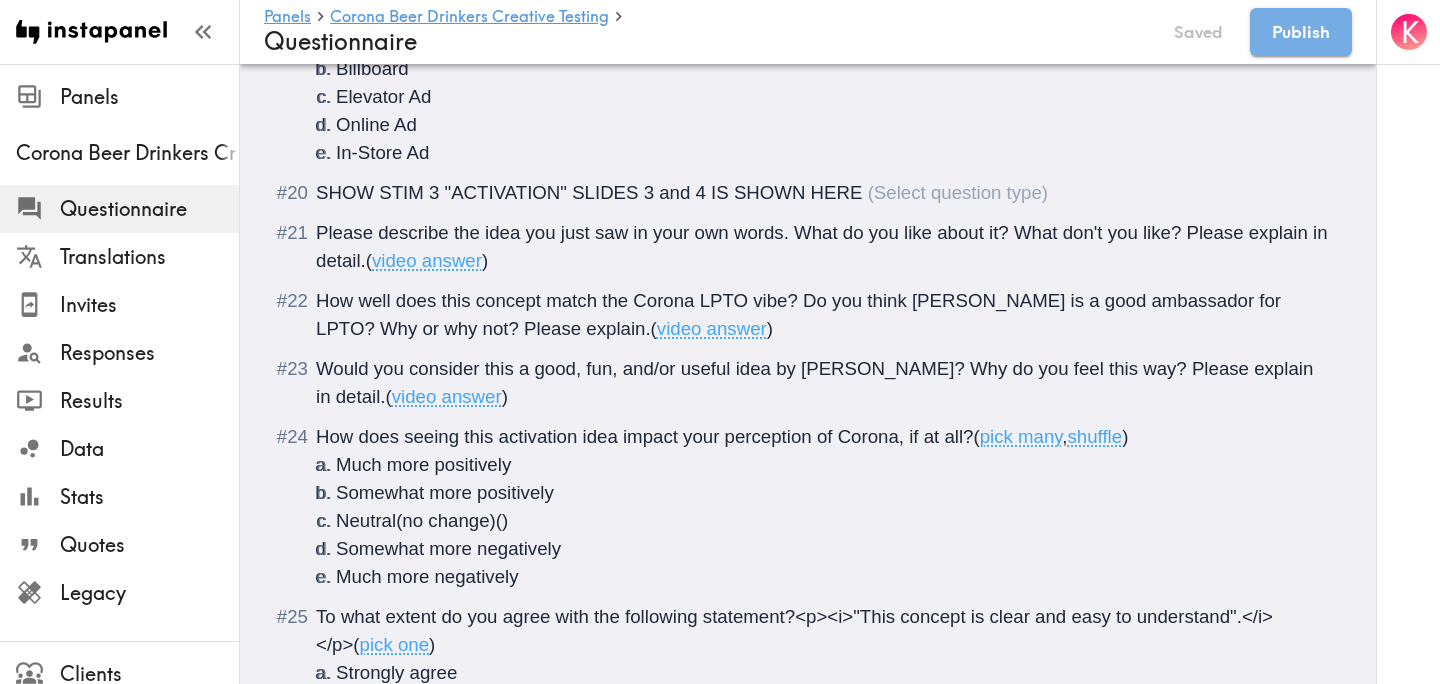 scroll, scrollTop: 3268, scrollLeft: 0, axis: vertical 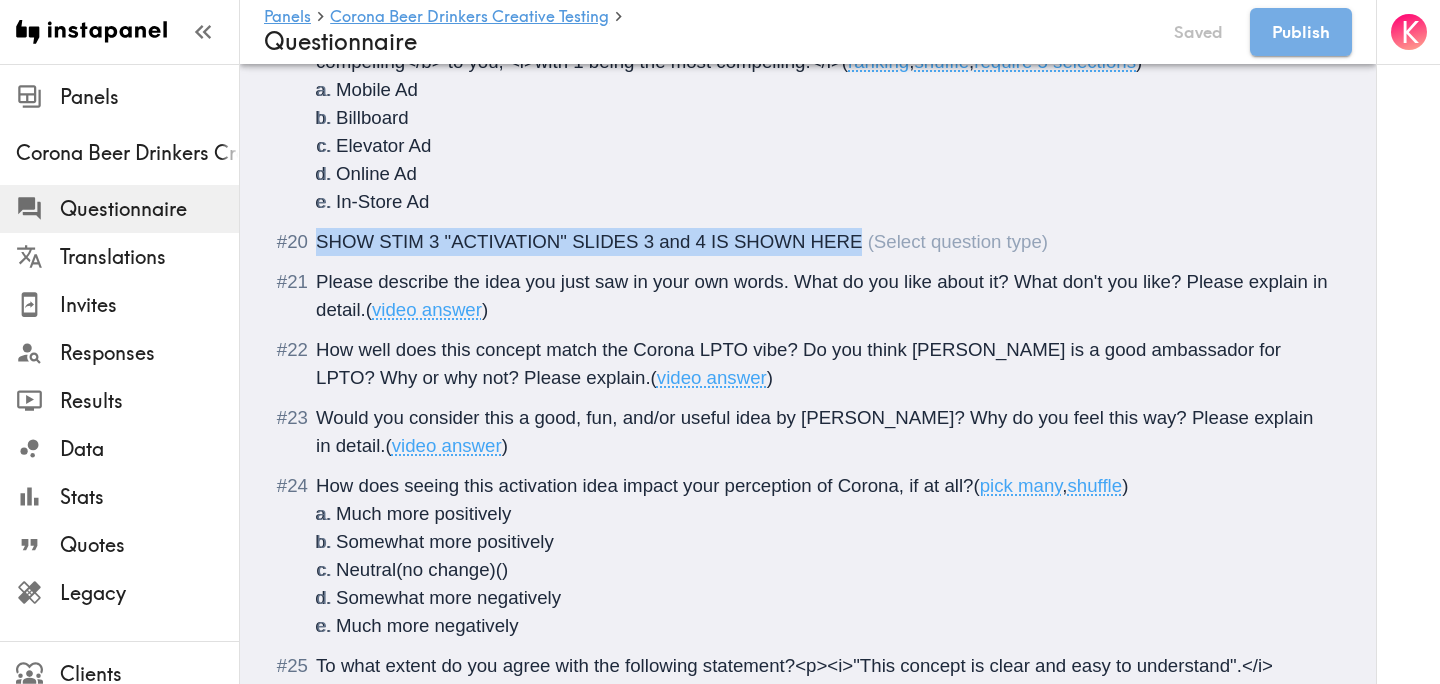 drag, startPoint x: 861, startPoint y: 269, endPoint x: 317, endPoint y: 267, distance: 544.00366 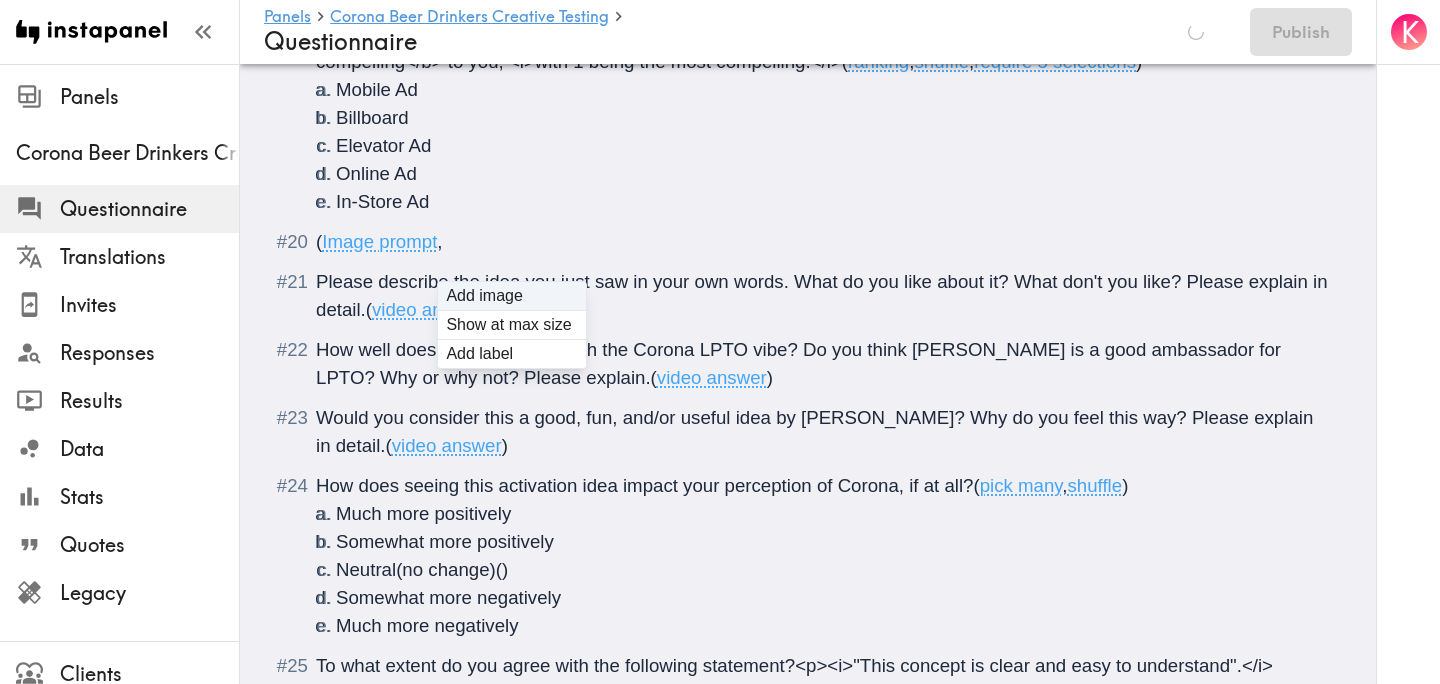 type on "C:\fakepath\Benny Blanco.png" 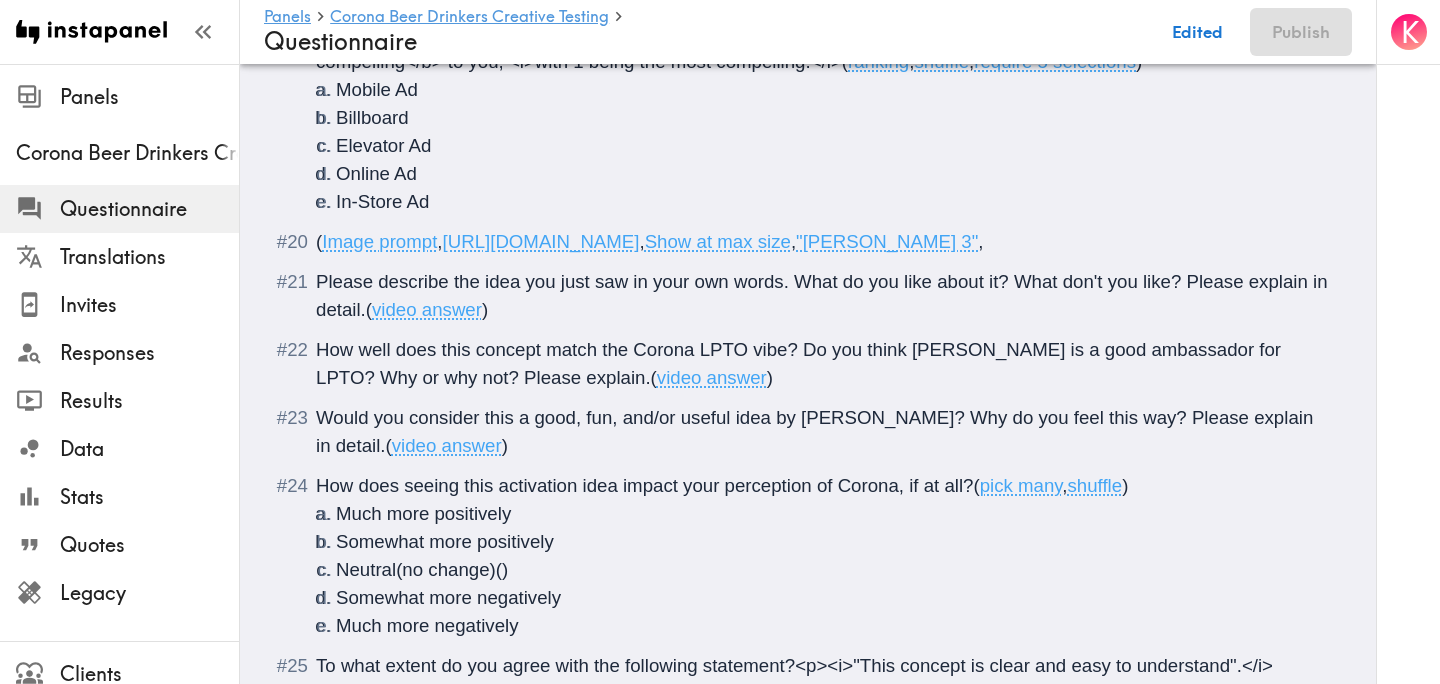 click on "," at bounding box center (980, 241) 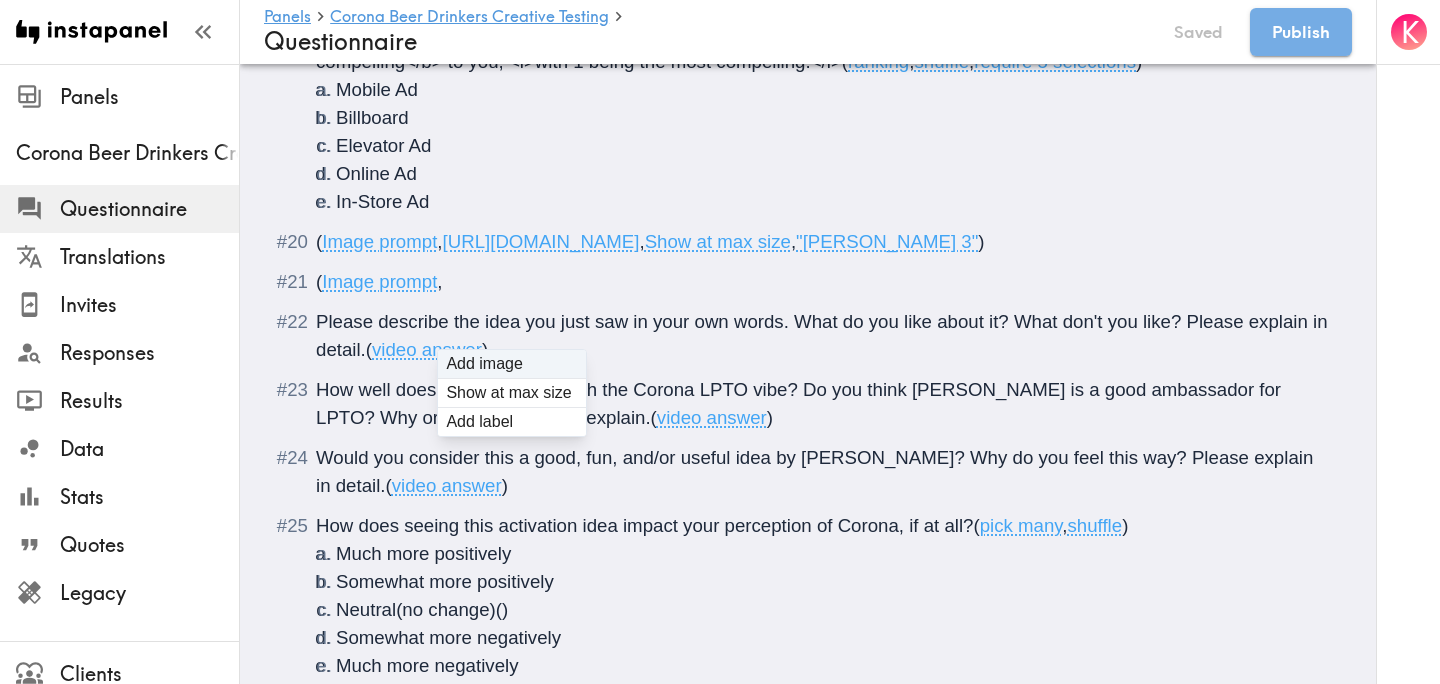 type on "C:\fakepath\Activation.png" 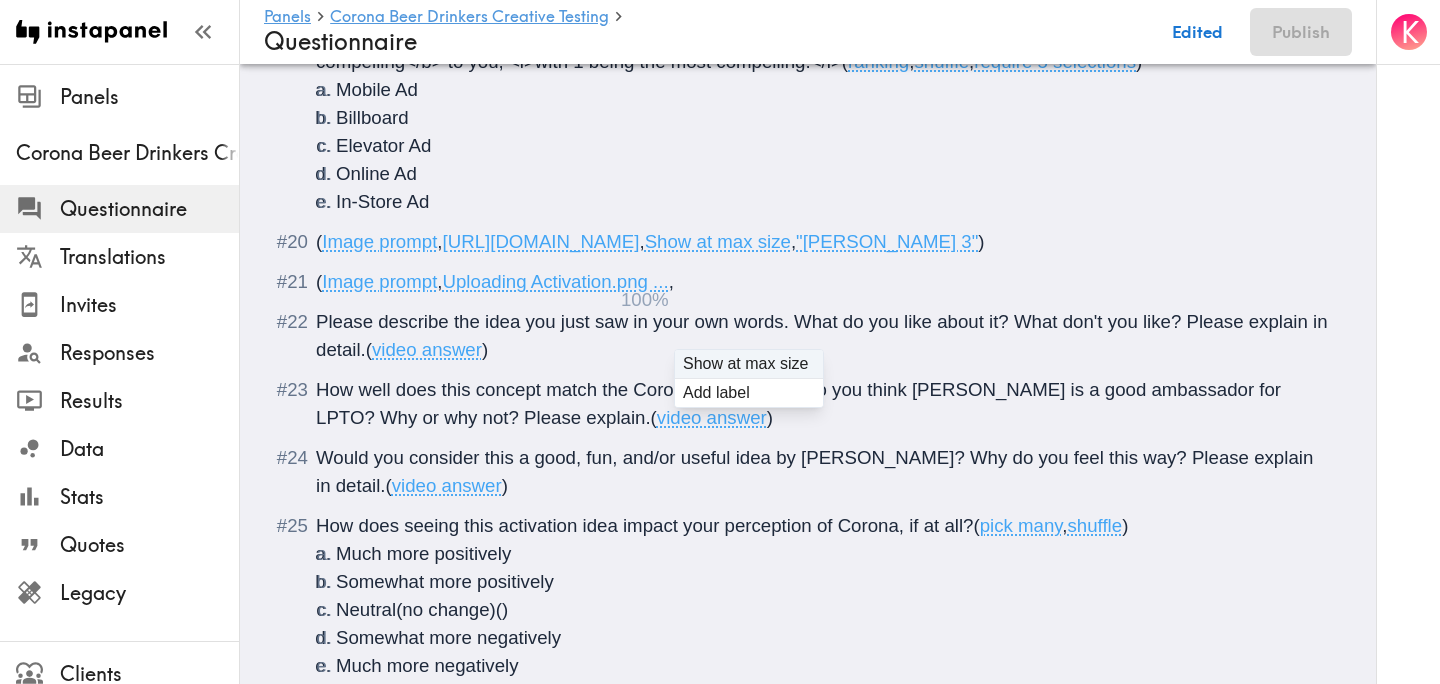 type 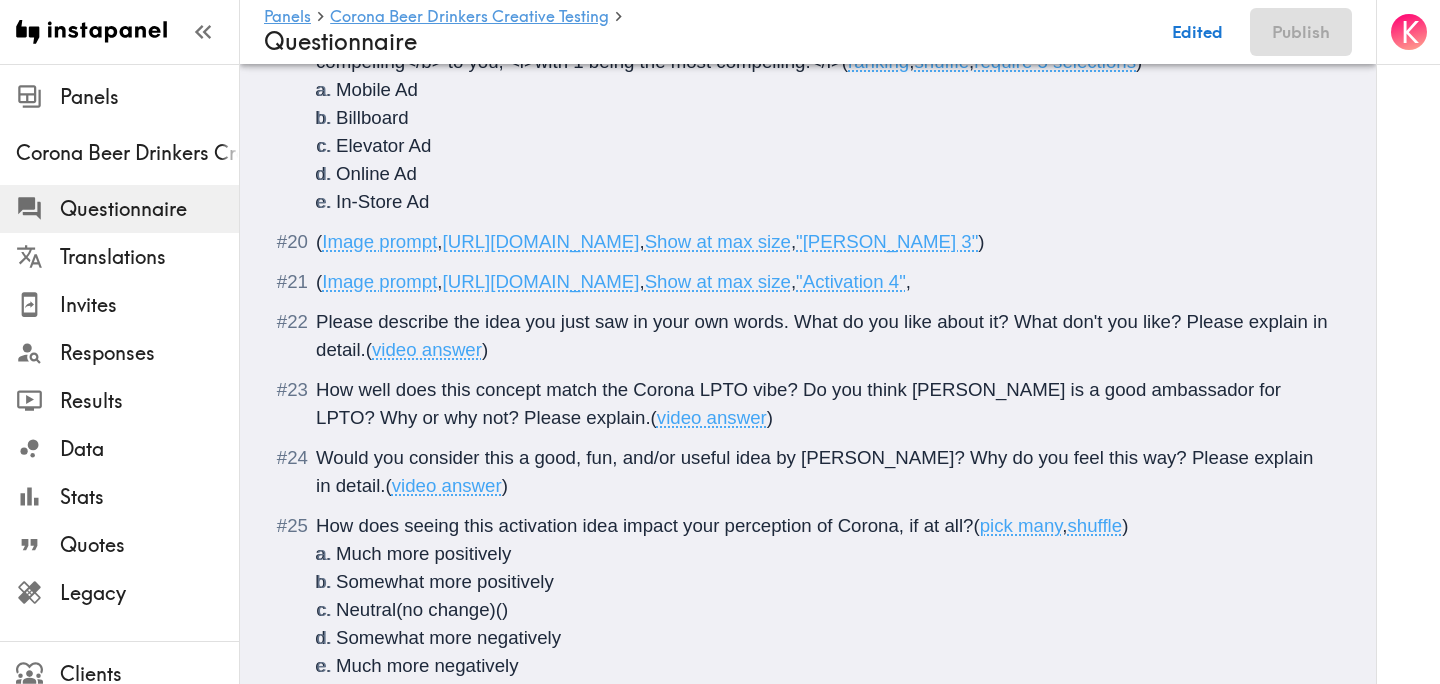 click on "( Image prompt ,  https://prompts.instapanel.com/TarN2hNFKrZEZZbF/Activation.png ,  Show at max size ,  "Activation 4" ," at bounding box center (822, 282) 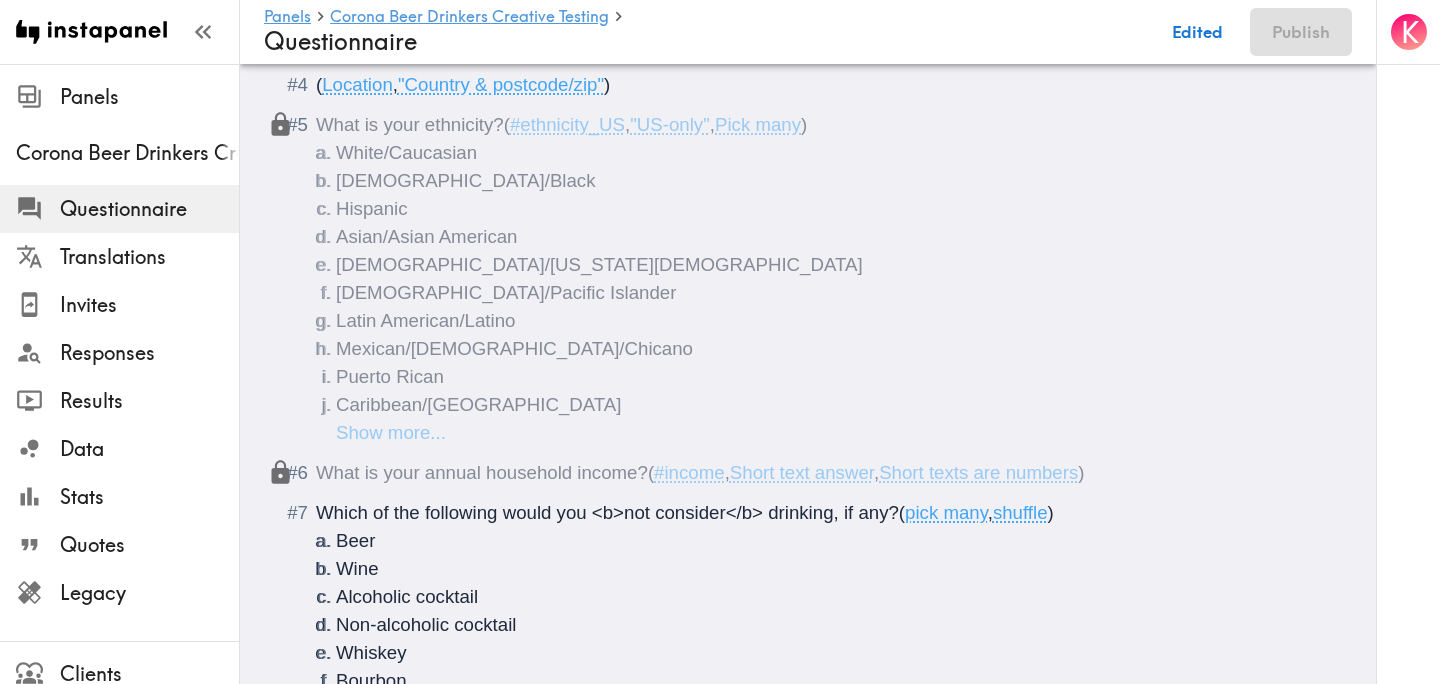 scroll, scrollTop: 0, scrollLeft: 0, axis: both 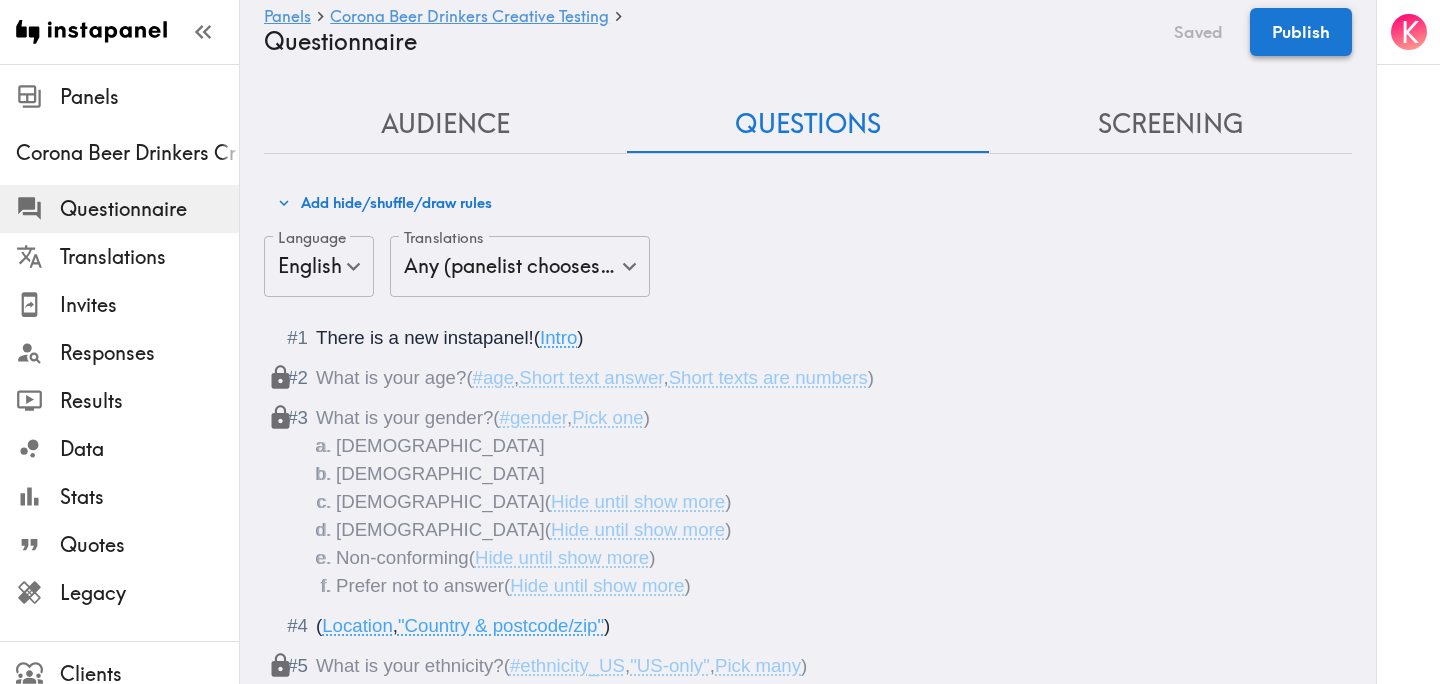 click on "Publish" at bounding box center [1301, 32] 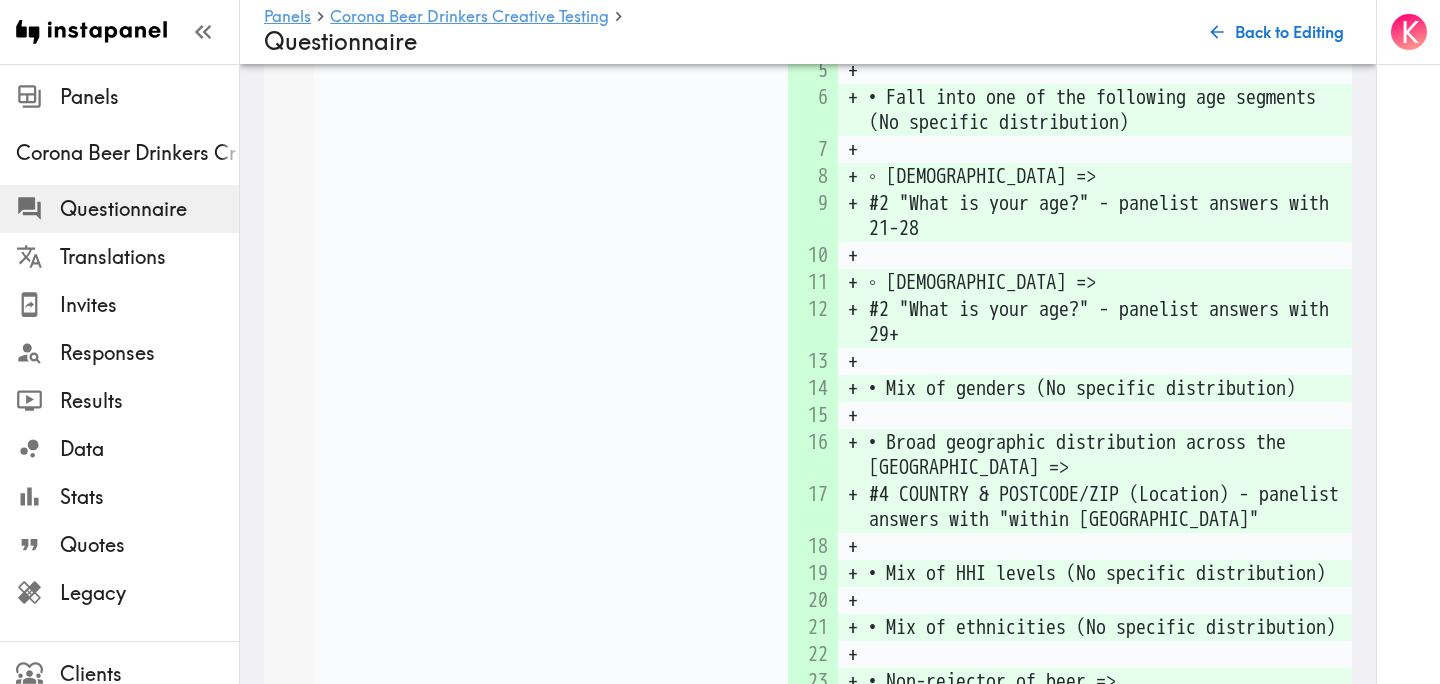 scroll, scrollTop: 6384, scrollLeft: 0, axis: vertical 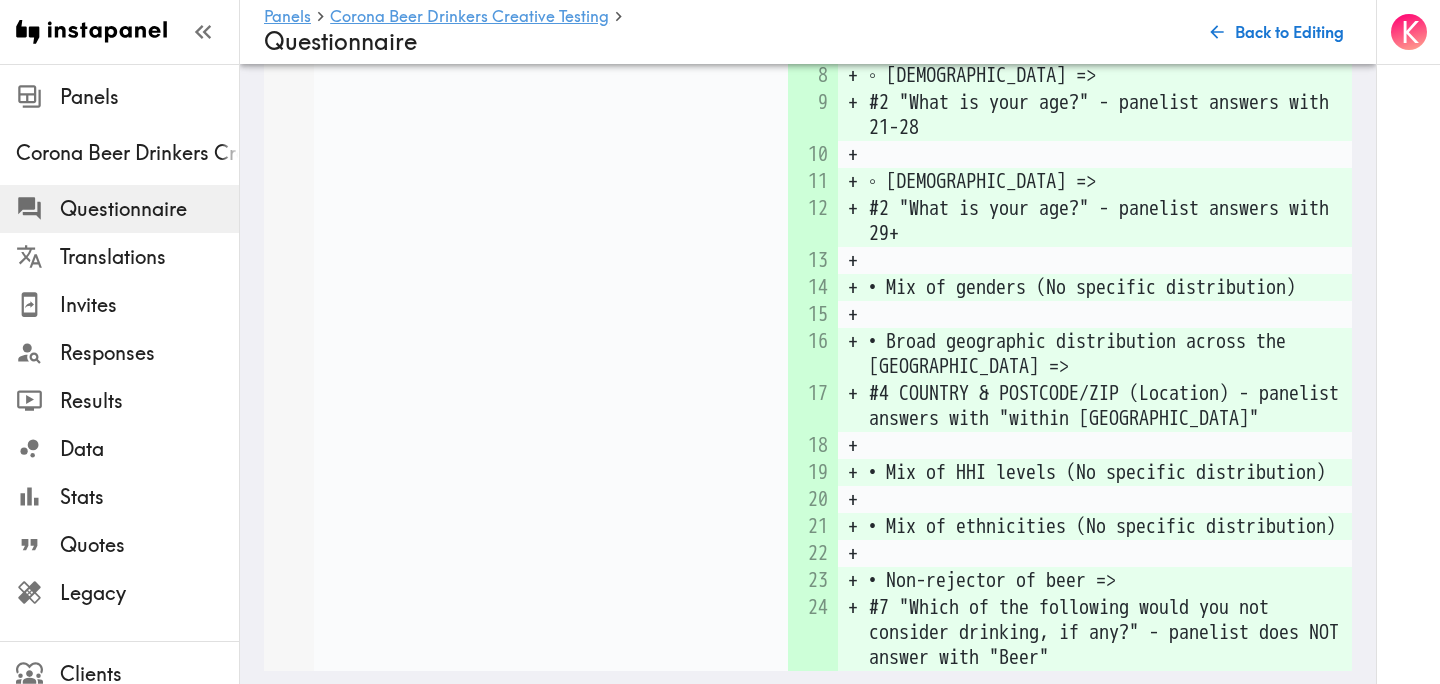 click on "Publish" at bounding box center [808, 829] 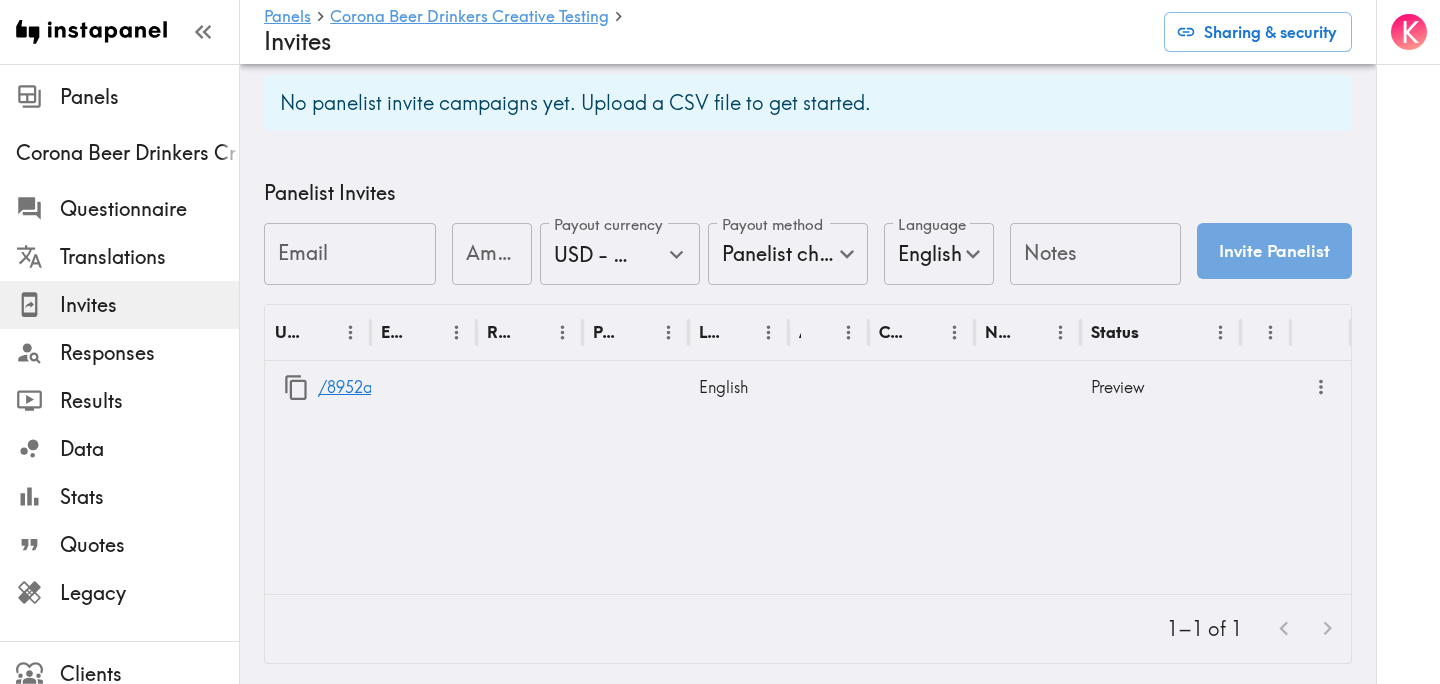 scroll, scrollTop: 782, scrollLeft: 0, axis: vertical 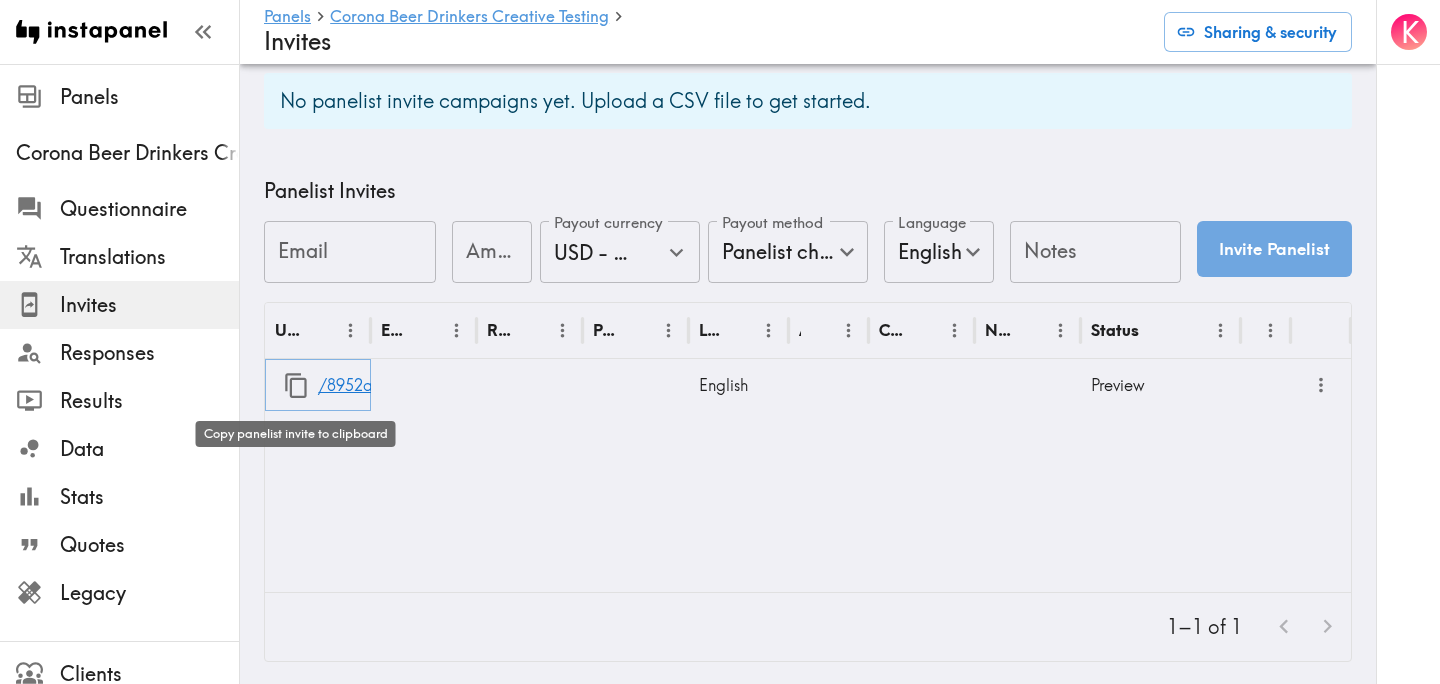 click 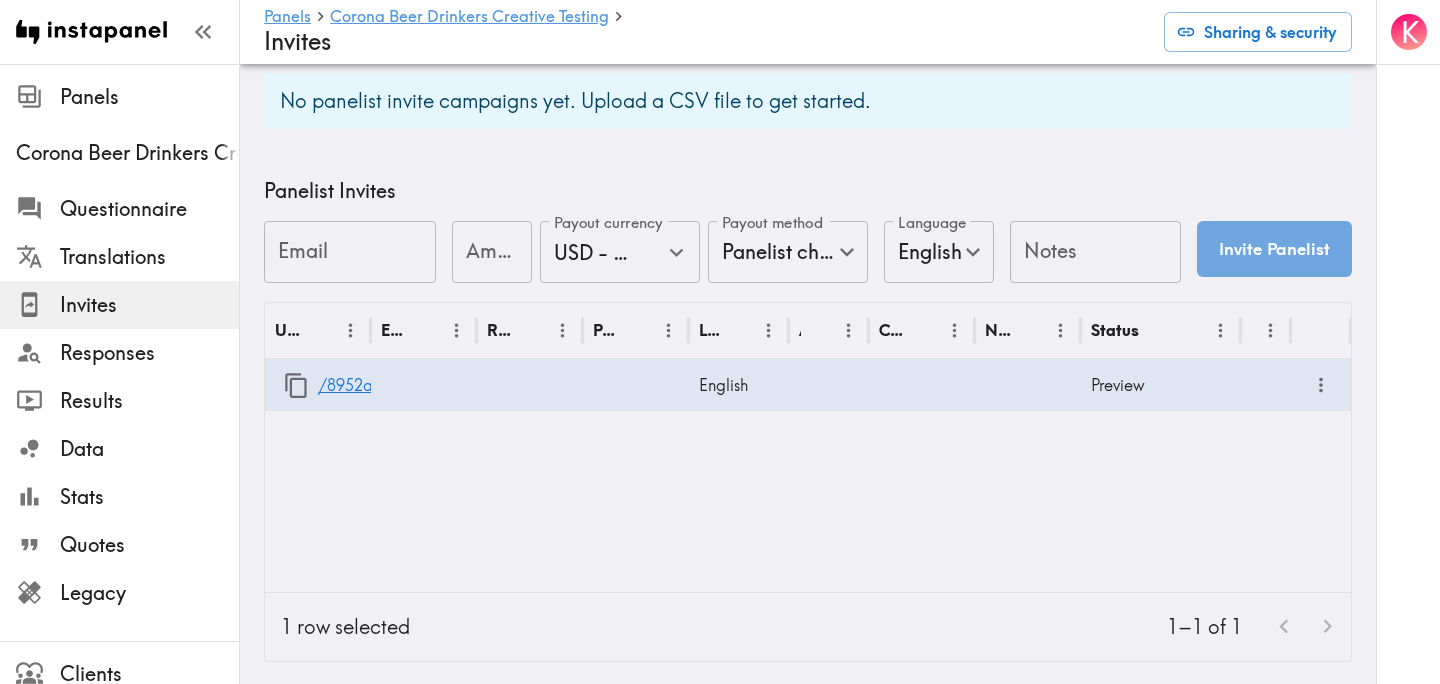 click on "URL Email Response Payout Language Answers Creator Notes Status /8952a0e6-bef6-4139-9f77-a6012a3486fd English Preview" at bounding box center [808, 447] 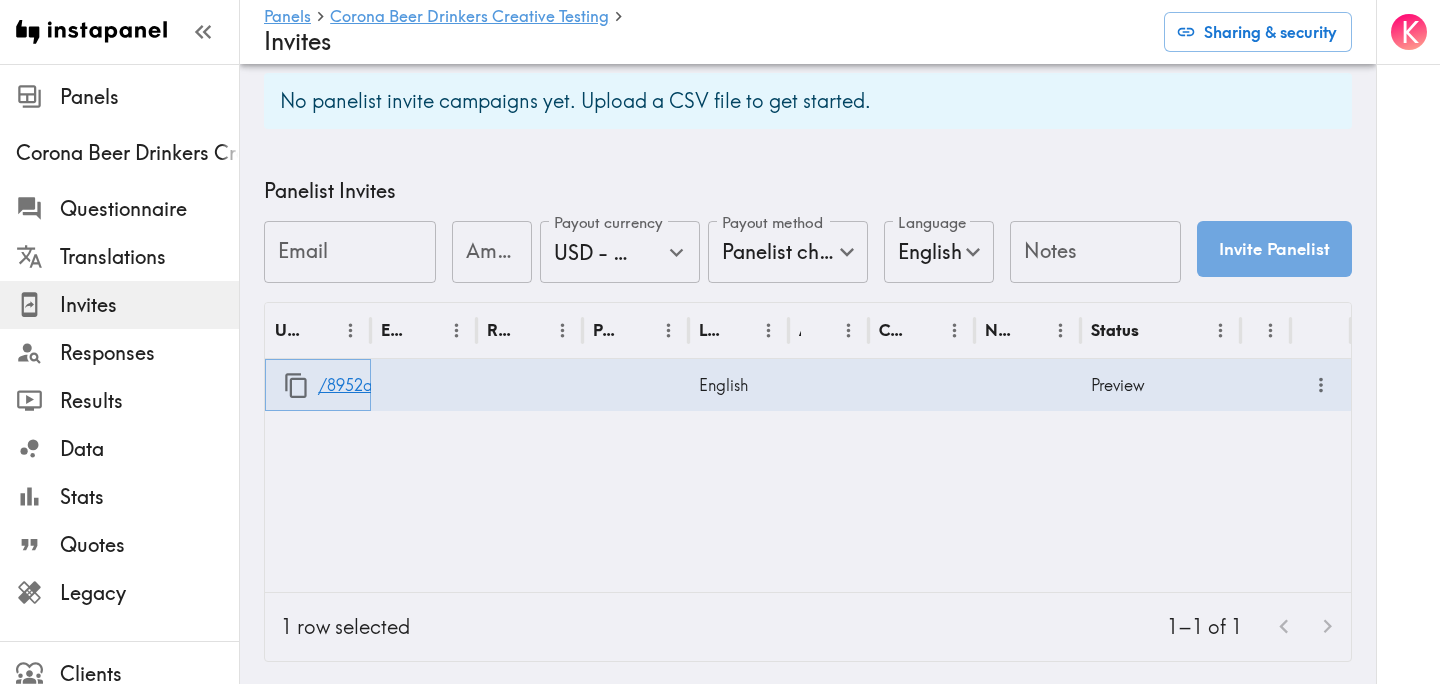 click 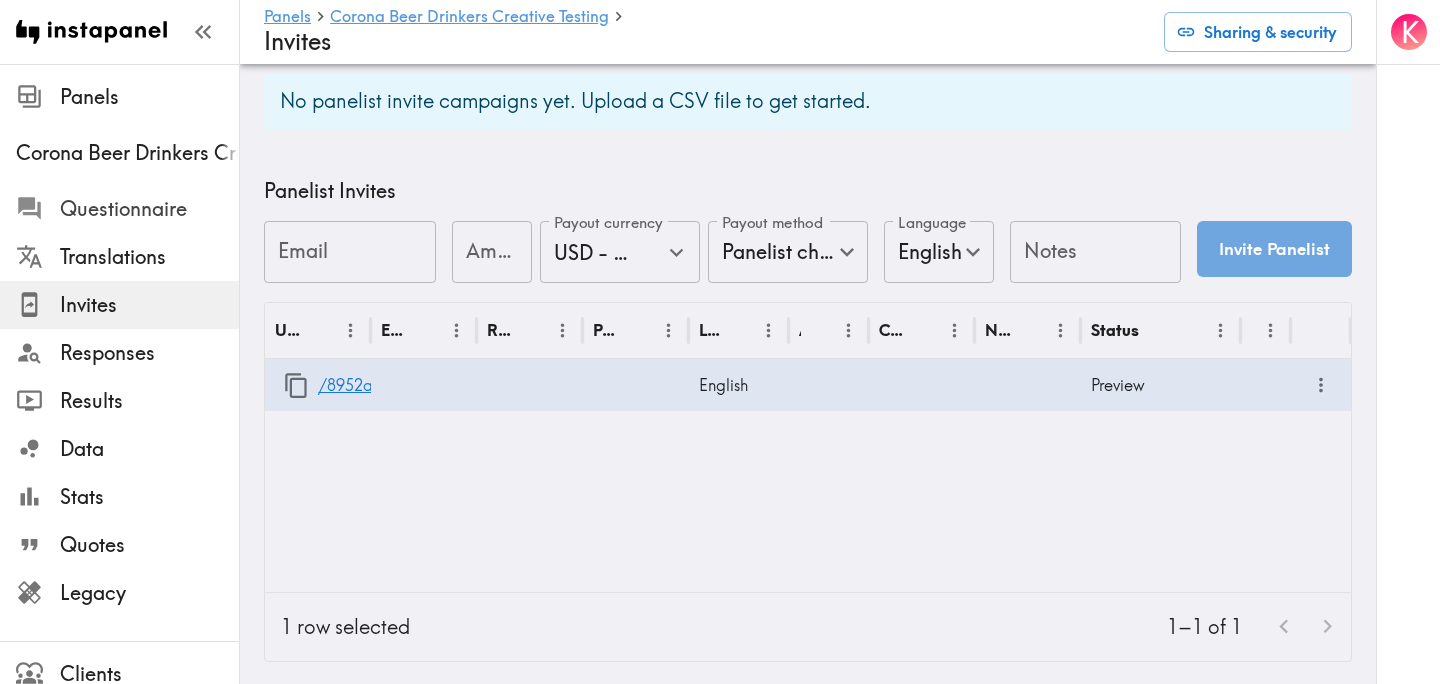 click on "Questionnaire" at bounding box center (149, 209) 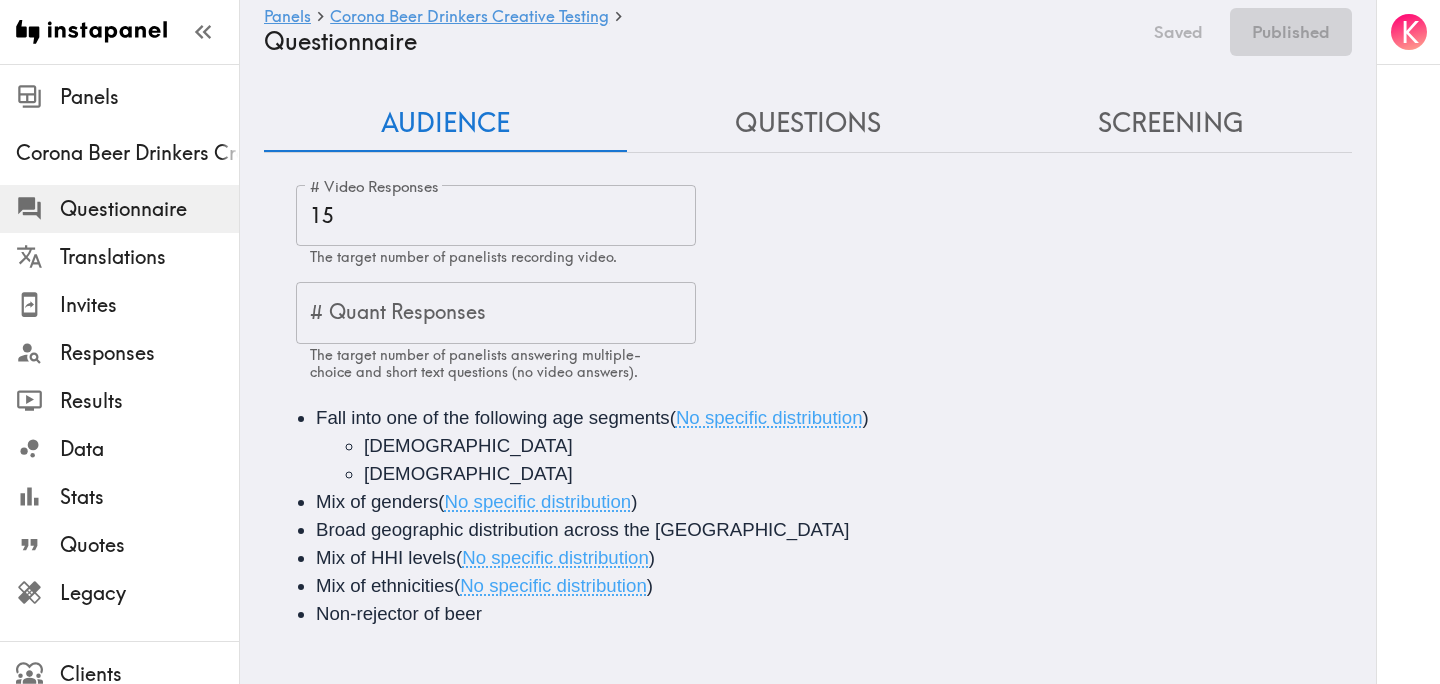 scroll, scrollTop: 0, scrollLeft: 0, axis: both 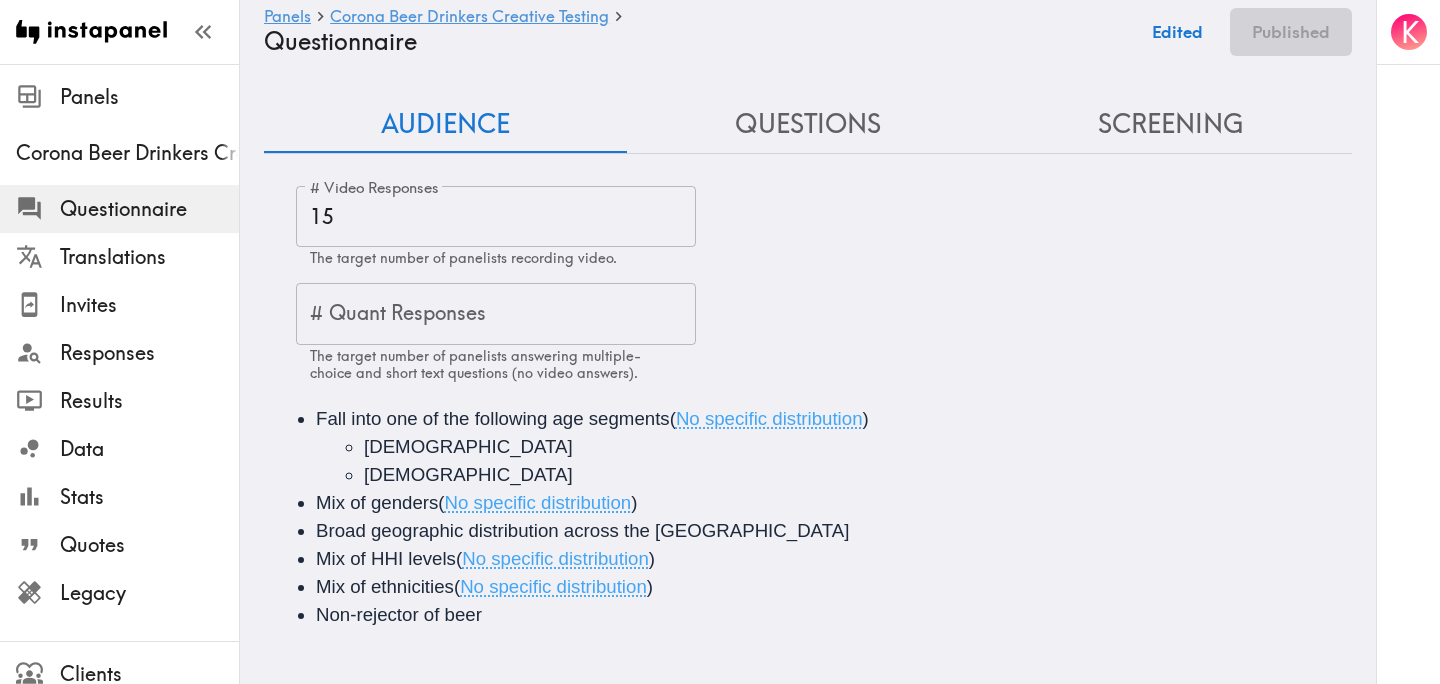 click on "Questions" at bounding box center (808, 124) 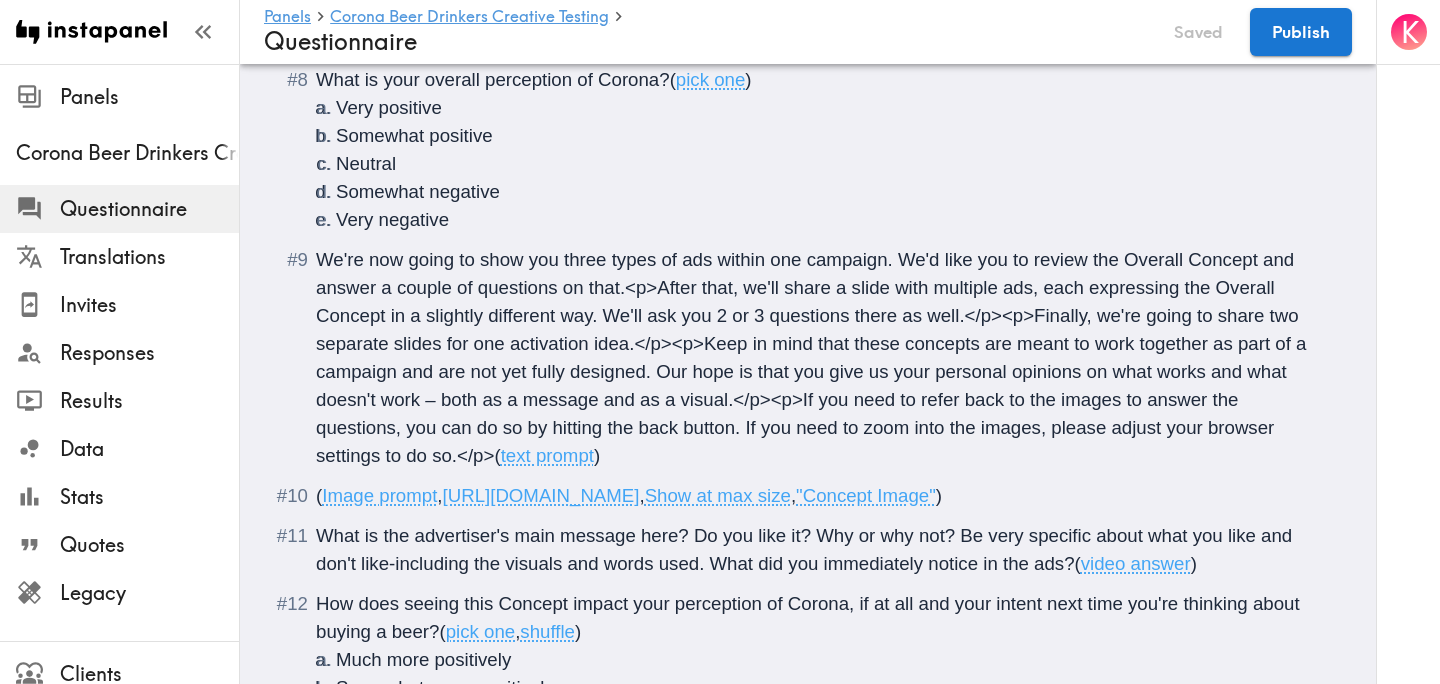 scroll, scrollTop: 1417, scrollLeft: 0, axis: vertical 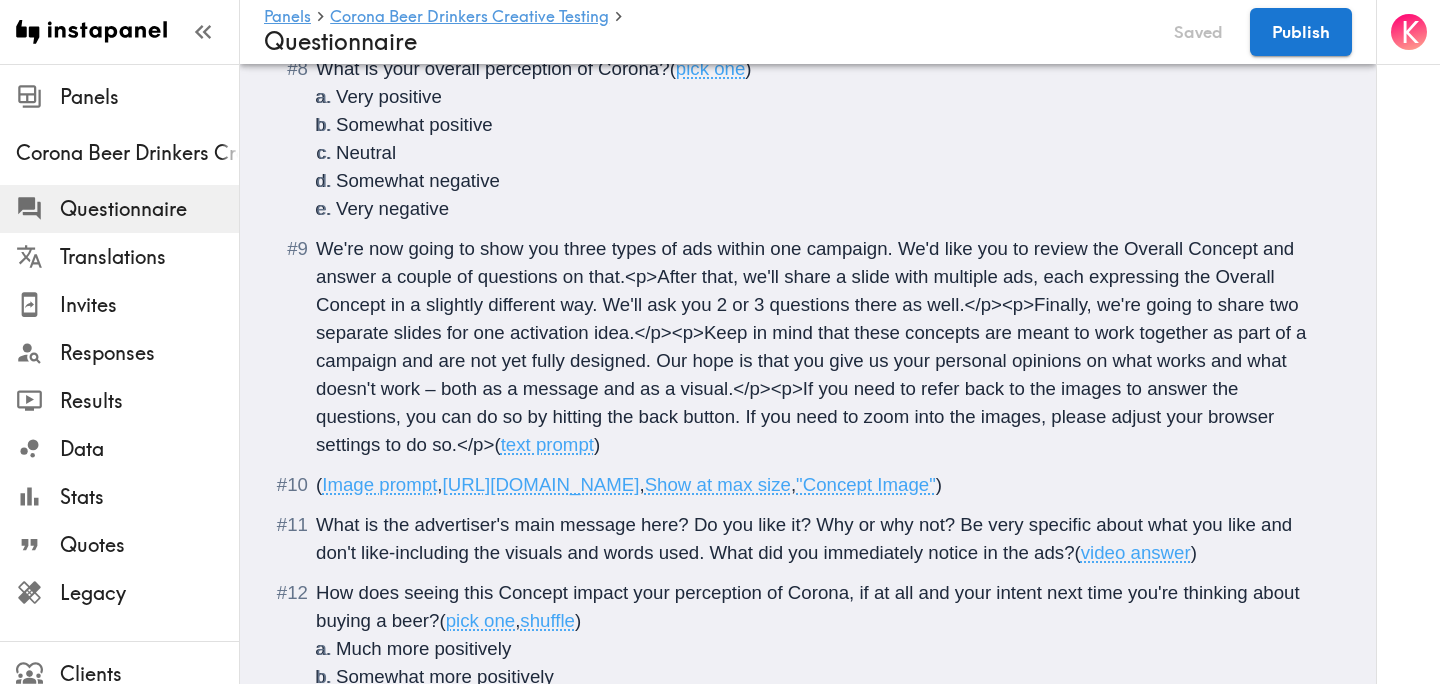 click on "We're now going to show you three types of ads within one campaign. We'd like you to review the Overall Concept and answer a couple of questions on that.<p>After that, we'll share a slide with multiple ads, each expressing the Overall Concept in a slightly different way. We'll ask you 2 or 3 questions there as well.</p><p>Finally, we're going to share two separate slides for one activation idea.</p><p>Keep in mind that these concepts are meant to work together as part of a campaign and are not yet fully designed. Our hope is that you give us your personal opinions on what works and what doesn't work – both as a message and as a visual.</p><p>If you need to refer back to the images to answer the questions, you can do so by hitting the back button. If you need to zoom into the images, please adjust your browser settings to do so.</p>" at bounding box center (814, 346) 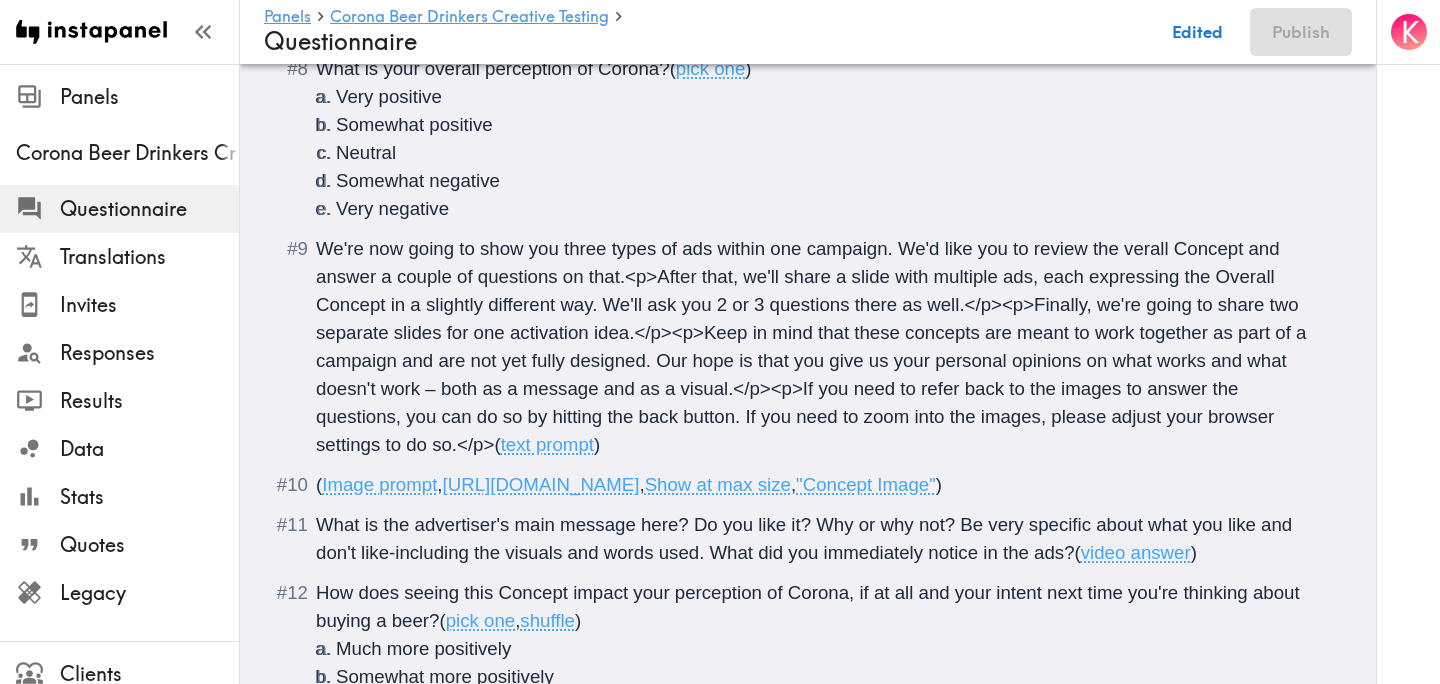 type 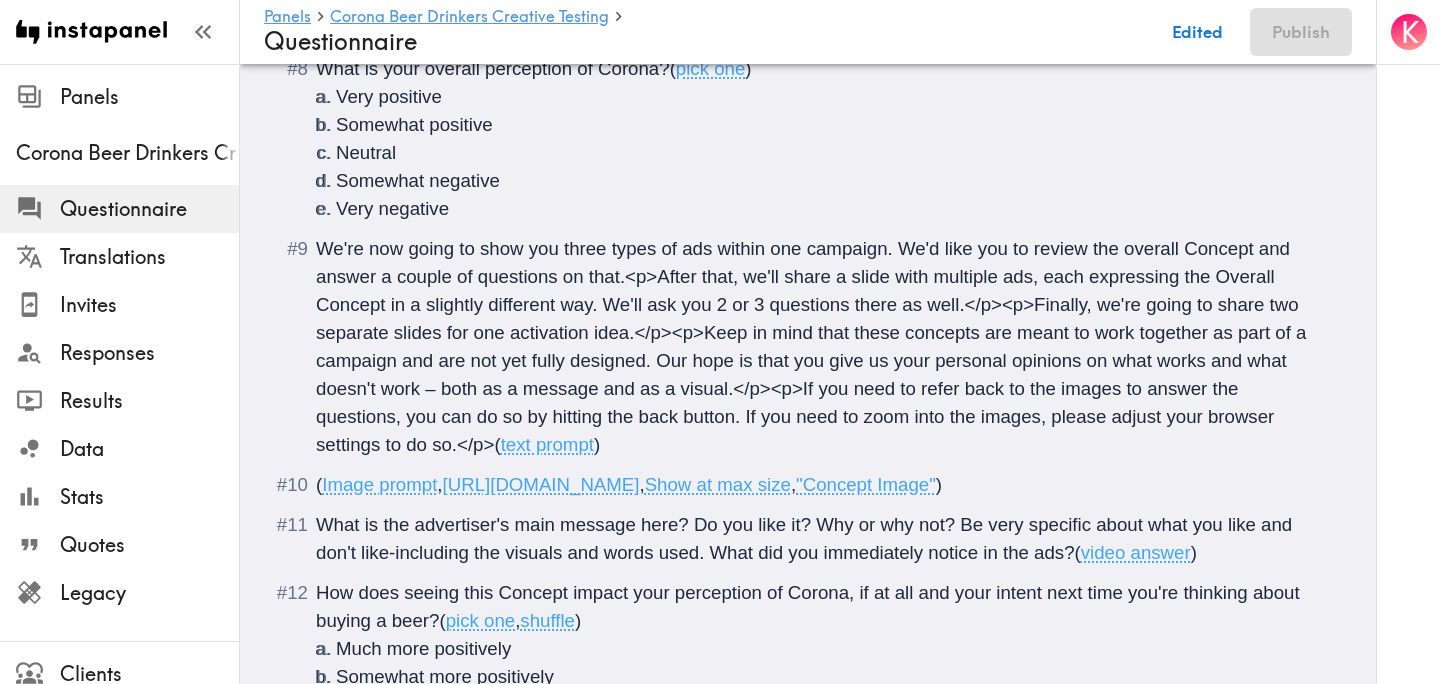 click on "We're now going to show you three types of ads within one campaign. We'd like you to review the overall Concept and answer a couple of questions on that.<p>After that, we'll share a slide with multiple ads, each expressing the Overall Concept in a slightly different way. We'll ask you 2 or 3 questions there as well.</p><p>Finally, we're going to share two separate slides for one activation idea.</p><p>Keep in mind that these concepts are meant to work together as part of a campaign and are not yet fully designed. Our hope is that you give us your personal opinions on what works and what doesn't work – both as a message and as a visual.</p><p>If you need to refer back to the images to answer the questions, you can do so by hitting the back button. If you need to zoom into the images, please adjust your browser settings to do so.</p>" at bounding box center (814, 346) 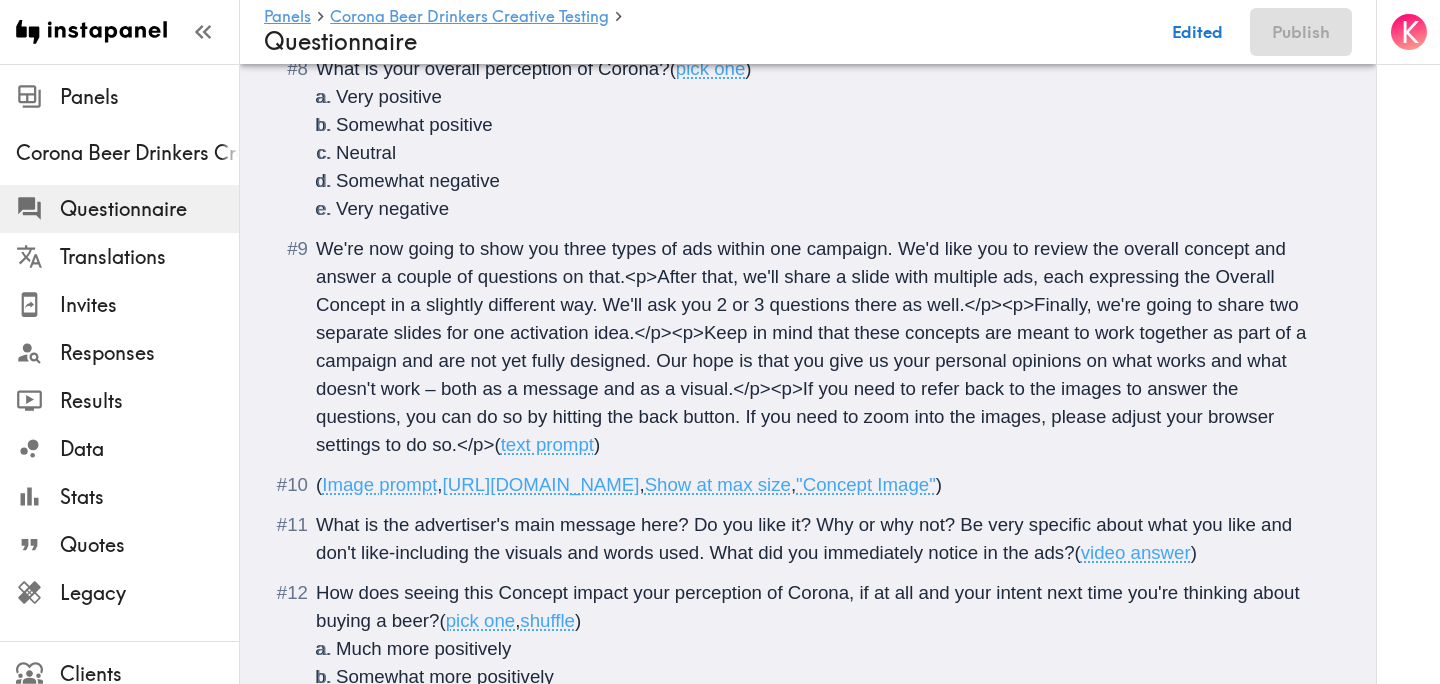 click on "We're now going to show you three types of ads within one campaign. We'd like you to review the overall concept and answer a couple of questions on that.<p>After that, we'll share a slide with multiple ads, each expressing the Overall Concept in a slightly different way. We'll ask you 2 or 3 questions there as well.</p><p>Finally, we're going to share two separate slides for one activation idea.</p><p>Keep in mind that these concepts are meant to work together as part of a campaign and are not yet fully designed. Our hope is that you give us your personal opinions on what works and what doesn't work – both as a message and as a visual.</p><p>If you need to refer back to the images to answer the questions, you can do so by hitting the back button. If you need to zoom into the images, please adjust your browser settings to do so.</p>" at bounding box center (814, 346) 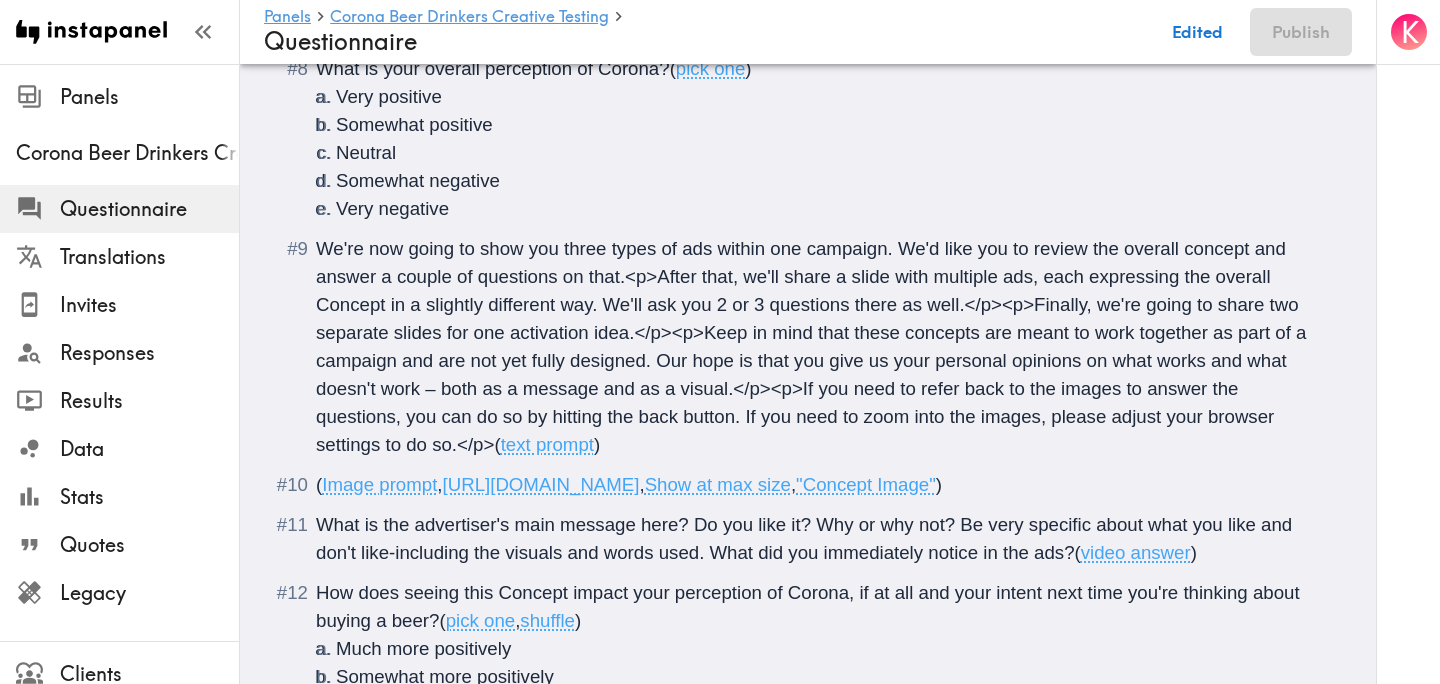click on "We're now going to show you three types of ads within one campaign. We'd like you to review the overall concept and answer a couple of questions on that.<p>After that, we'll share a slide with multiple ads, each expressing the overall Concept in a slightly different way. We'll ask you 2 or 3 questions there as well.</p><p>Finally, we're going to share two separate slides for one activation idea.</p><p>Keep in mind that these concepts are meant to work together as part of a campaign and are not yet fully designed. Our hope is that you give us your personal opinions on what works and what doesn't work – both as a message and as a visual.</p><p>If you need to refer back to the images to answer the questions, you can do so by hitting the back button. If you need to zoom into the images, please adjust your browser settings to do so.</p>" at bounding box center (814, 346) 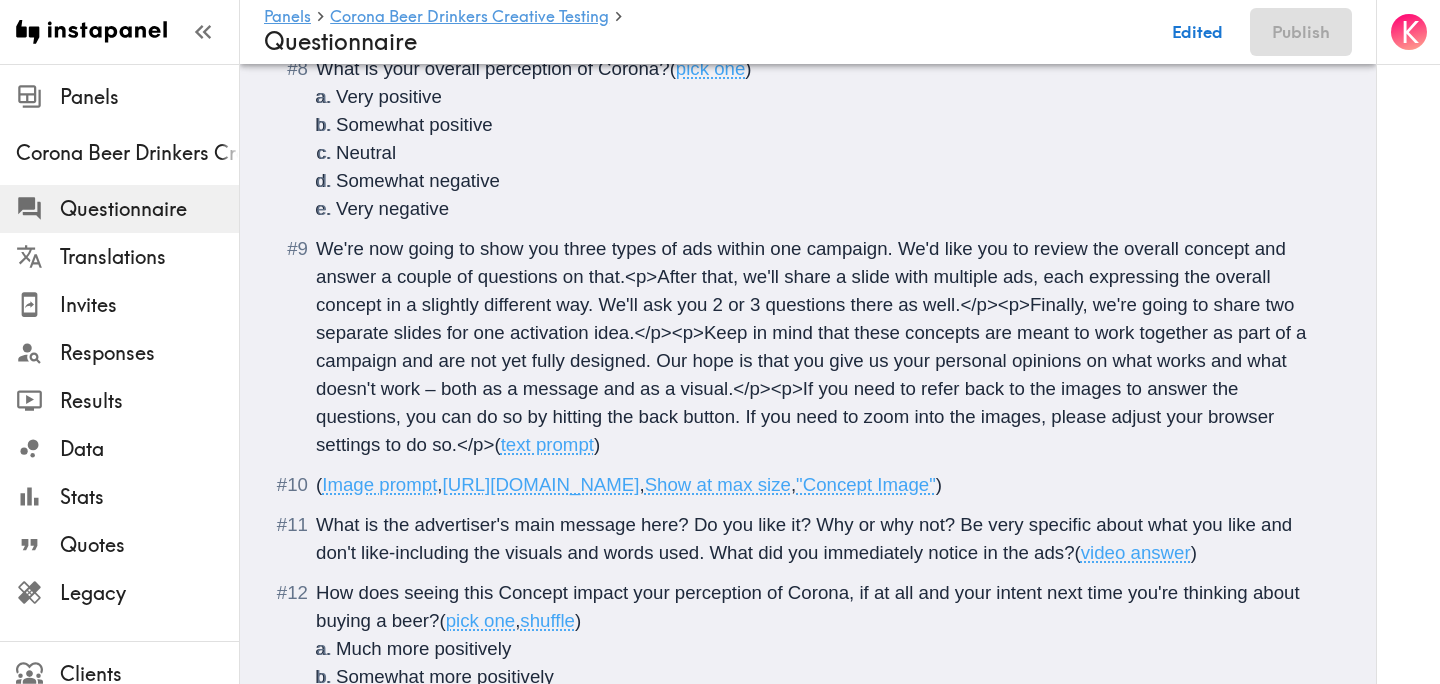 click on "We're now going to show you three types of ads within one campaign. We'd like you to review the overall concept and answer a couple of questions on that.<p>After that, we'll share a slide with multiple ads, each expressing the overall concept in a slightly different way. We'll ask you 2 or 3 questions there as well.</p><p>Finally, we're going to share two separate slides for one activation idea.</p><p>Keep in mind that these concepts are meant to work together as part of a campaign and are not yet fully designed. Our hope is that you give us your personal opinions on what works and what doesn't work – both as a message and as a visual.</p><p>If you need to refer back to the images to answer the questions, you can do so by hitting the back button. If you need to zoom into the images, please adjust your browser settings to do so.</p>" at bounding box center (814, 346) 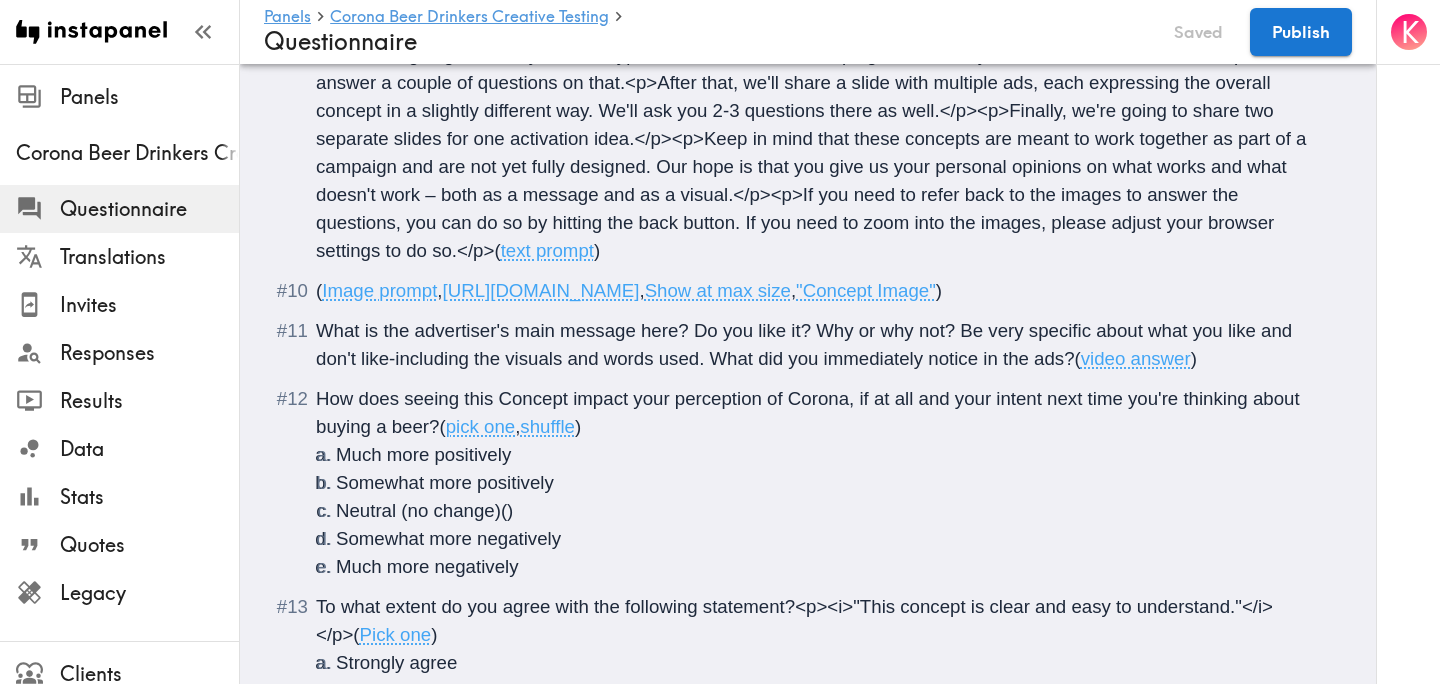 scroll, scrollTop: 1607, scrollLeft: 0, axis: vertical 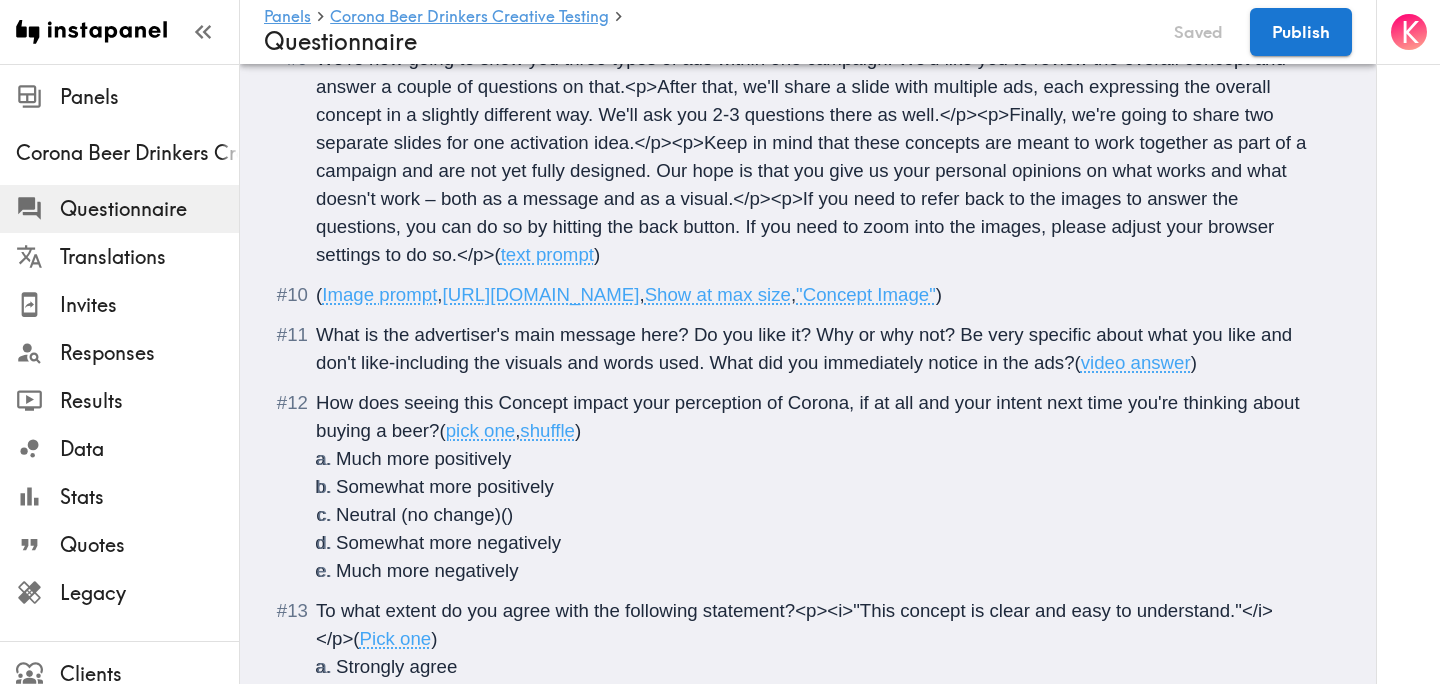 click on "How does seeing this Concept impact your perception of Corona, if at all and your intent next time you're thinking about buying a beer?" at bounding box center [810, 416] 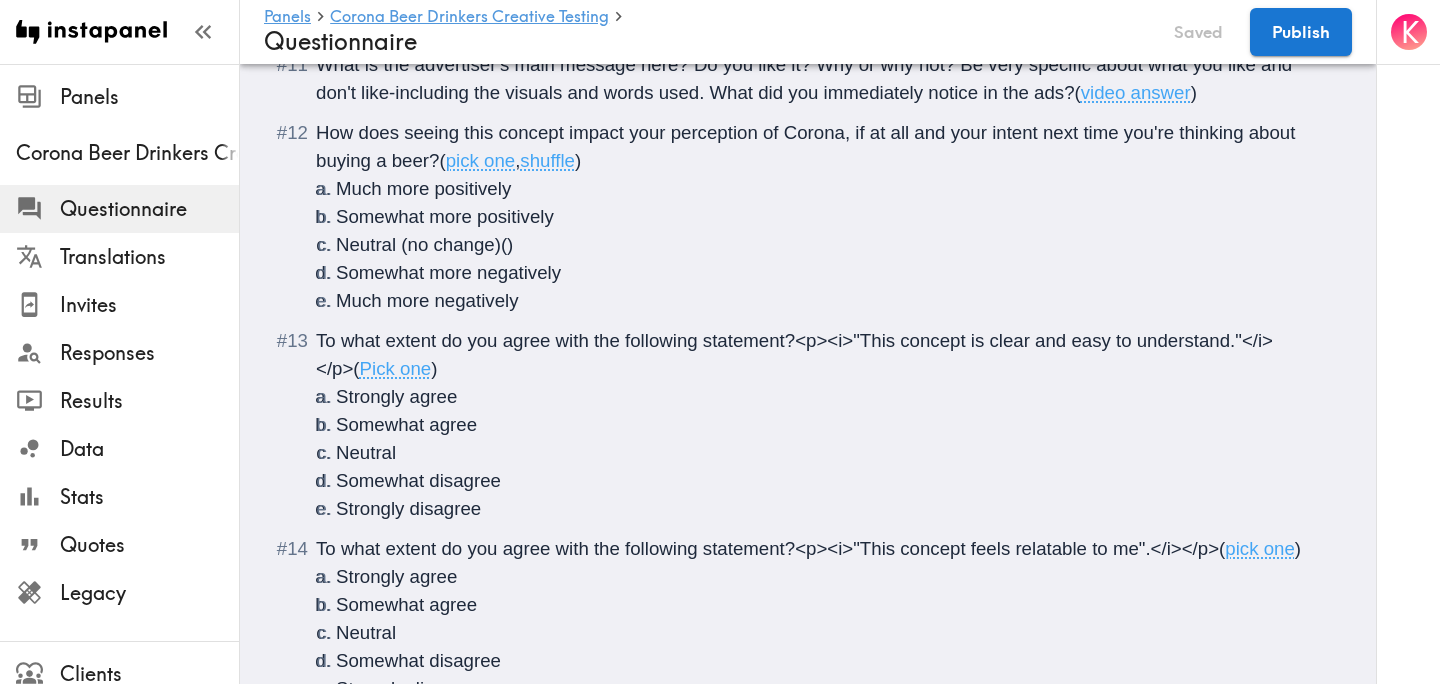 scroll, scrollTop: 1916, scrollLeft: 0, axis: vertical 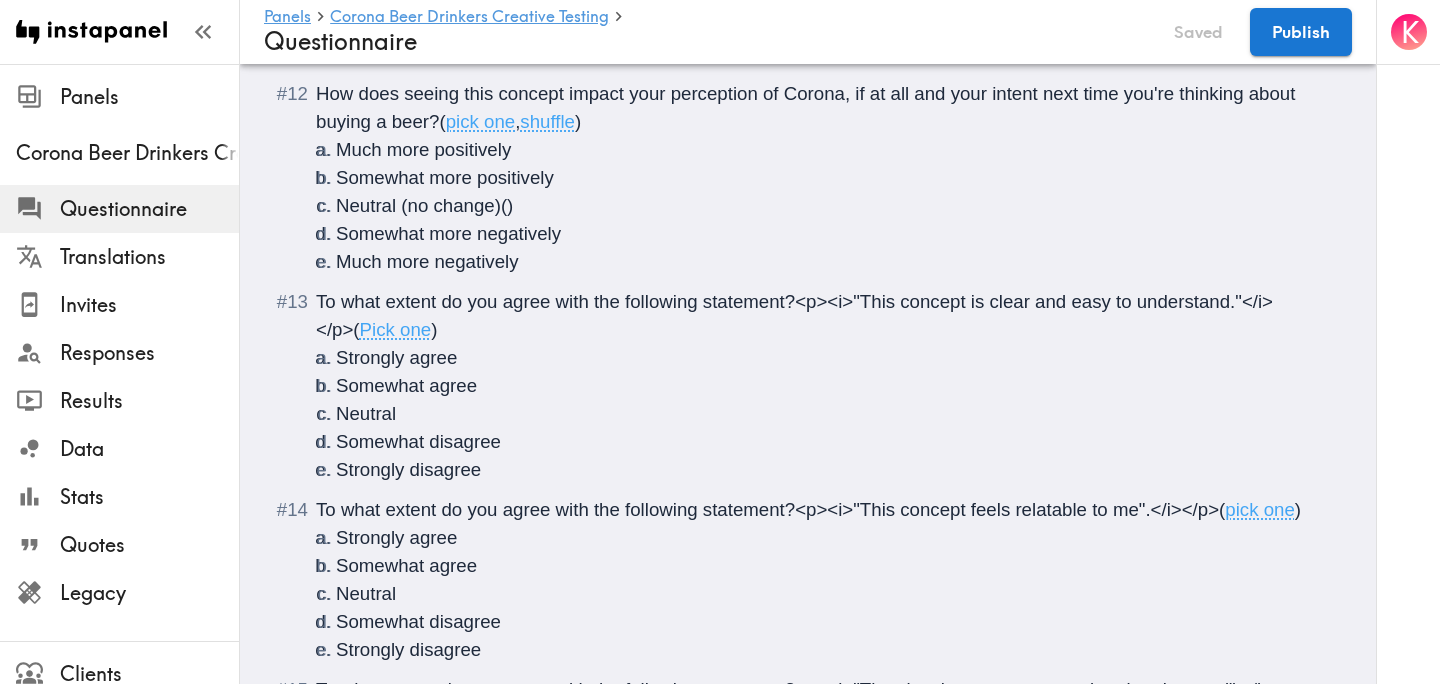 click on "shuffle" at bounding box center (547, 121) 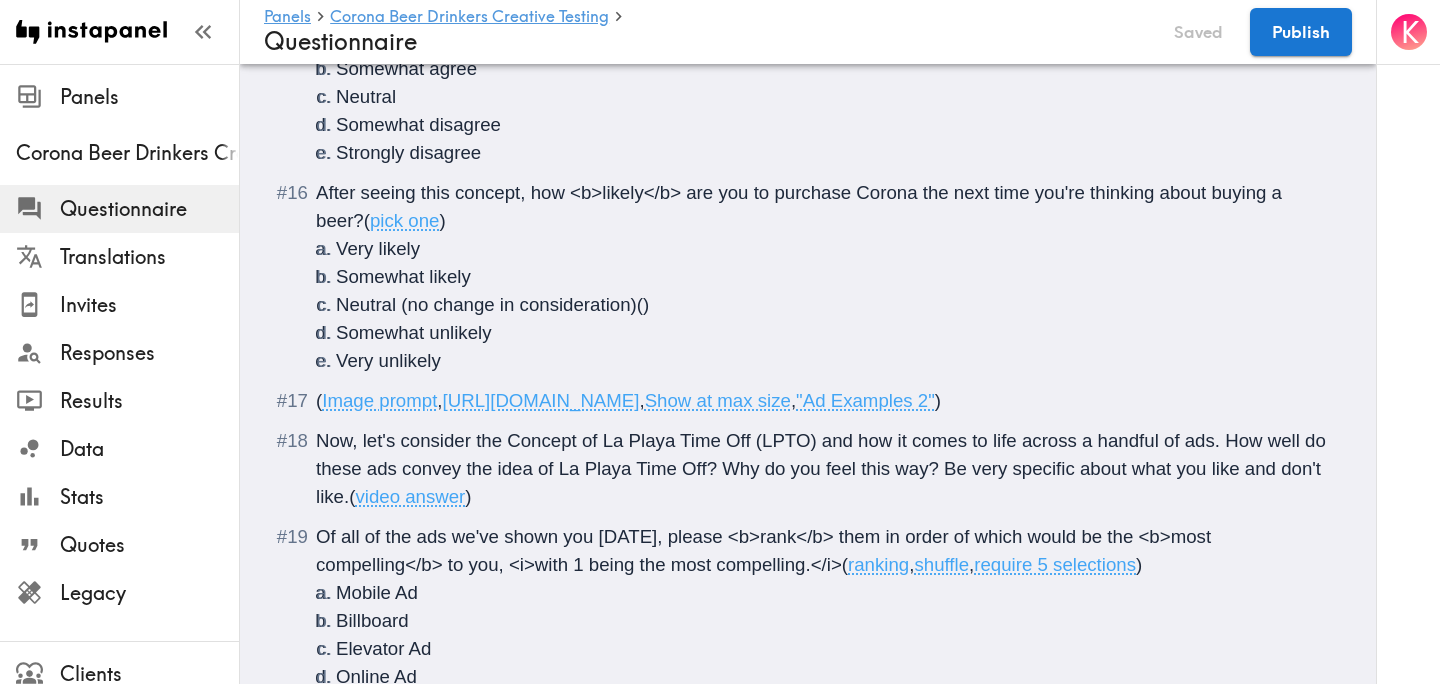 scroll, scrollTop: 2624, scrollLeft: 0, axis: vertical 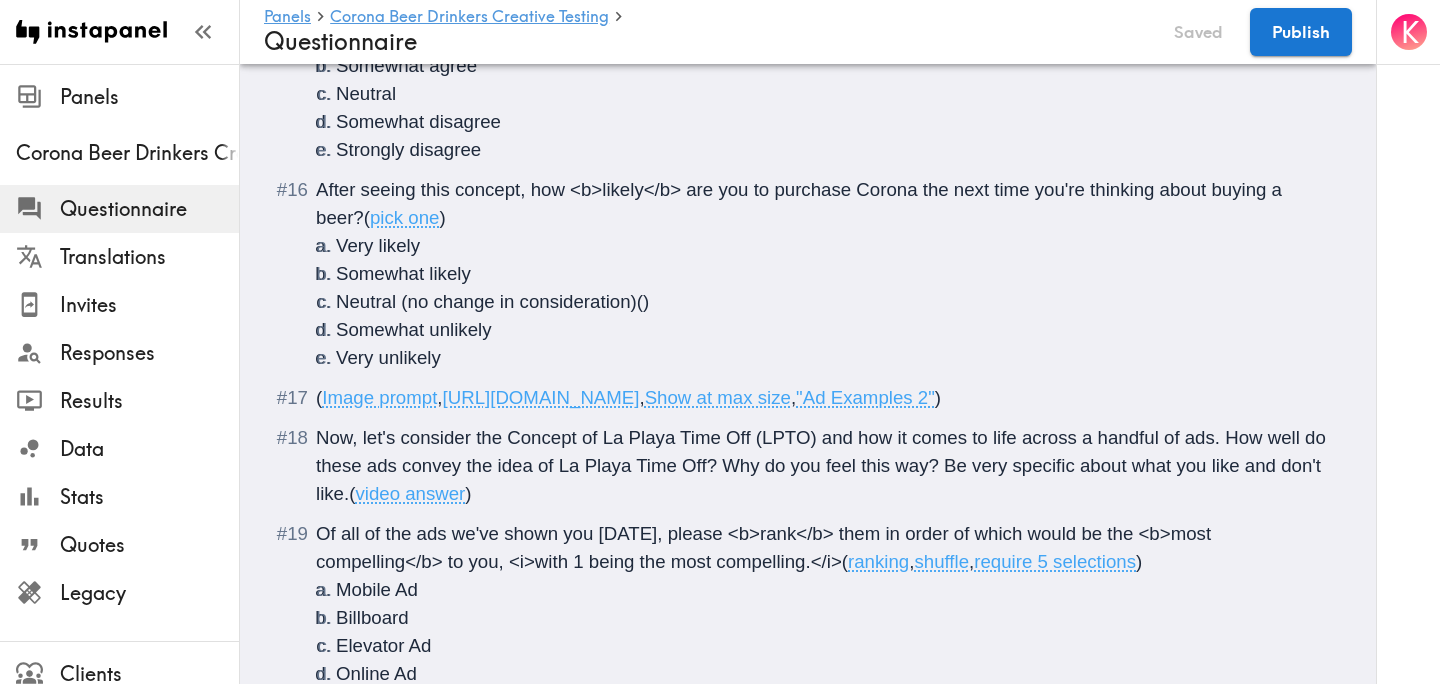 click on "Now, let's consider the Concept of La Playa Time Off (LPTO) and how it comes to life across a handful of ads. How well do these ads convey the idea of La Playa Time Off? Why do you feel this way? Be very specific about what you like and don't like." at bounding box center (823, 465) 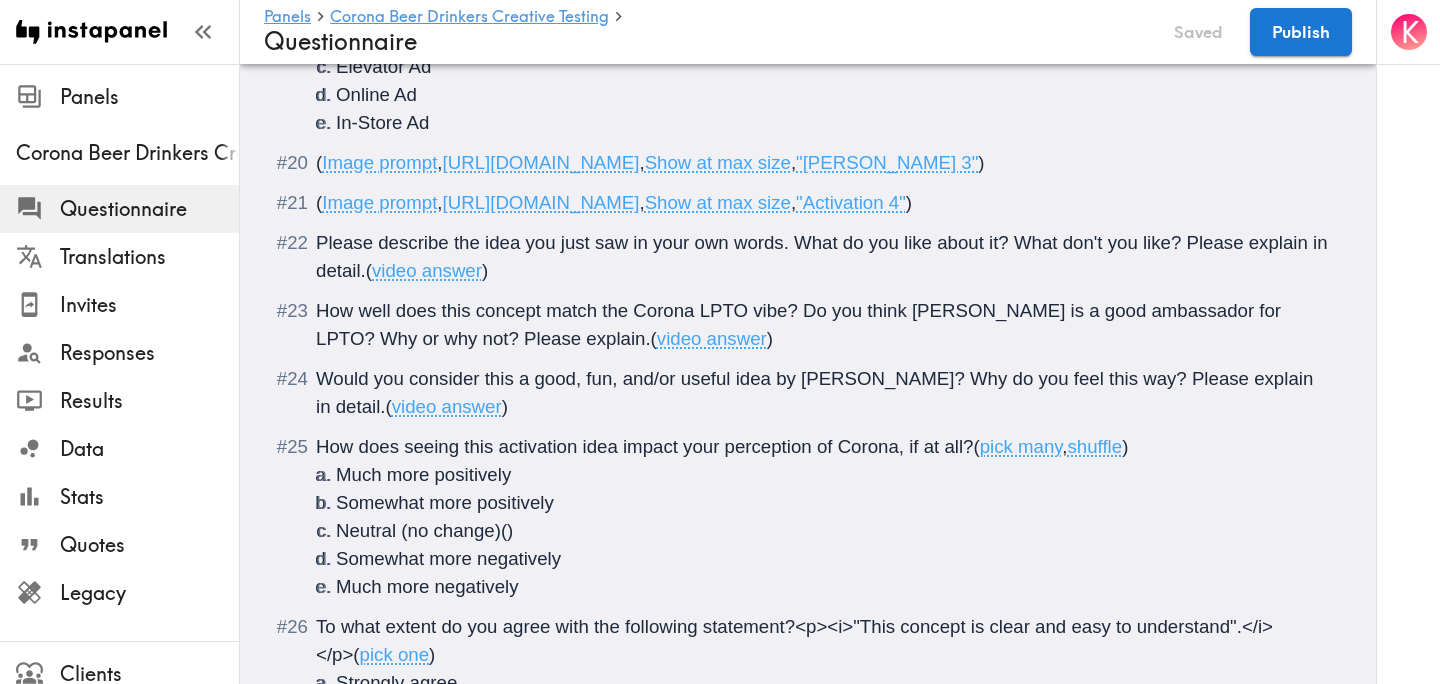 scroll, scrollTop: 3205, scrollLeft: 0, axis: vertical 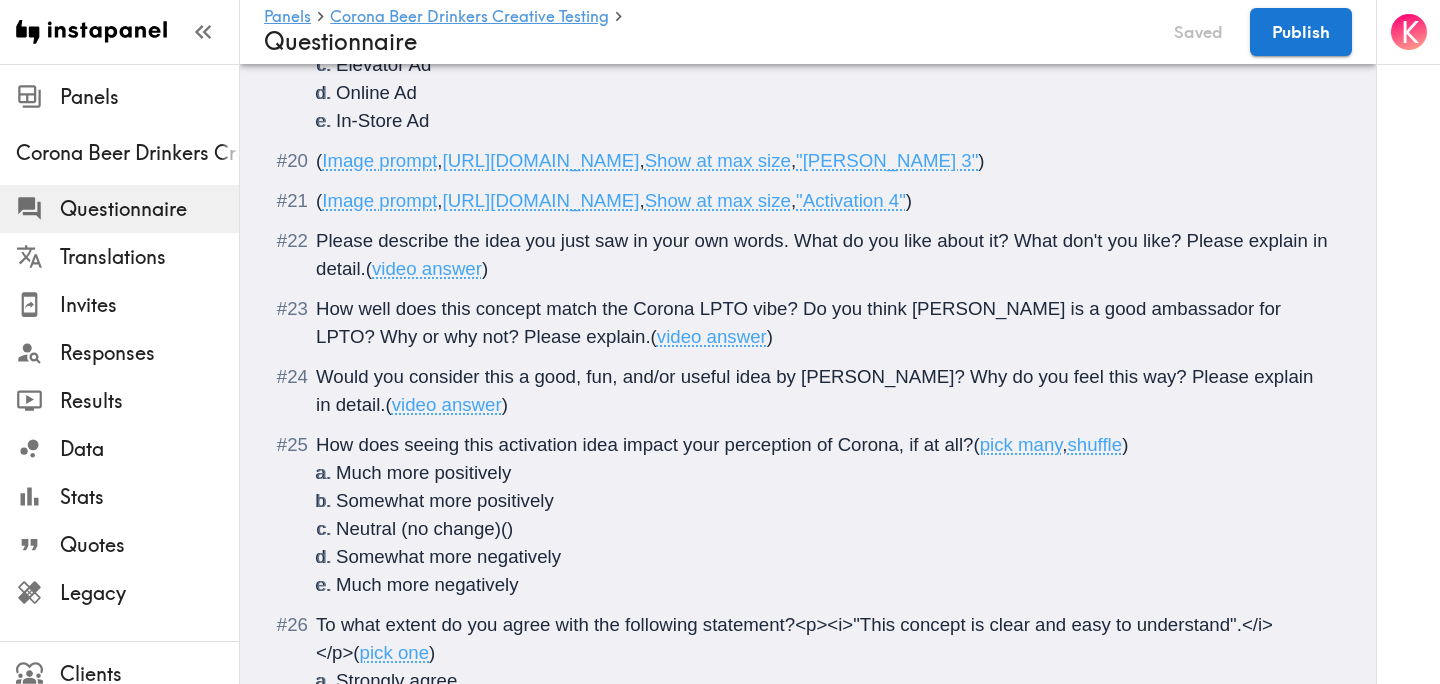 click on "shuffle" at bounding box center [1095, 444] 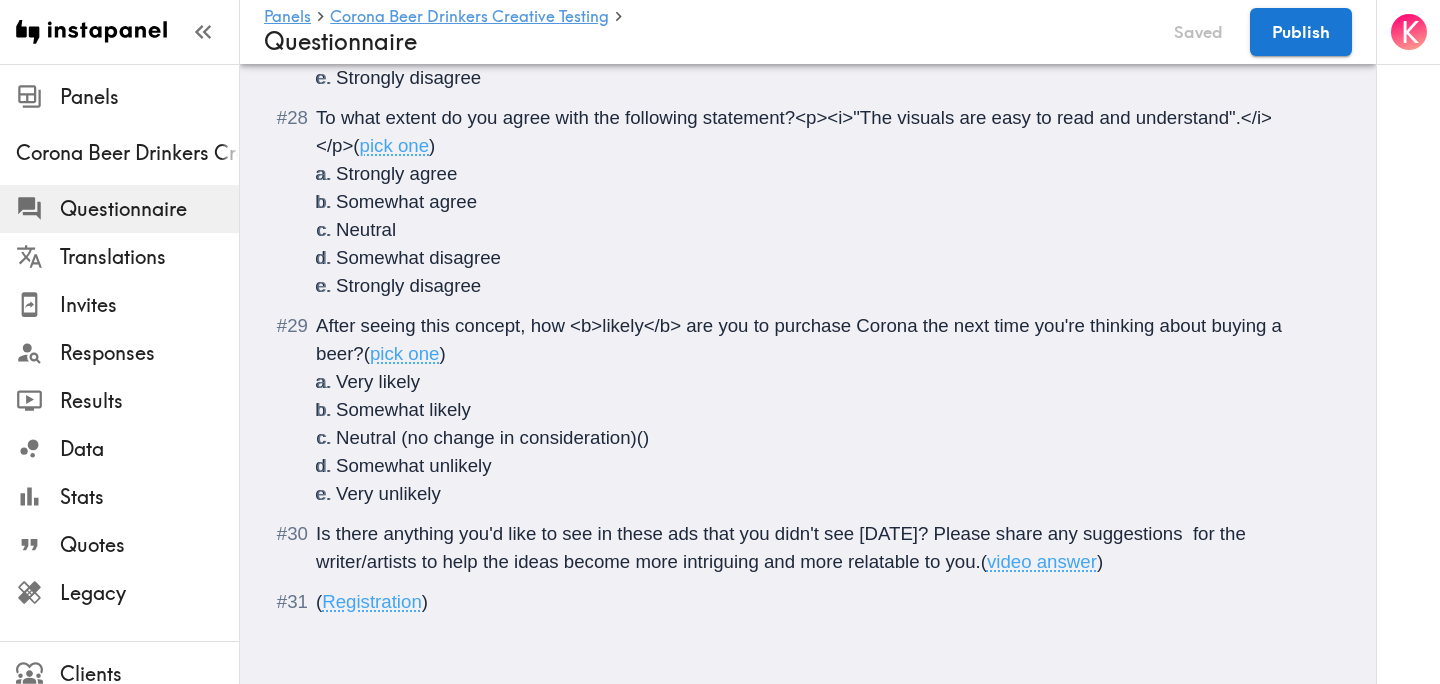 scroll, scrollTop: 4156, scrollLeft: 0, axis: vertical 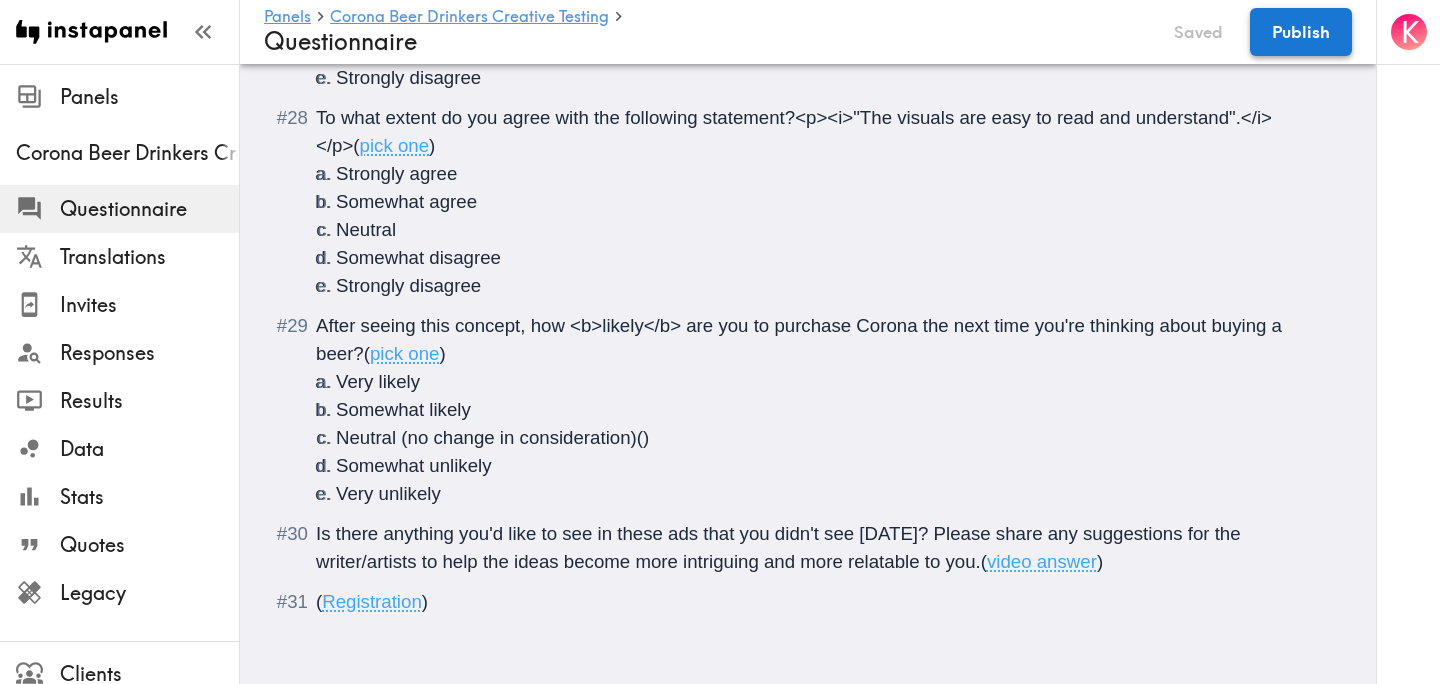 click on "Publish" at bounding box center (1301, 32) 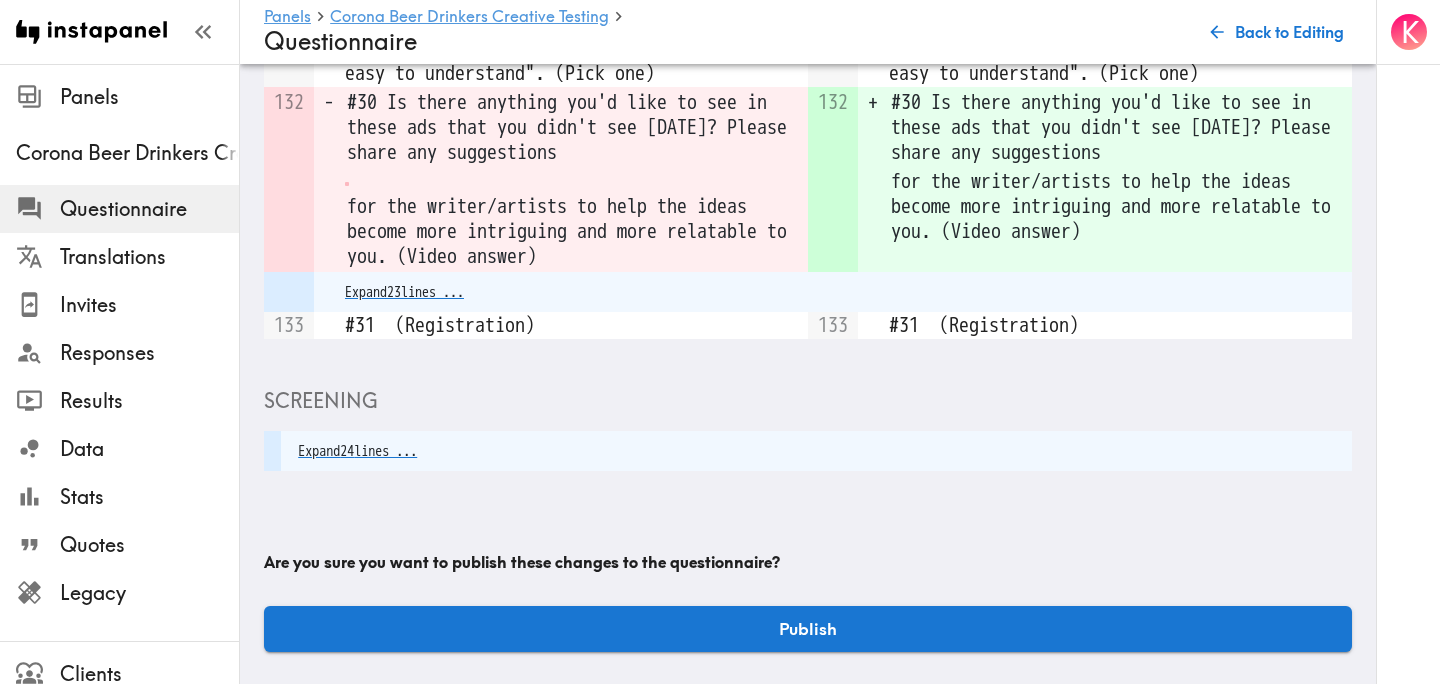 scroll, scrollTop: 1927, scrollLeft: 0, axis: vertical 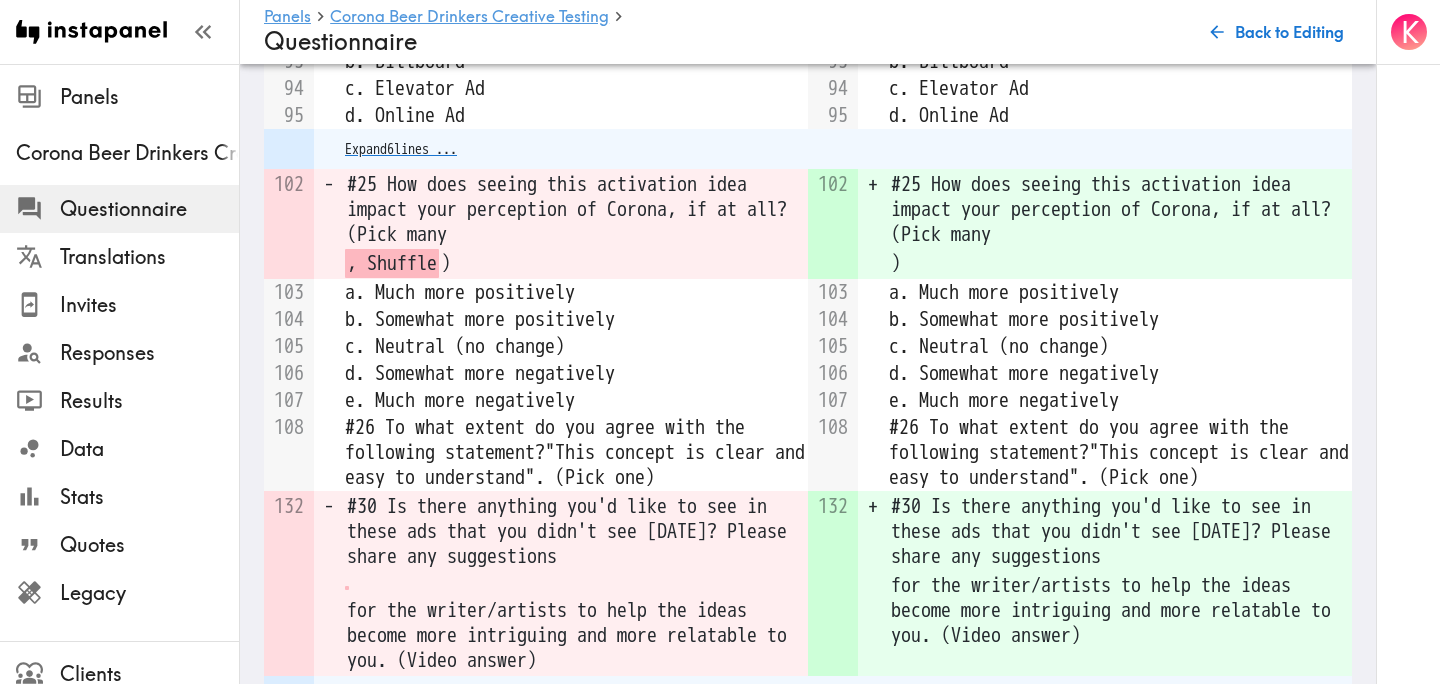 click on "Publish" at bounding box center (808, 1033) 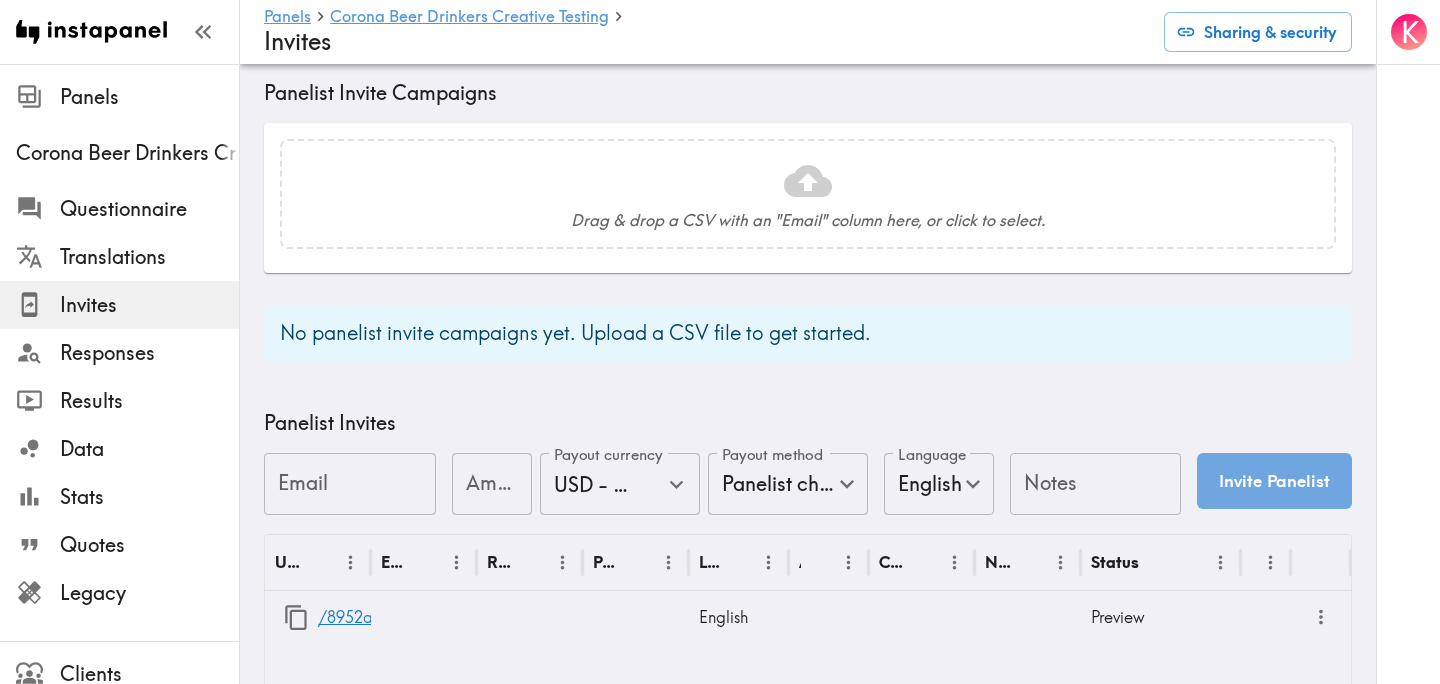 scroll, scrollTop: 776, scrollLeft: 0, axis: vertical 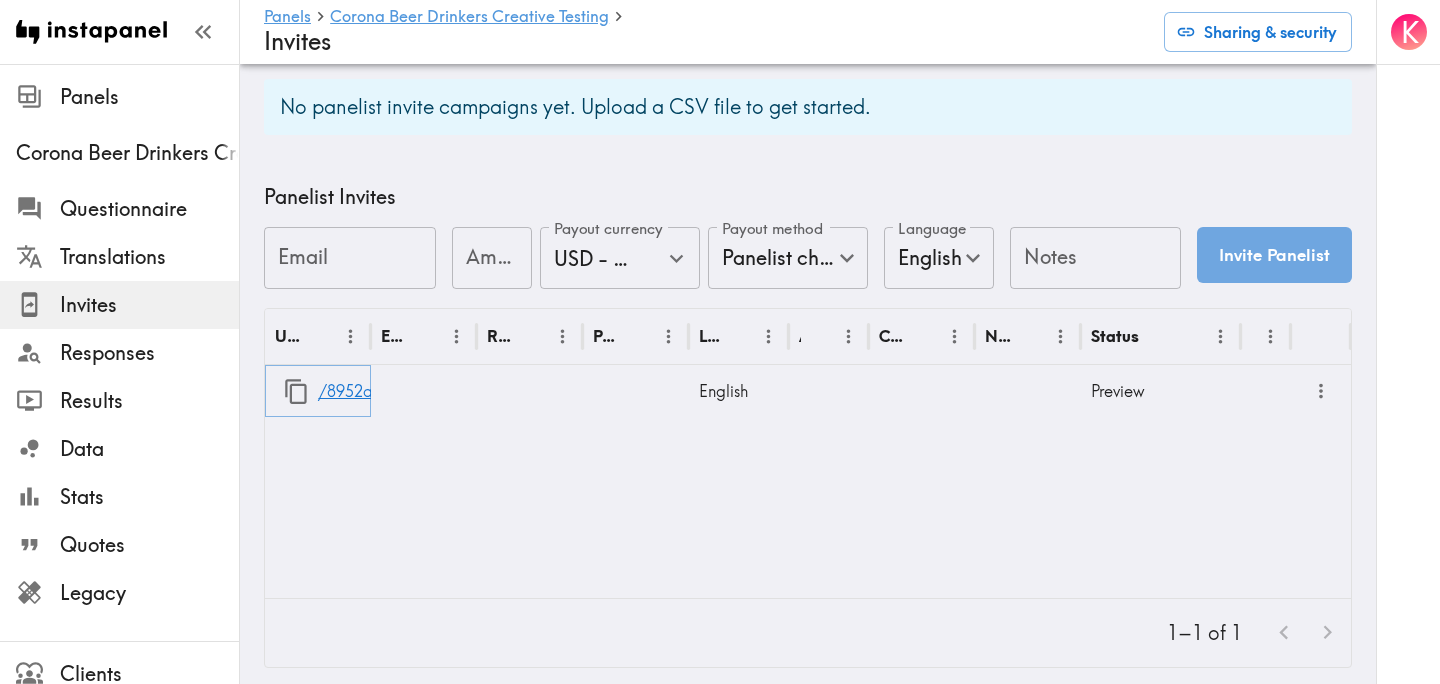 click 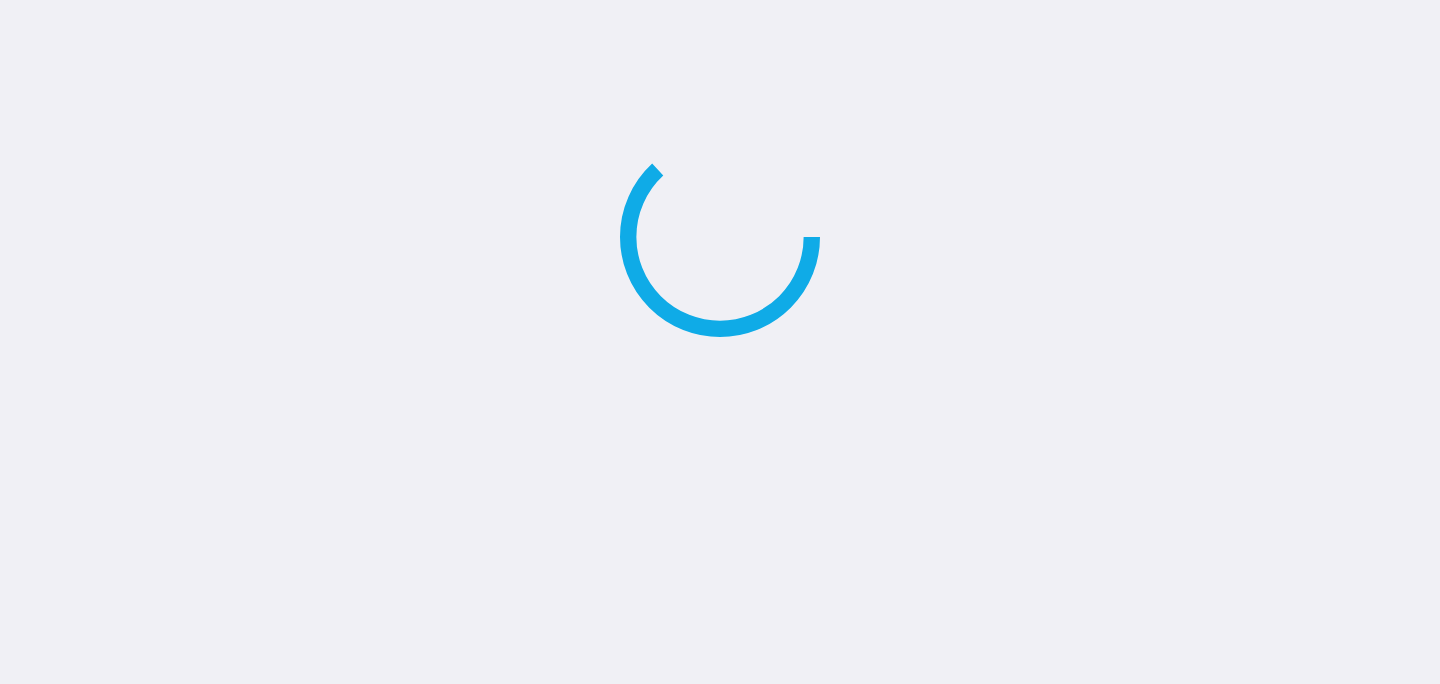 scroll, scrollTop: 0, scrollLeft: 0, axis: both 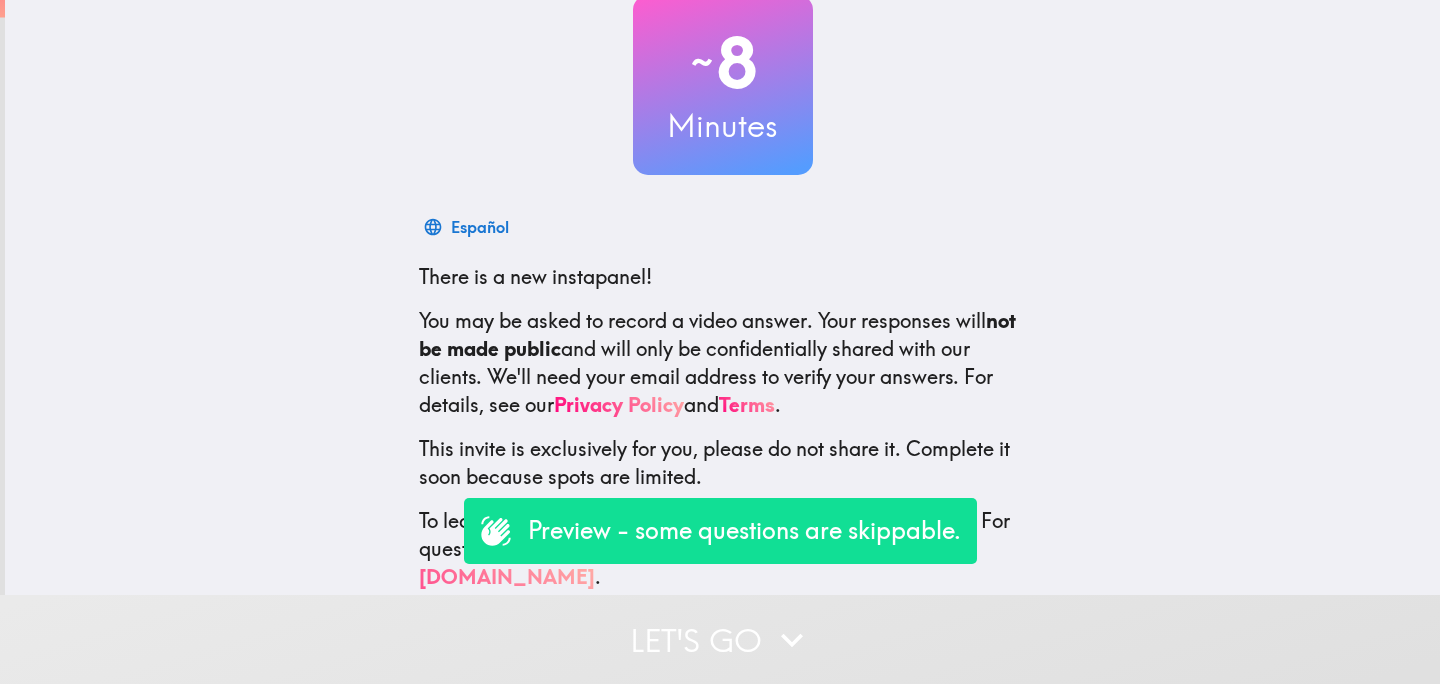 click on "Let's go" at bounding box center (720, 639) 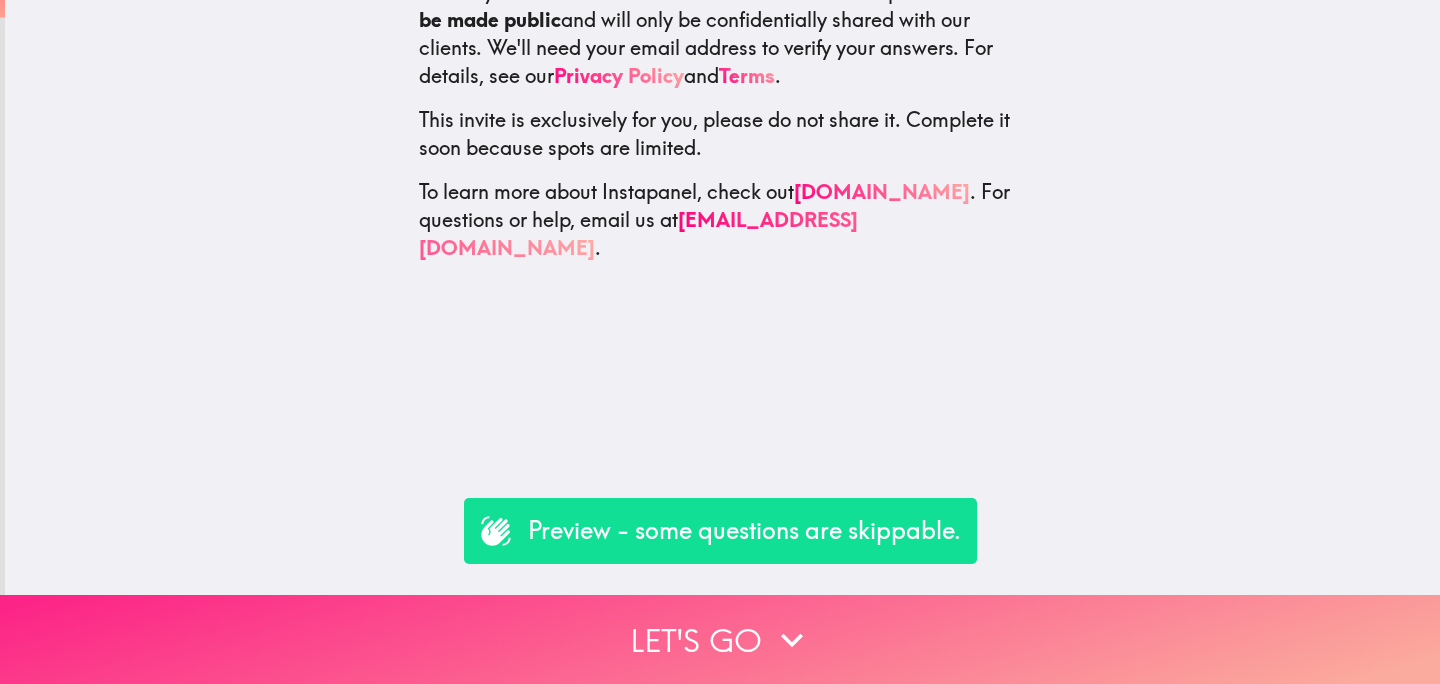 scroll, scrollTop: 0, scrollLeft: 0, axis: both 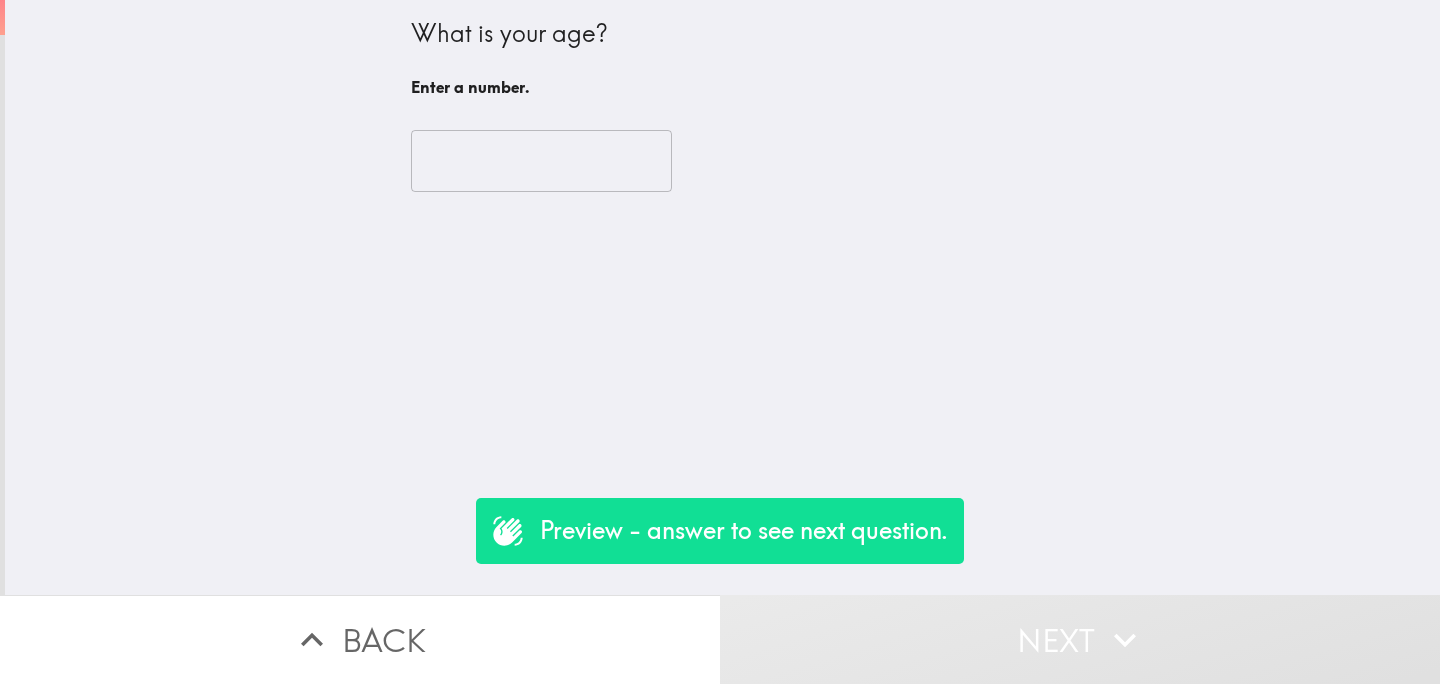 click at bounding box center (541, 161) 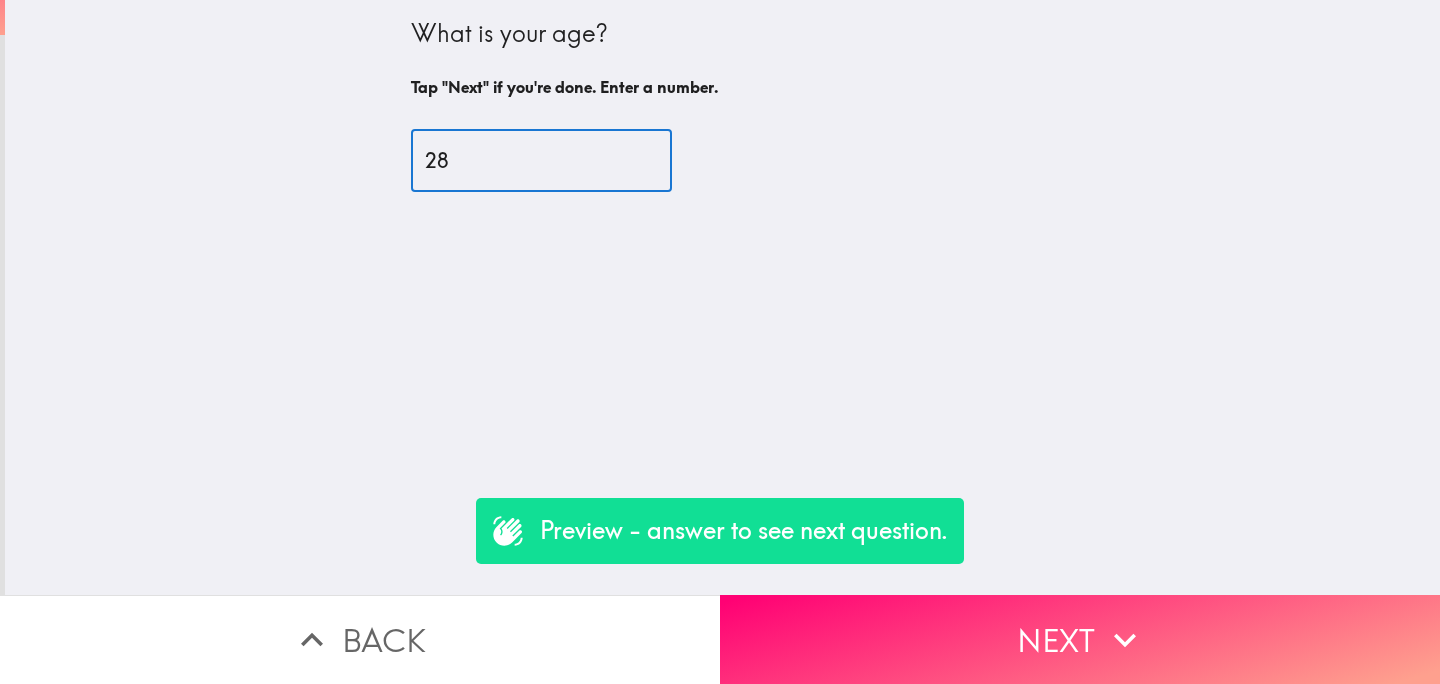 type on "28" 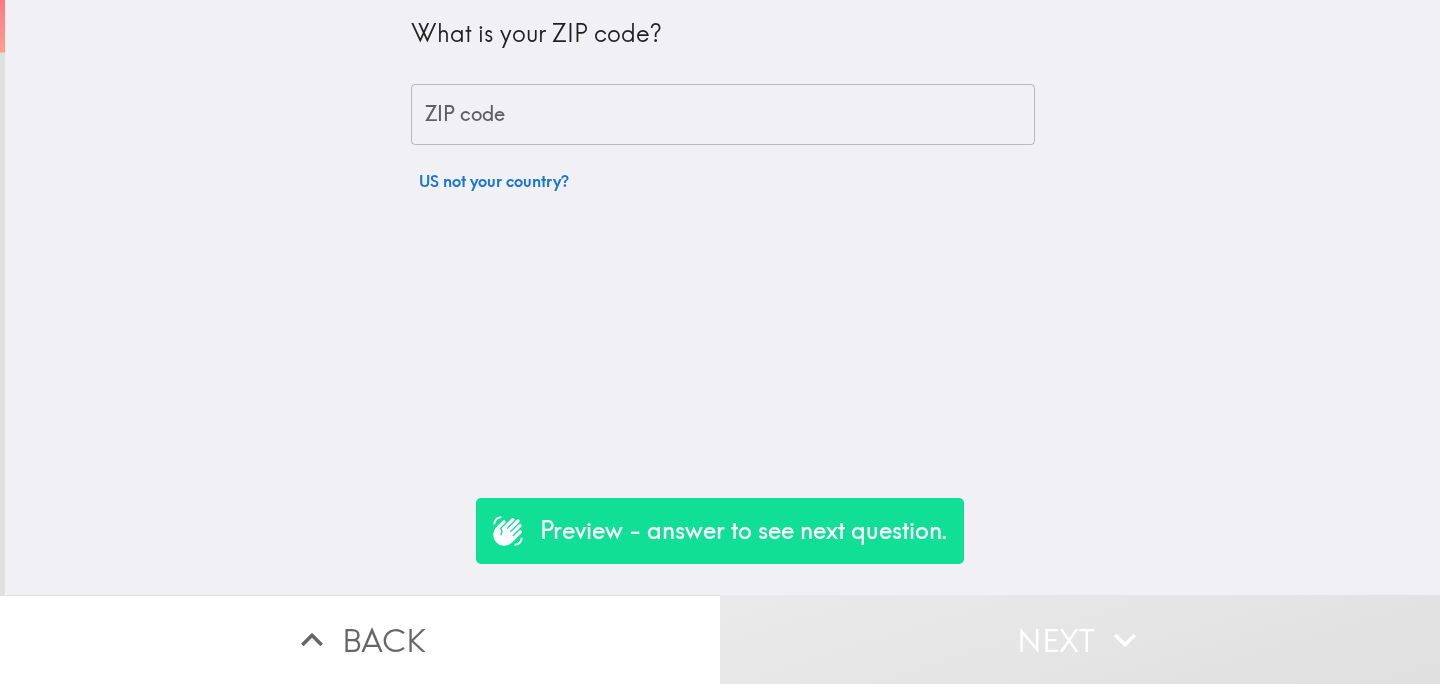 click on "ZIP code" at bounding box center (723, 115) 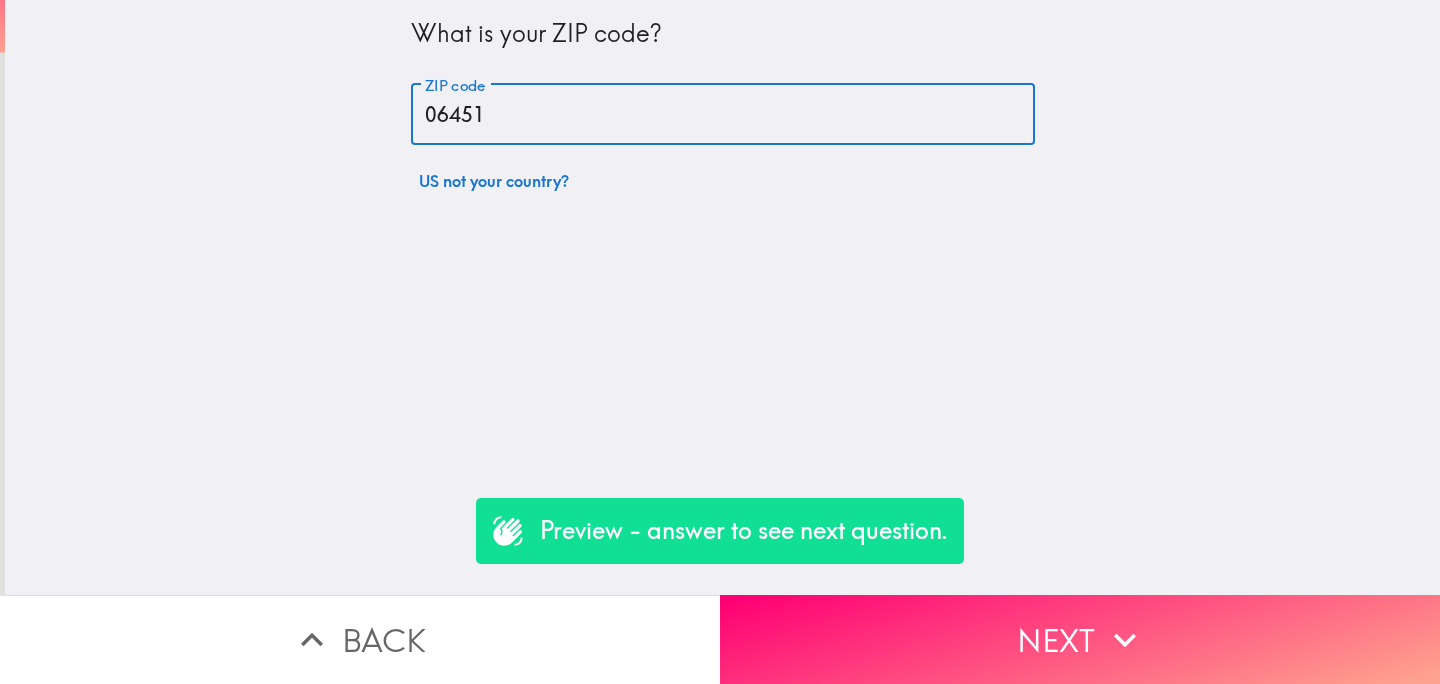 type on "06451" 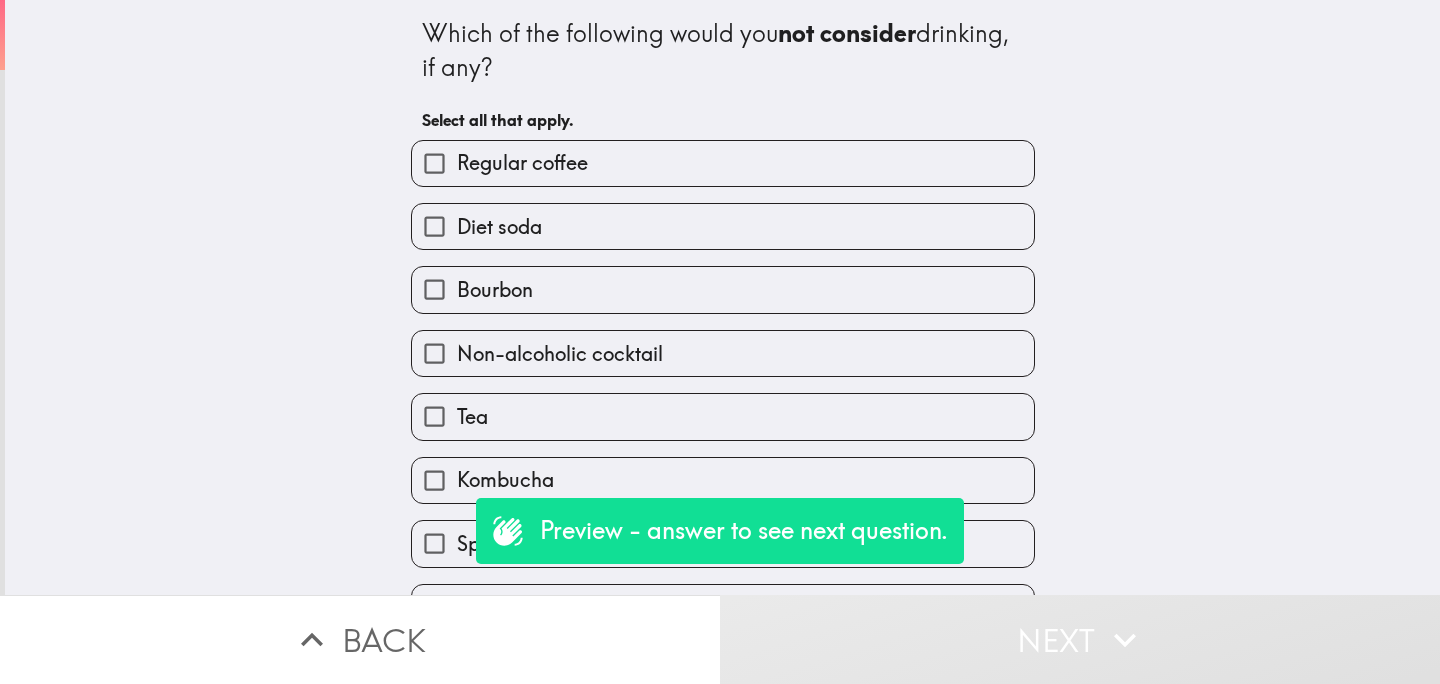 click on "Diet soda" at bounding box center [723, 226] 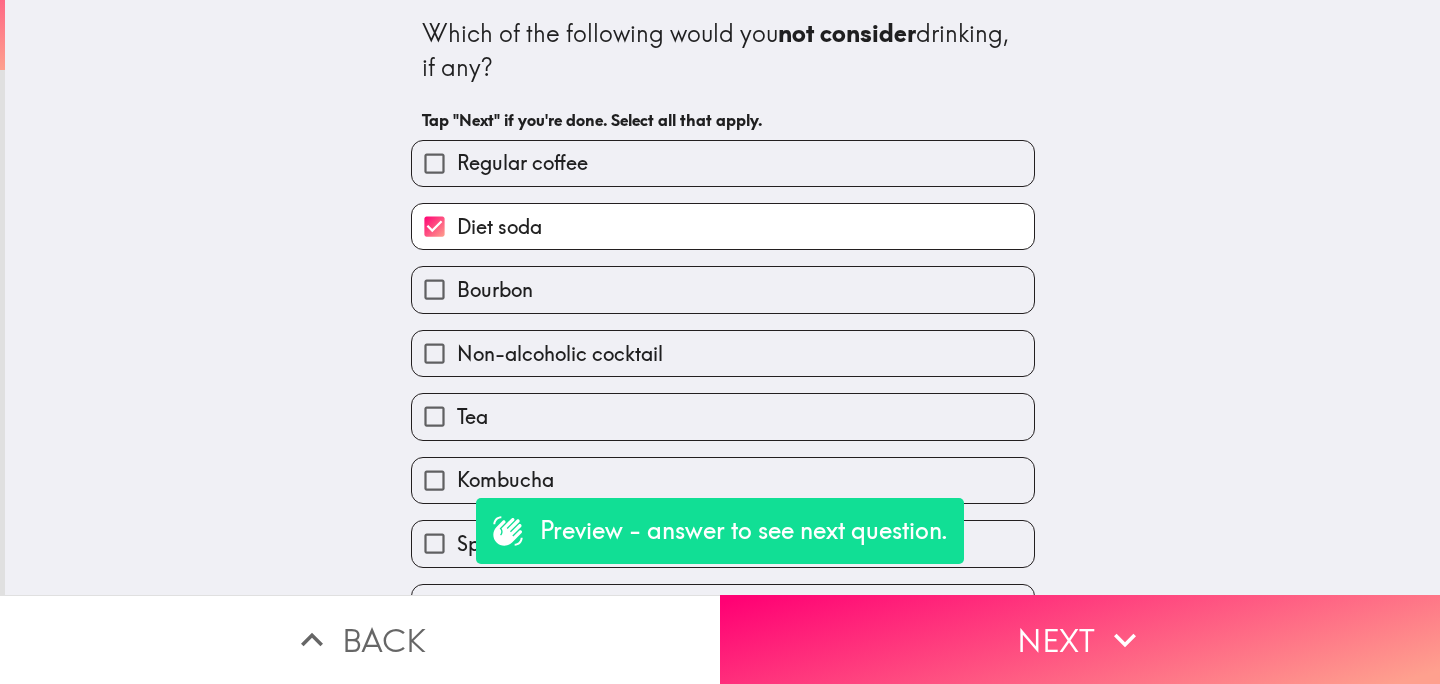 click on "Bourbon" at bounding box center (723, 289) 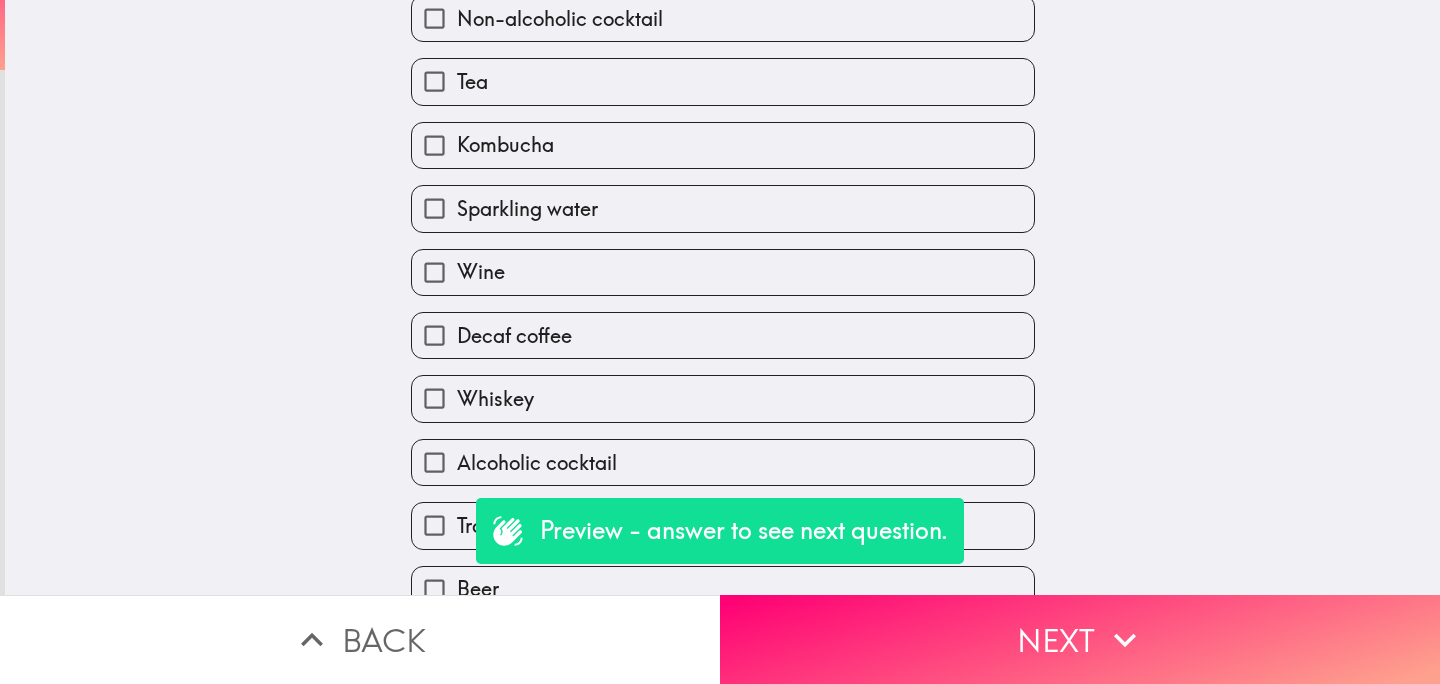 scroll, scrollTop: 430, scrollLeft: 0, axis: vertical 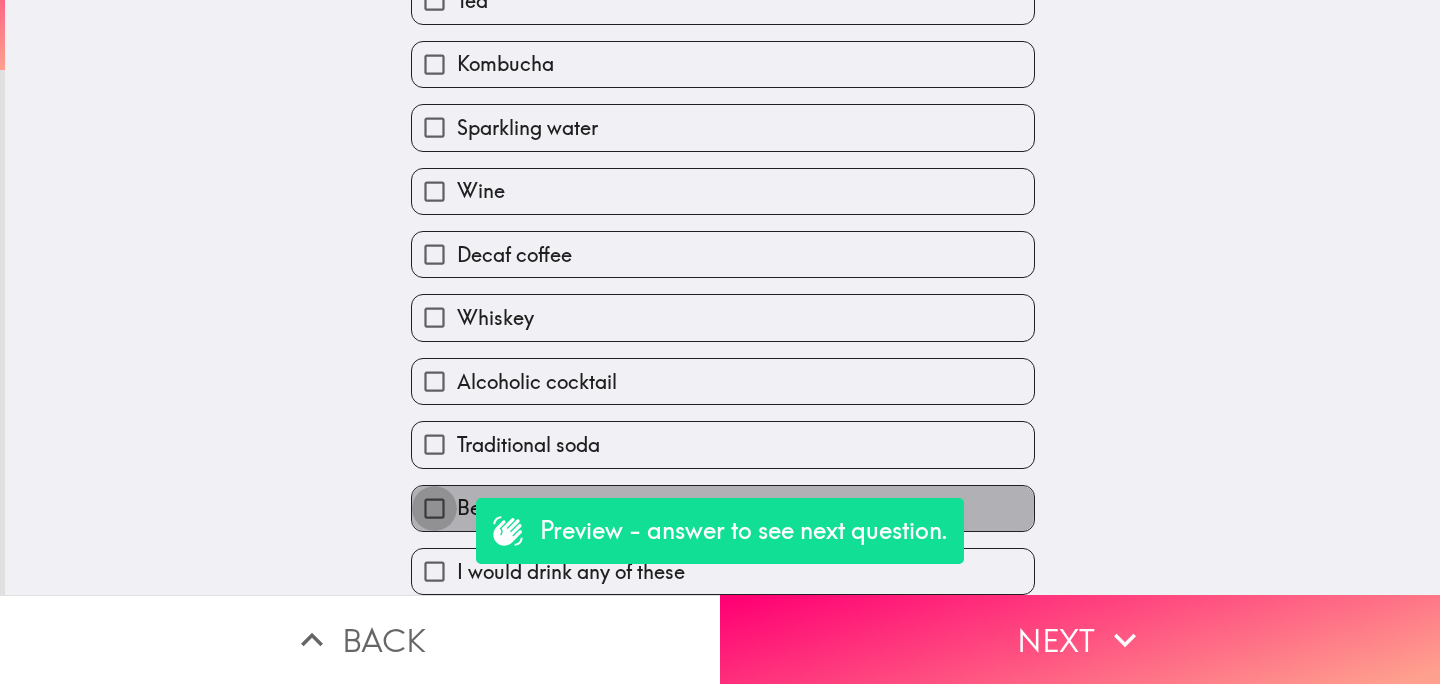 click on "Beer" at bounding box center (434, 508) 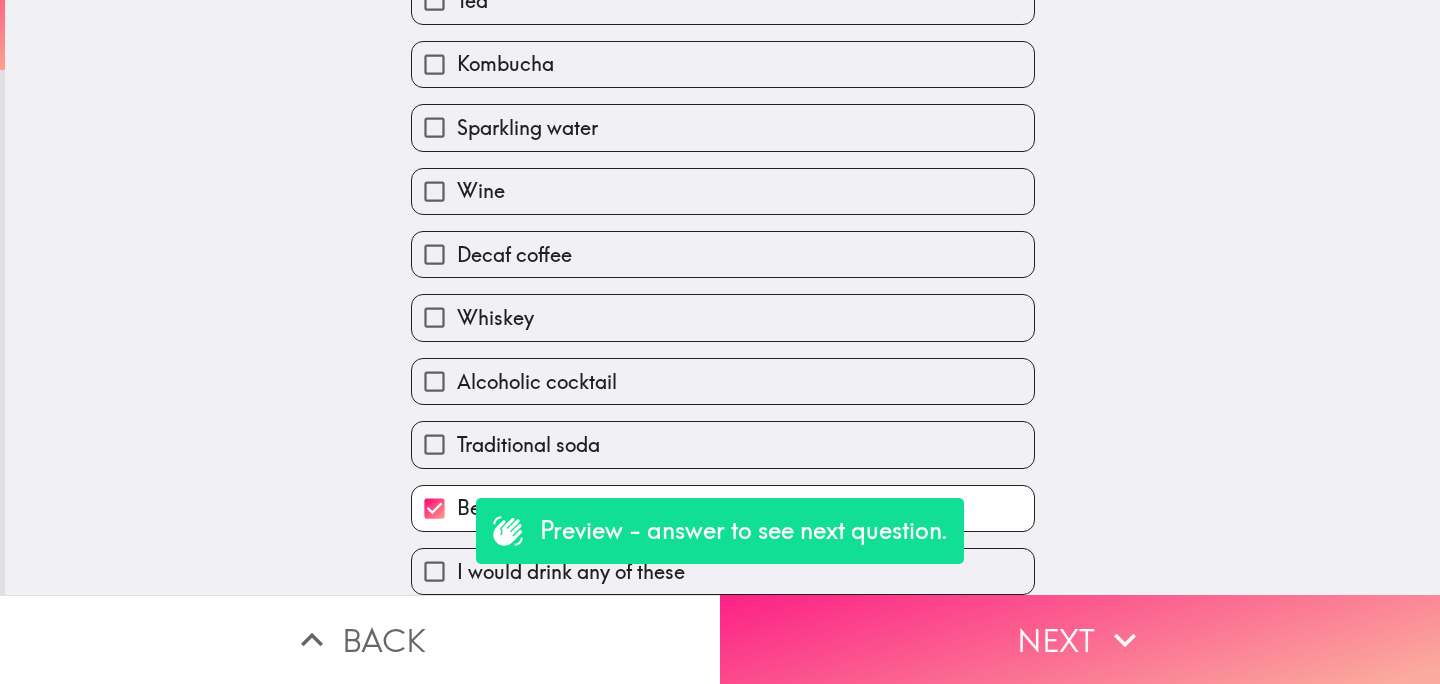 click on "Next" at bounding box center (1080, 639) 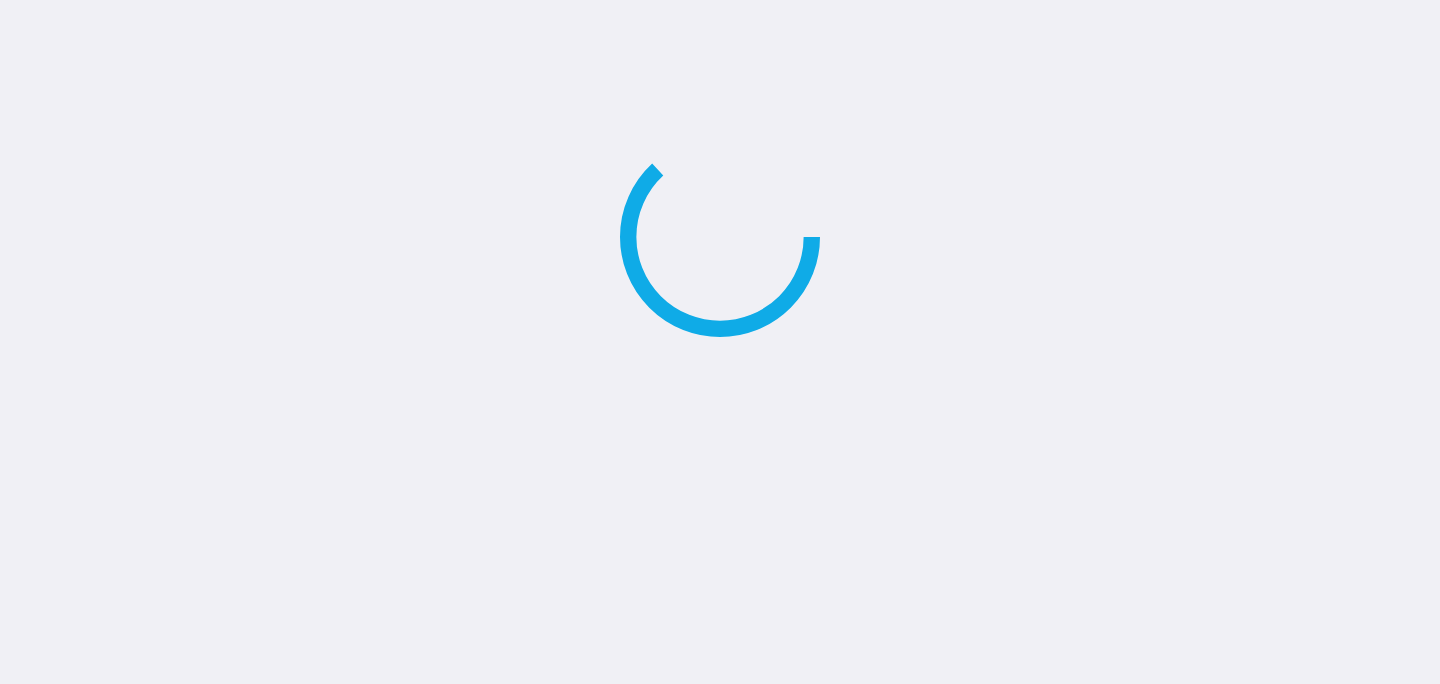 scroll, scrollTop: 0, scrollLeft: 0, axis: both 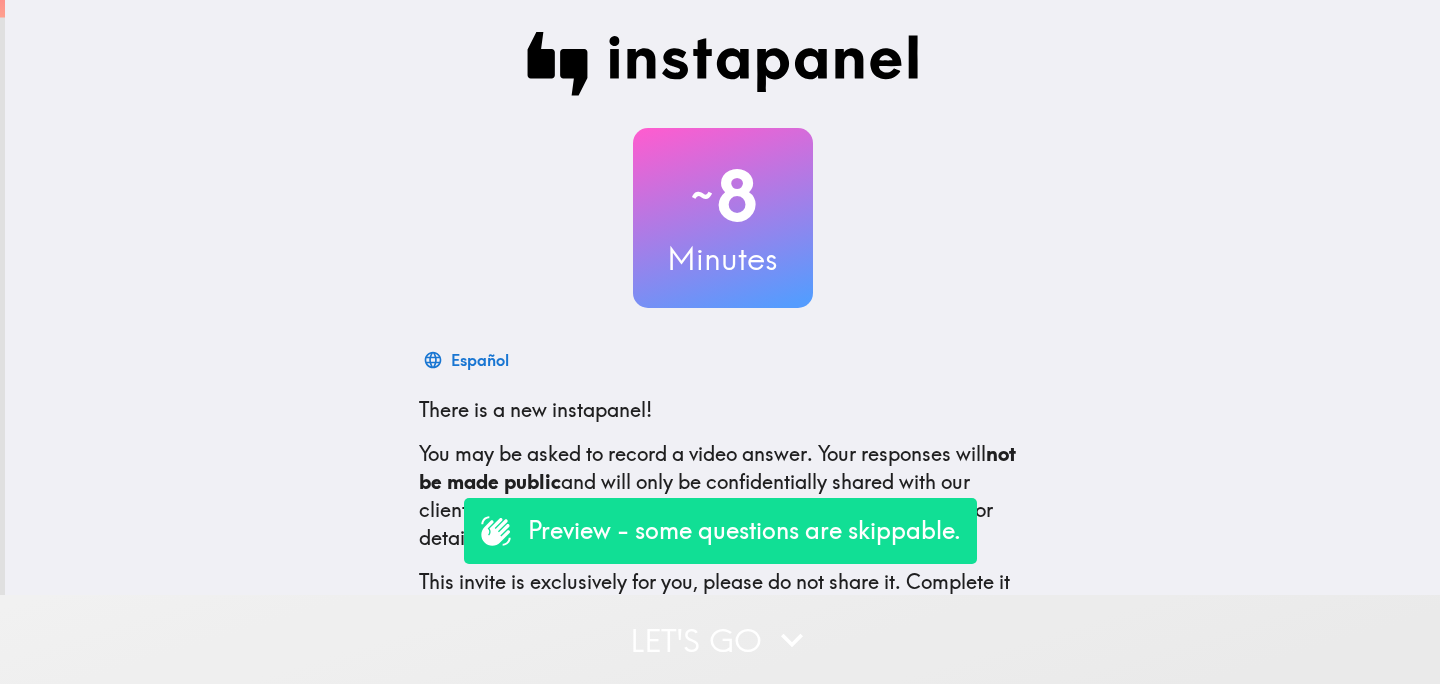 click on "Let's go" at bounding box center [720, 639] 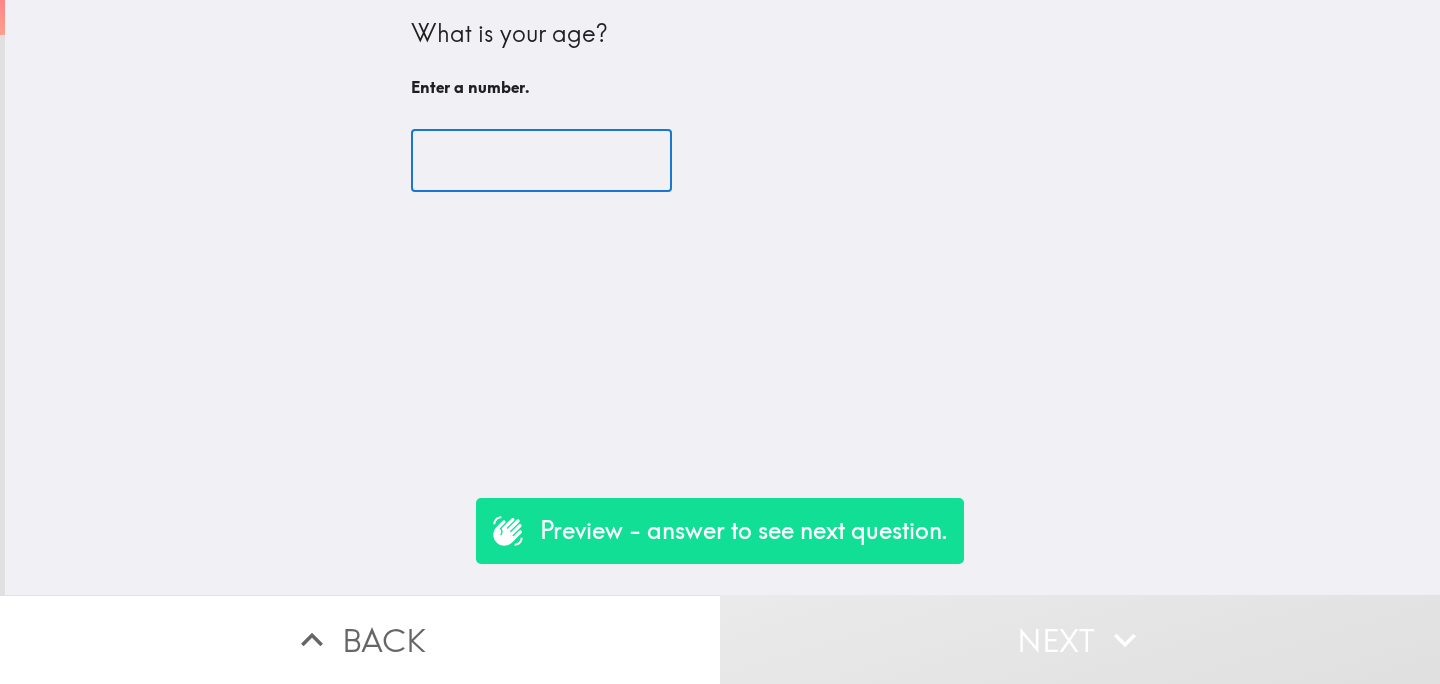click at bounding box center (541, 161) 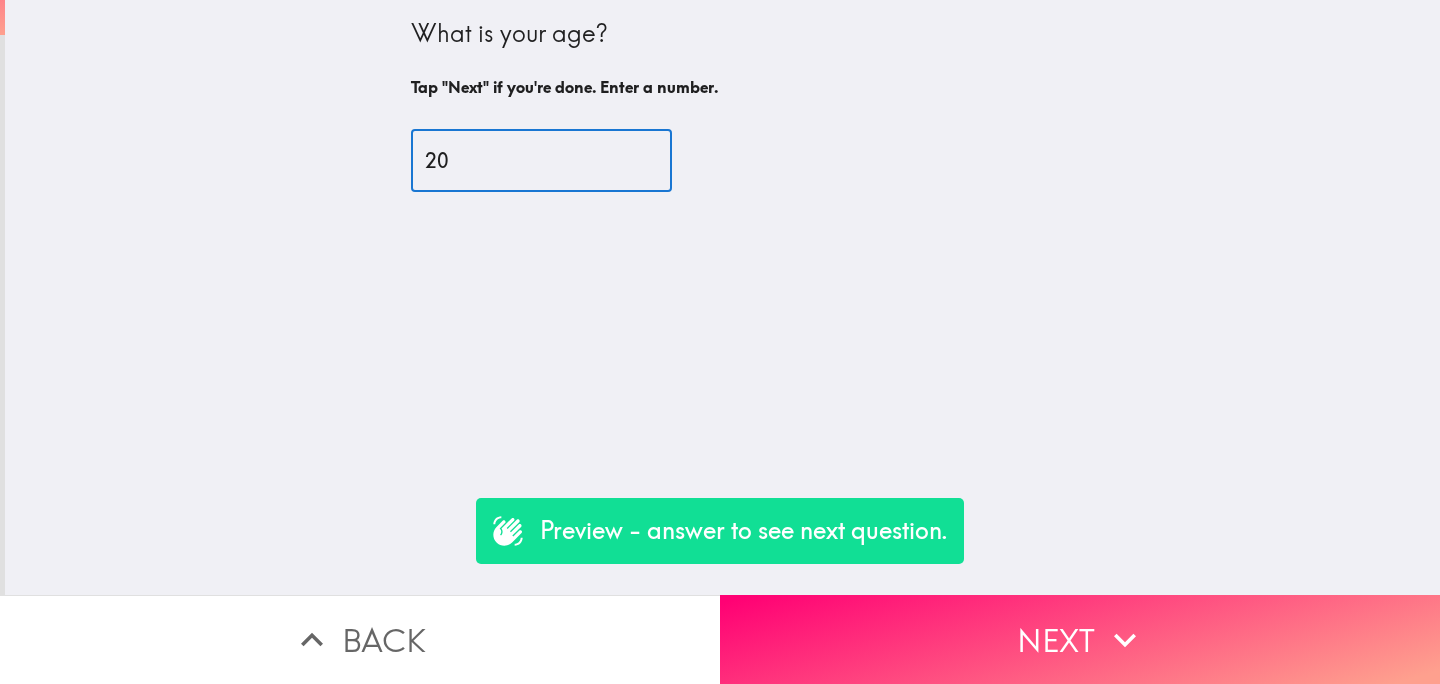 type on "20" 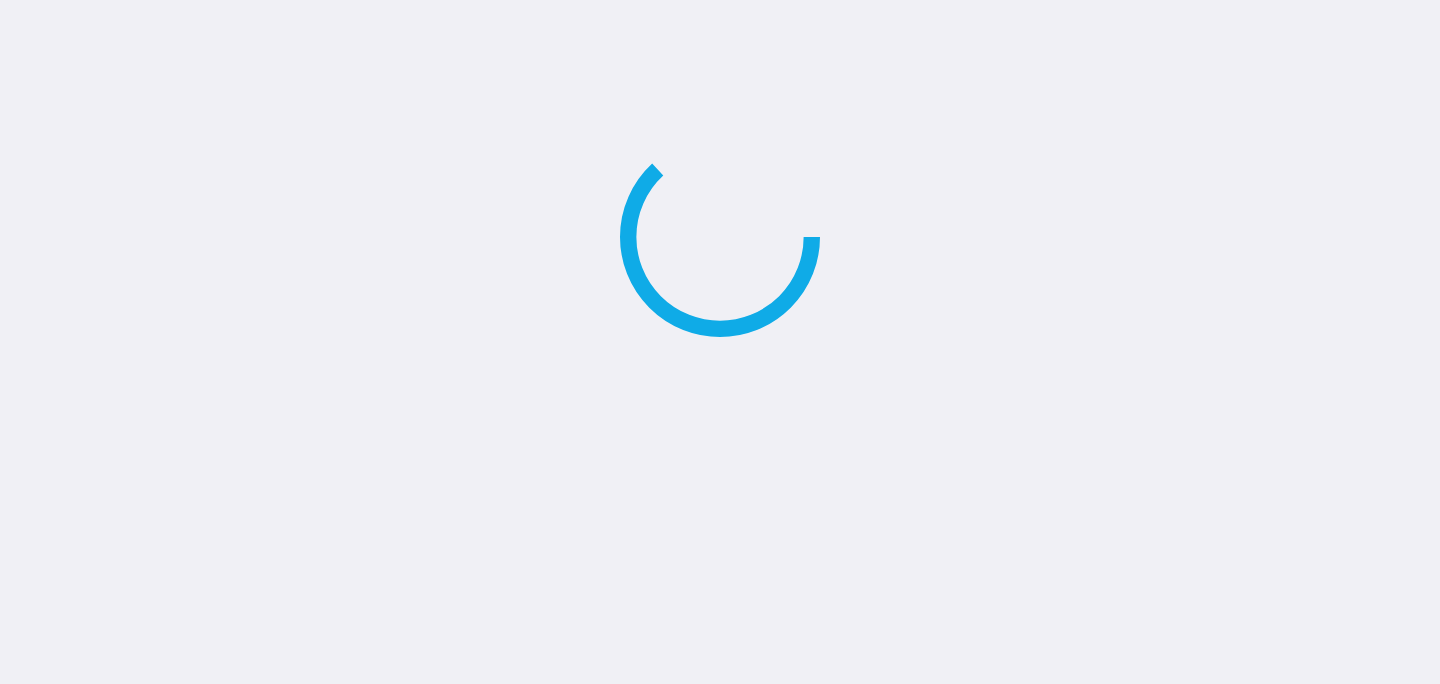 scroll, scrollTop: 0, scrollLeft: 0, axis: both 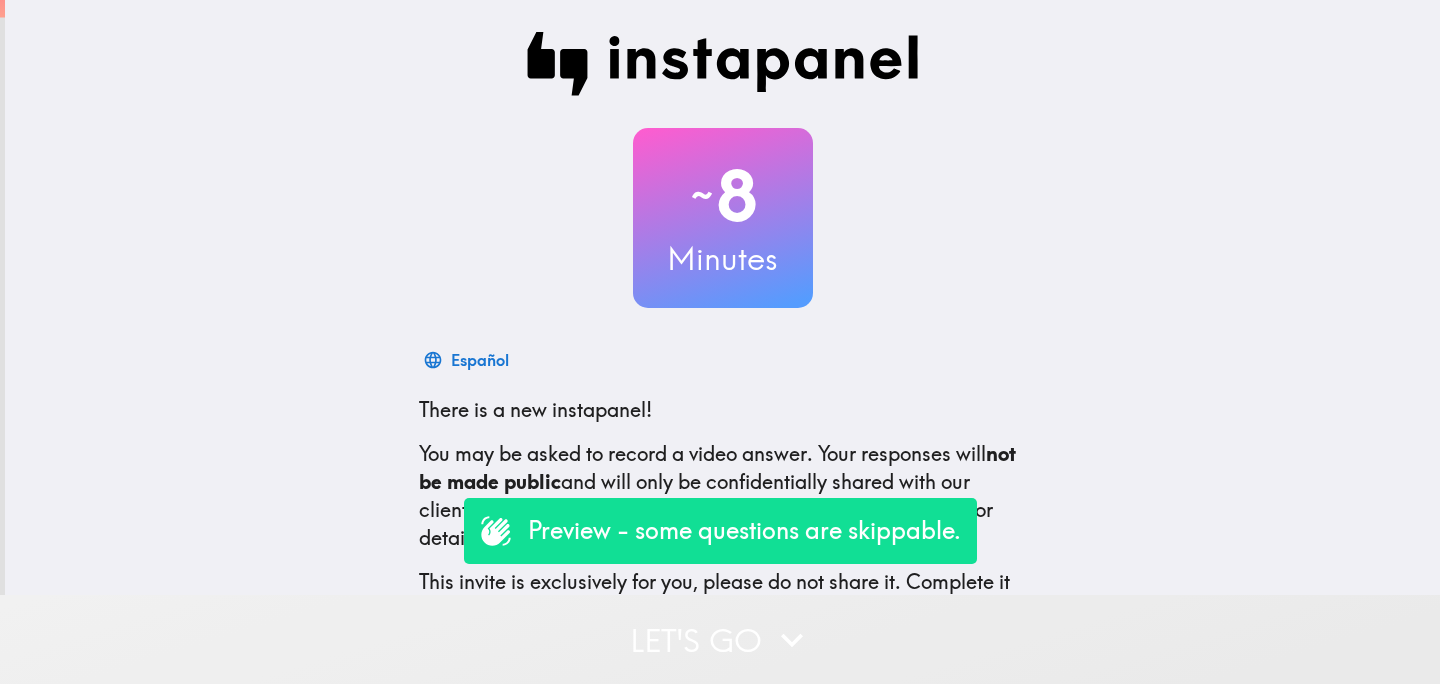 click on "Let's go" at bounding box center (720, 639) 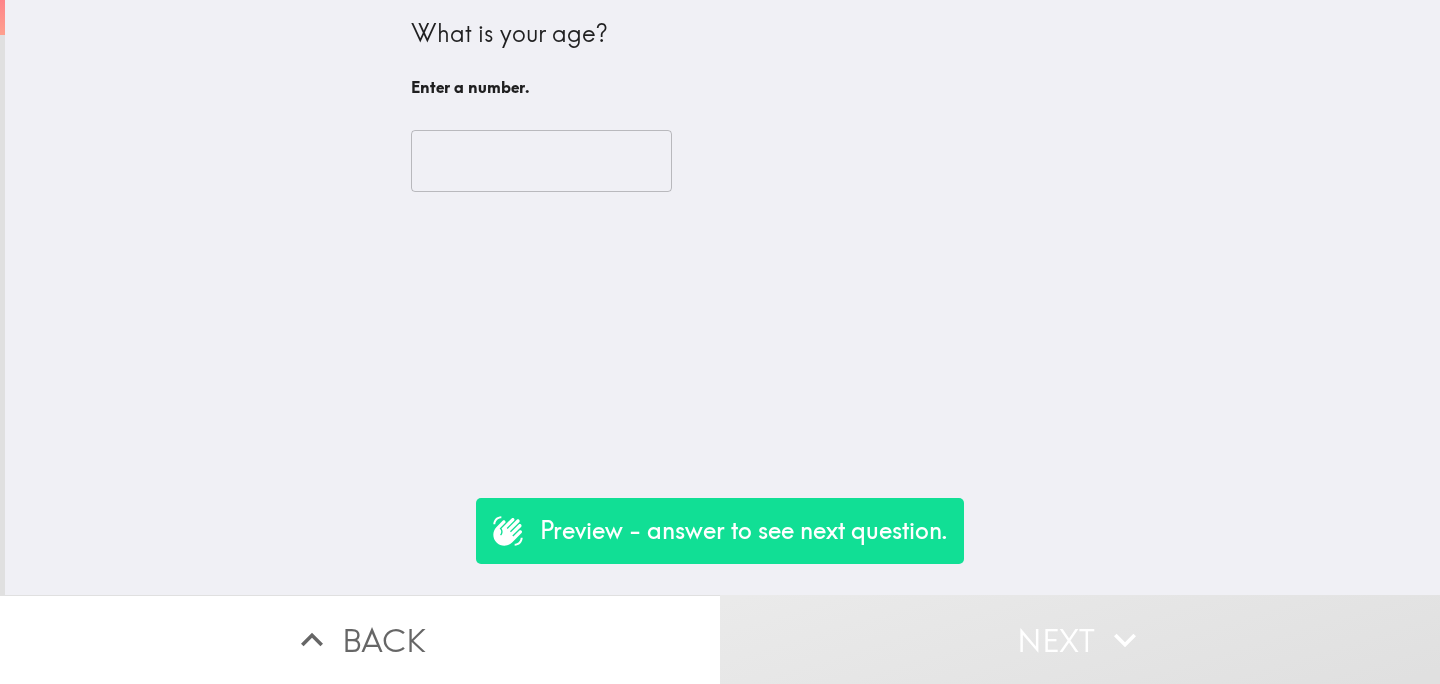 click at bounding box center (541, 161) 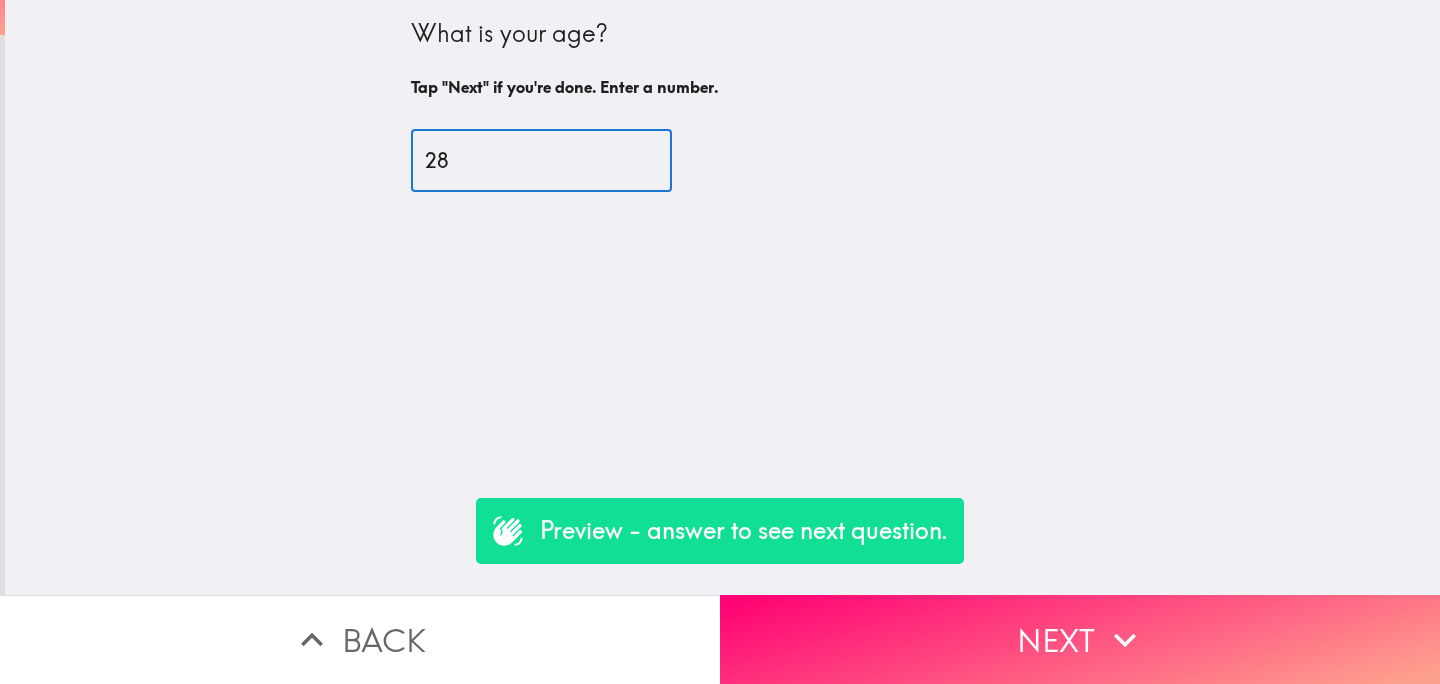type on "28" 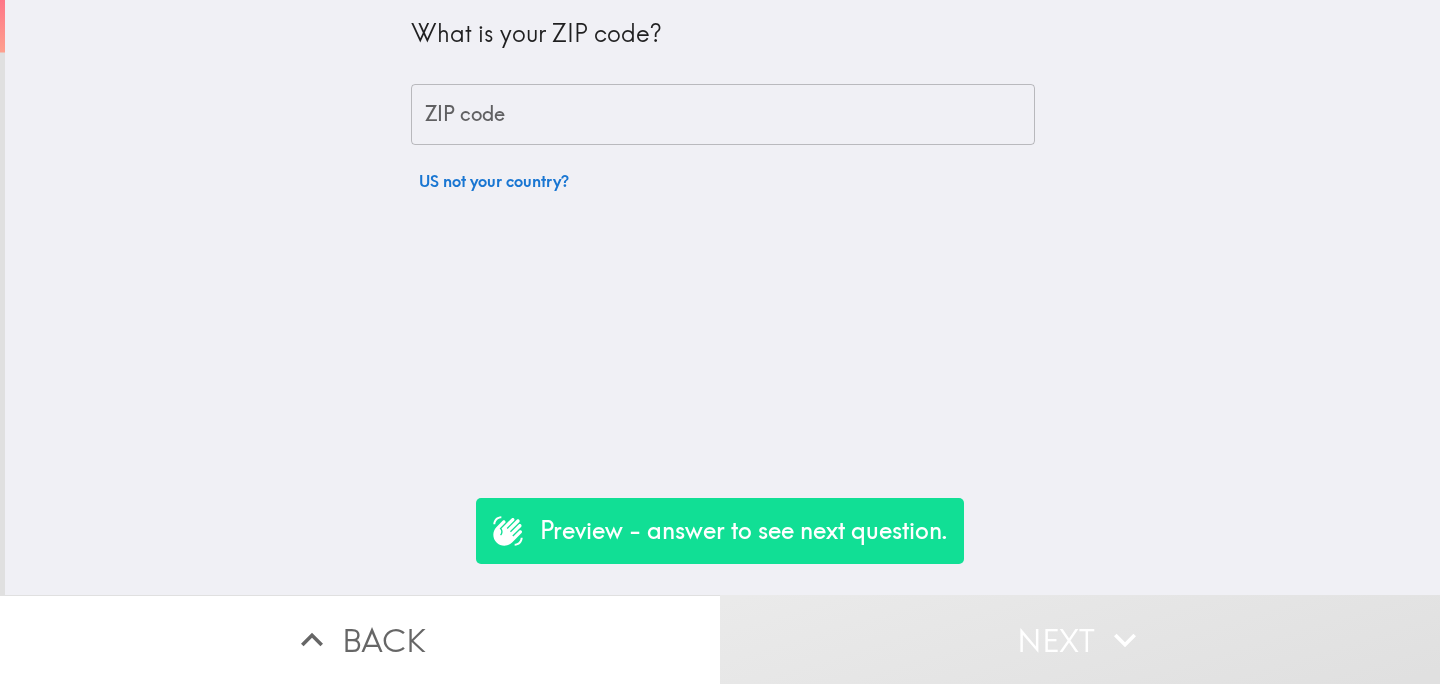 click on "ZIP code" at bounding box center [723, 115] 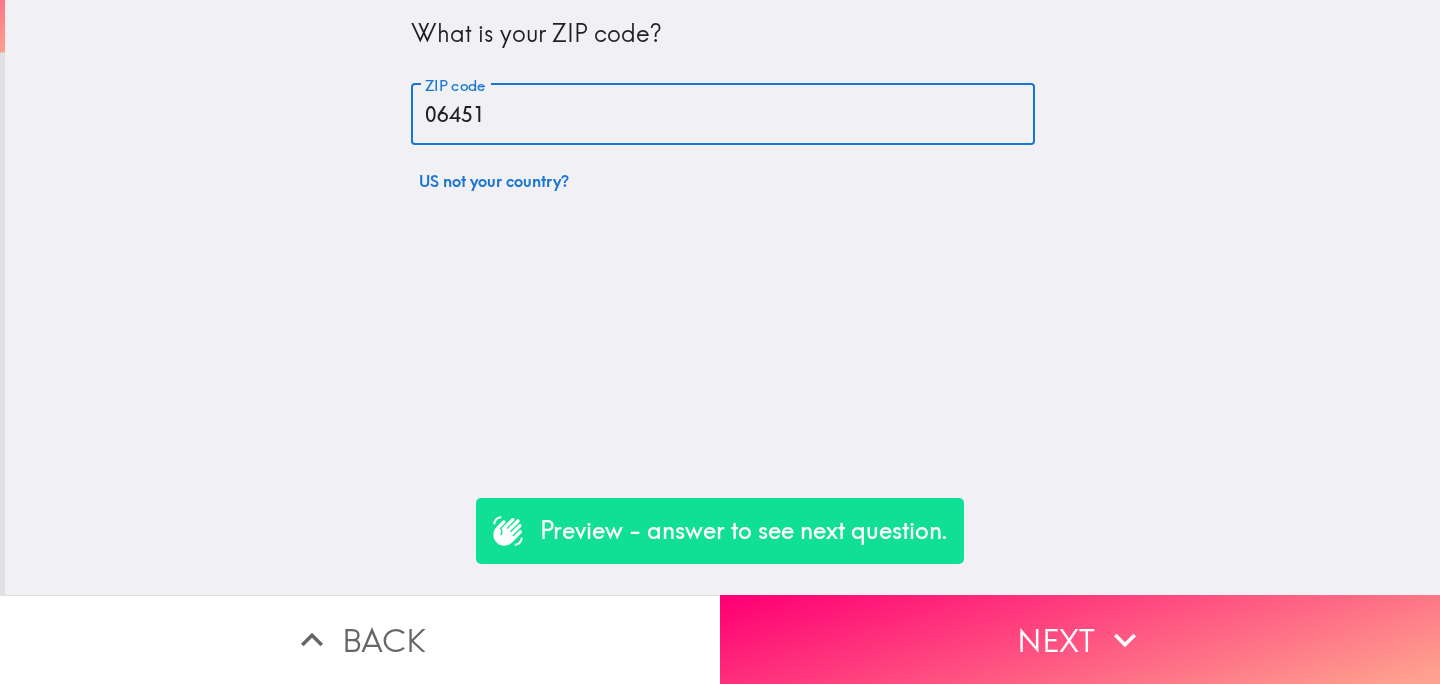 type on "06451" 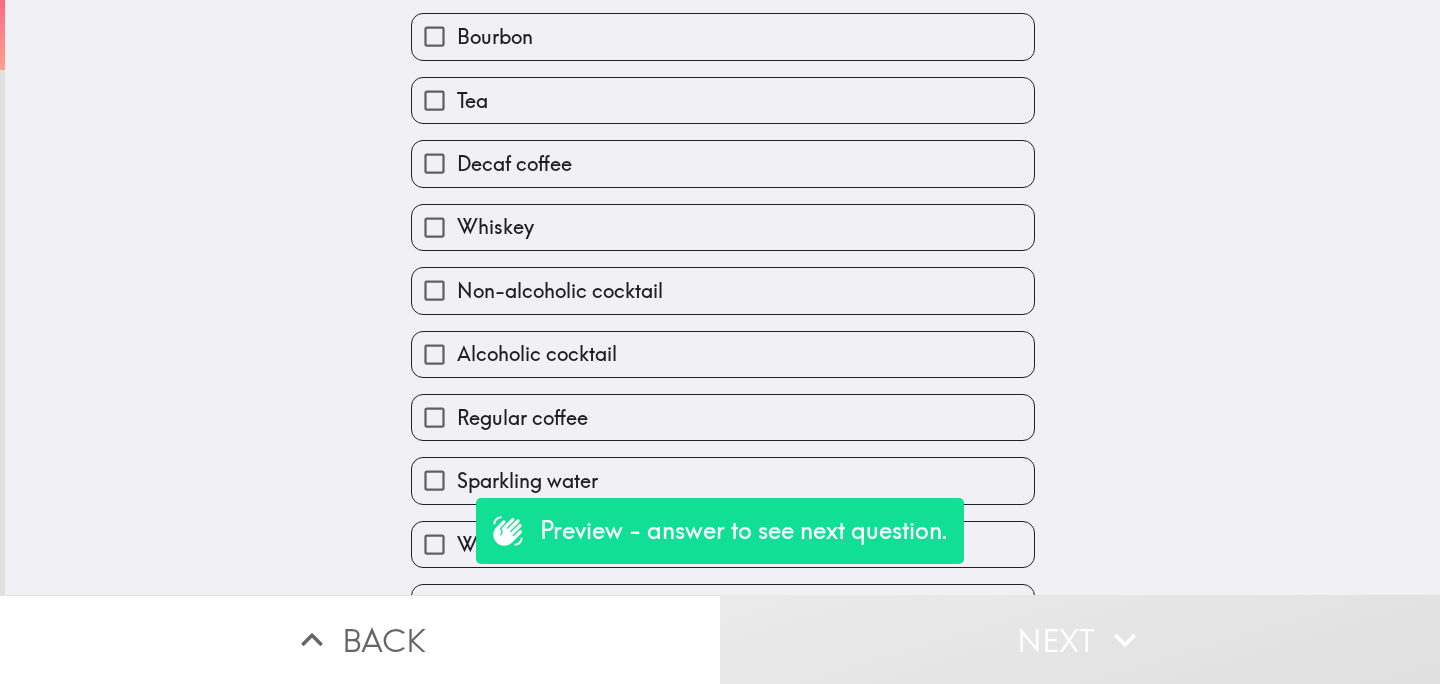 scroll, scrollTop: 430, scrollLeft: 0, axis: vertical 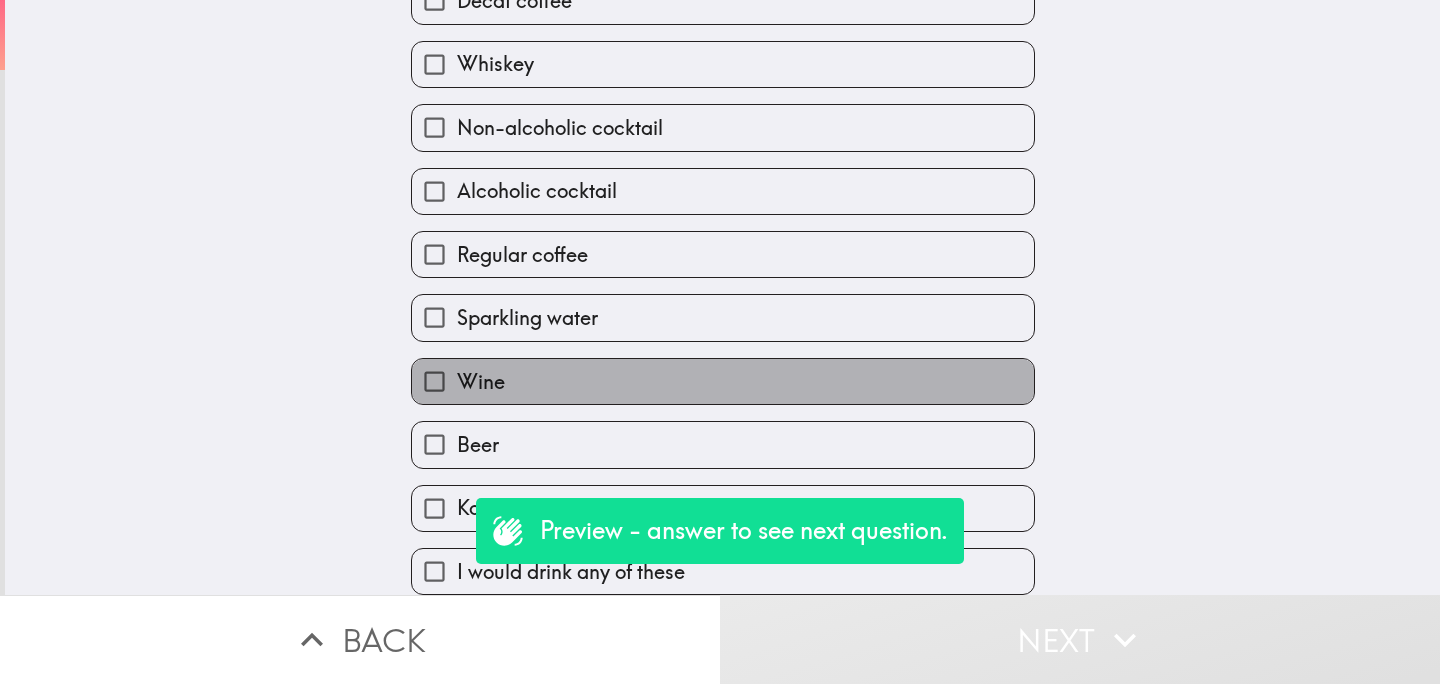 click on "Wine" at bounding box center (723, 381) 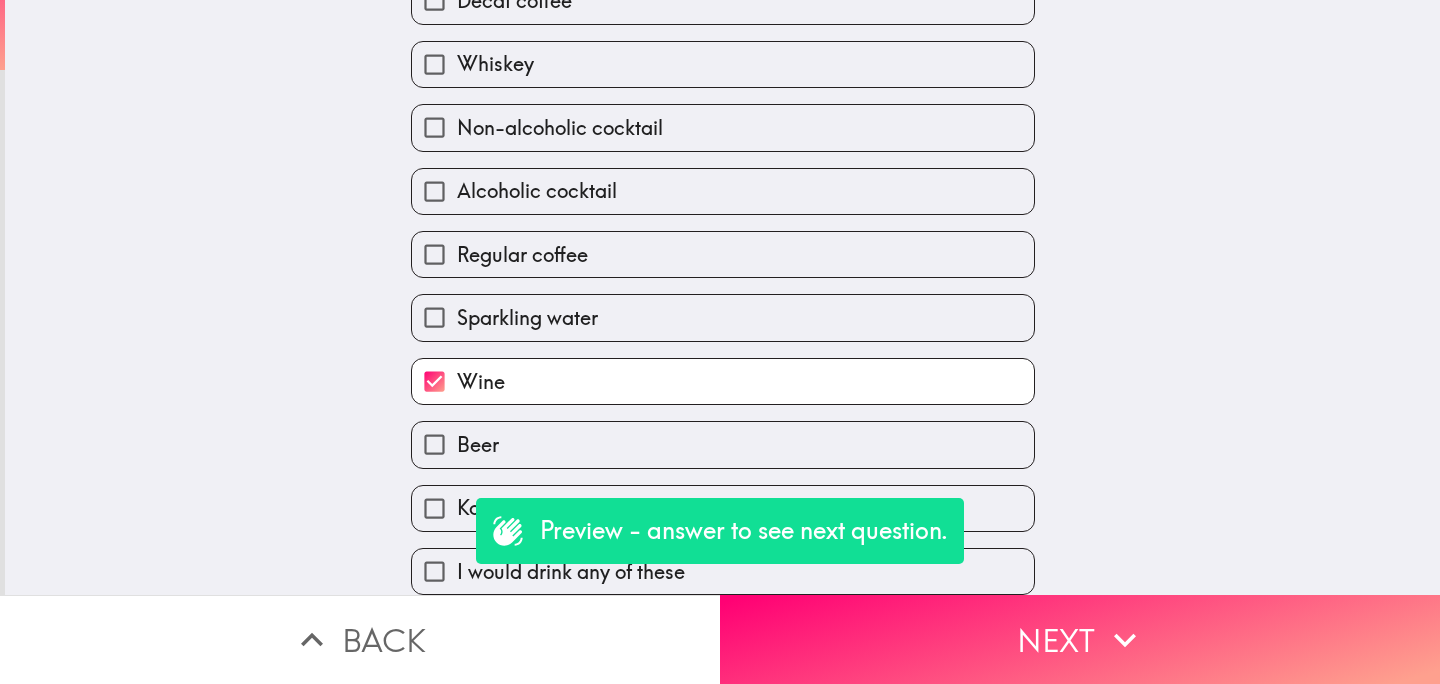 click on "Beer" at bounding box center (715, 436) 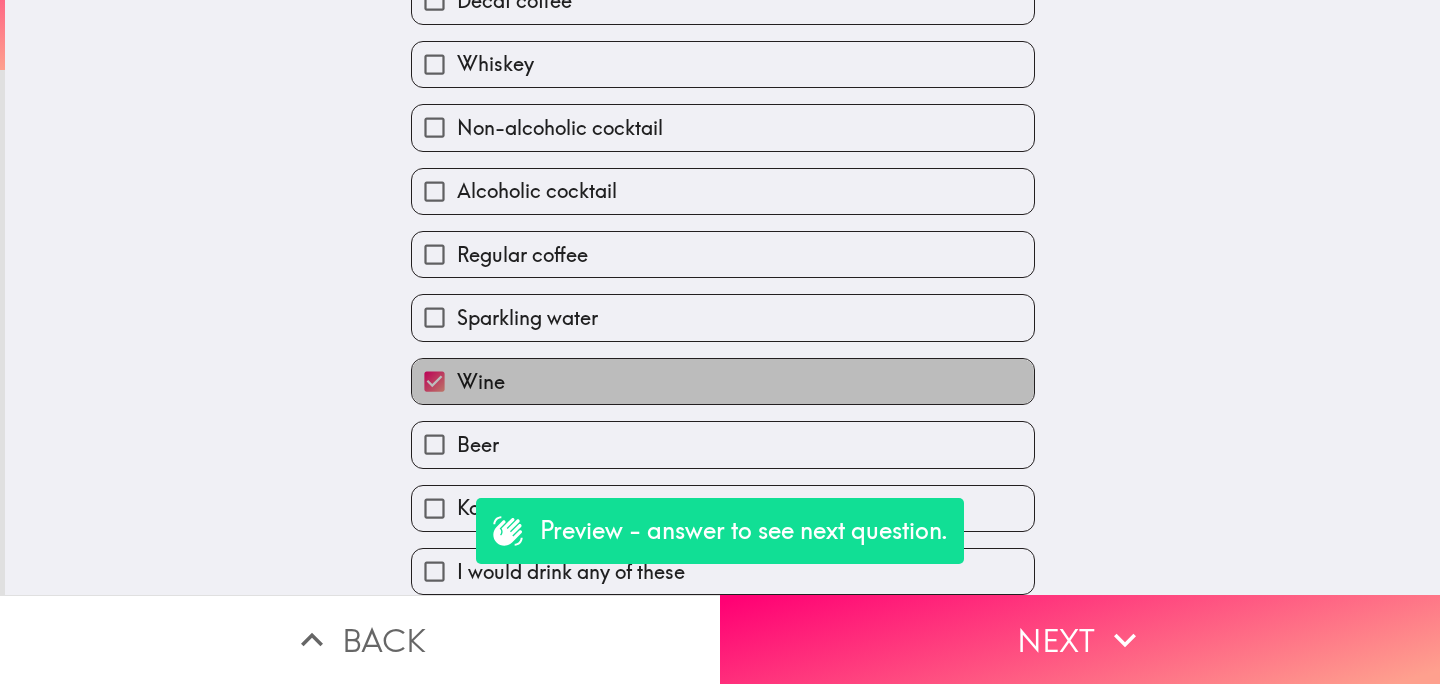 click on "Wine" at bounding box center [723, 381] 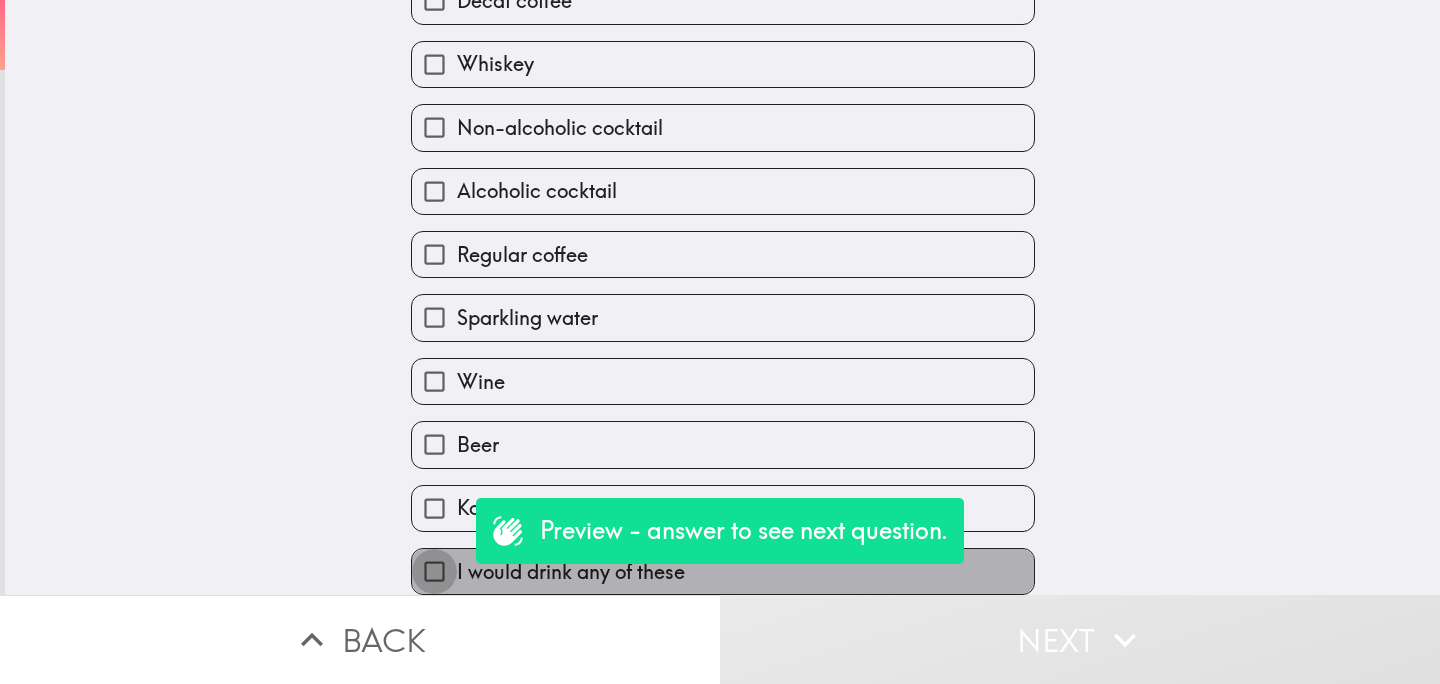 click on "I would drink any of these" at bounding box center [434, 571] 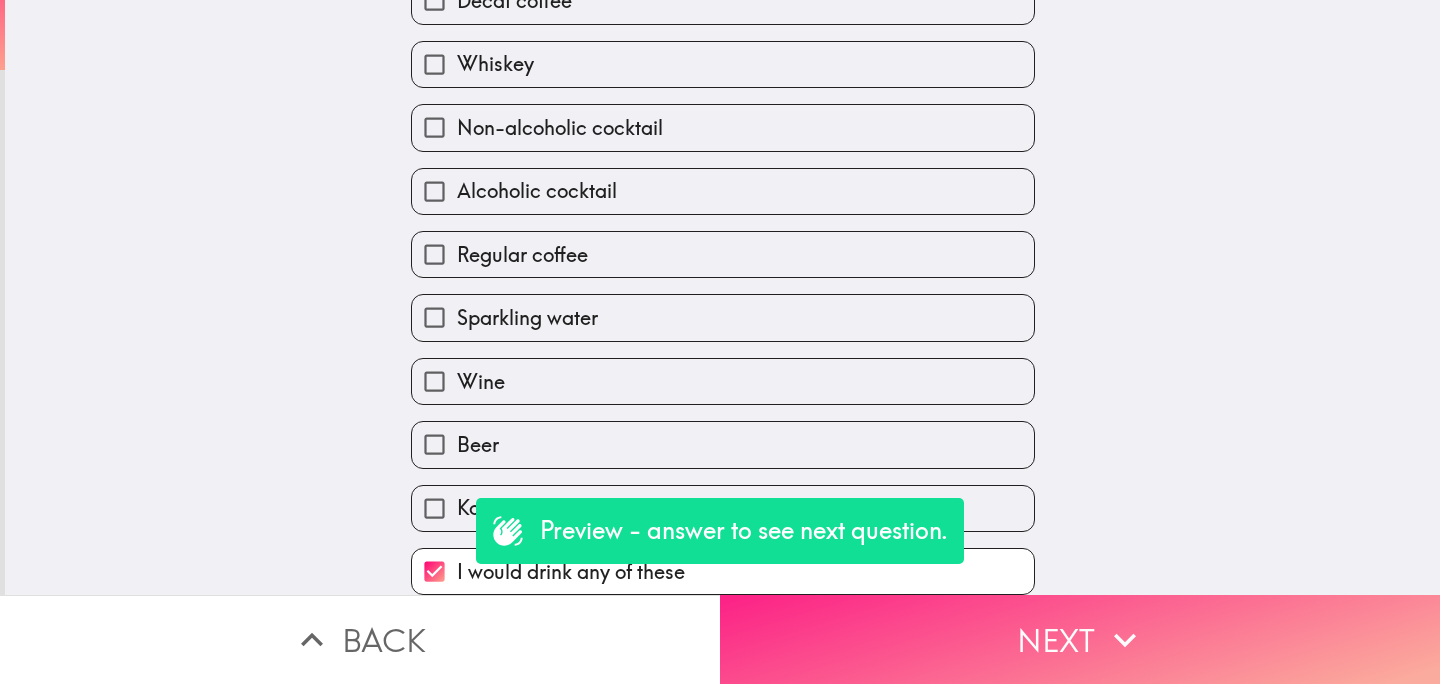 click on "Next" at bounding box center (1080, 639) 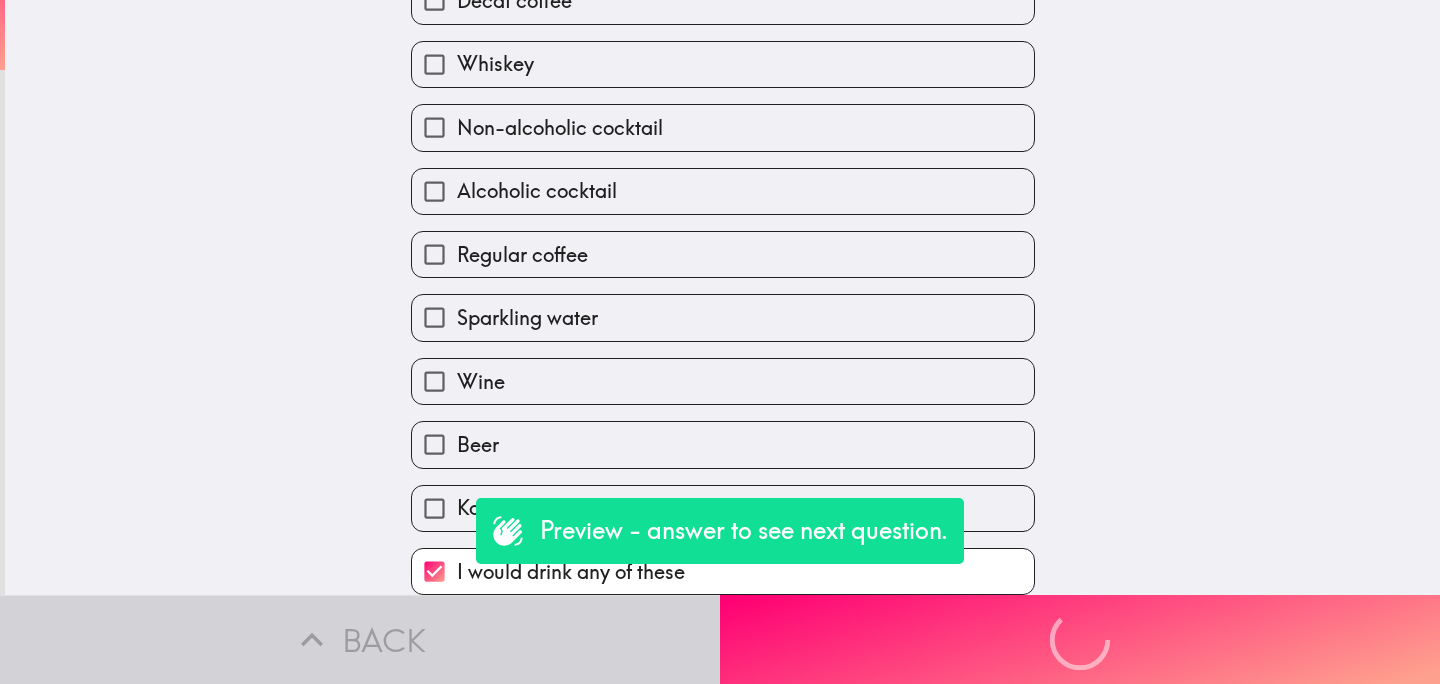 scroll, scrollTop: 0, scrollLeft: 0, axis: both 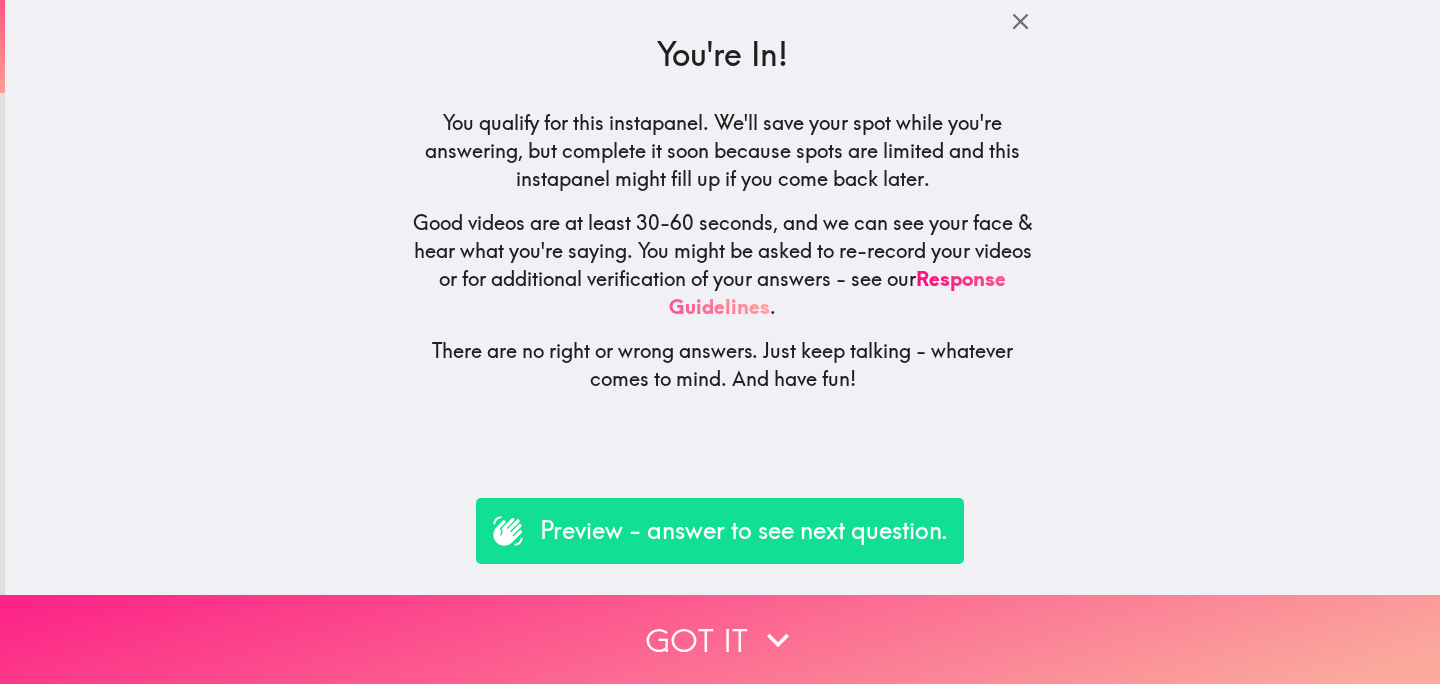click on "Got it" at bounding box center (720, 639) 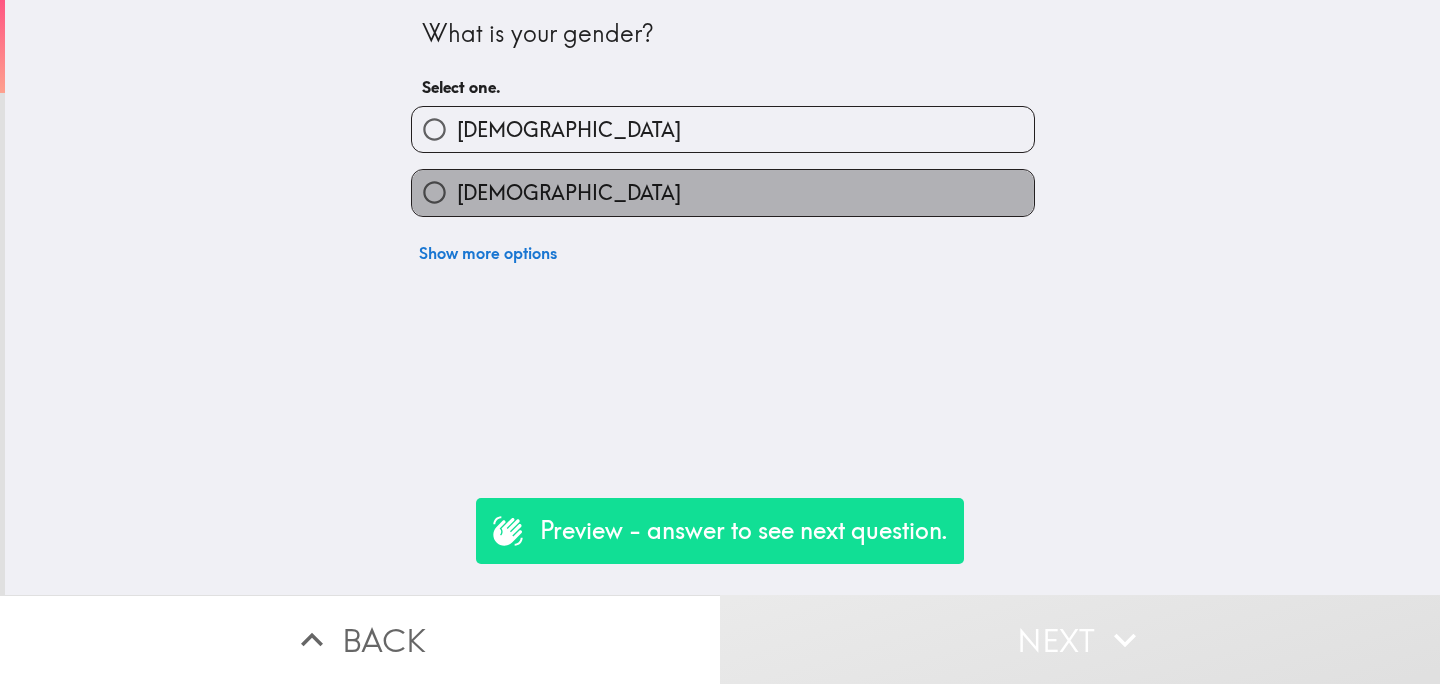 click on "[DEMOGRAPHIC_DATA]" at bounding box center [723, 192] 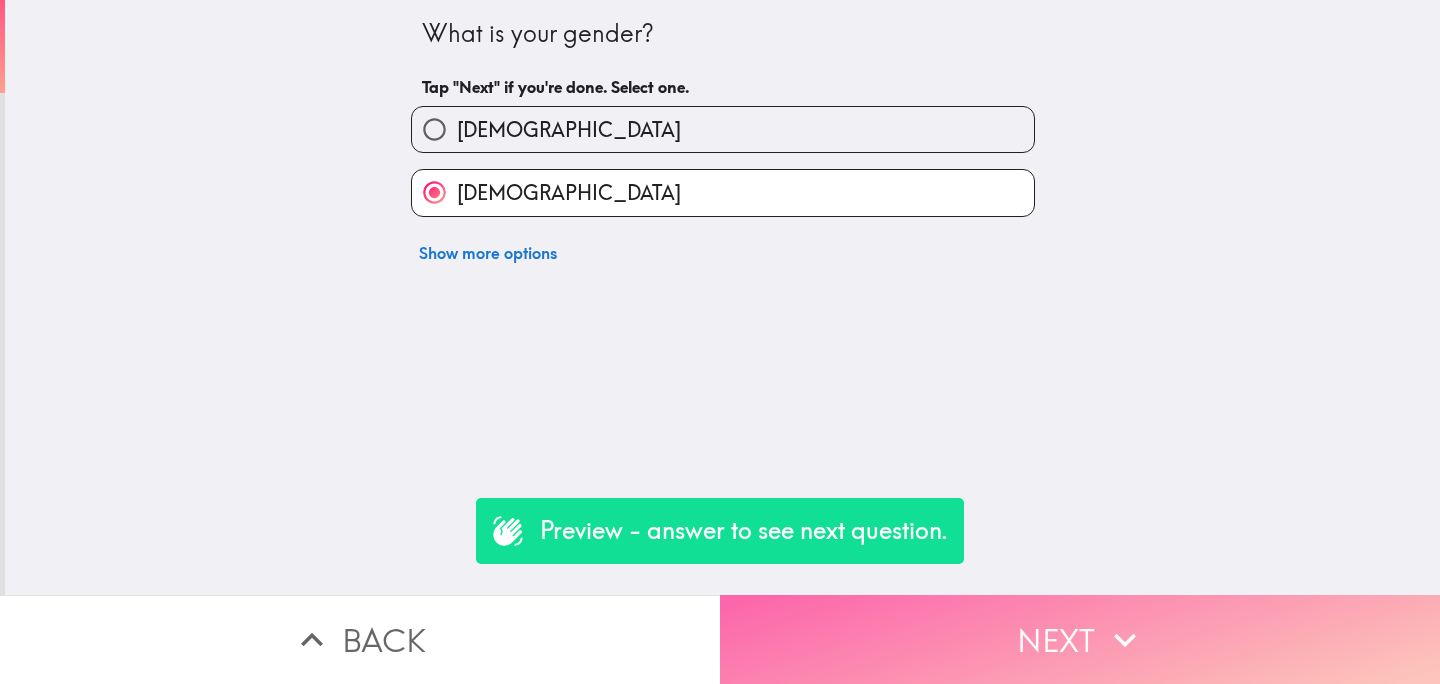 click on "Next" at bounding box center [1080, 639] 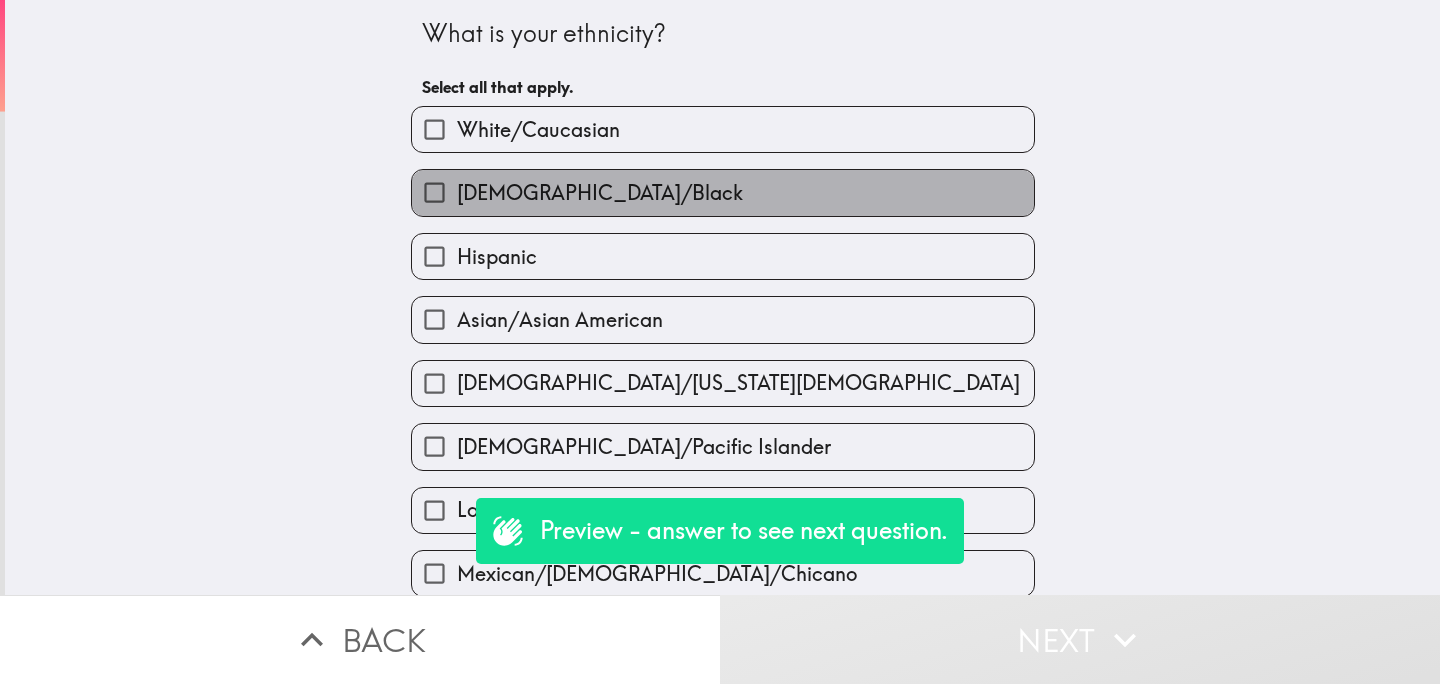 click on "[DEMOGRAPHIC_DATA]/Black" at bounding box center [723, 192] 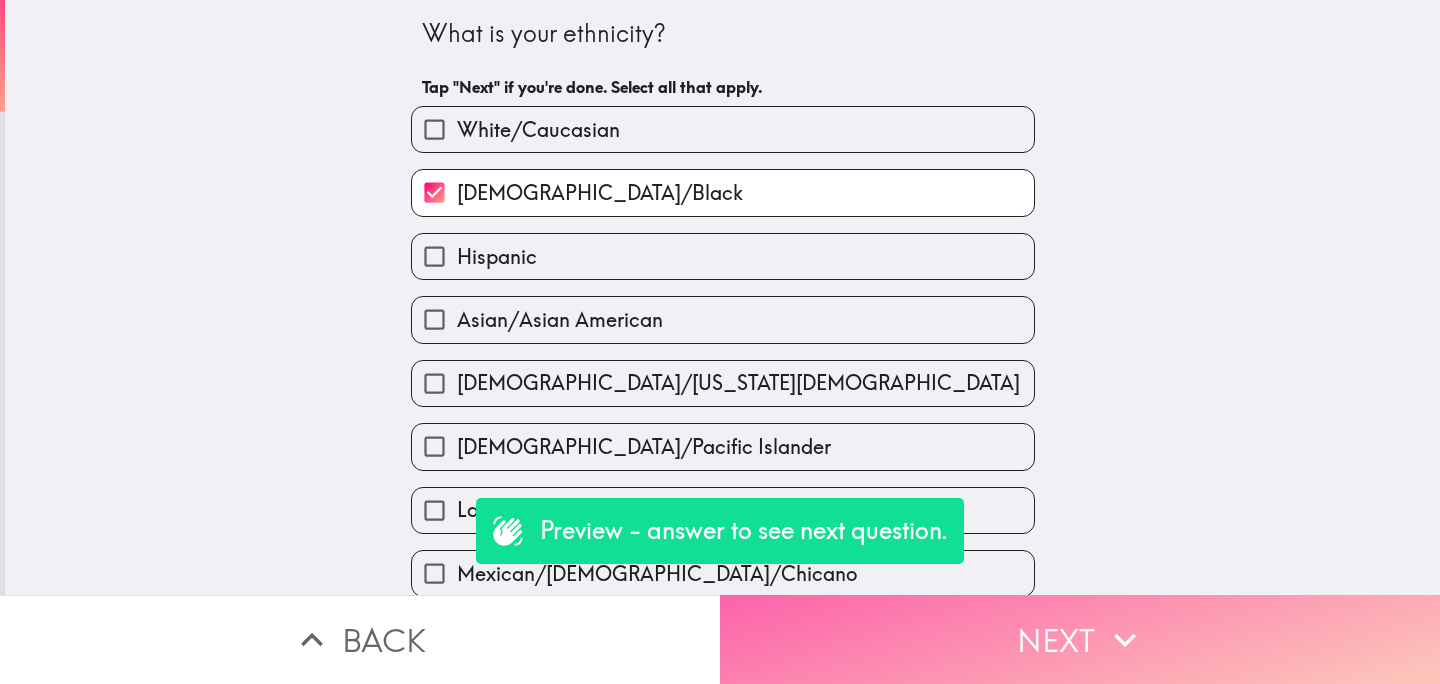 click on "Next" at bounding box center (1080, 639) 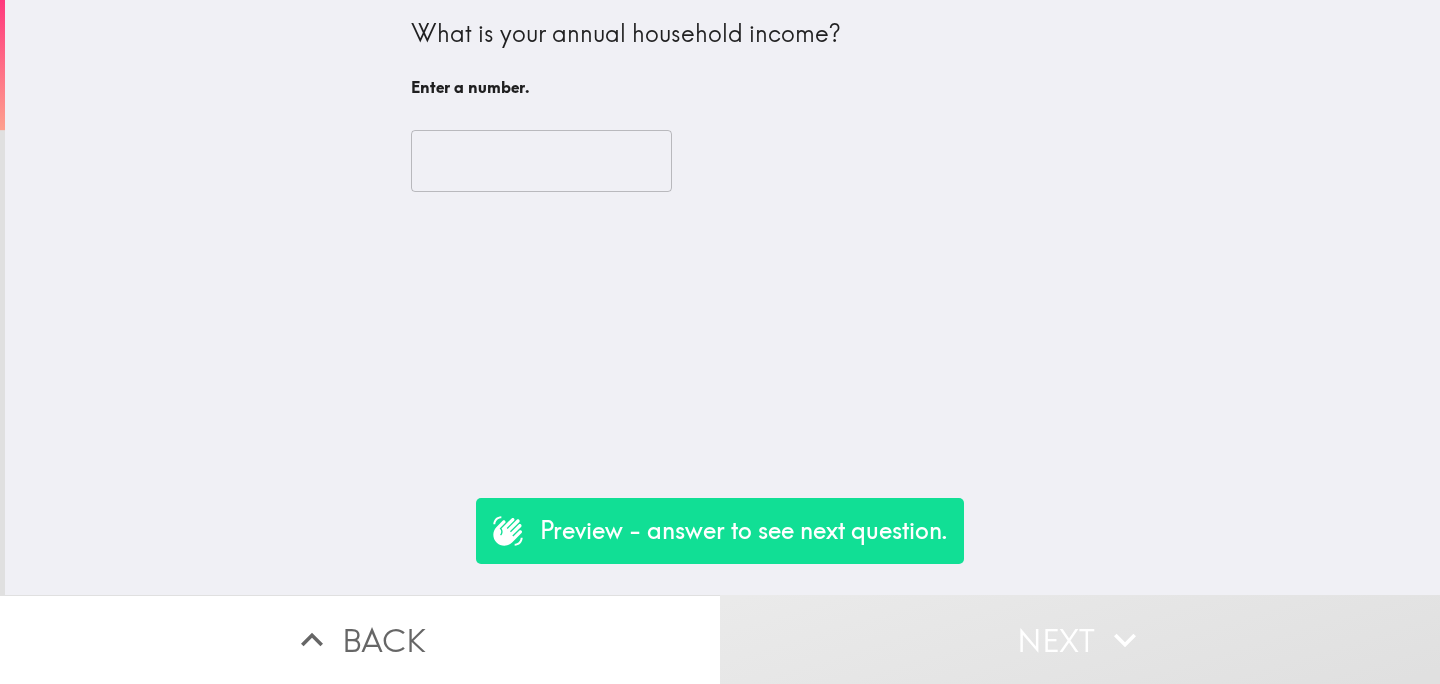 click at bounding box center [541, 161] 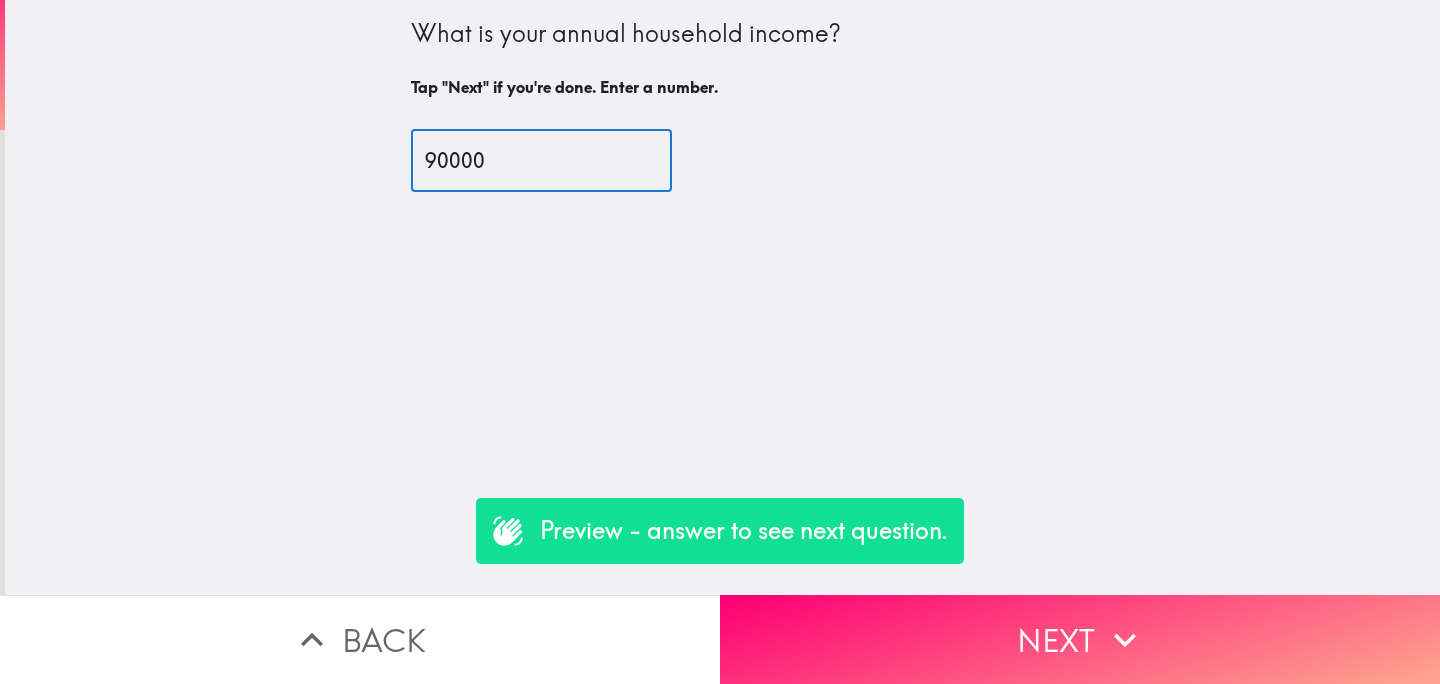 type on "90000" 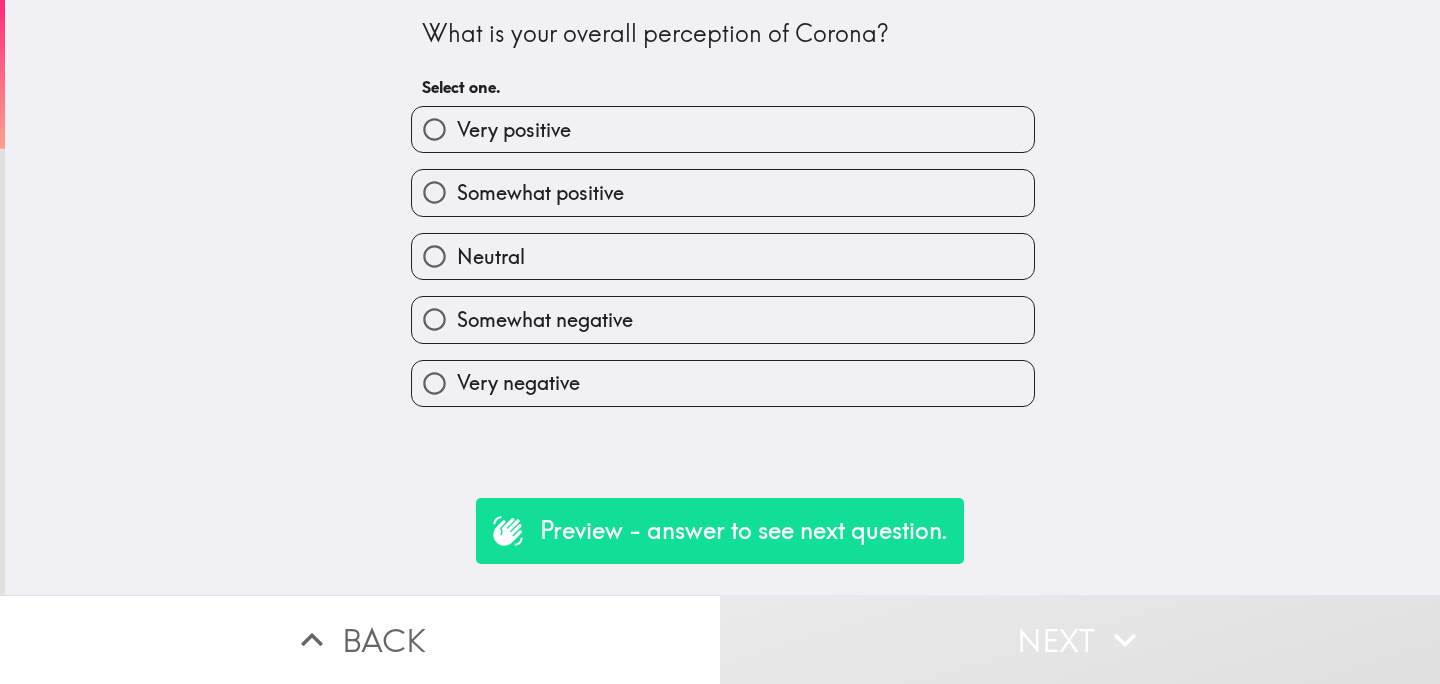 click on "Somewhat negative" at bounding box center (723, 319) 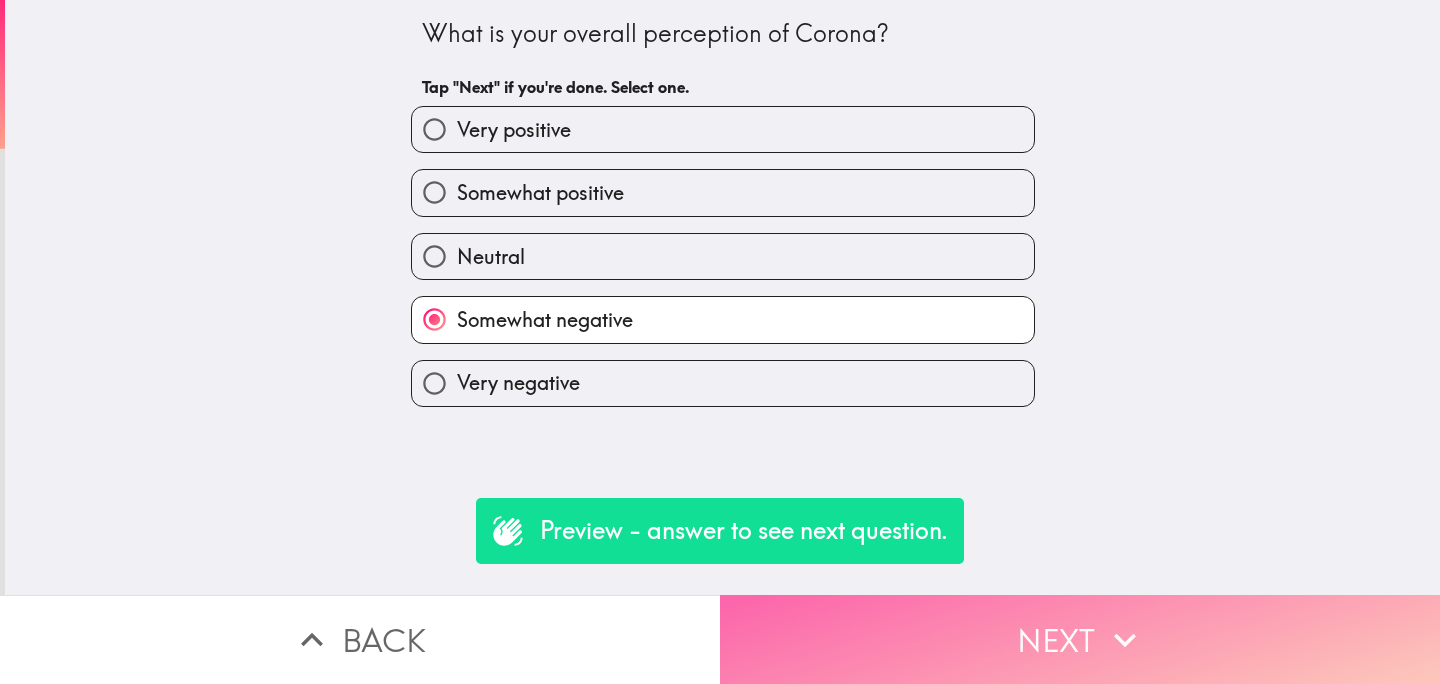 click on "Next" at bounding box center [1080, 639] 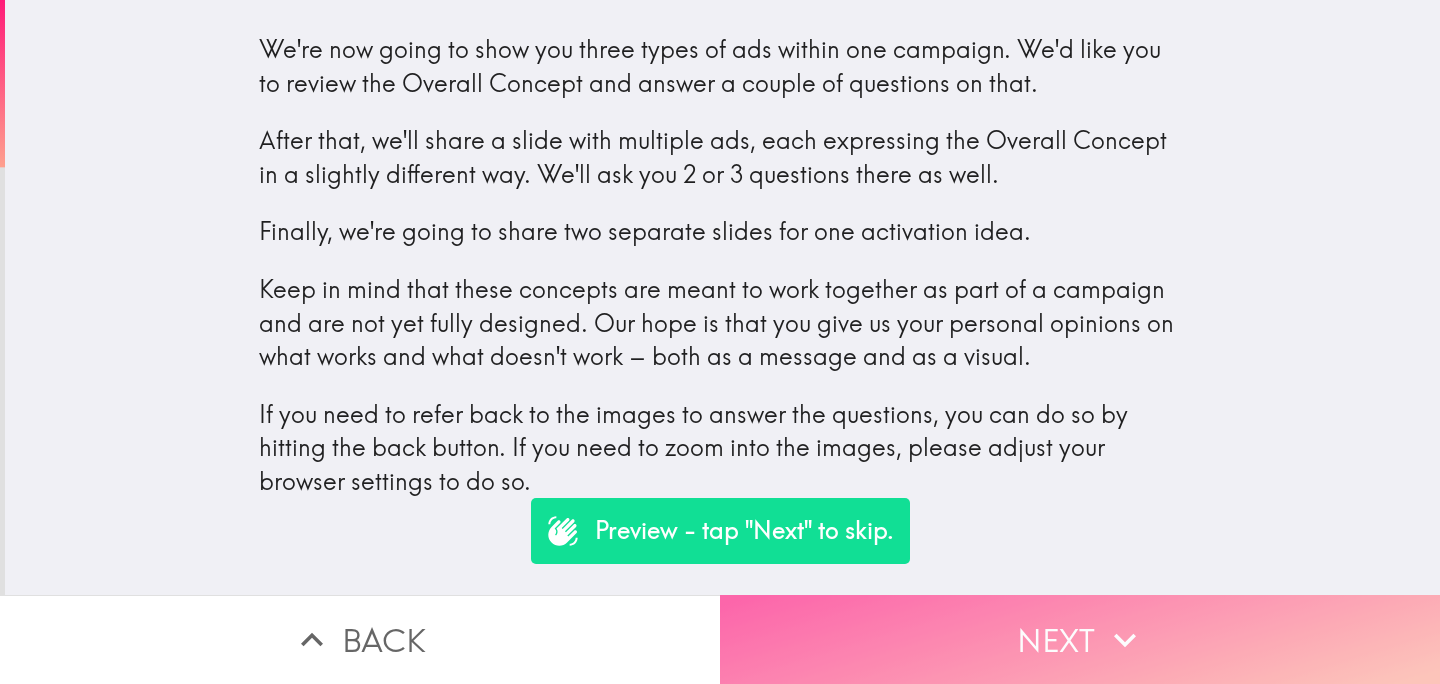 click on "Next" at bounding box center [1080, 639] 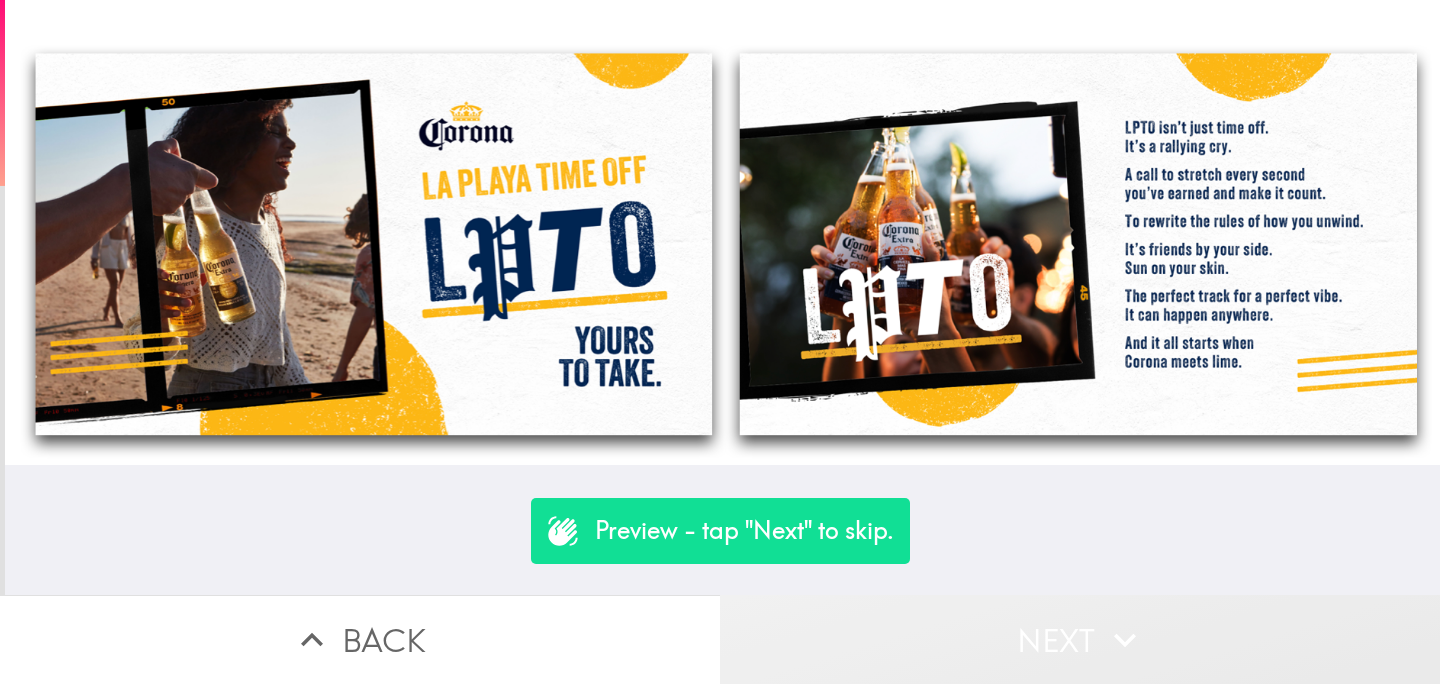 click on "Next" at bounding box center [1080, 639] 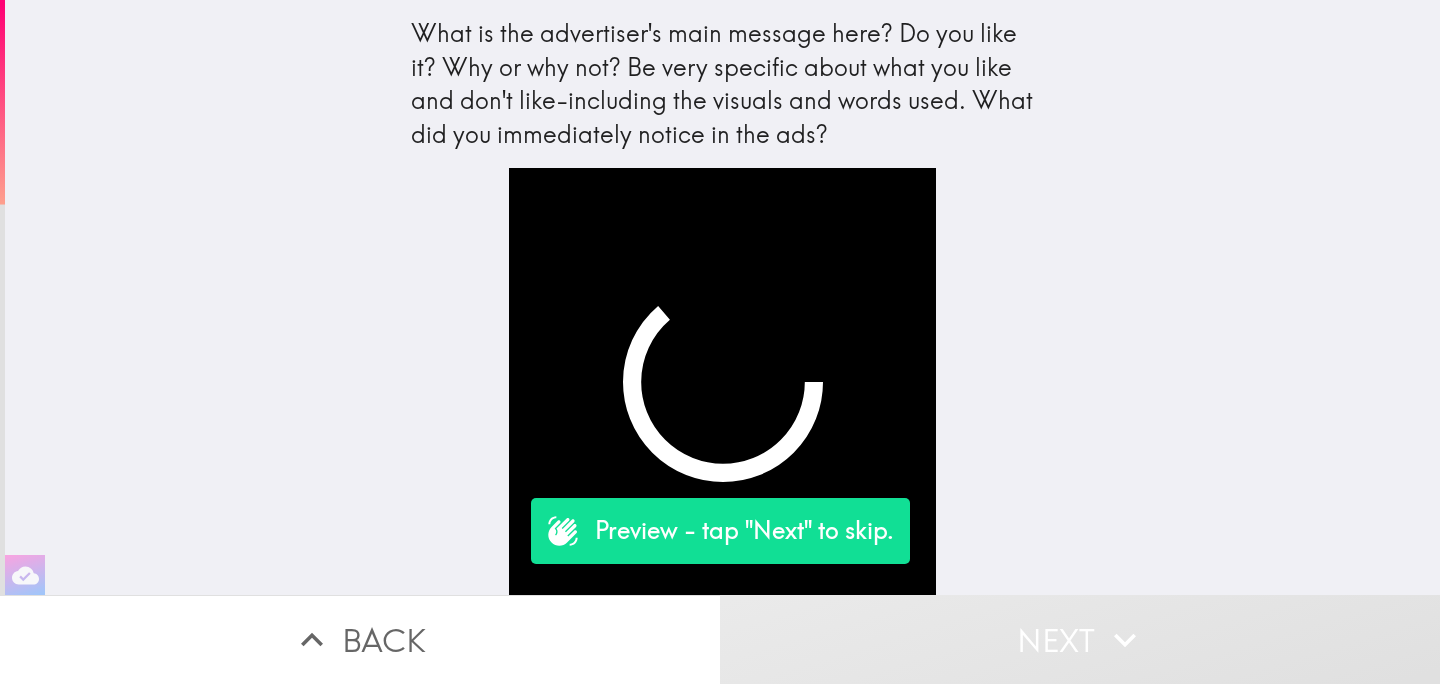 click on "Next" at bounding box center (1080, 639) 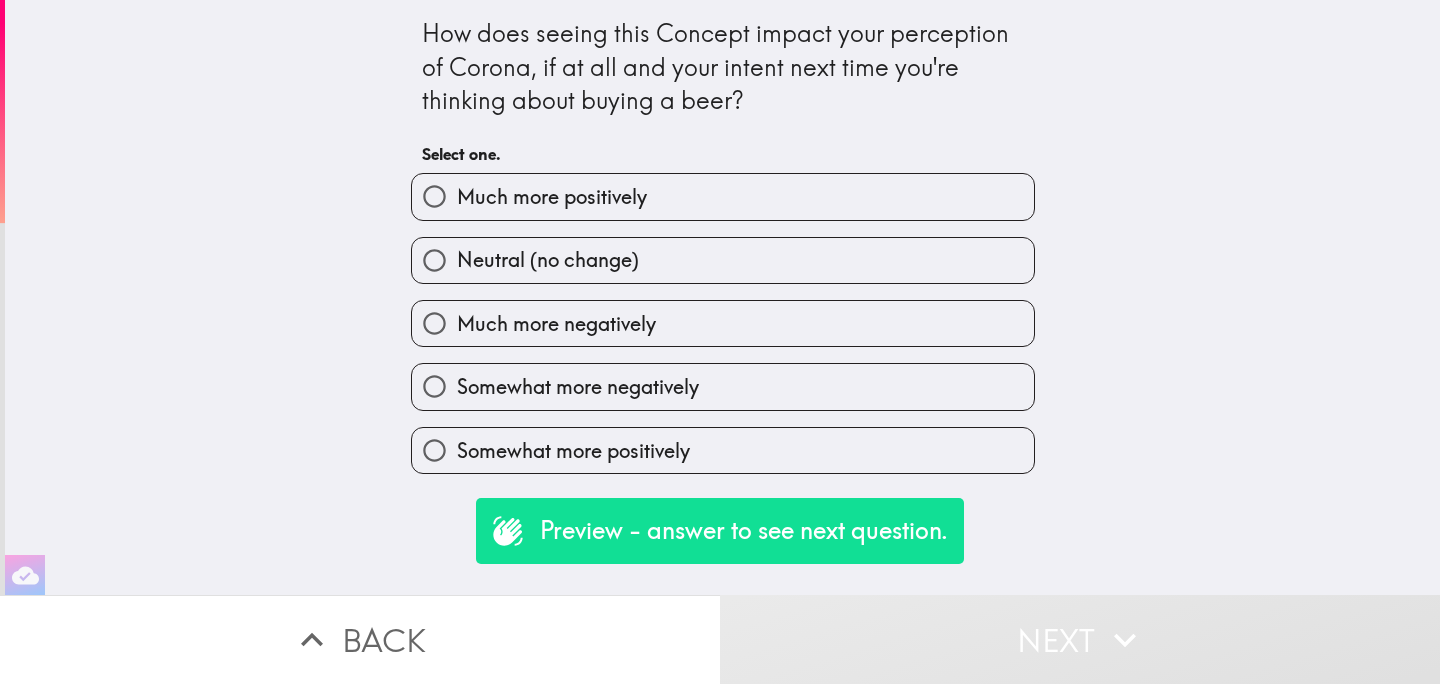 click on "Much more negatively" at bounding box center [723, 323] 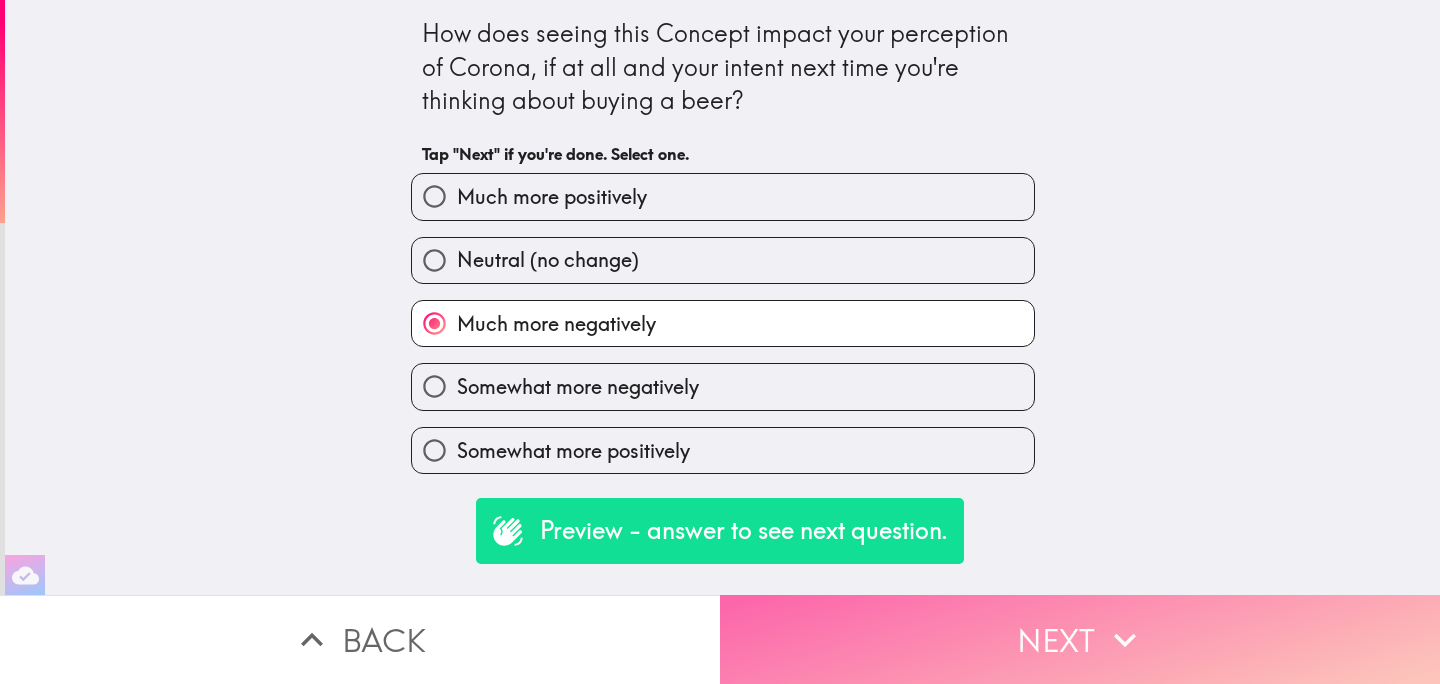 click on "Next" at bounding box center [1080, 639] 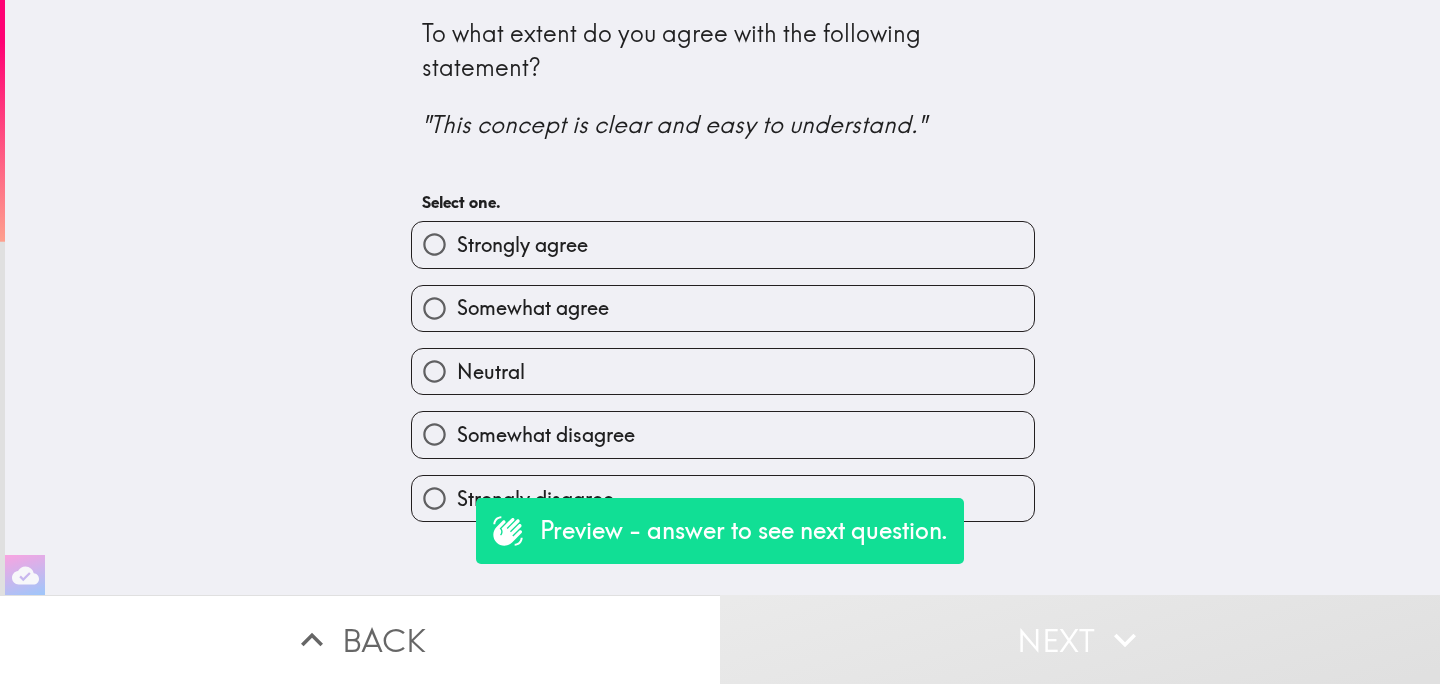 click on "Strongly agree" at bounding box center (723, 244) 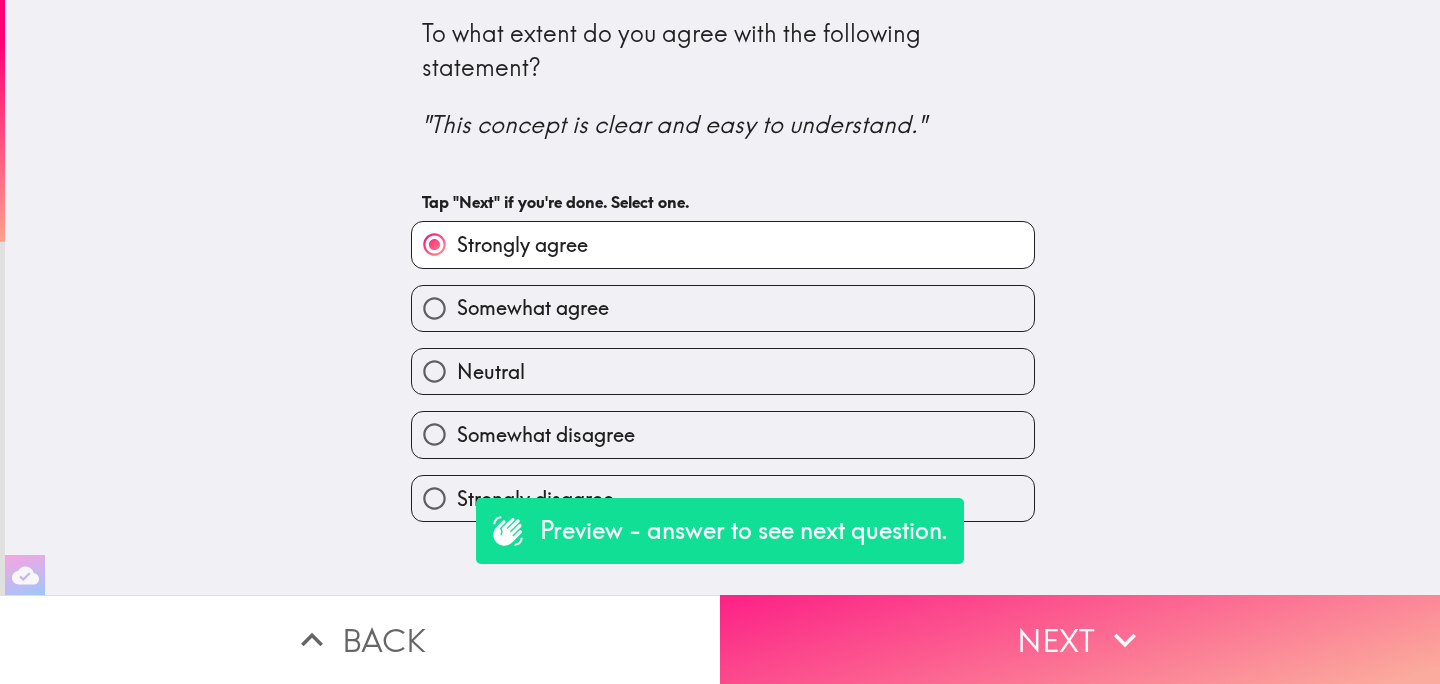 click on "Next" at bounding box center (1080, 639) 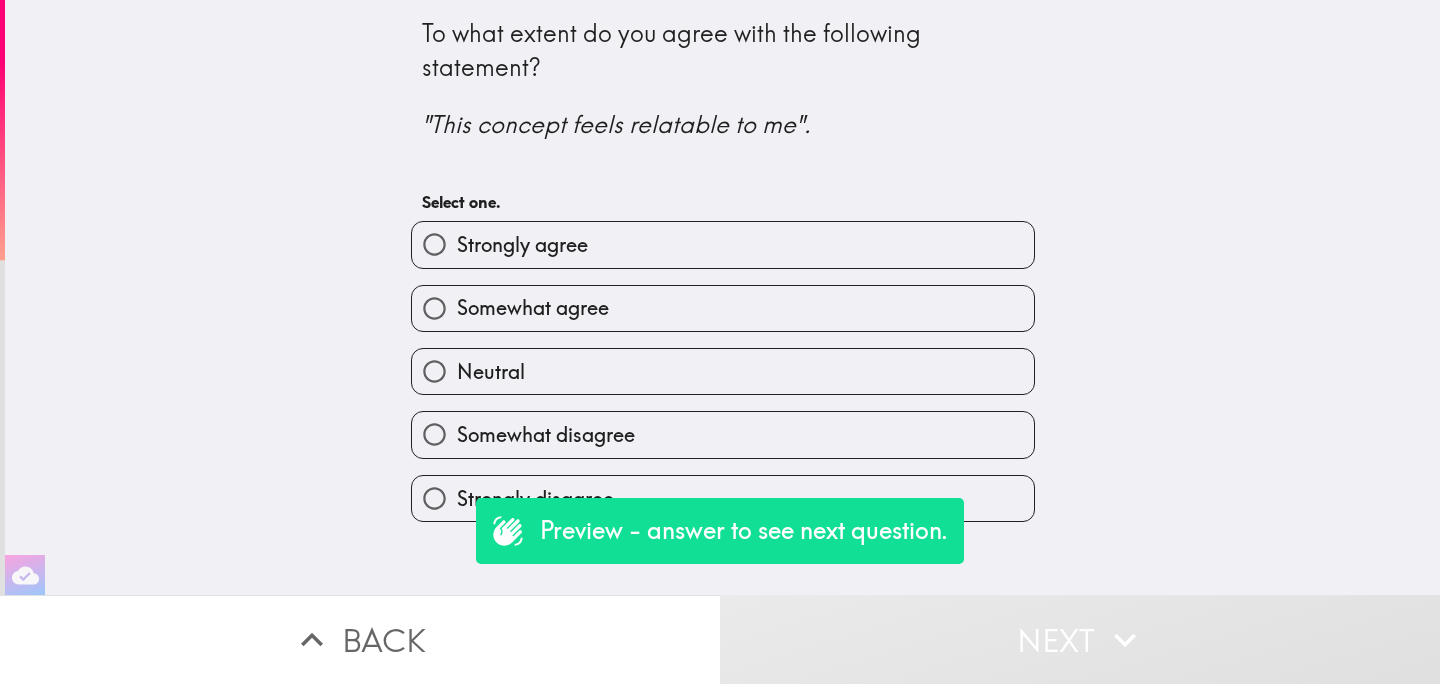 click on "Strongly agree" at bounding box center (723, 244) 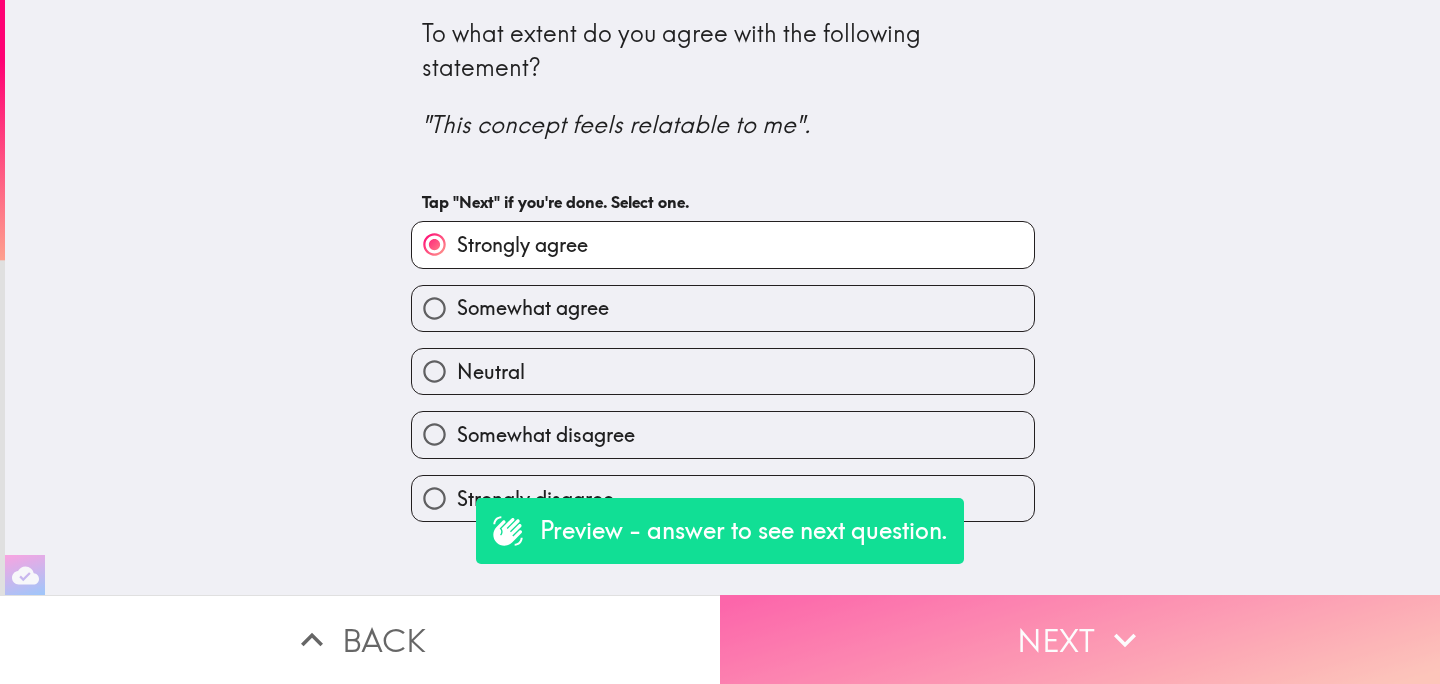 click on "Next" at bounding box center [1080, 639] 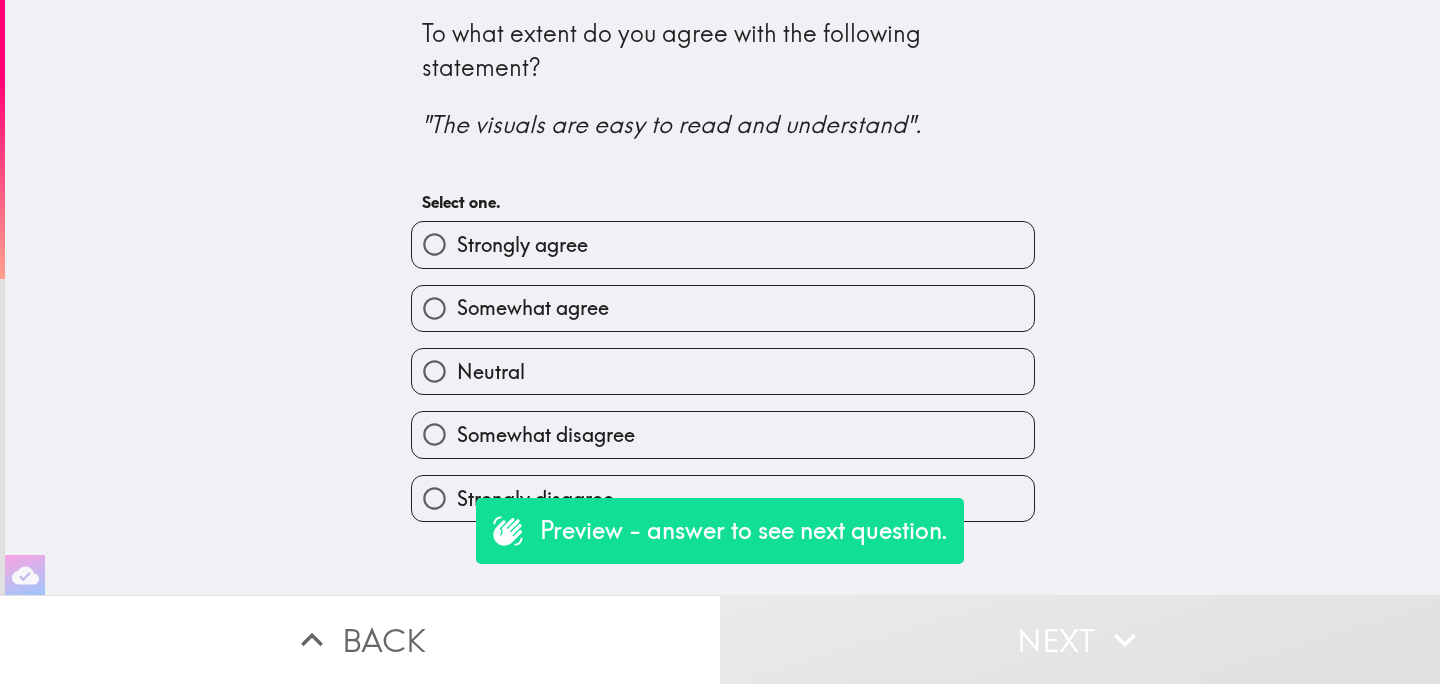 click on "Strongly agree" at bounding box center (723, 244) 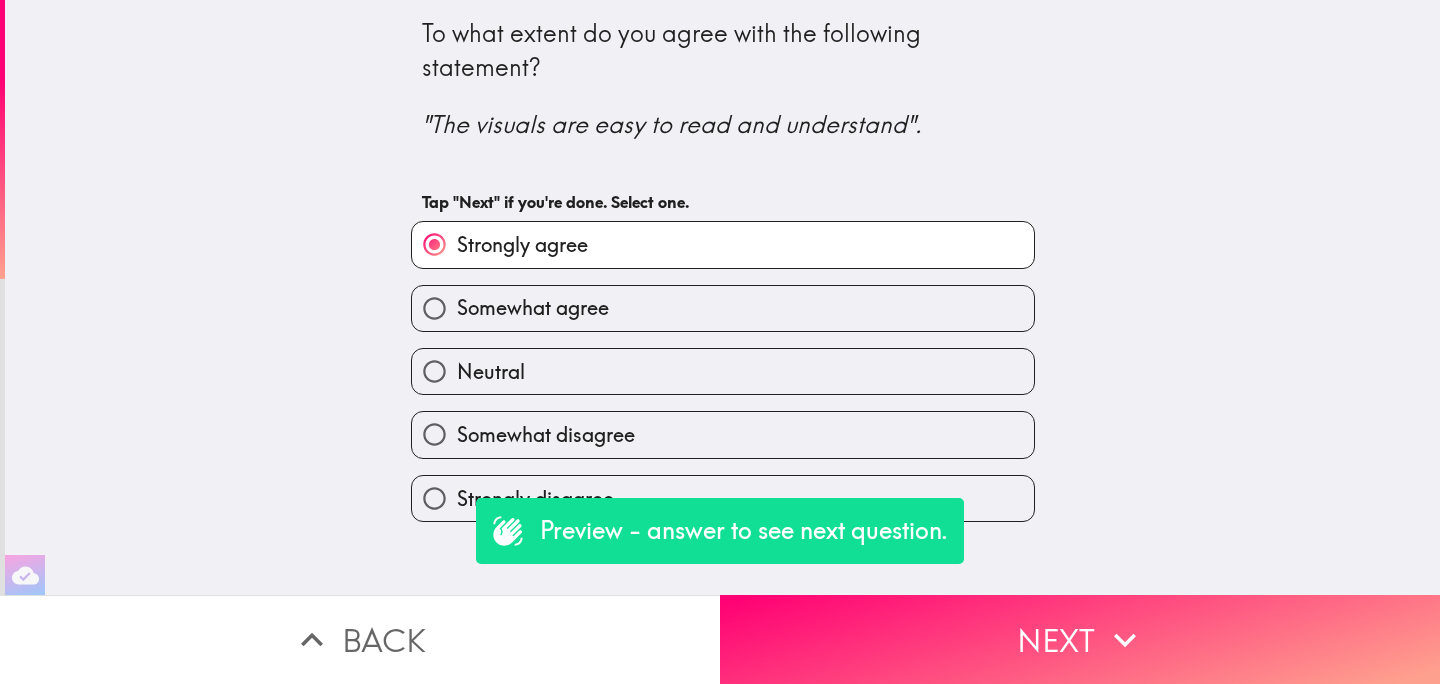 click on "Back" at bounding box center (360, 639) 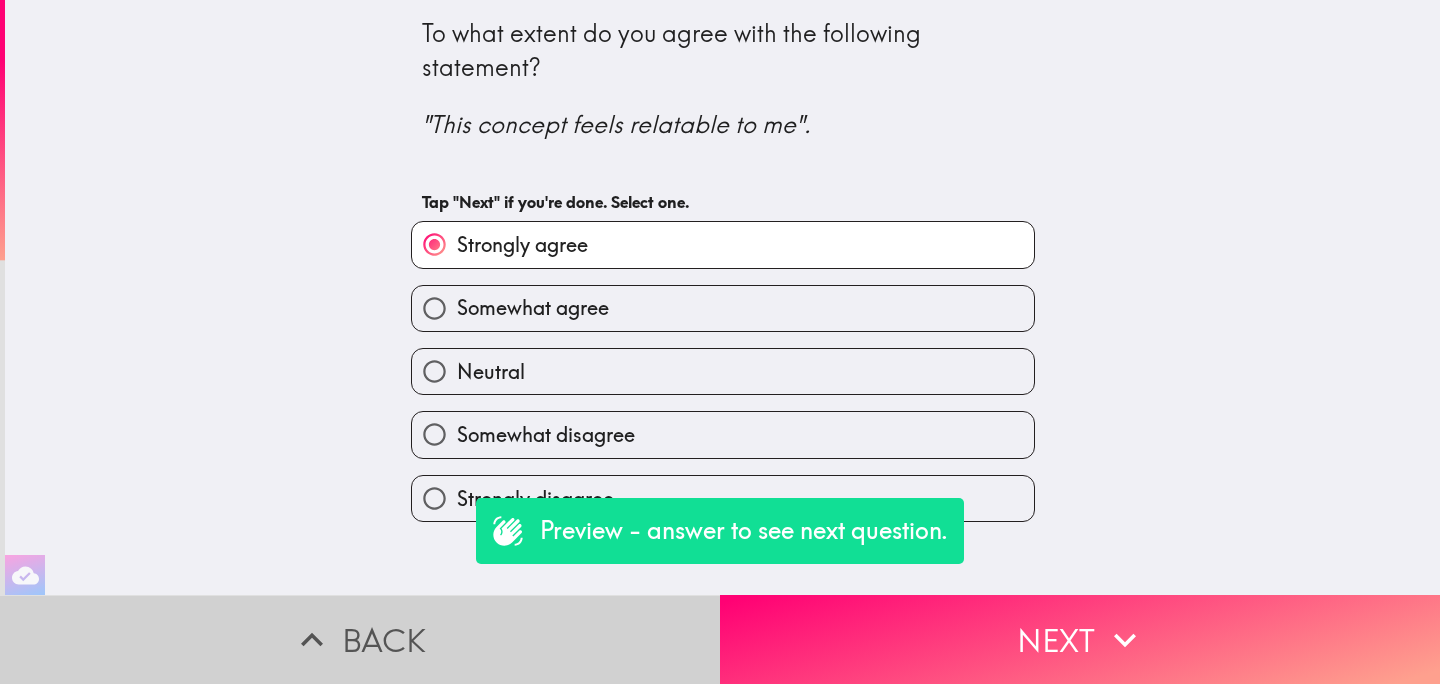 click on "Back" at bounding box center (360, 639) 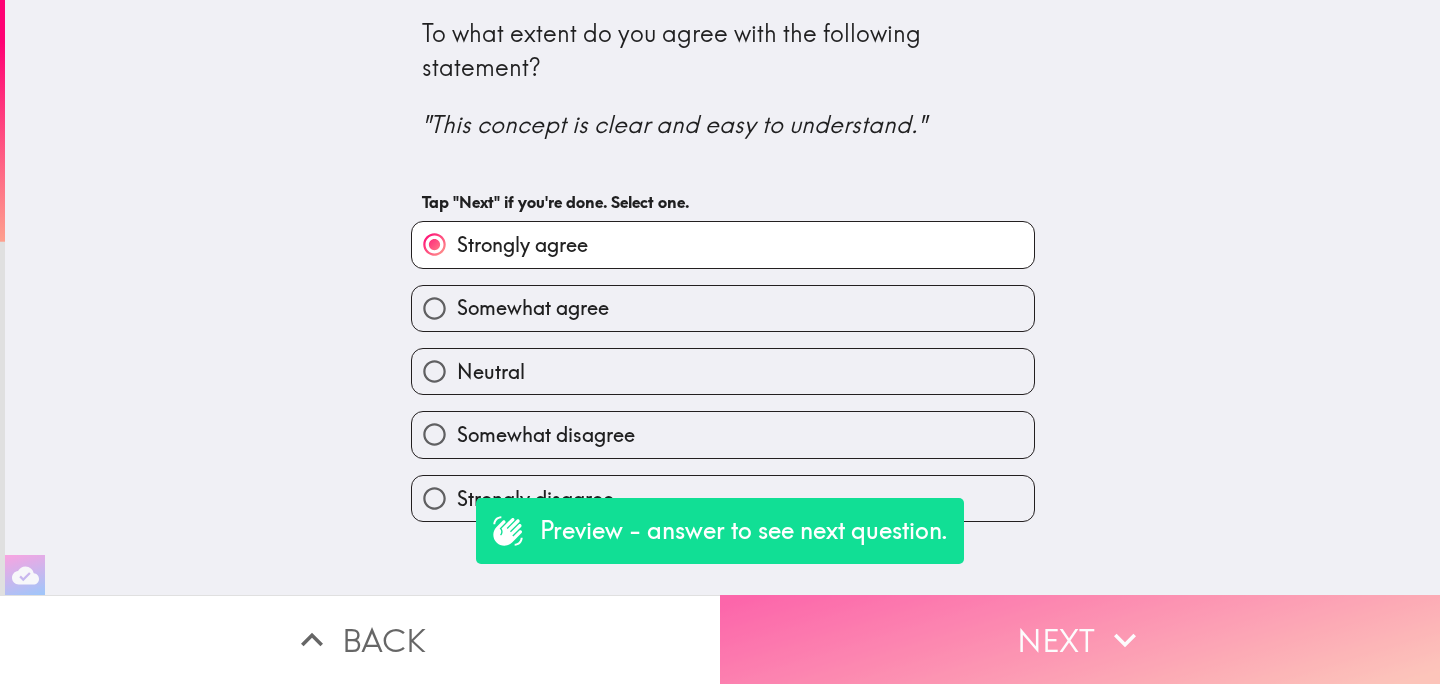 click on "Next" at bounding box center [1080, 639] 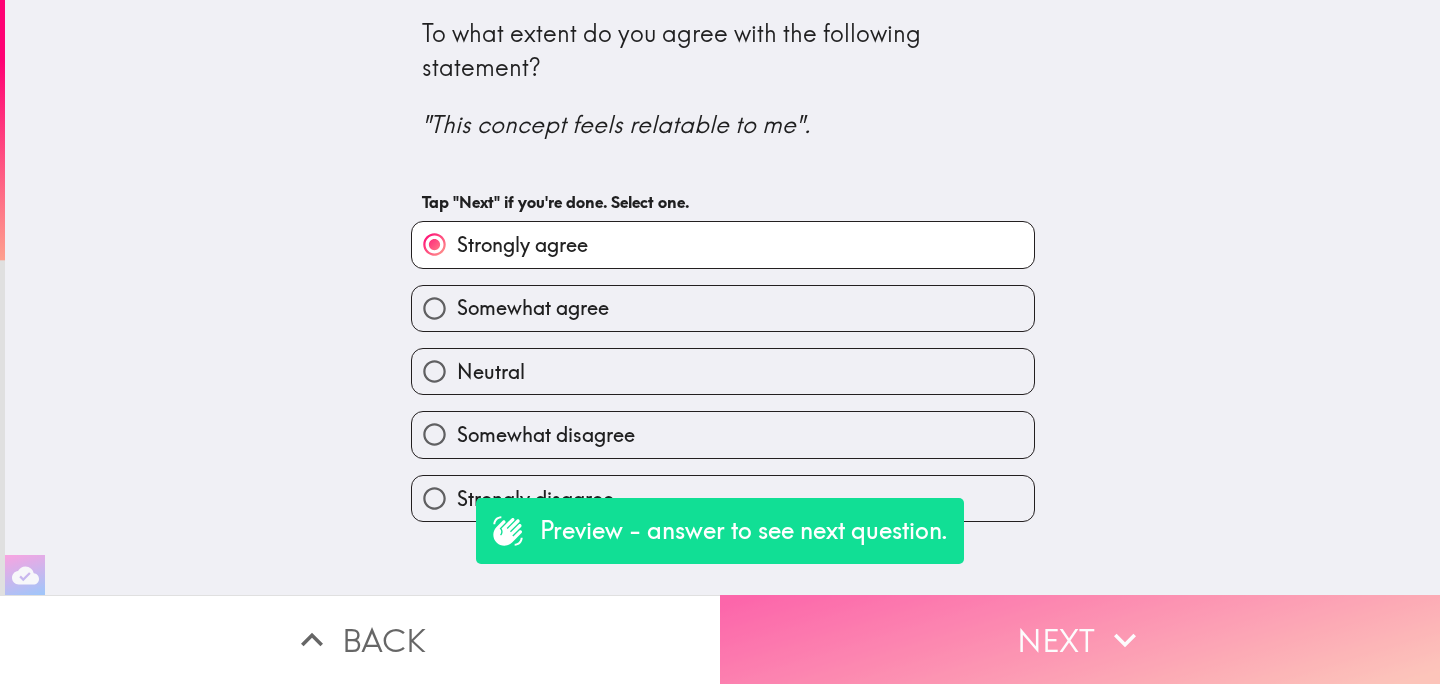 click on "Next" at bounding box center [1080, 639] 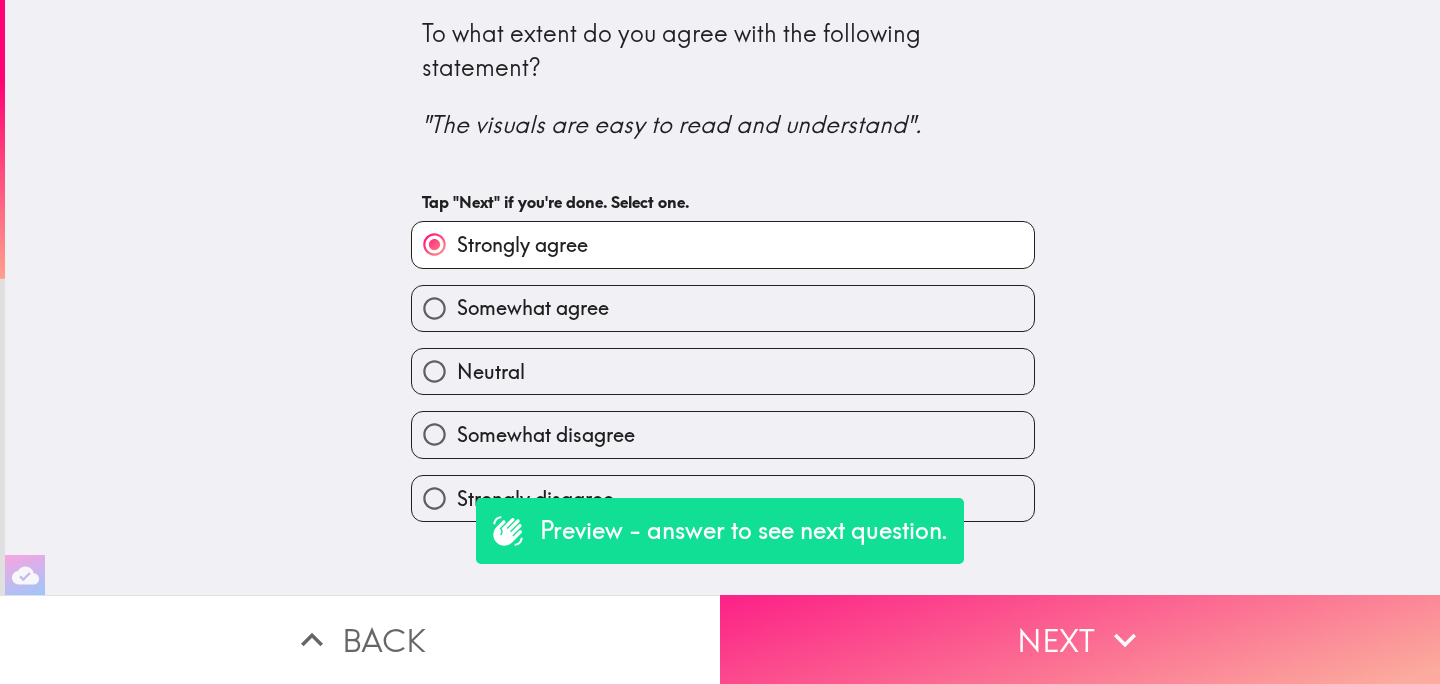 click on "Next" at bounding box center [1080, 639] 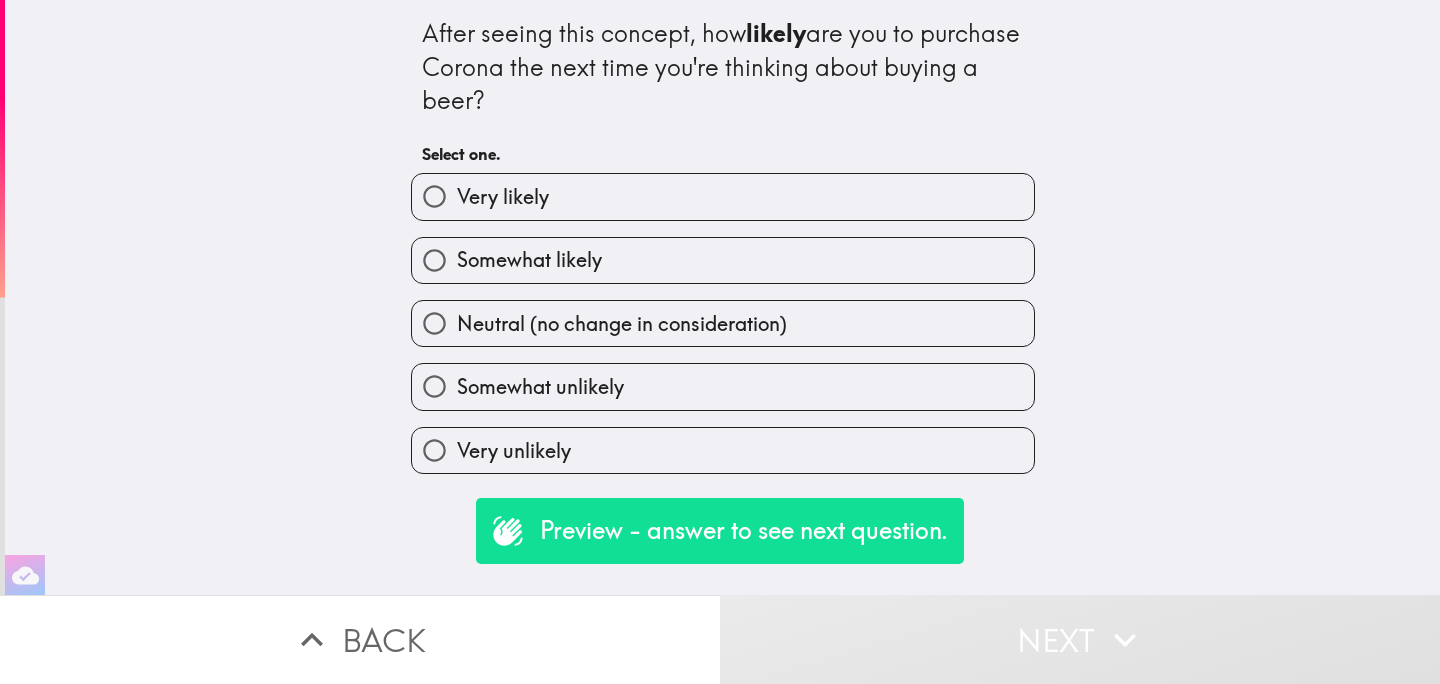 click on "Neutral (no change in consideration)" at bounding box center [723, 323] 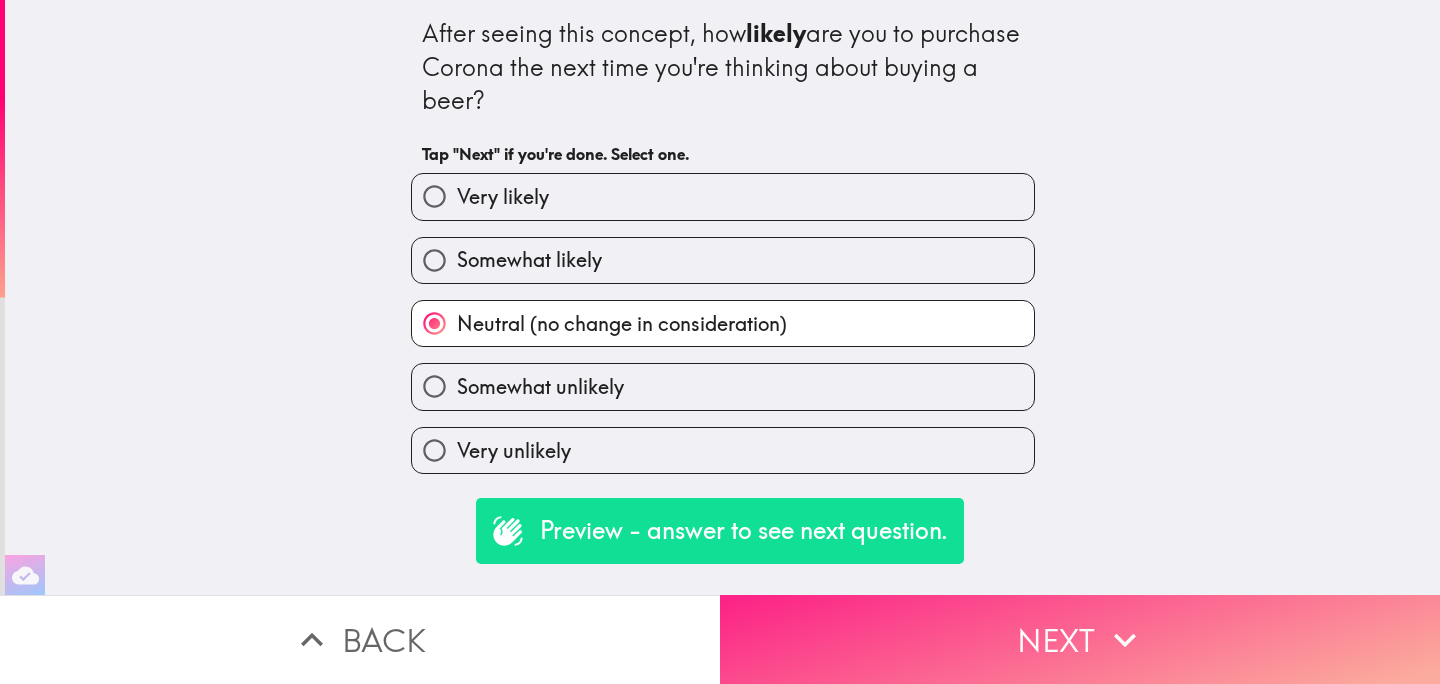 click on "Next" at bounding box center (1080, 639) 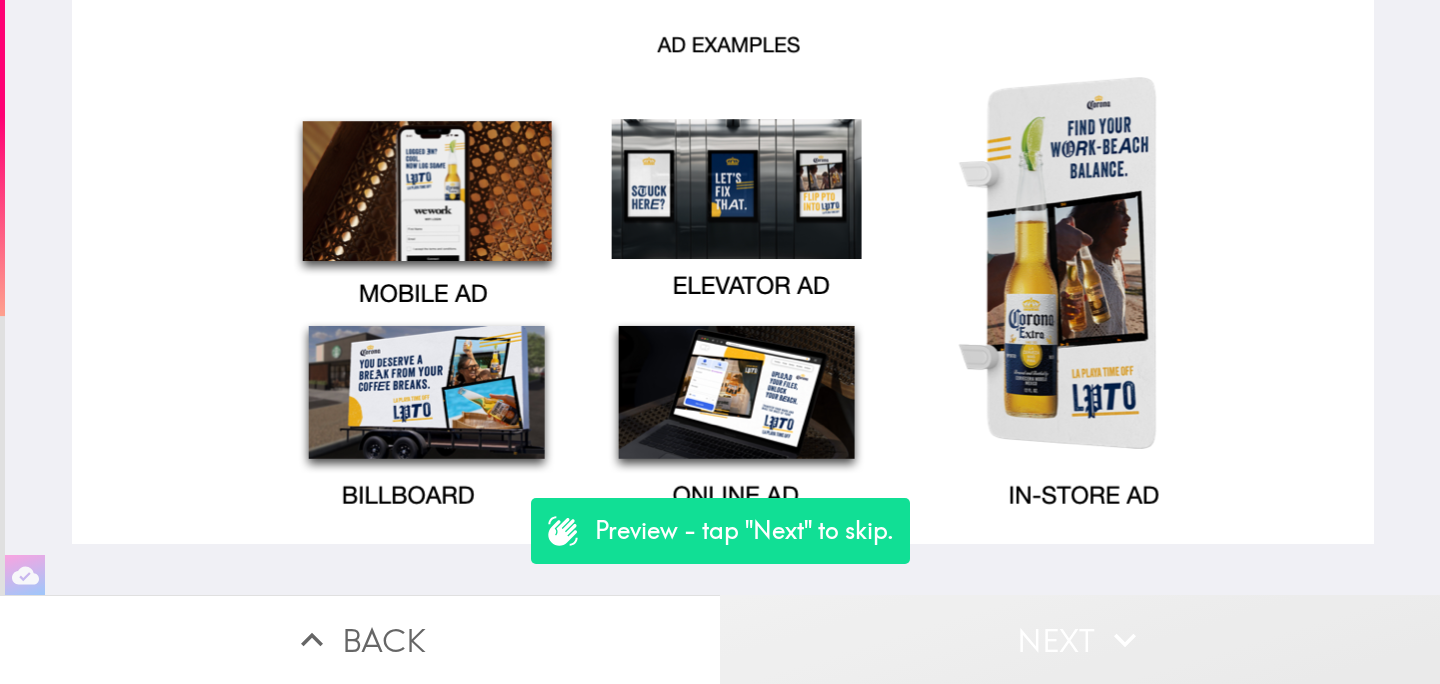 click on "Next" at bounding box center (1080, 639) 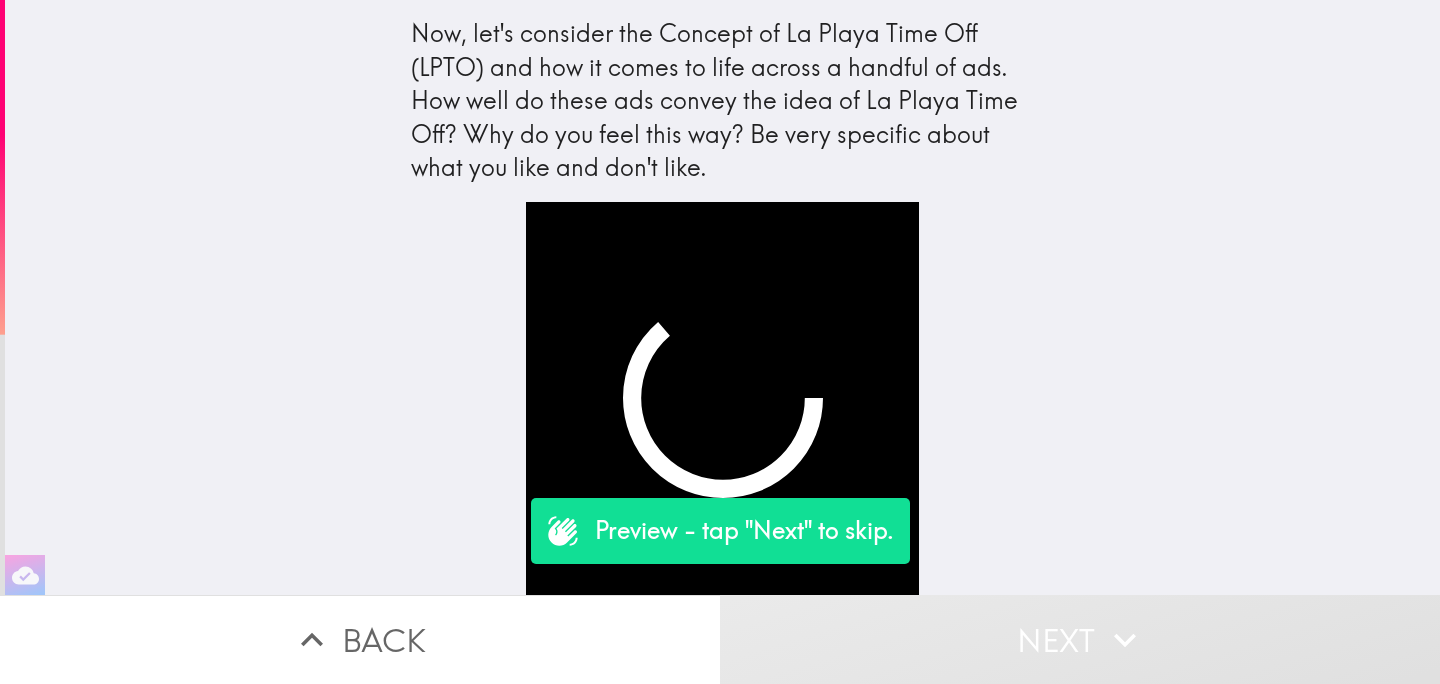 click on "Next" at bounding box center (1080, 639) 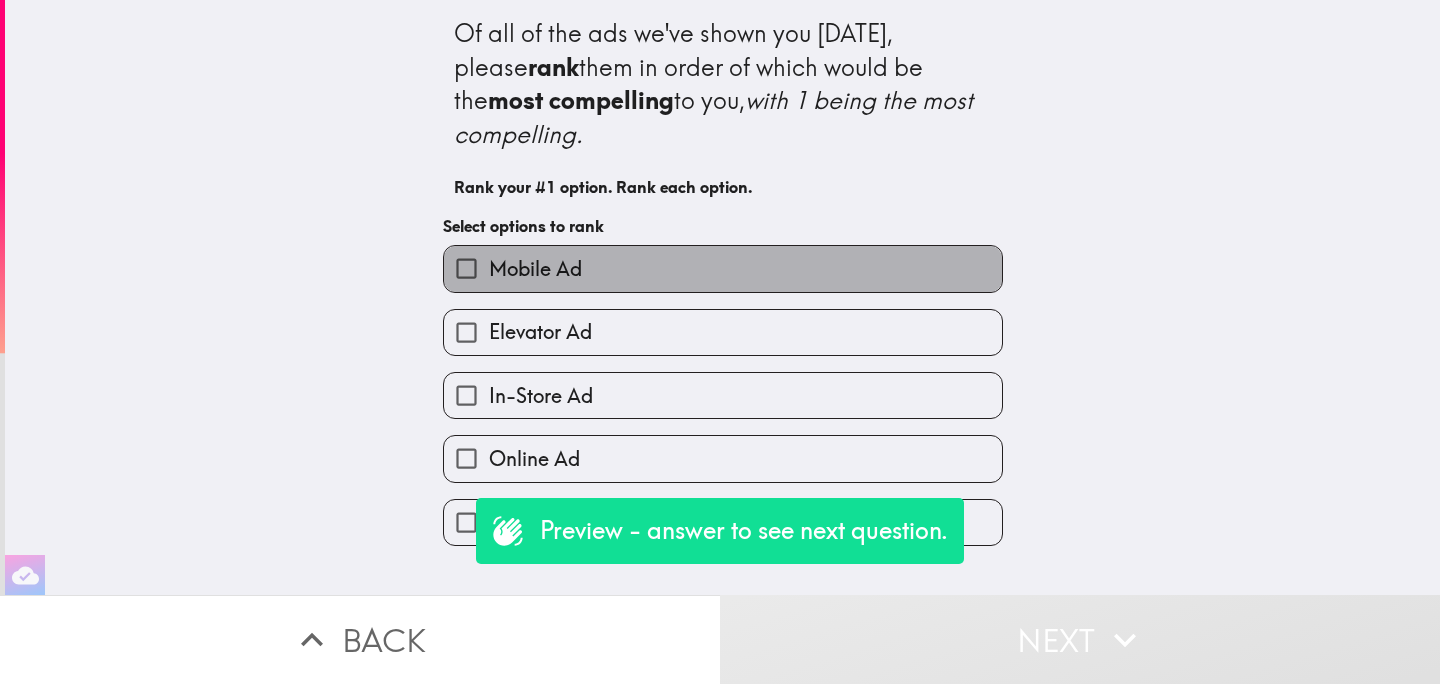 click on "Mobile Ad" at bounding box center (723, 268) 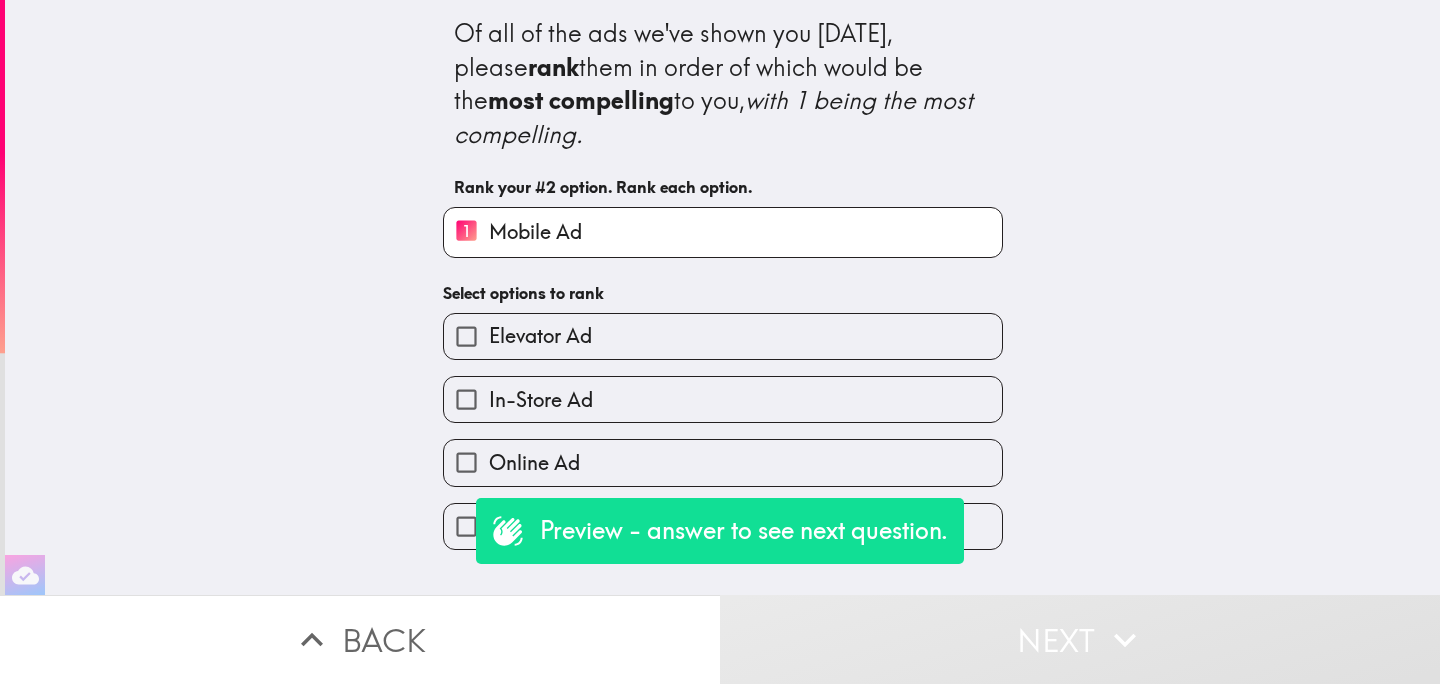 click on "Online Ad" at bounding box center (723, 462) 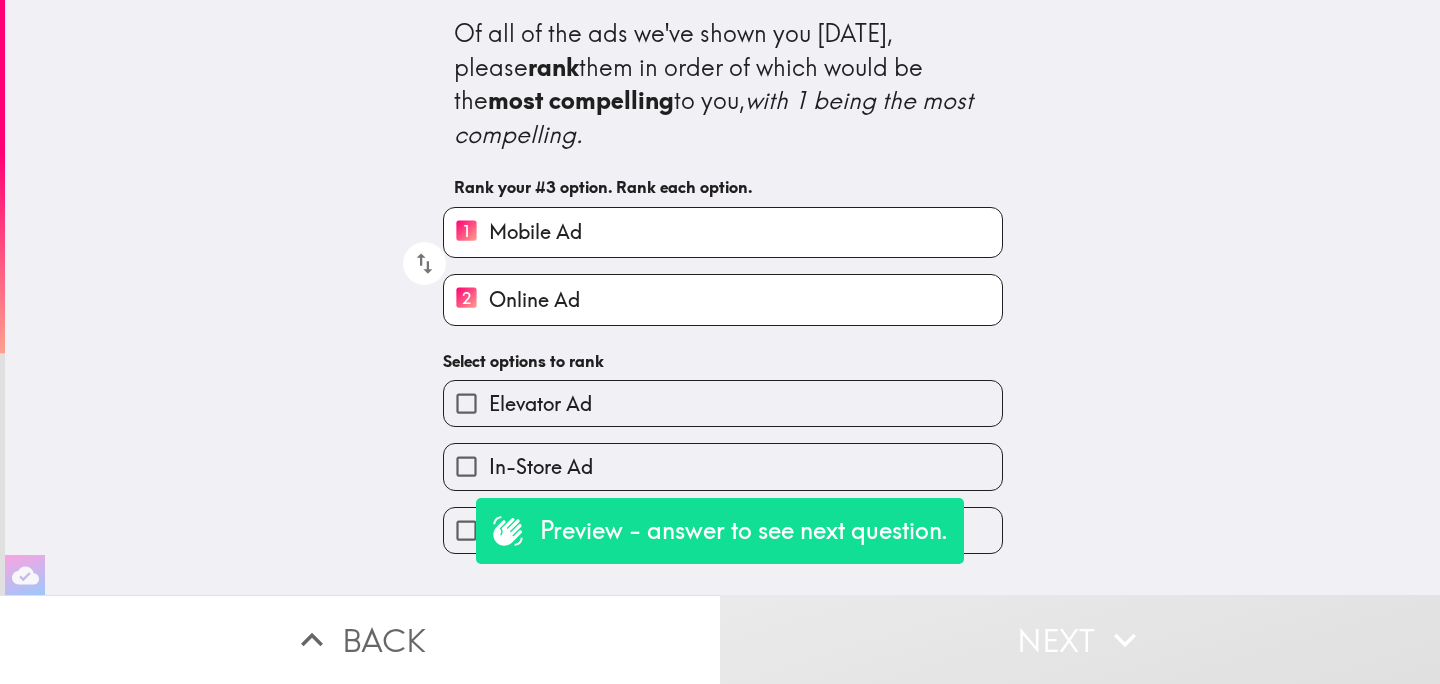 click on "Elevator Ad" at bounding box center (723, 403) 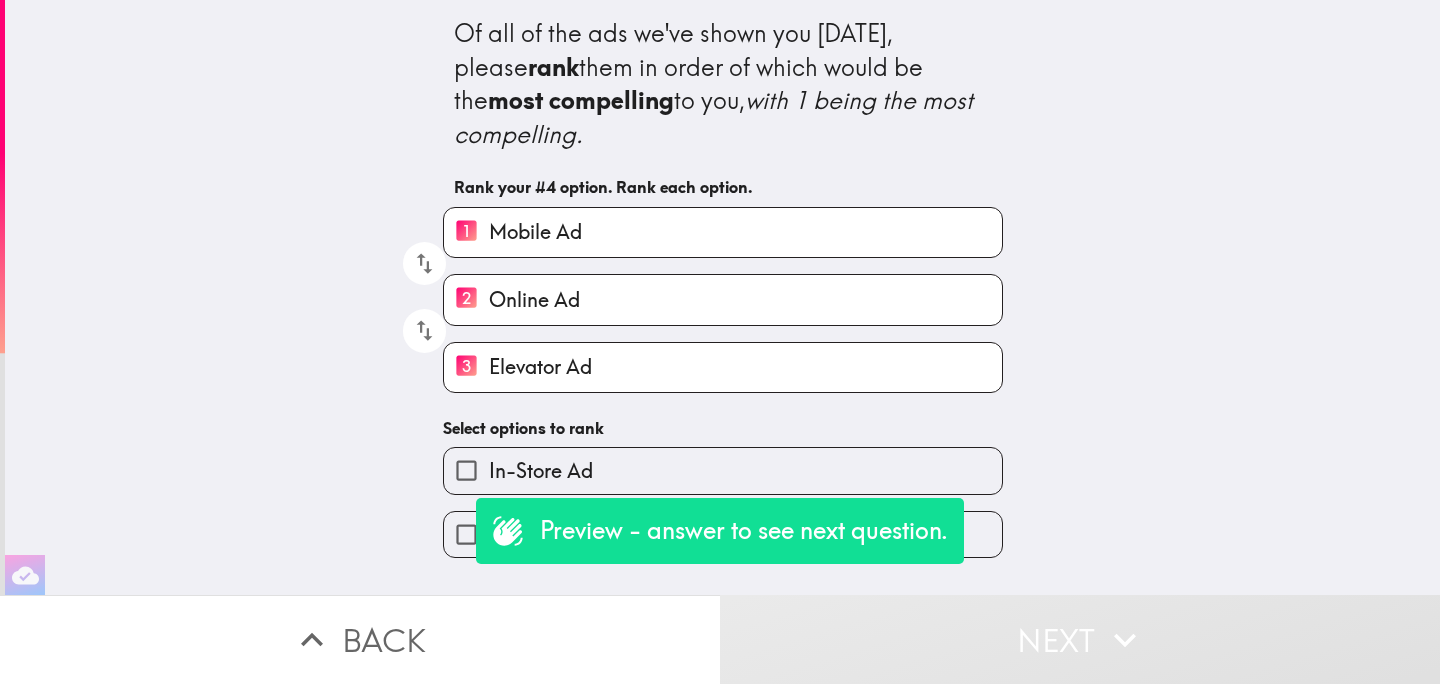 click on "In-Store Ad" at bounding box center [723, 470] 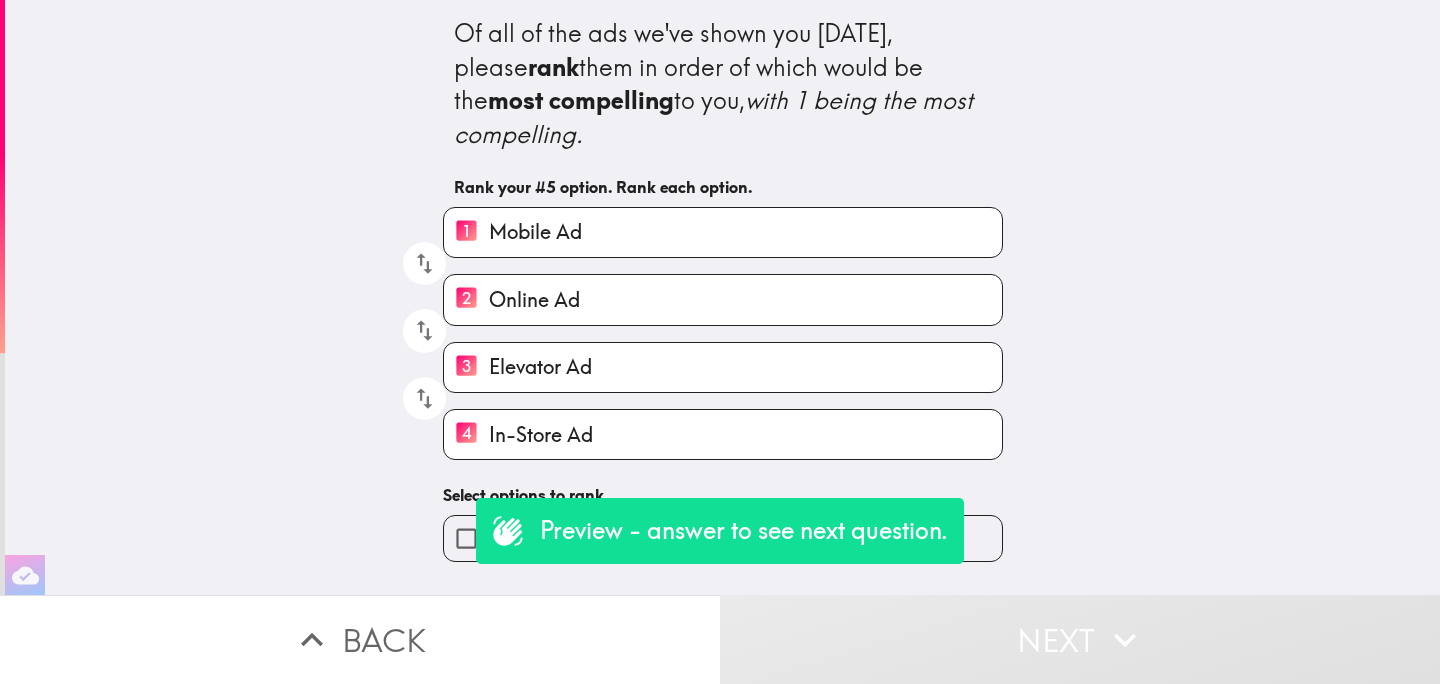 click on "Billboard" at bounding box center (723, 538) 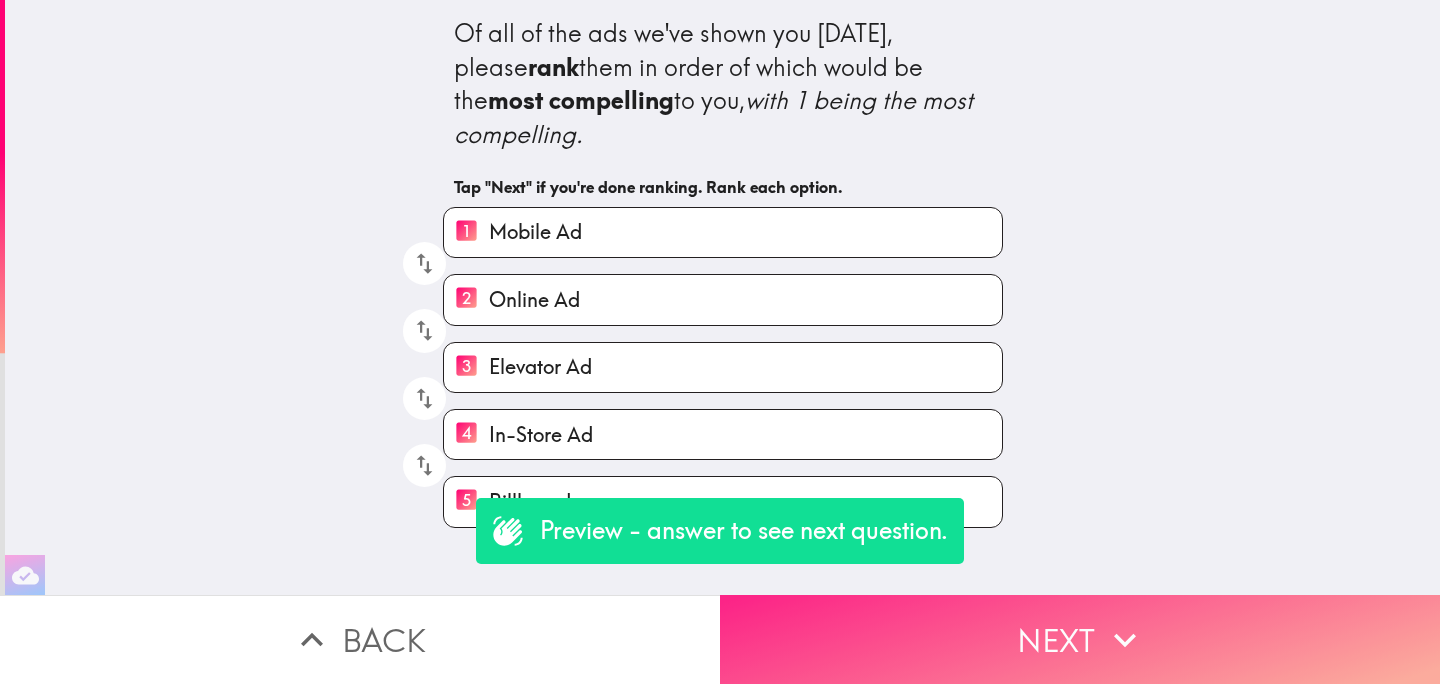 click on "Next" at bounding box center [1080, 639] 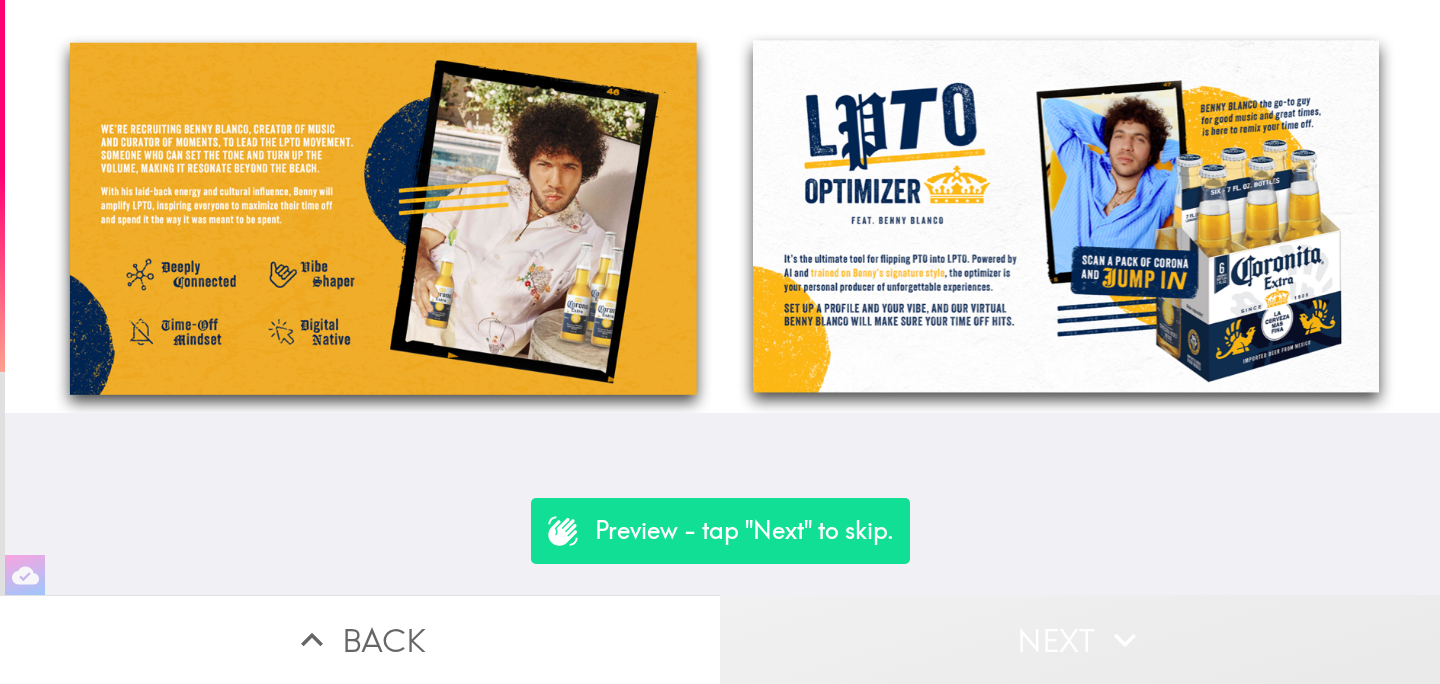 click on "Next" at bounding box center (1080, 639) 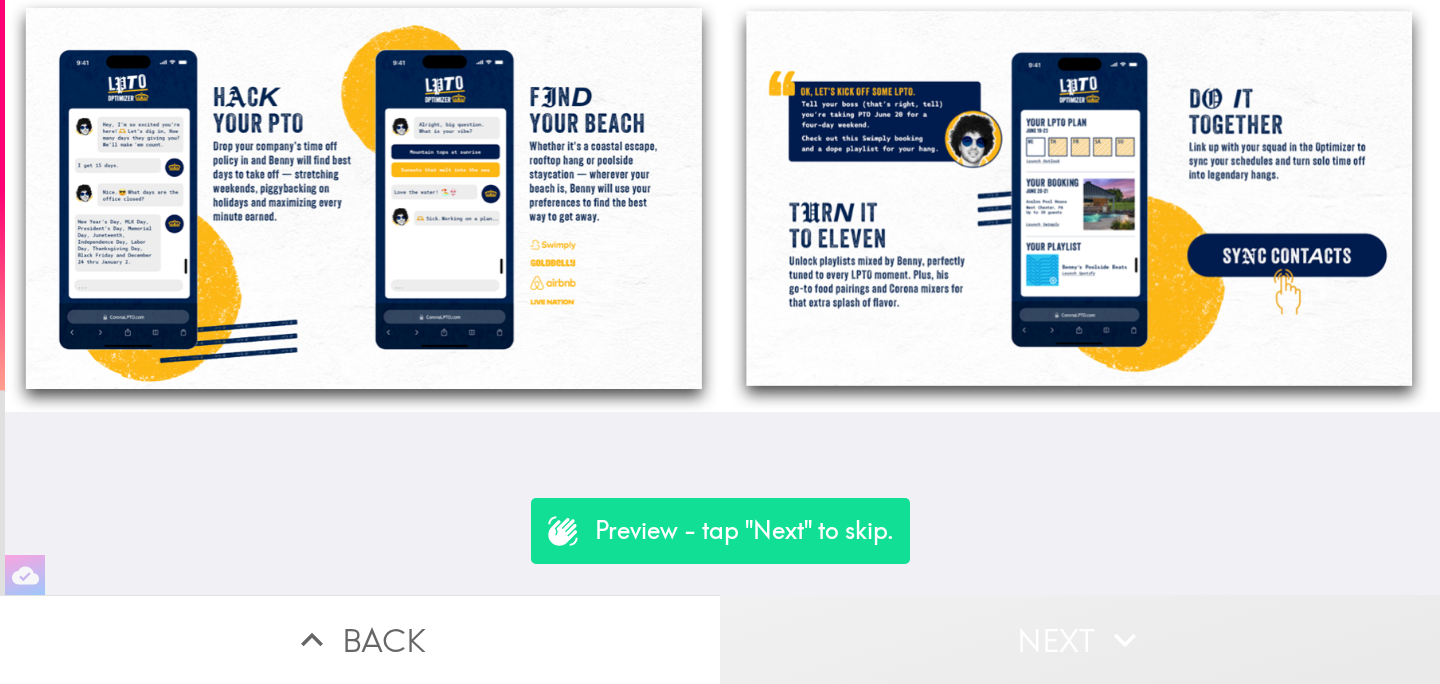 click on "Next" at bounding box center [1080, 639] 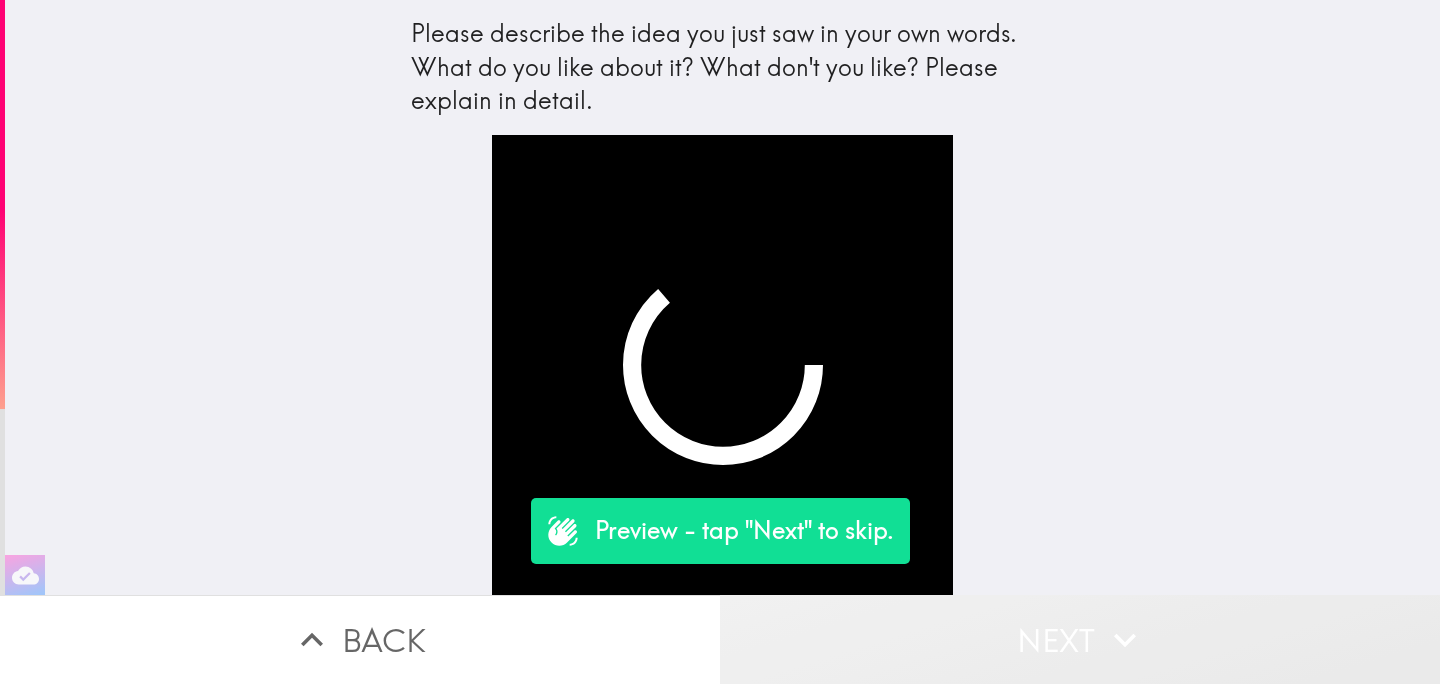 click on "Next" at bounding box center (1080, 639) 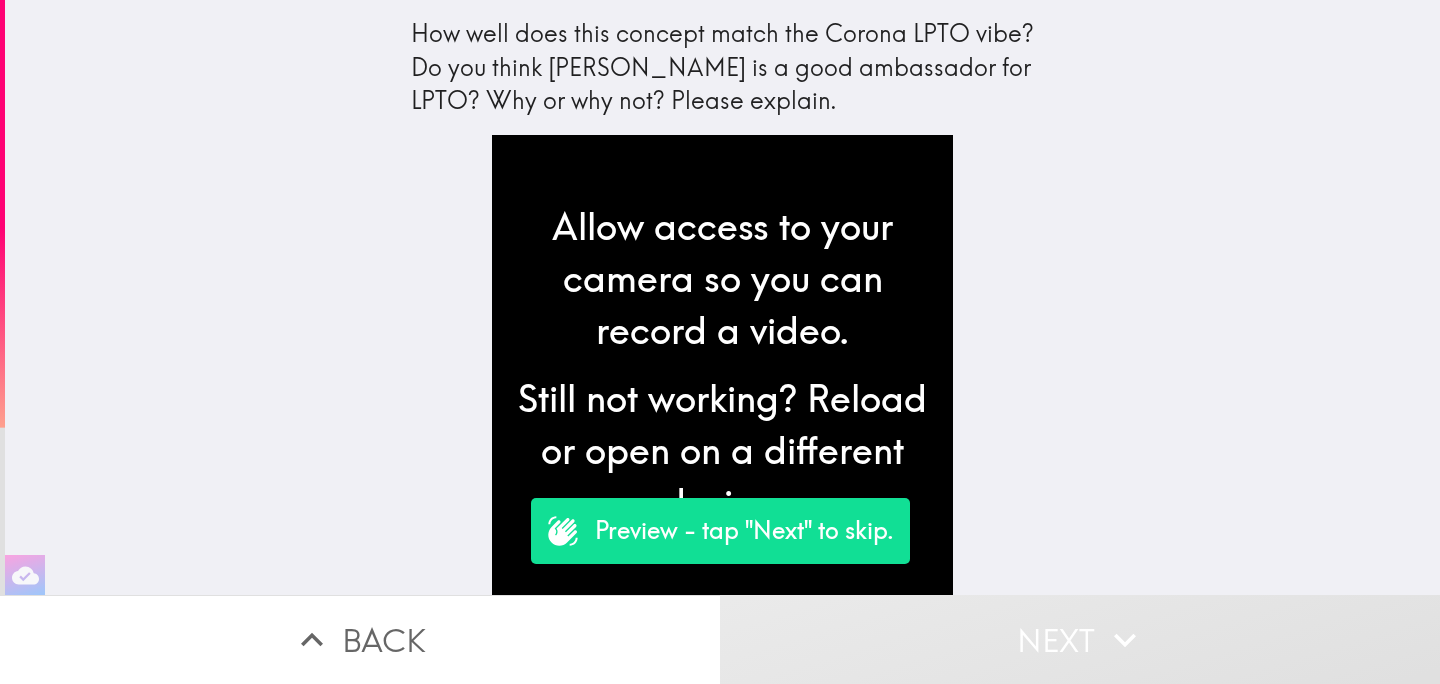 click on "Next" at bounding box center (1080, 639) 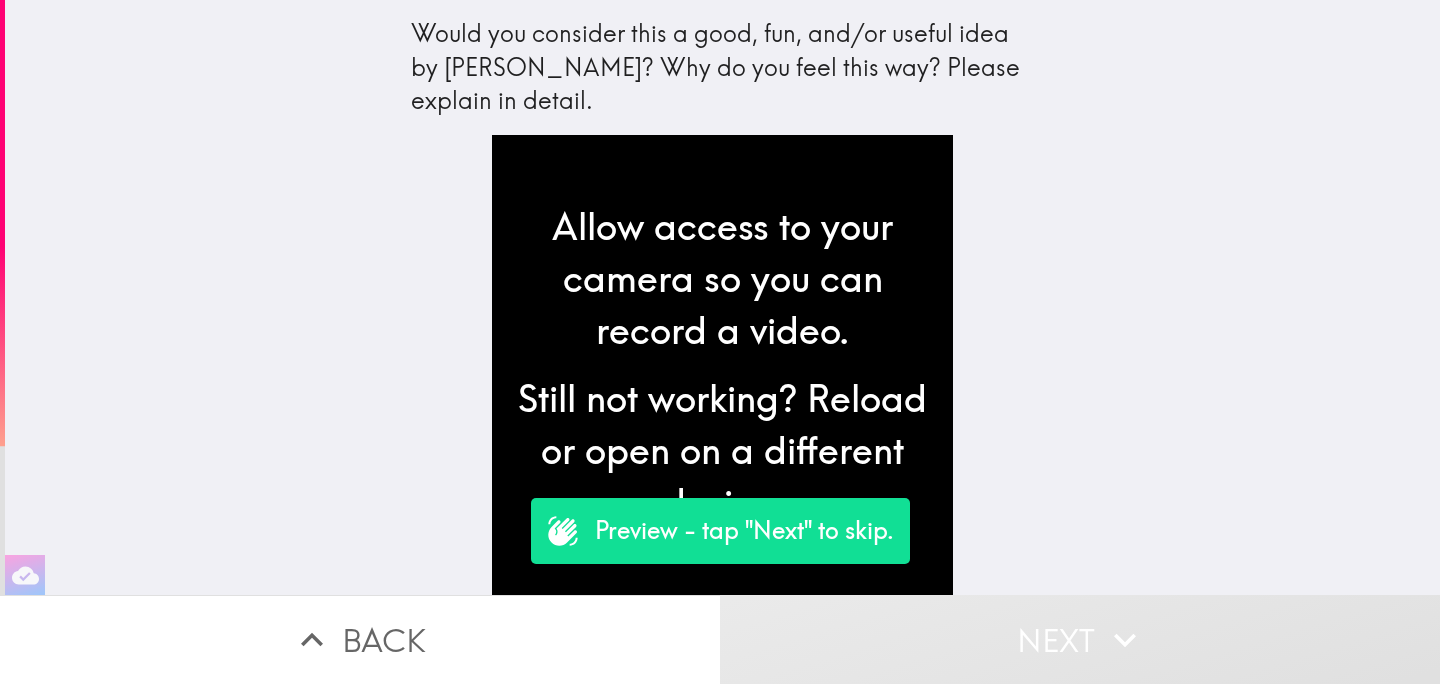 click on "Next" at bounding box center (1080, 639) 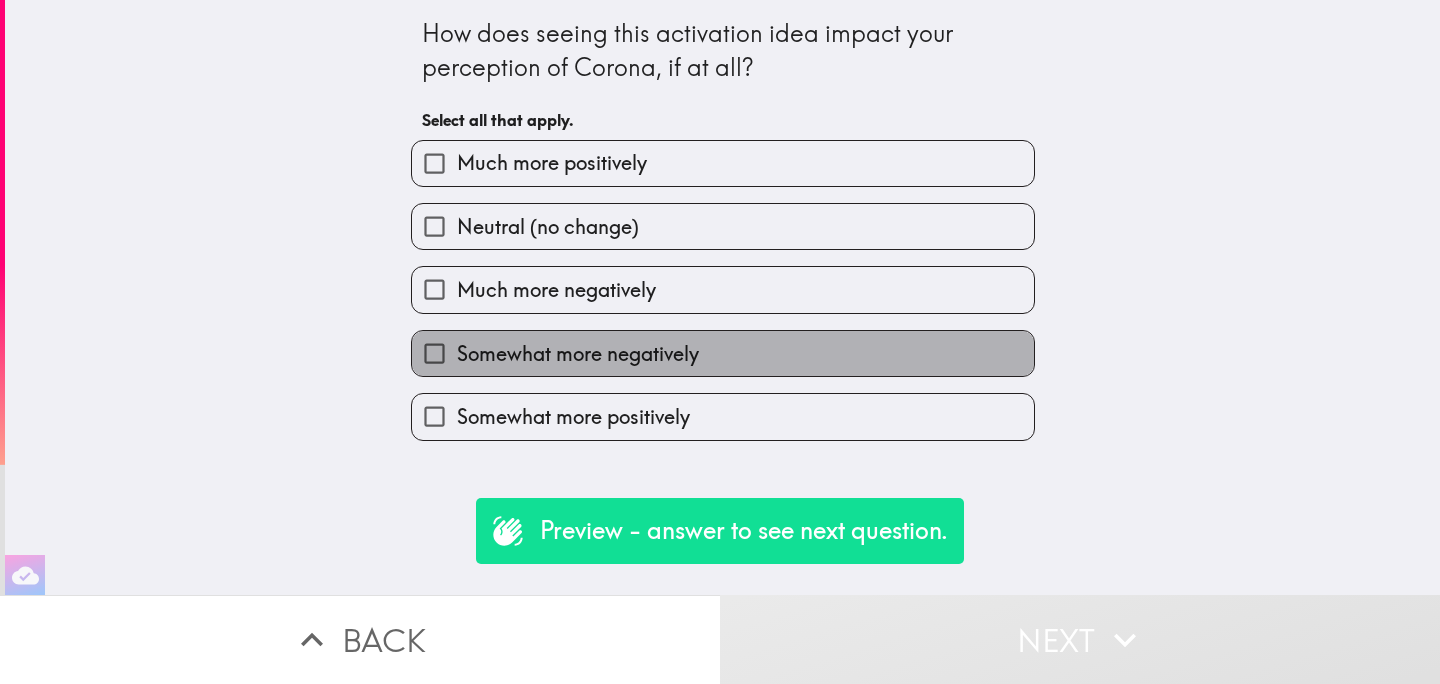 click on "Somewhat more negatively" at bounding box center [723, 353] 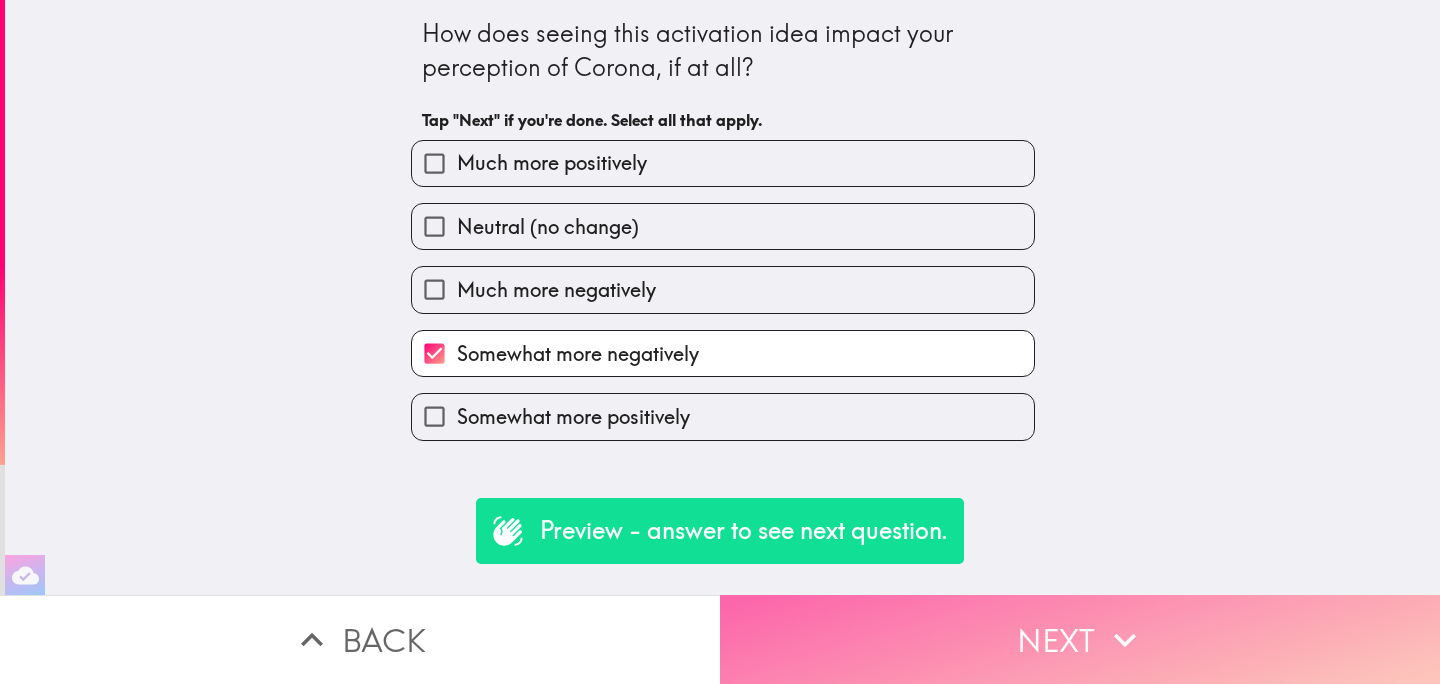 click on "Next" at bounding box center [1080, 639] 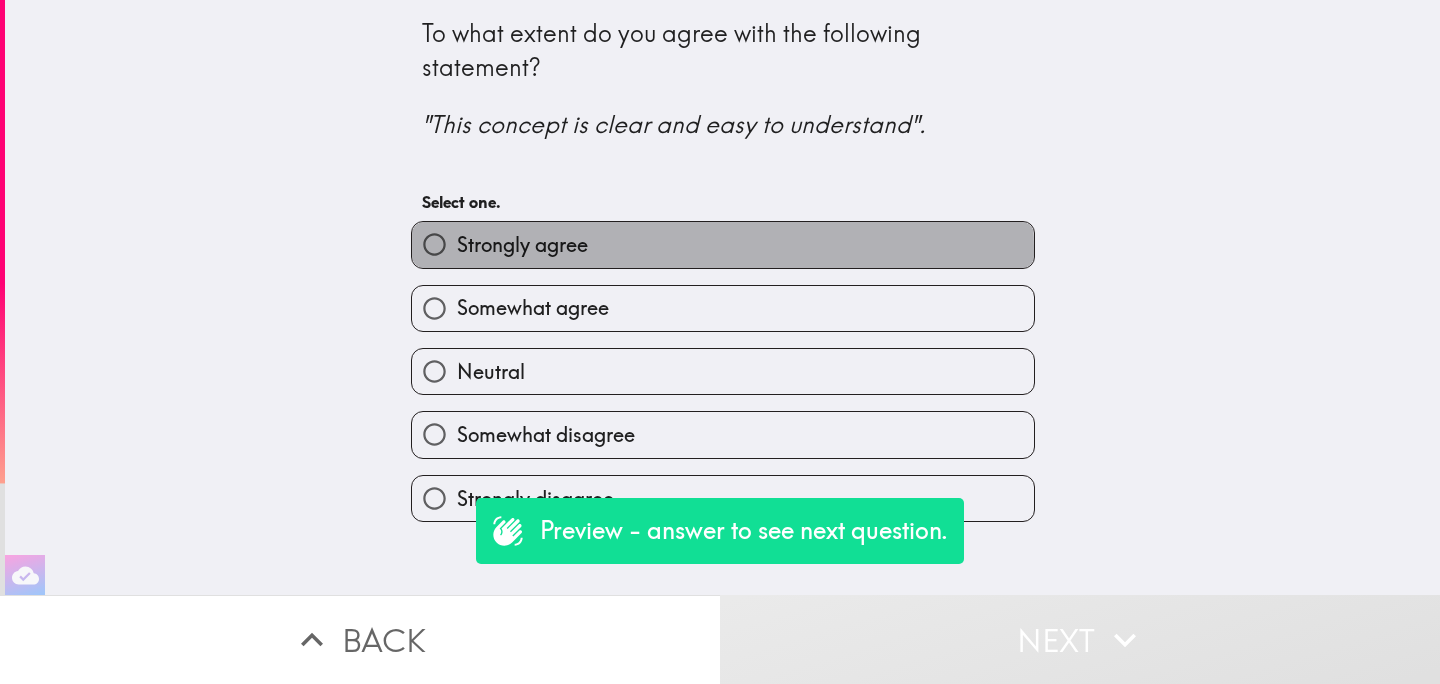 click on "Strongly agree" at bounding box center [522, 245] 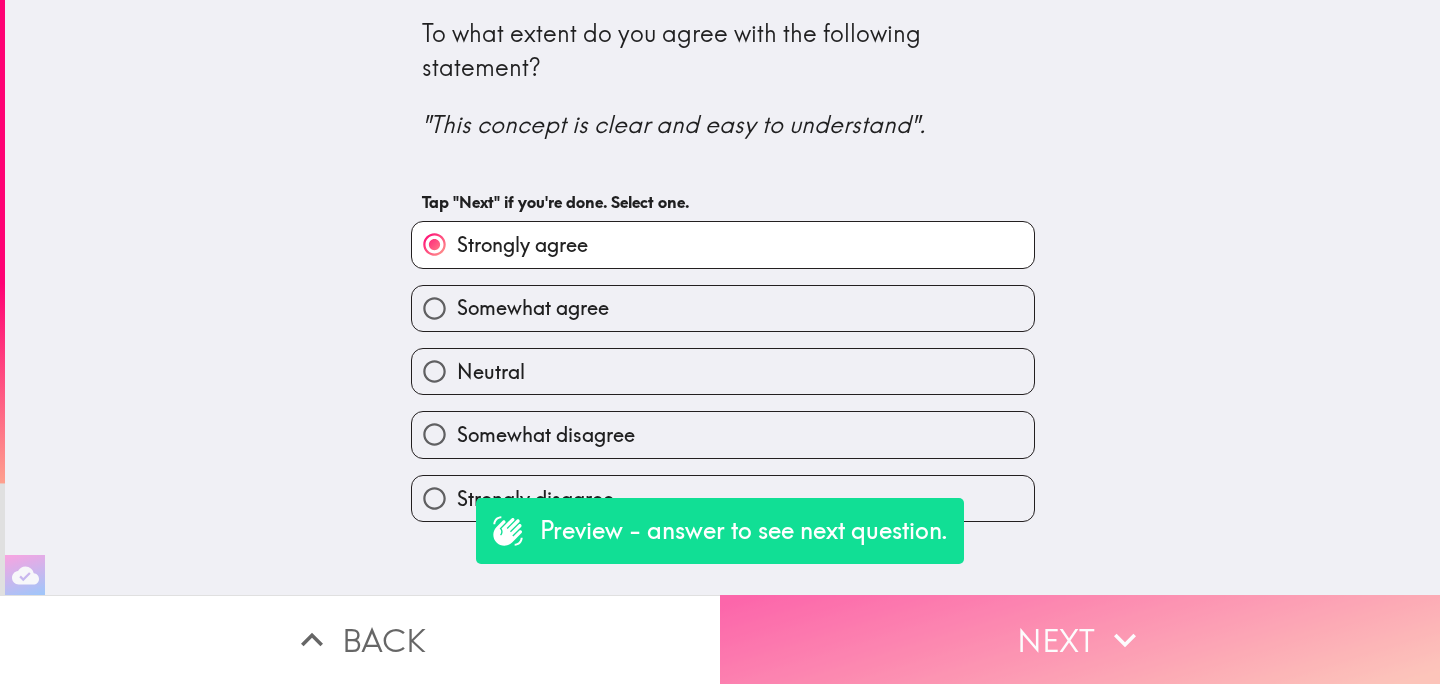 click on "Next" at bounding box center (1080, 639) 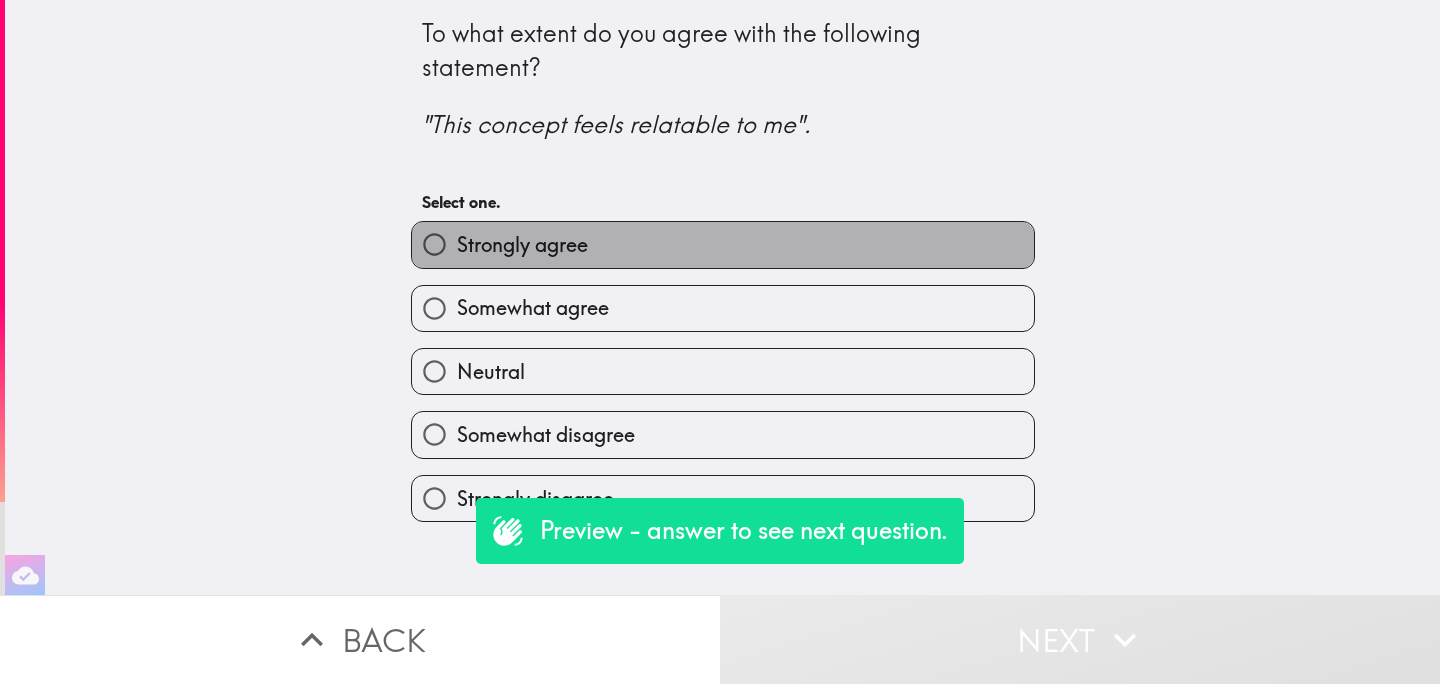 click on "Strongly agree" at bounding box center [723, 244] 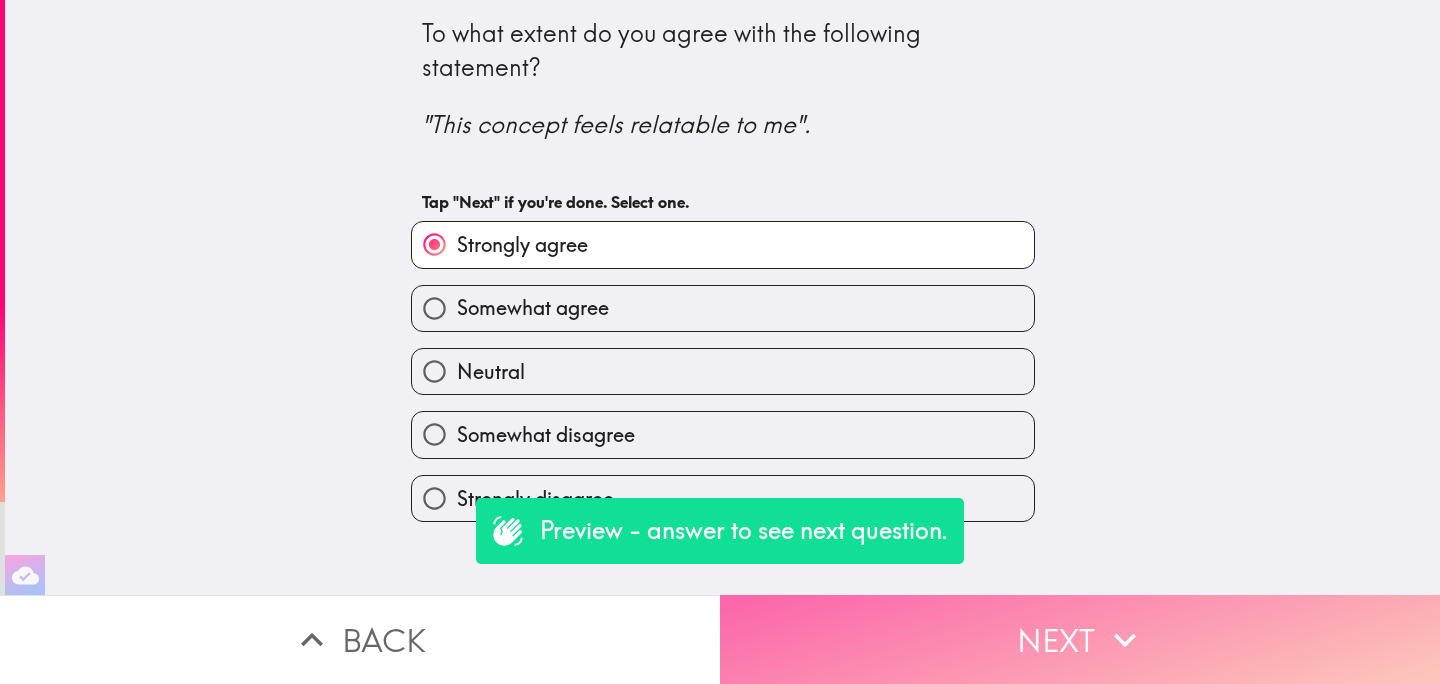 click on "Next" at bounding box center [1080, 639] 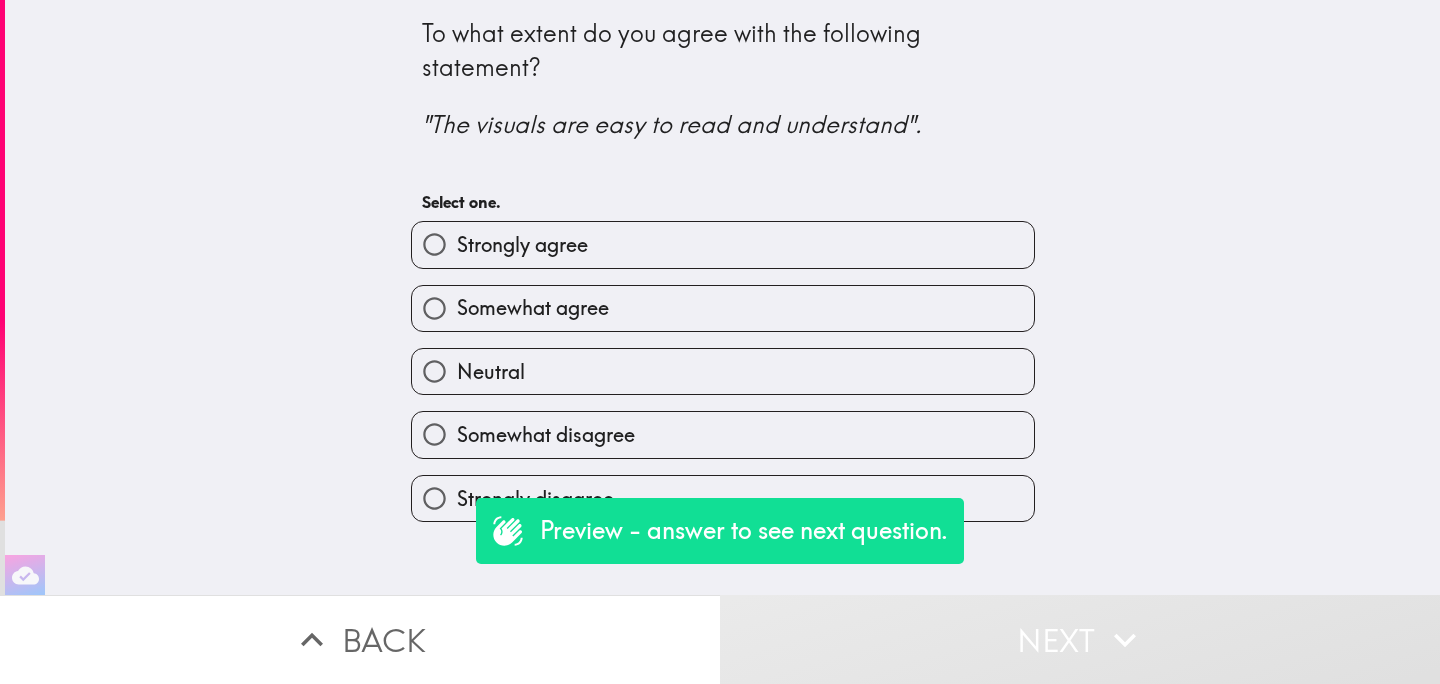 click on "Strongly agree" at bounding box center [723, 244] 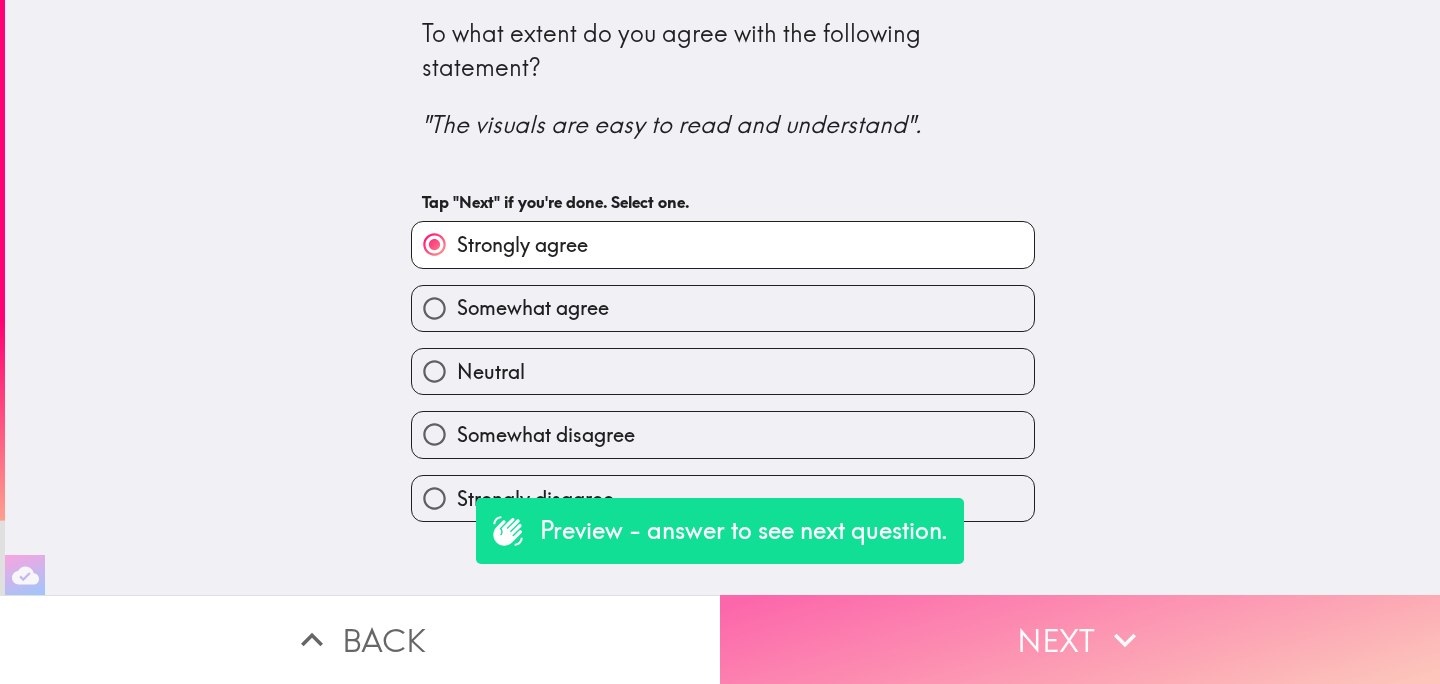 click on "Next" at bounding box center [1080, 639] 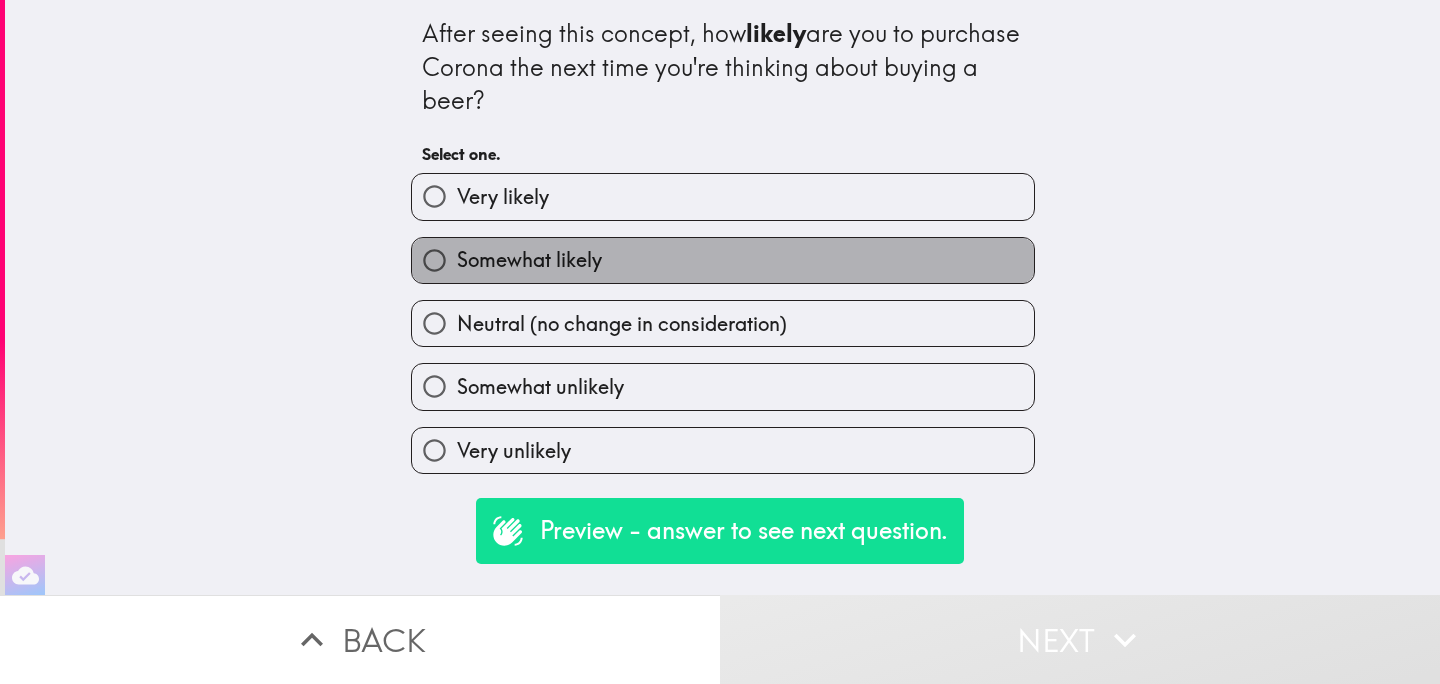 click on "Somewhat likely" at bounding box center [723, 260] 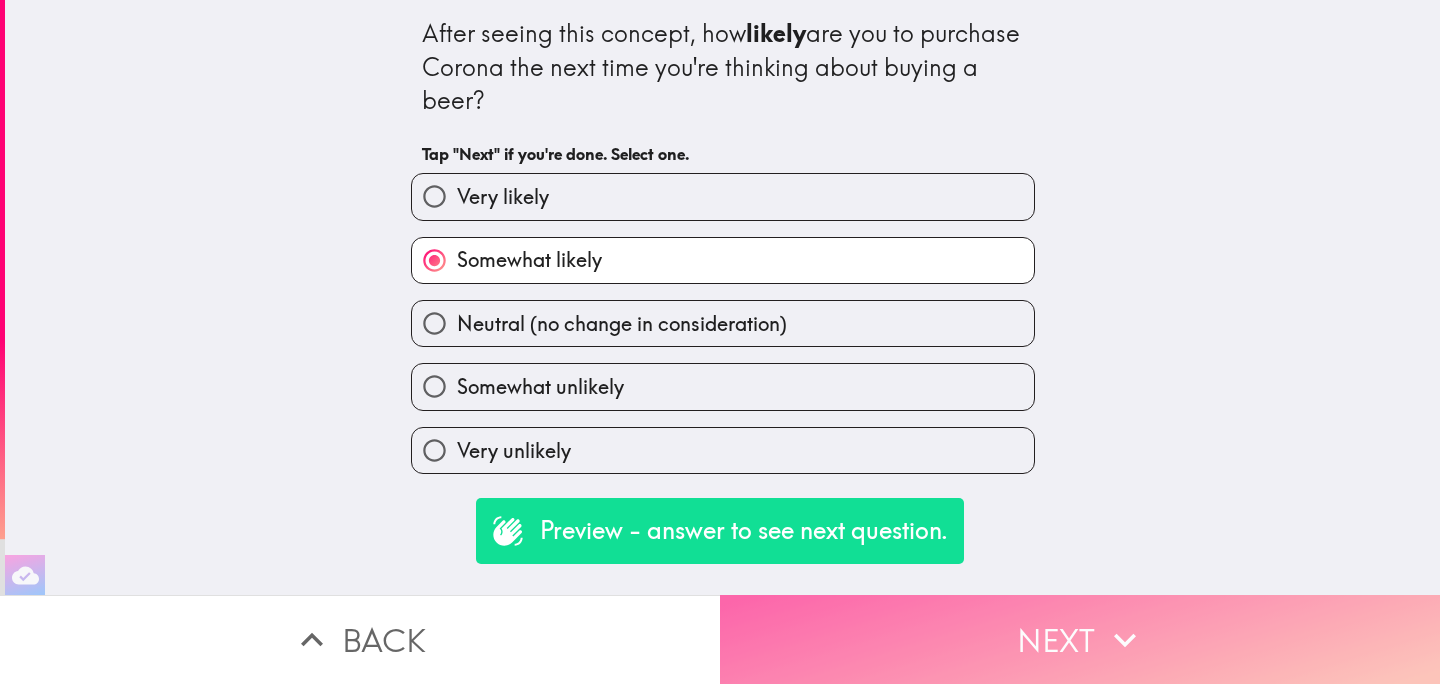 click on "Next" at bounding box center [1080, 639] 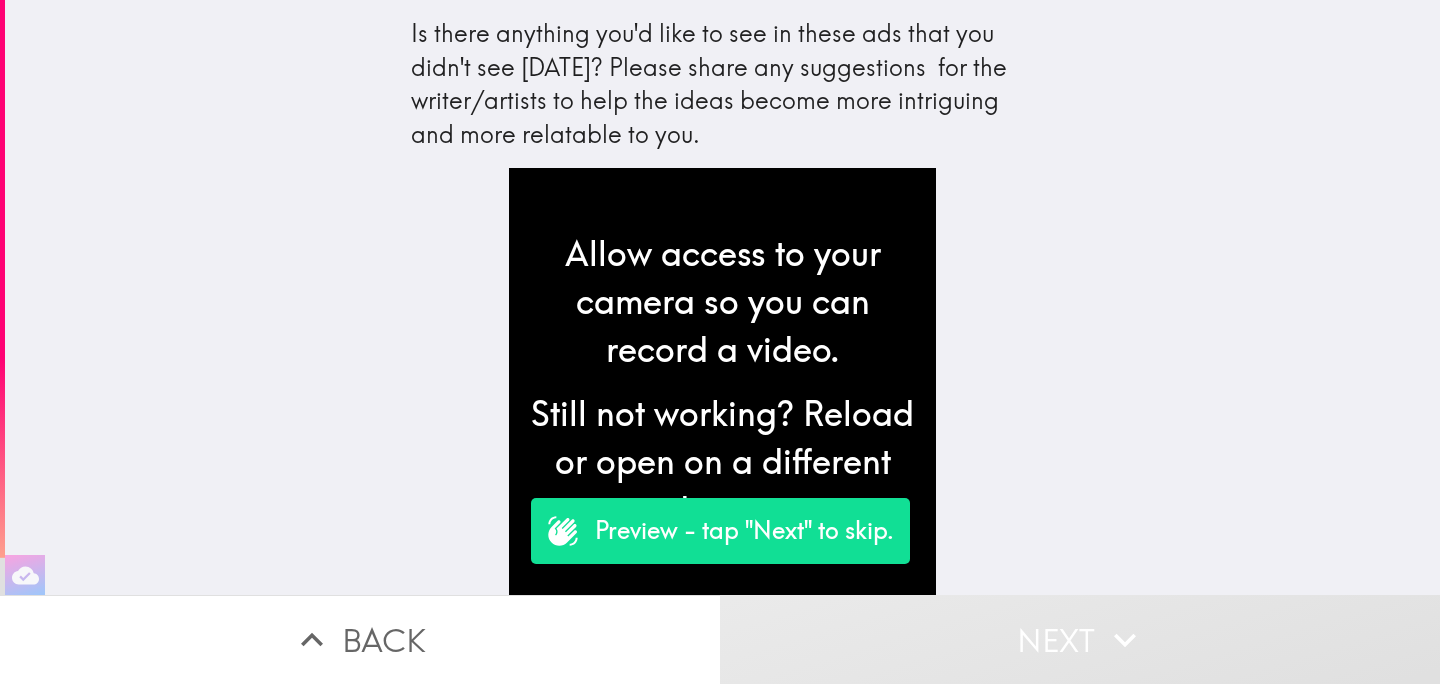 click on "Next" at bounding box center (1080, 639) 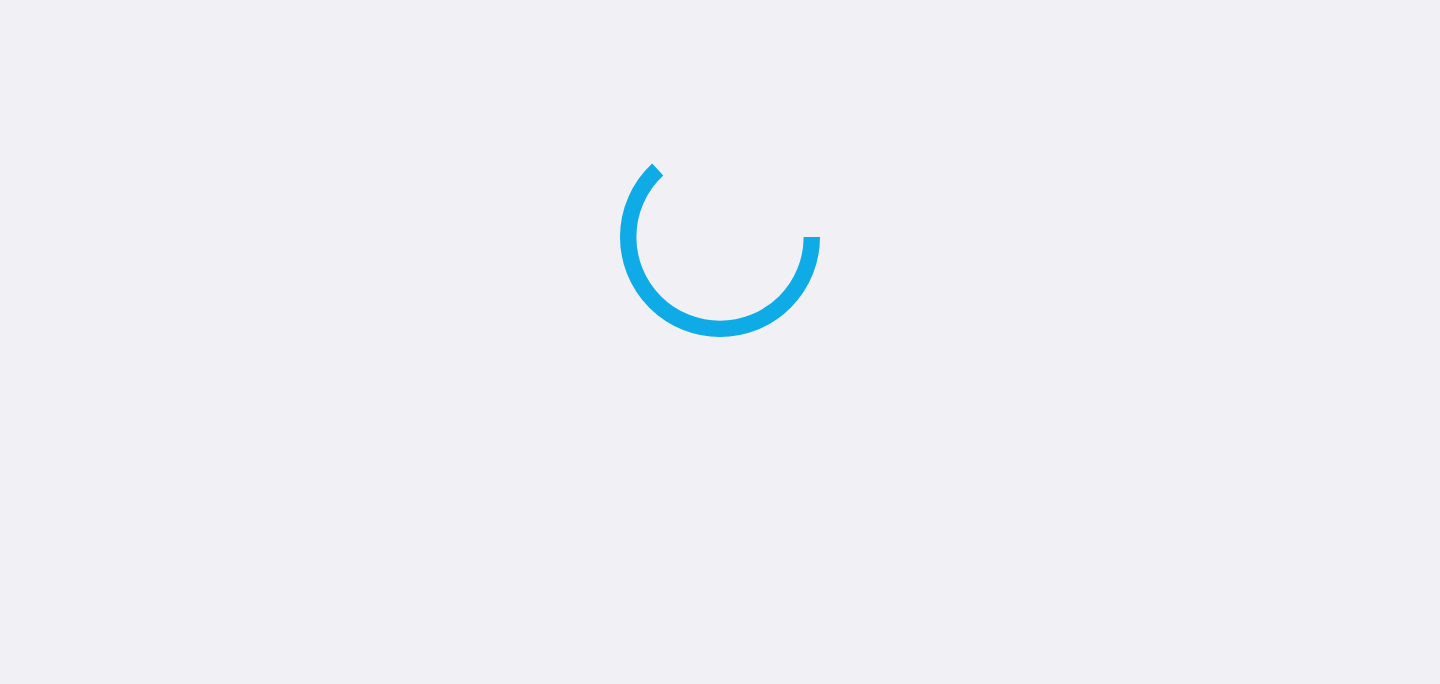 scroll, scrollTop: 0, scrollLeft: 0, axis: both 